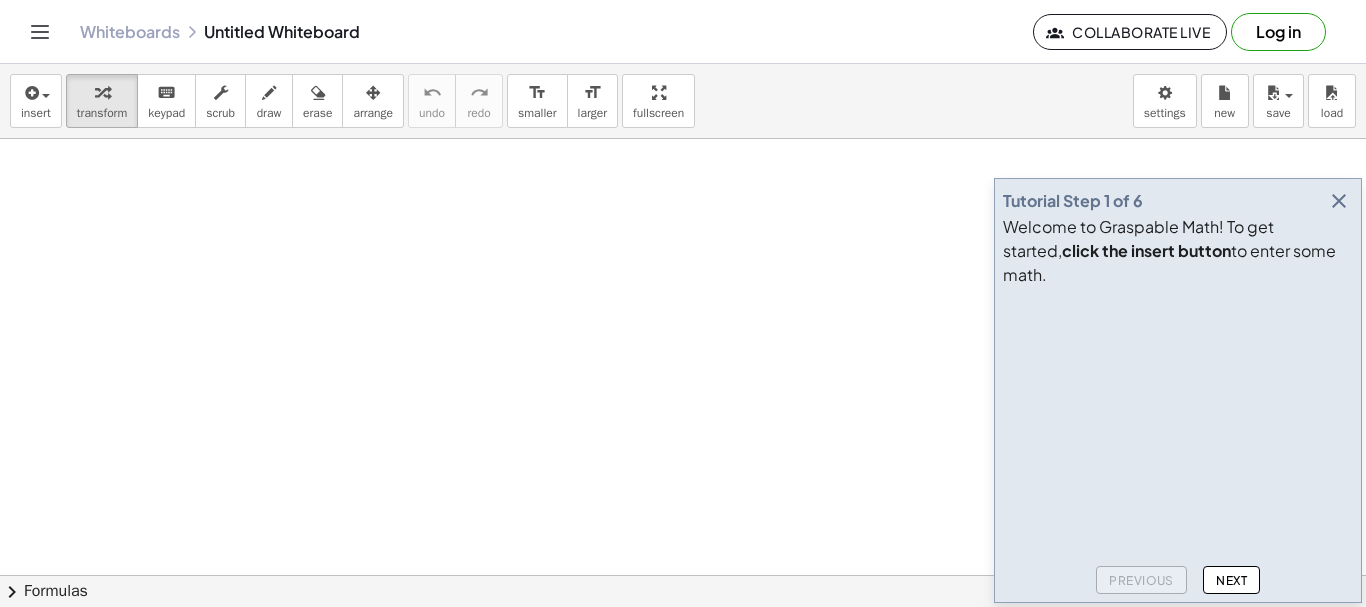scroll, scrollTop: 0, scrollLeft: 0, axis: both 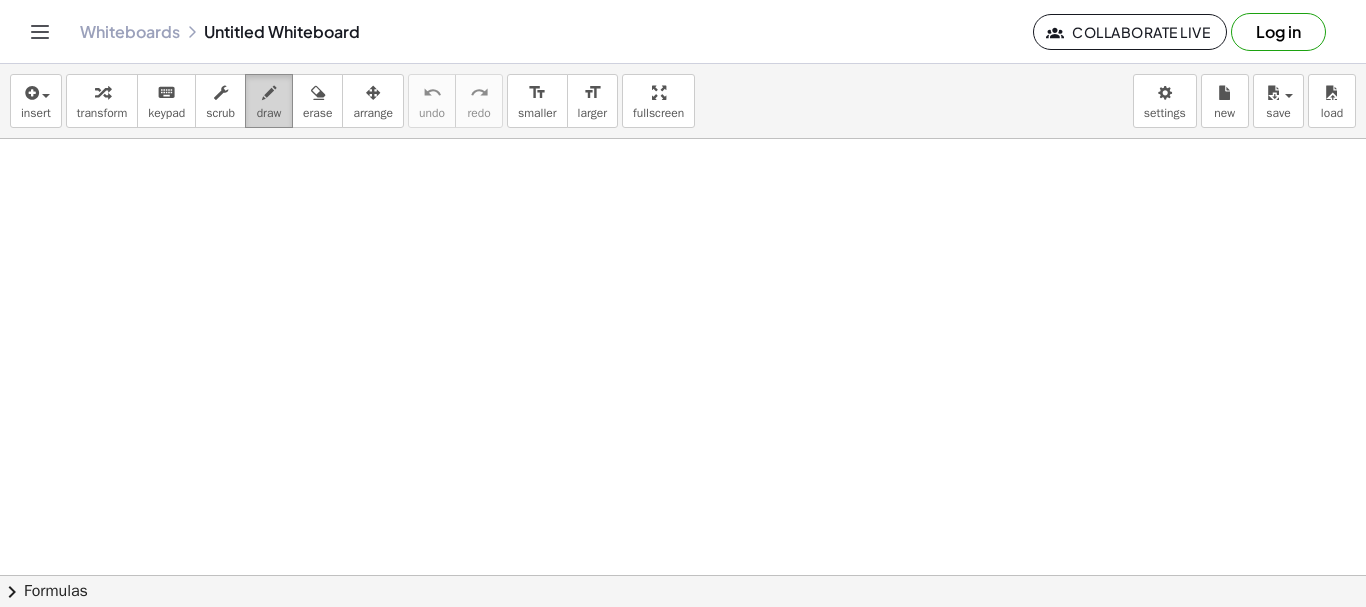 click on "draw" at bounding box center [269, 113] 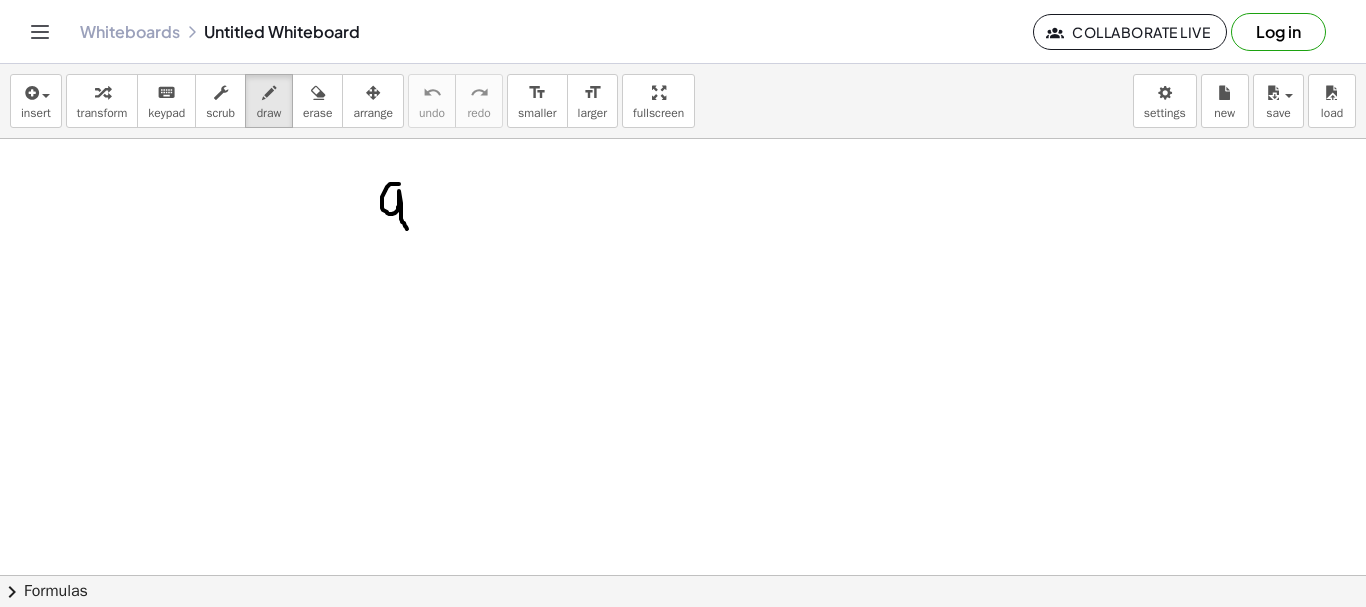 drag, startPoint x: 399, startPoint y: 184, endPoint x: 412, endPoint y: 233, distance: 50.695168 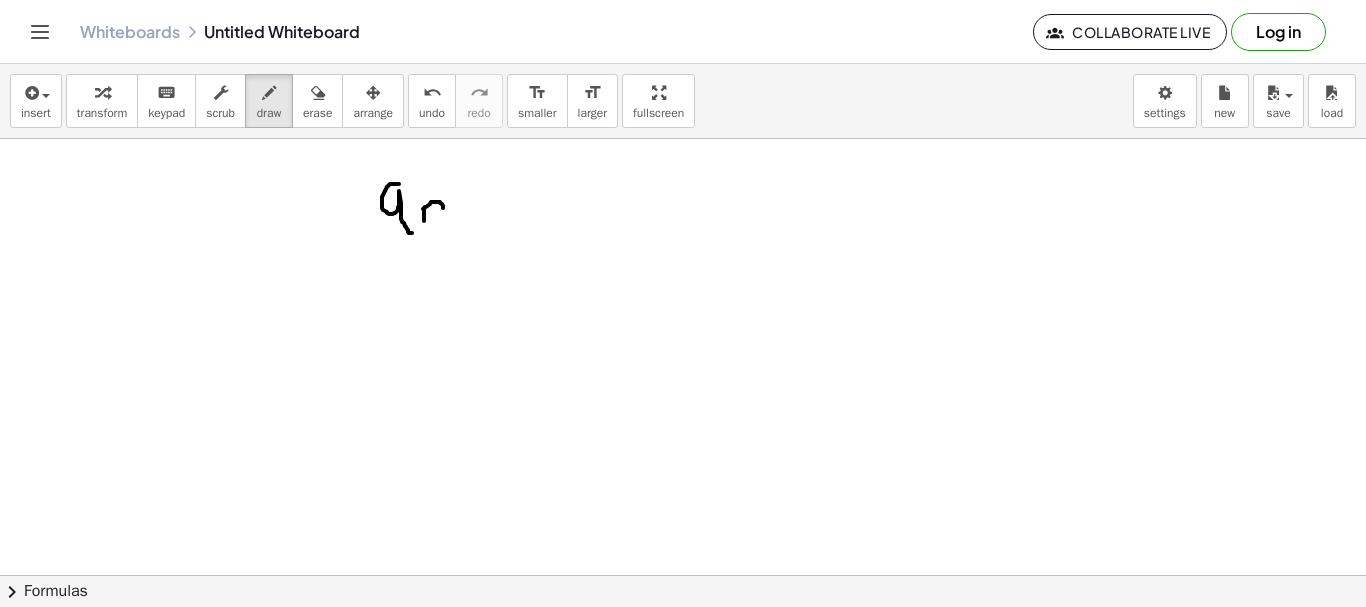 drag, startPoint x: 423, startPoint y: 209, endPoint x: 443, endPoint y: 216, distance: 21.189621 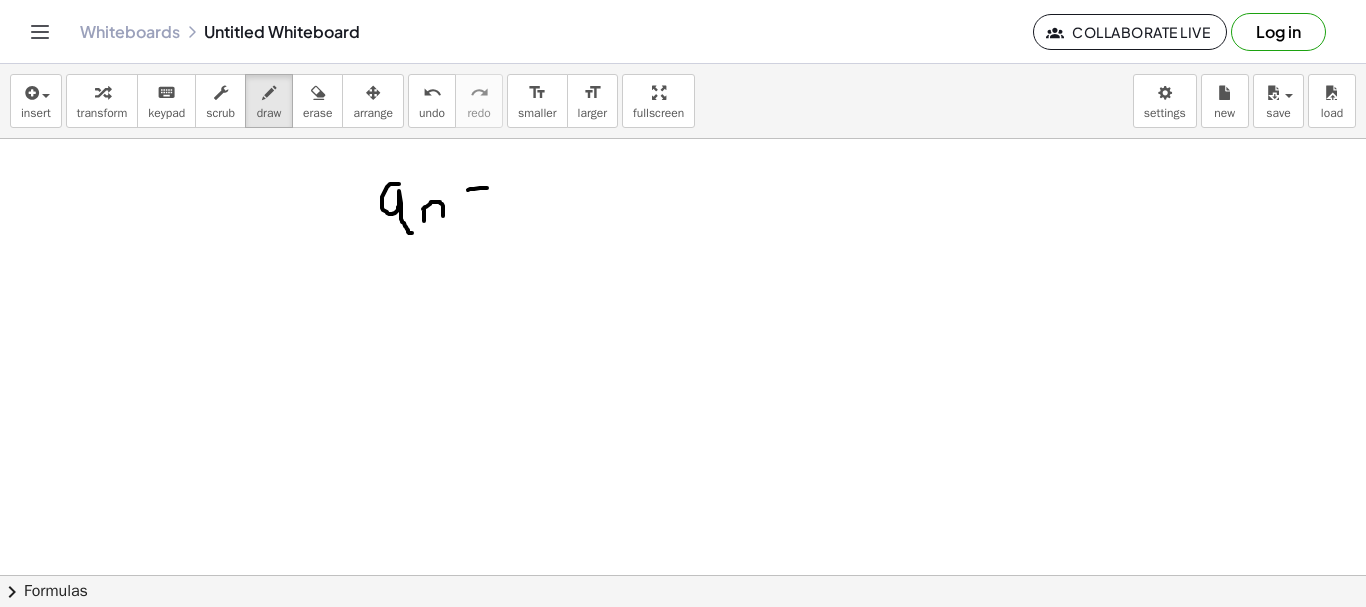 drag, startPoint x: 468, startPoint y: 190, endPoint x: 488, endPoint y: 188, distance: 20.09975 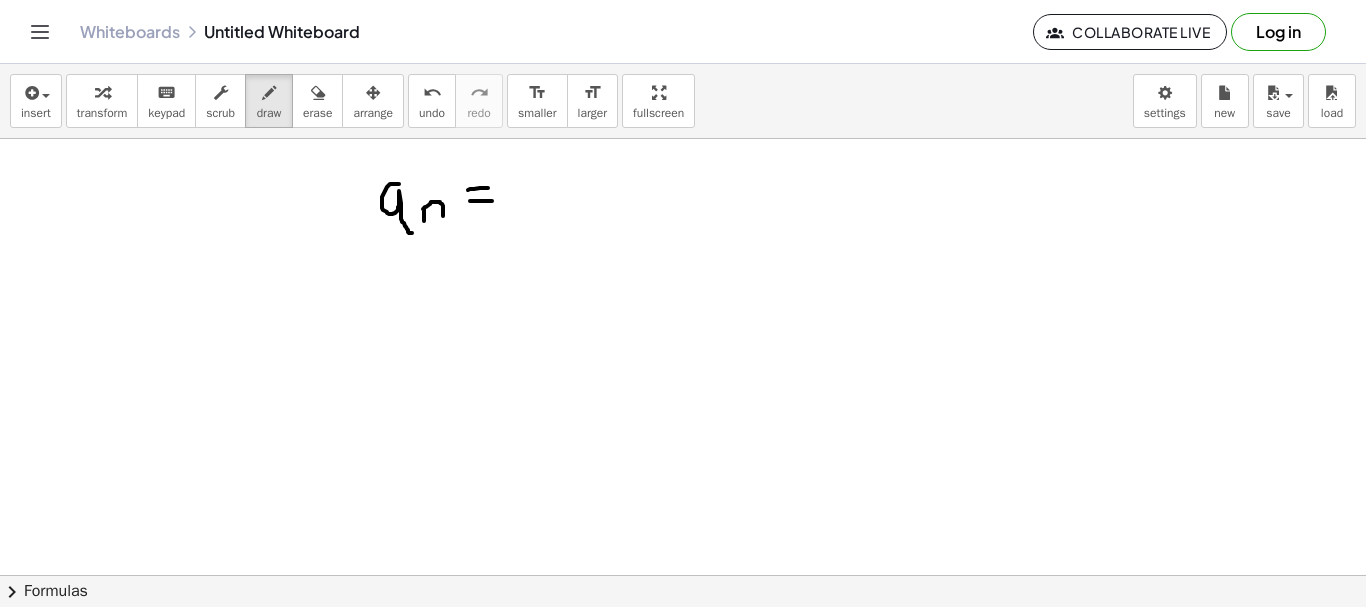 drag, startPoint x: 470, startPoint y: 201, endPoint x: 492, endPoint y: 201, distance: 22 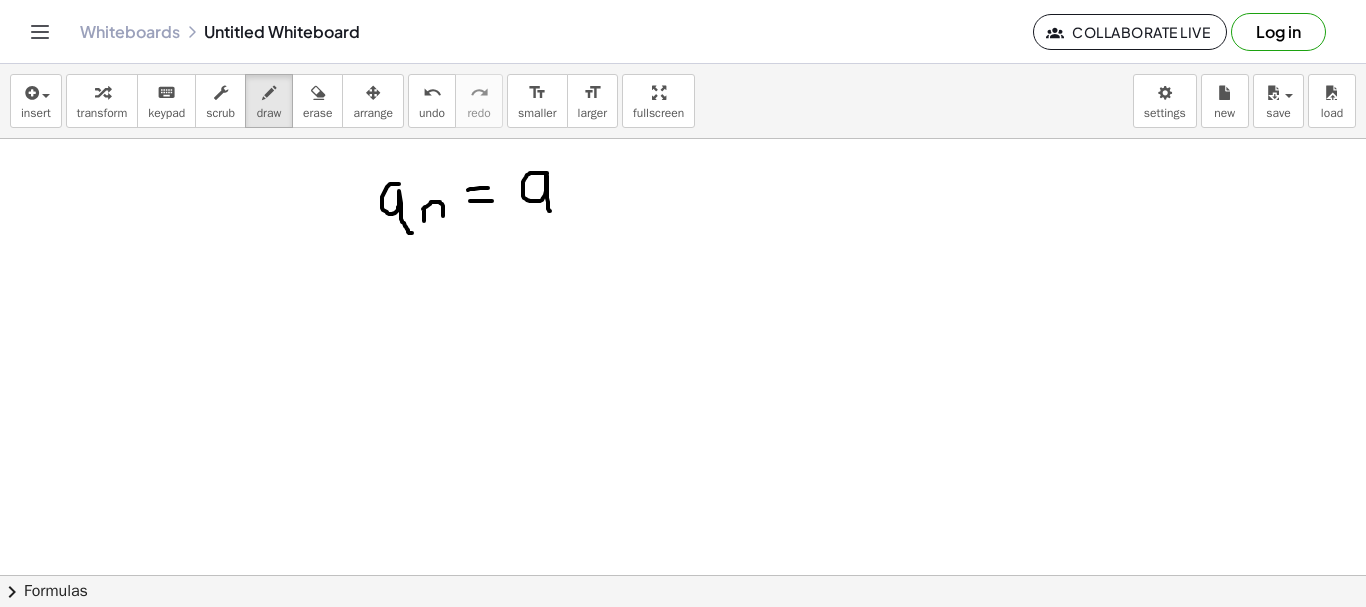 drag, startPoint x: 547, startPoint y: 174, endPoint x: 550, endPoint y: 211, distance: 37.12142 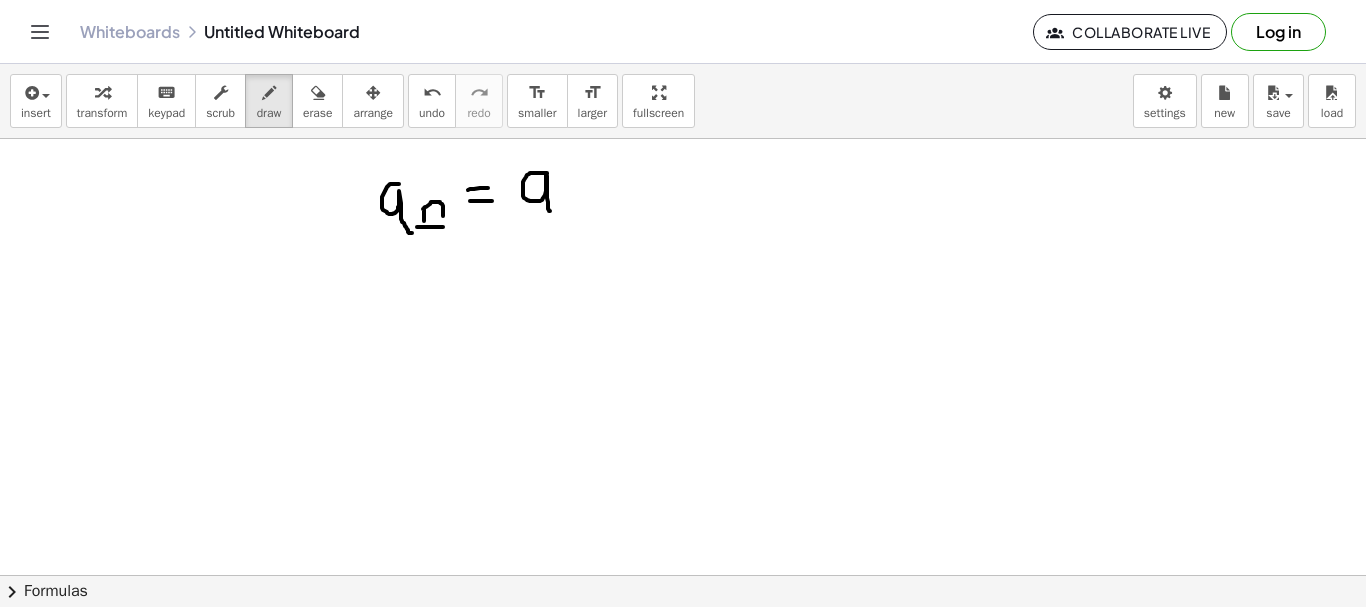 drag, startPoint x: 417, startPoint y: 227, endPoint x: 448, endPoint y: 227, distance: 31 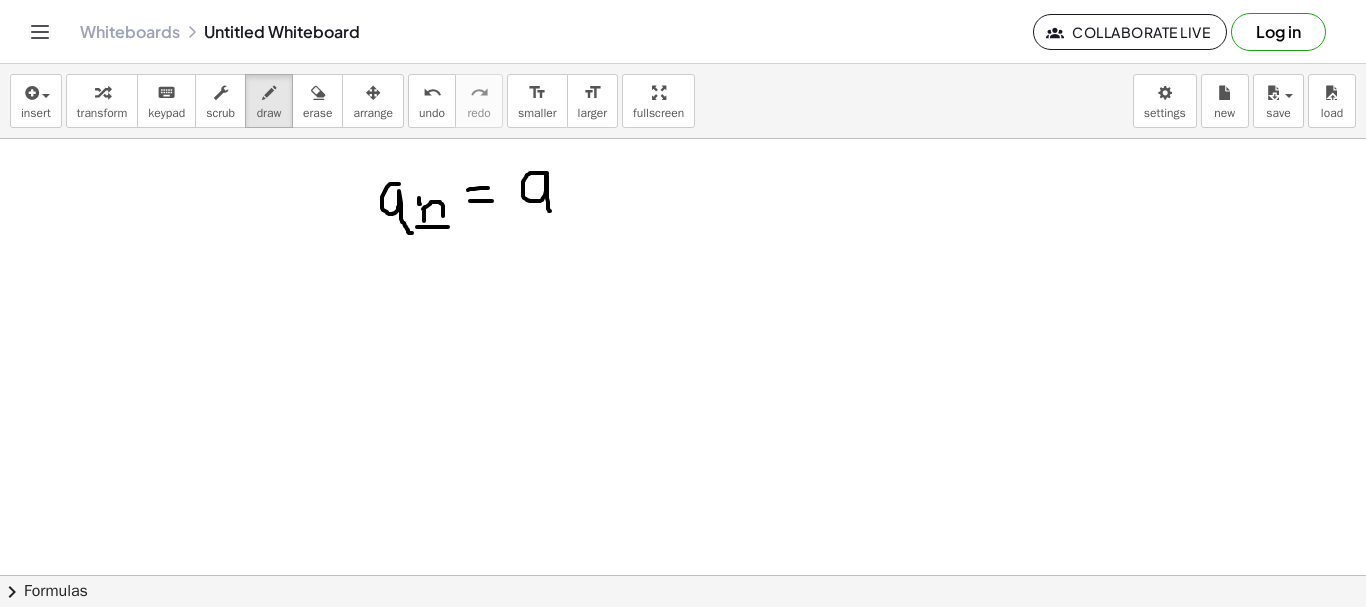 drag, startPoint x: 419, startPoint y: 198, endPoint x: 421, endPoint y: 214, distance: 16.124516 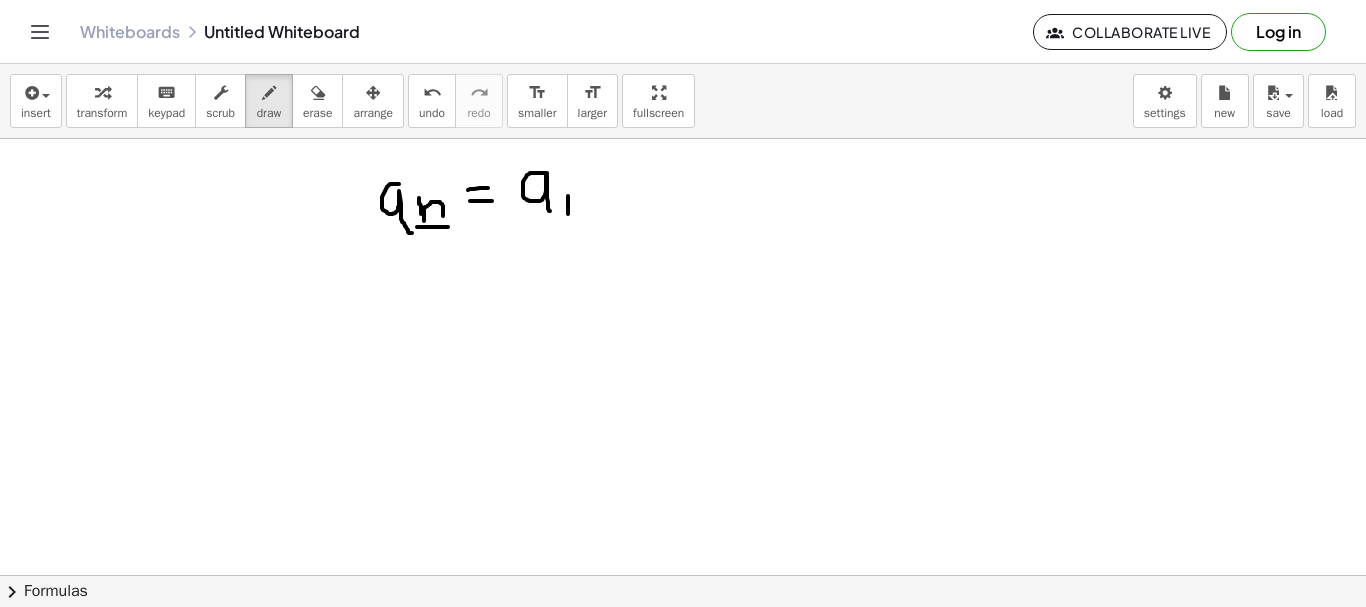 drag, startPoint x: 568, startPoint y: 196, endPoint x: 568, endPoint y: 216, distance: 20 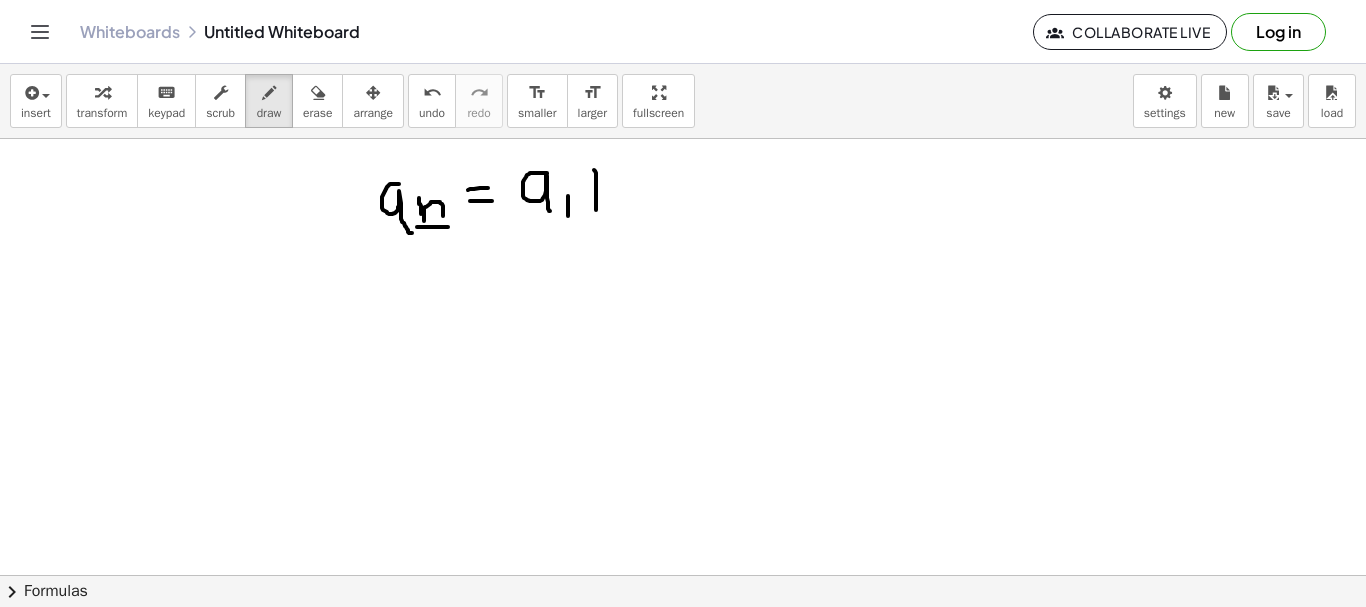 drag, startPoint x: 594, startPoint y: 170, endPoint x: 596, endPoint y: 210, distance: 40.04997 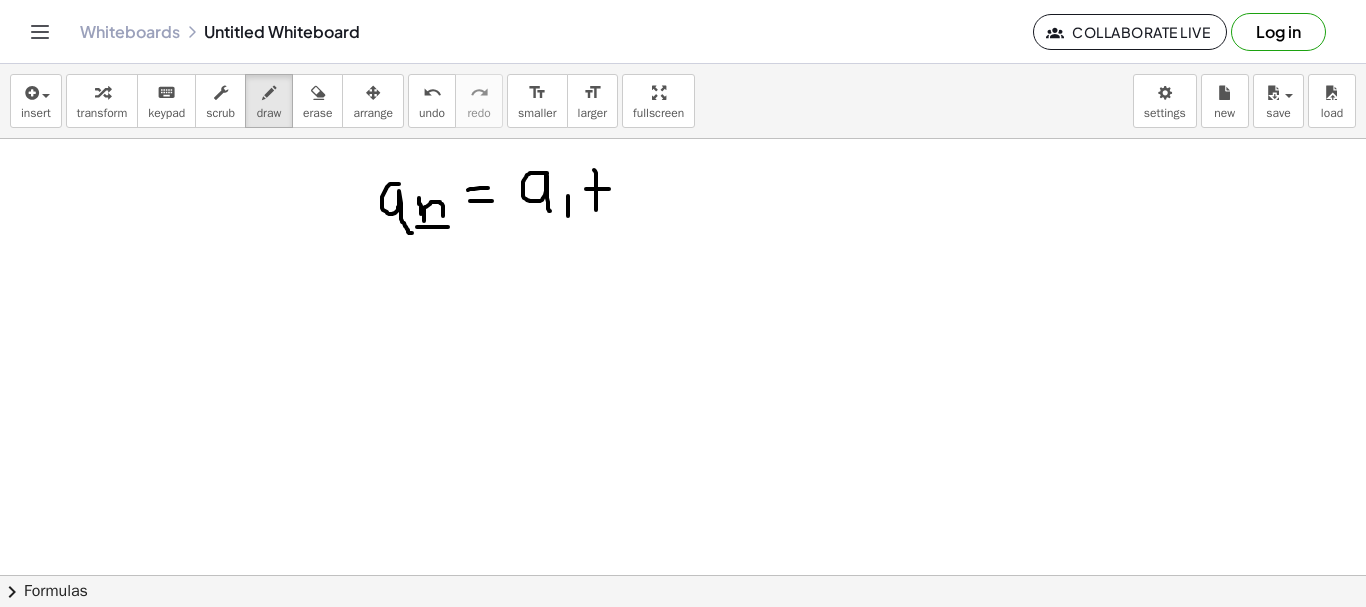 drag, startPoint x: 586, startPoint y: 189, endPoint x: 610, endPoint y: 189, distance: 24 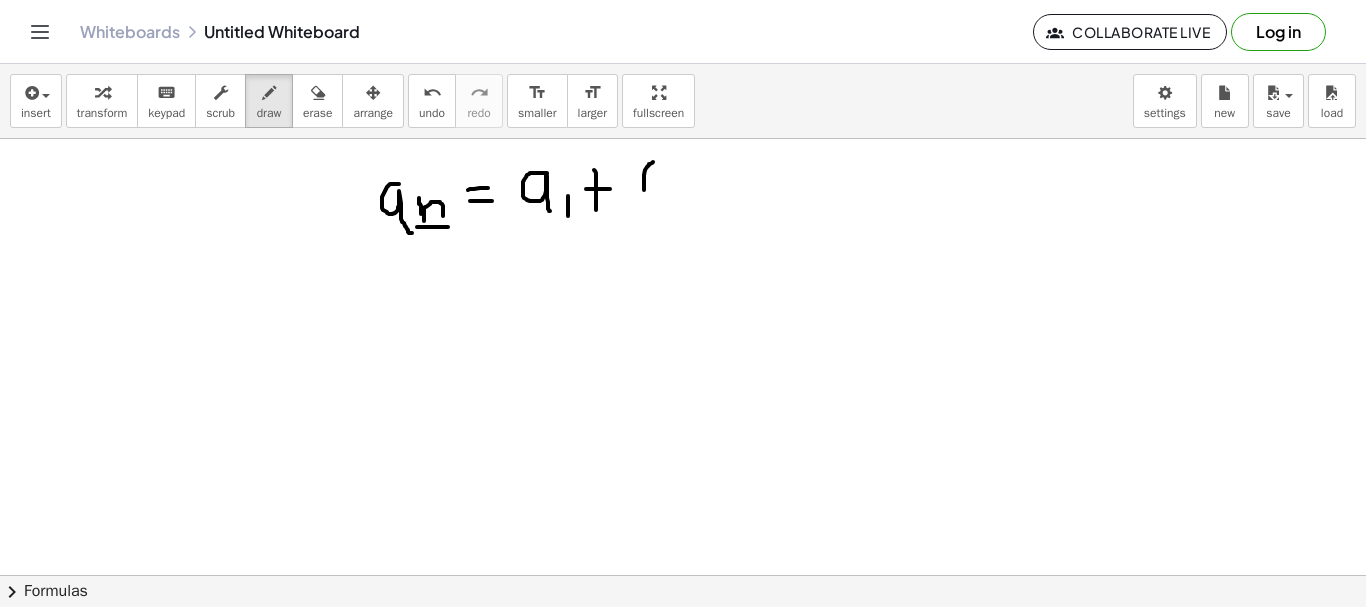 drag, startPoint x: 653, startPoint y: 162, endPoint x: 651, endPoint y: 210, distance: 48.04165 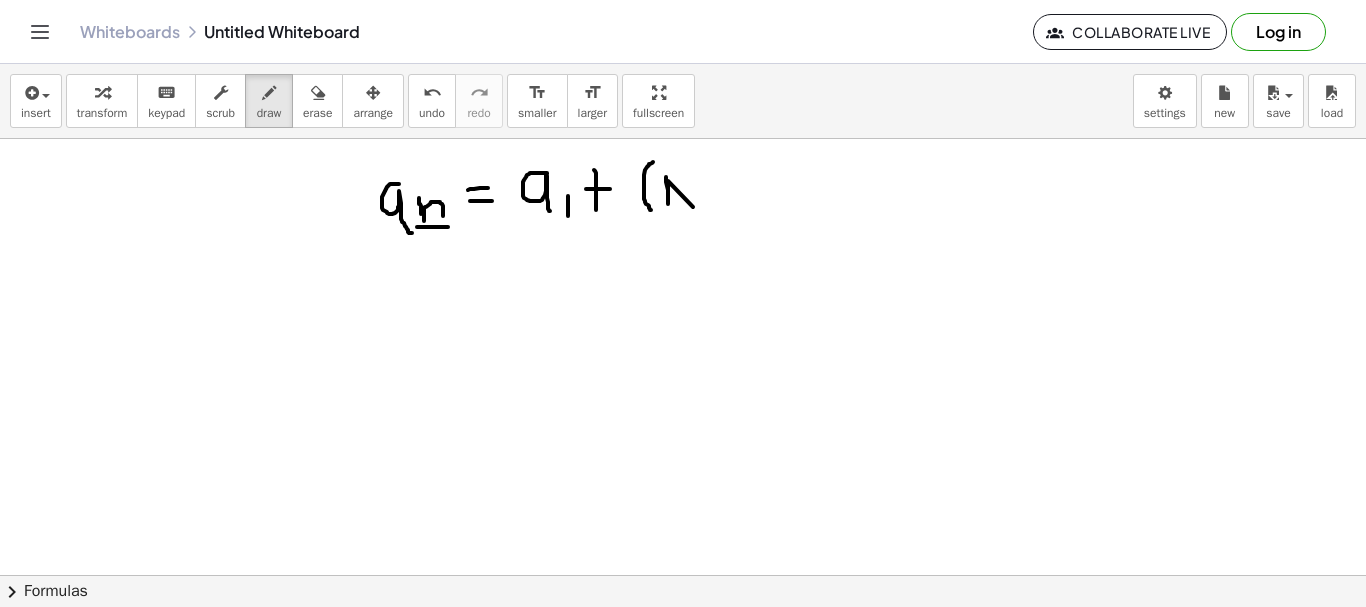 drag, startPoint x: 666, startPoint y: 177, endPoint x: 693, endPoint y: 207, distance: 40.36087 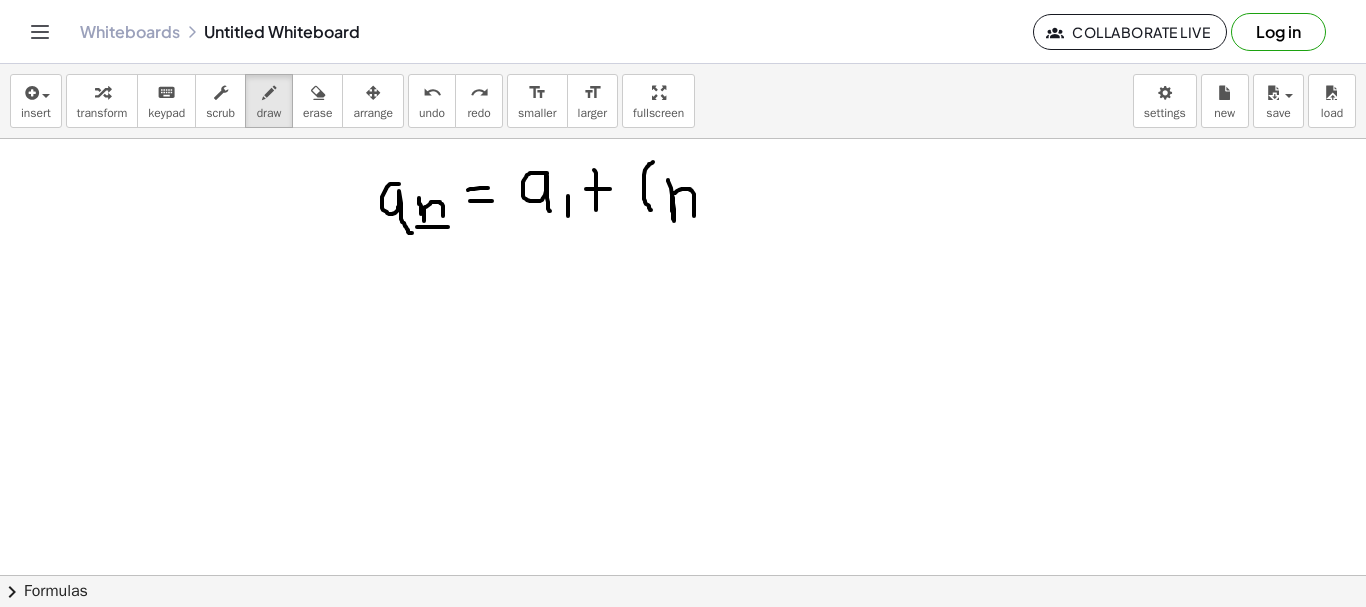 drag, startPoint x: 668, startPoint y: 180, endPoint x: 694, endPoint y: 219, distance: 46.872166 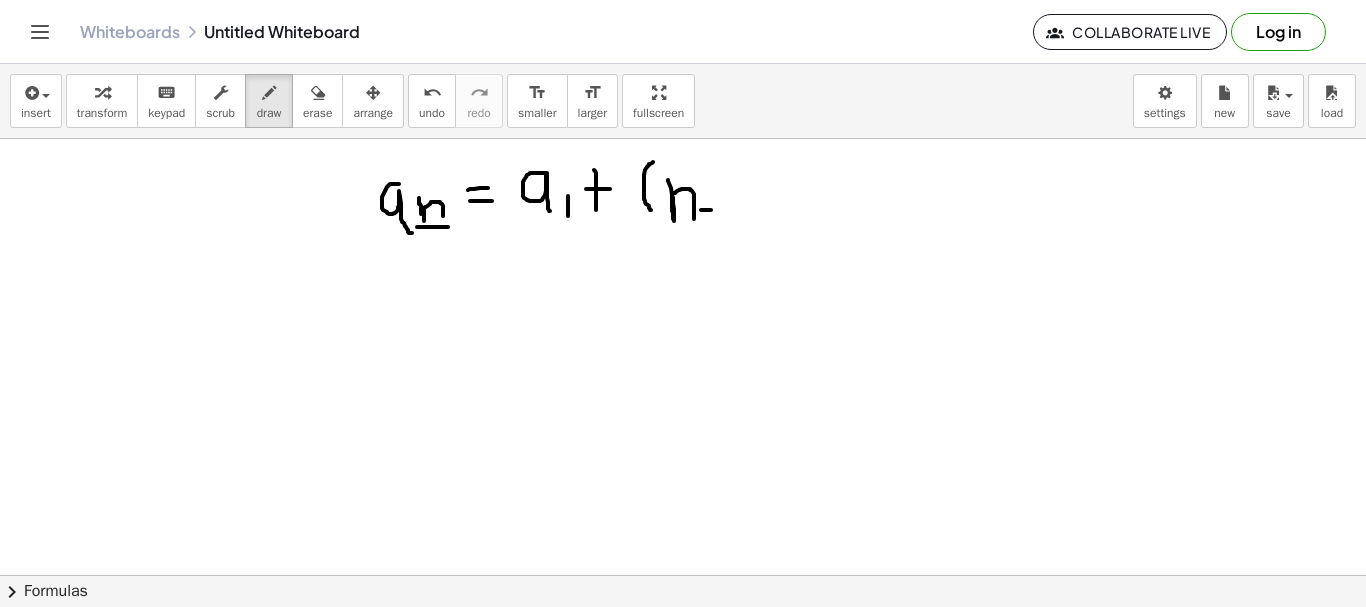 click at bounding box center (683, 575) 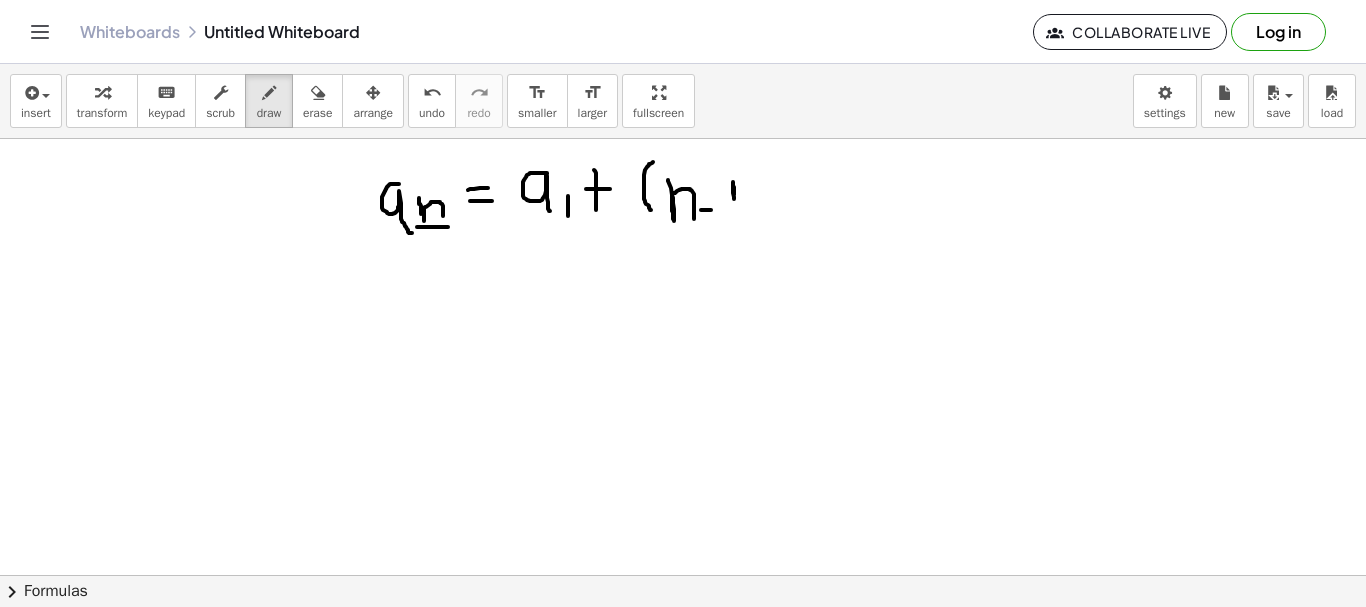 drag, startPoint x: 734, startPoint y: 195, endPoint x: 737, endPoint y: 211, distance: 16.27882 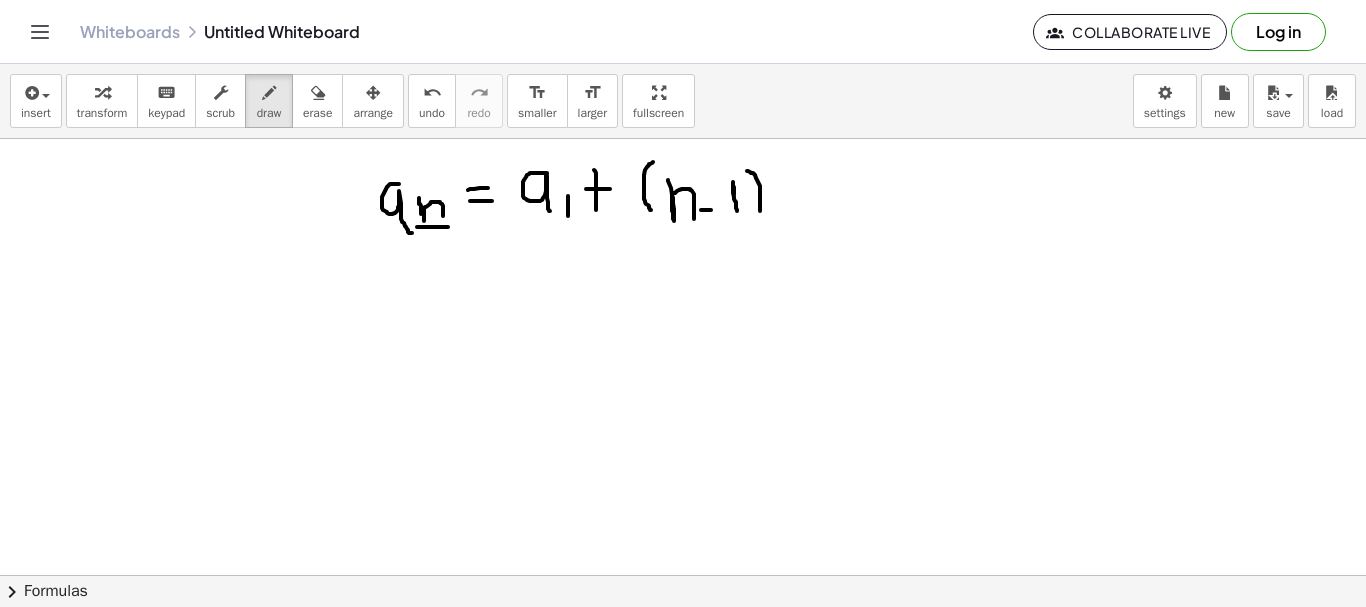 drag, startPoint x: 747, startPoint y: 171, endPoint x: 758, endPoint y: 217, distance: 47.296936 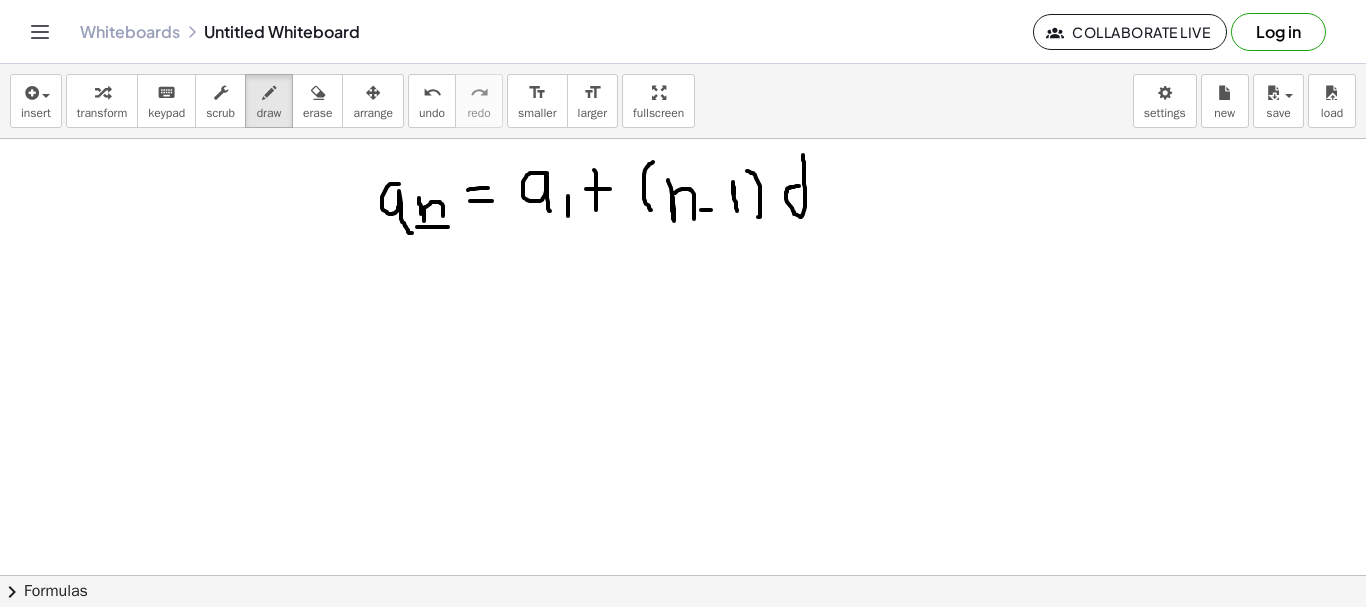 drag, startPoint x: 799, startPoint y: 186, endPoint x: 803, endPoint y: 146, distance: 40.1995 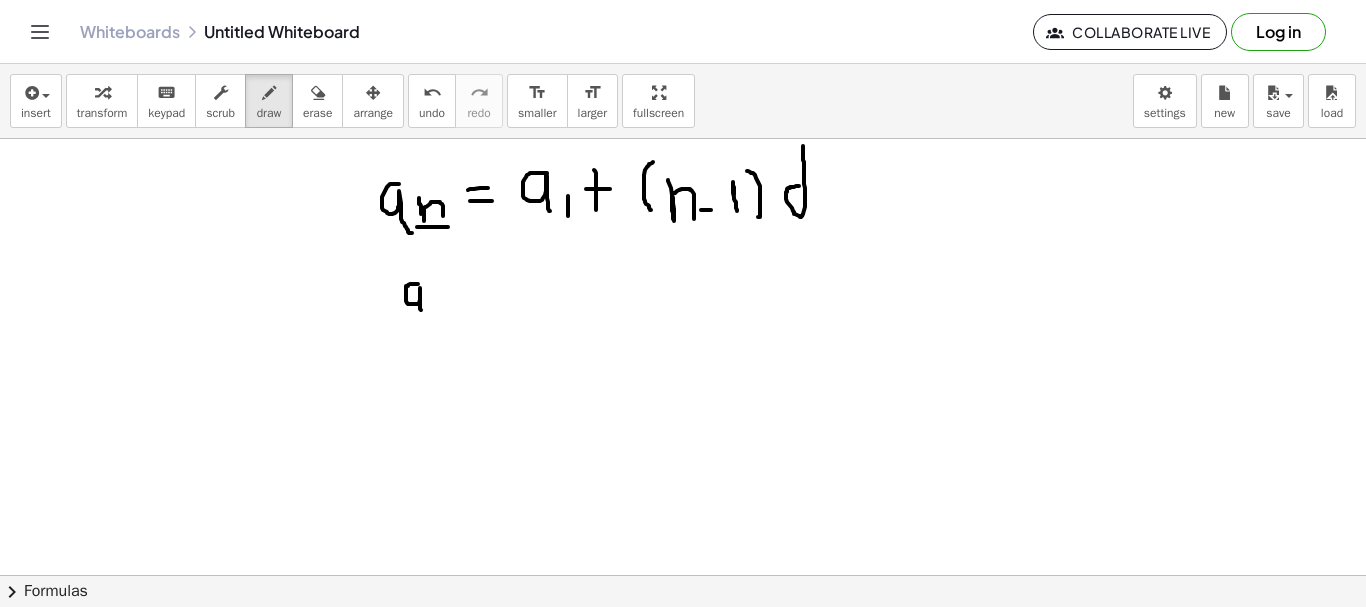 drag, startPoint x: 418, startPoint y: 284, endPoint x: 427, endPoint y: 298, distance: 16.643316 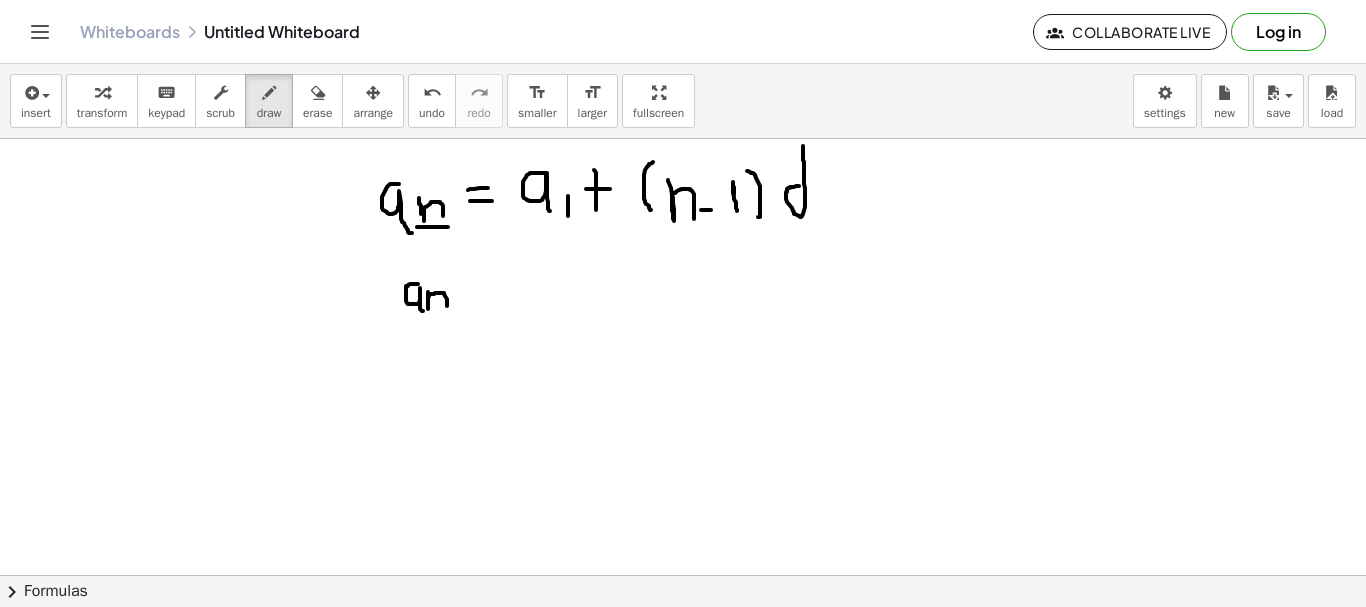 drag, startPoint x: 428, startPoint y: 292, endPoint x: 447, endPoint y: 309, distance: 25.495098 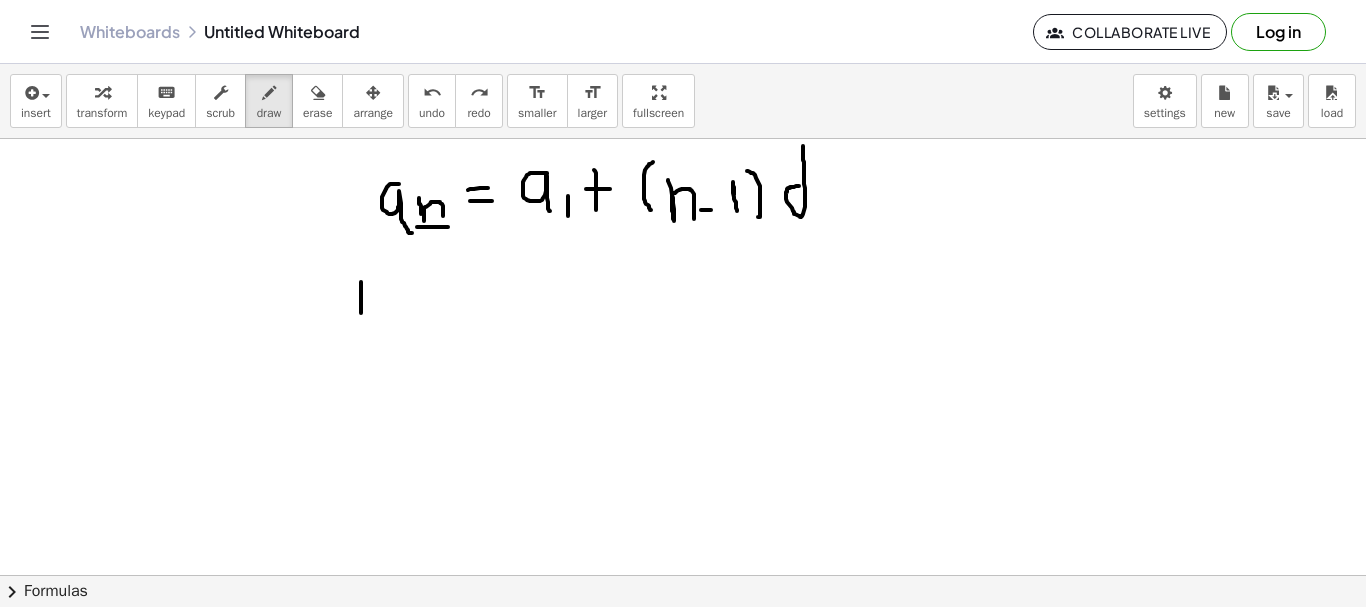 drag, startPoint x: 361, startPoint y: 282, endPoint x: 361, endPoint y: 324, distance: 42 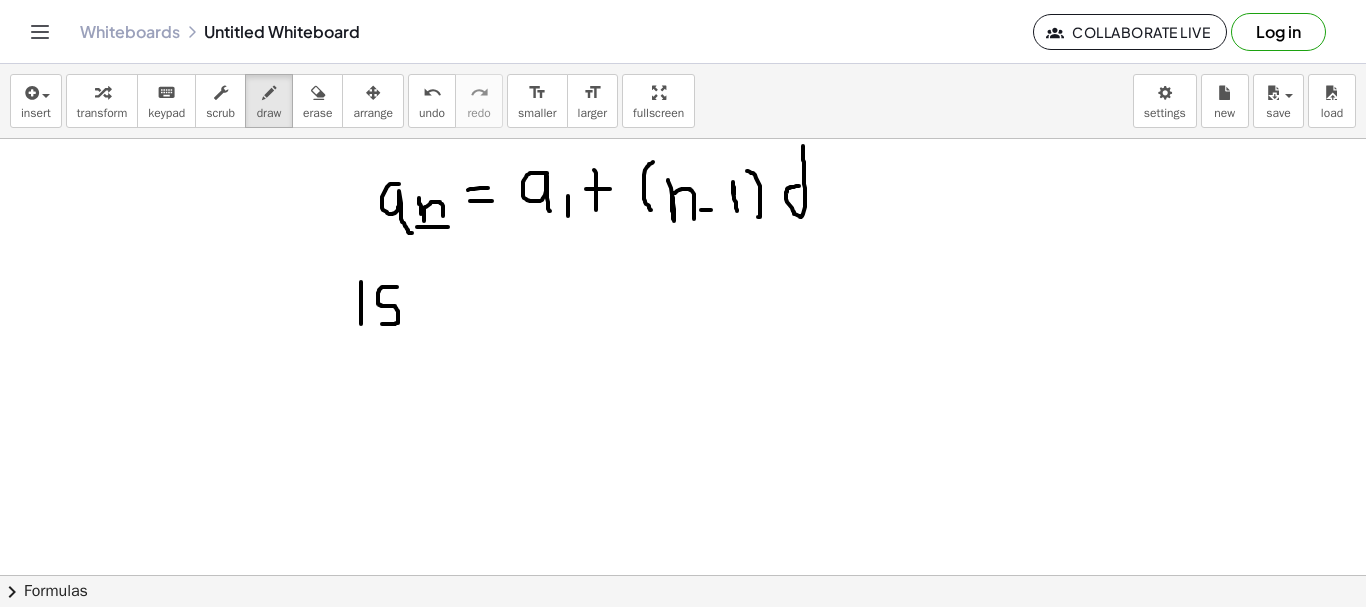 drag, startPoint x: 397, startPoint y: 287, endPoint x: 377, endPoint y: 324, distance: 42.059483 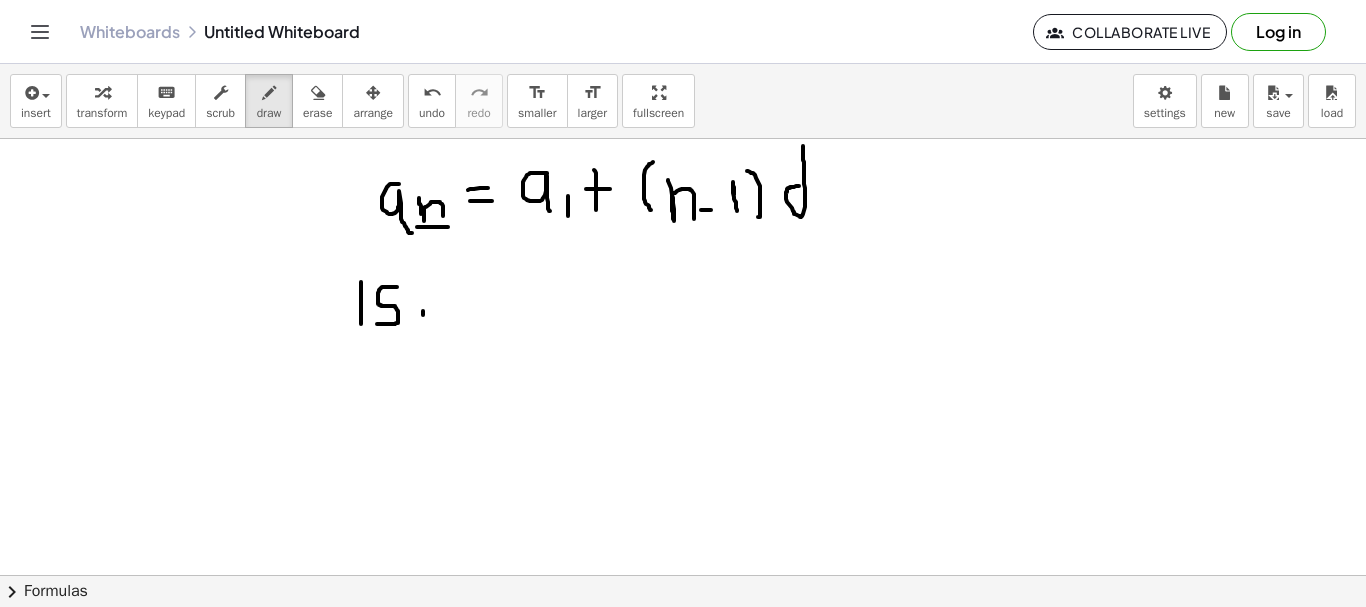 click at bounding box center (683, 575) 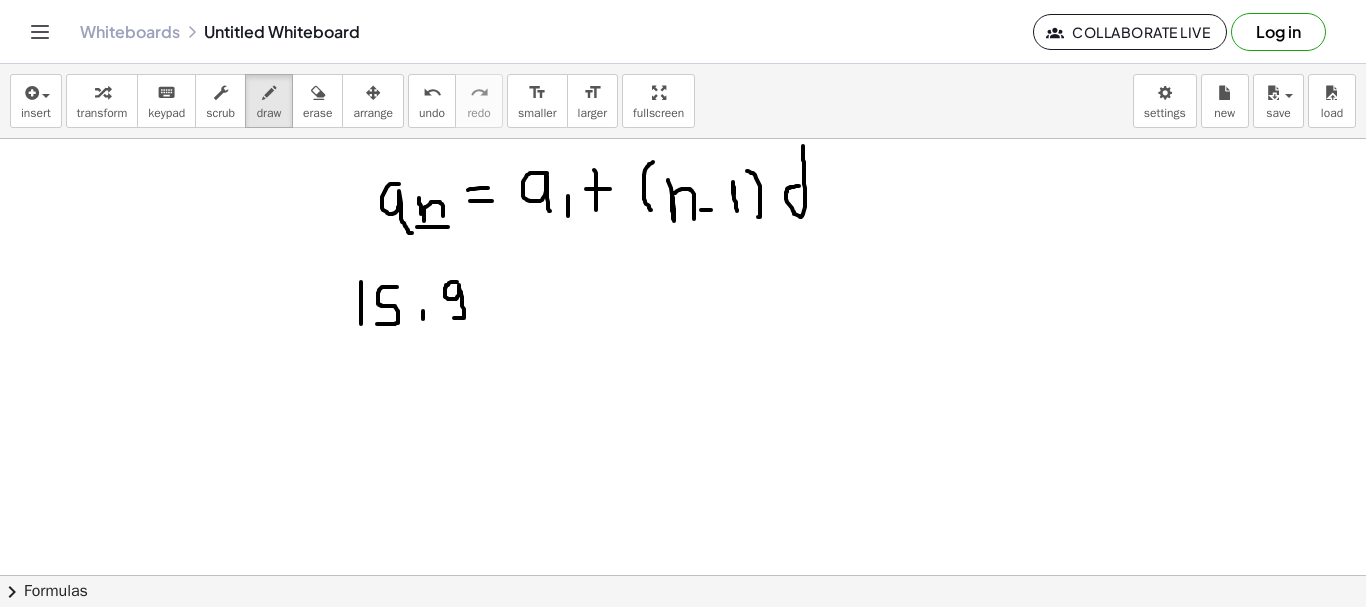 drag, startPoint x: 457, startPoint y: 282, endPoint x: 449, endPoint y: 318, distance: 36.878178 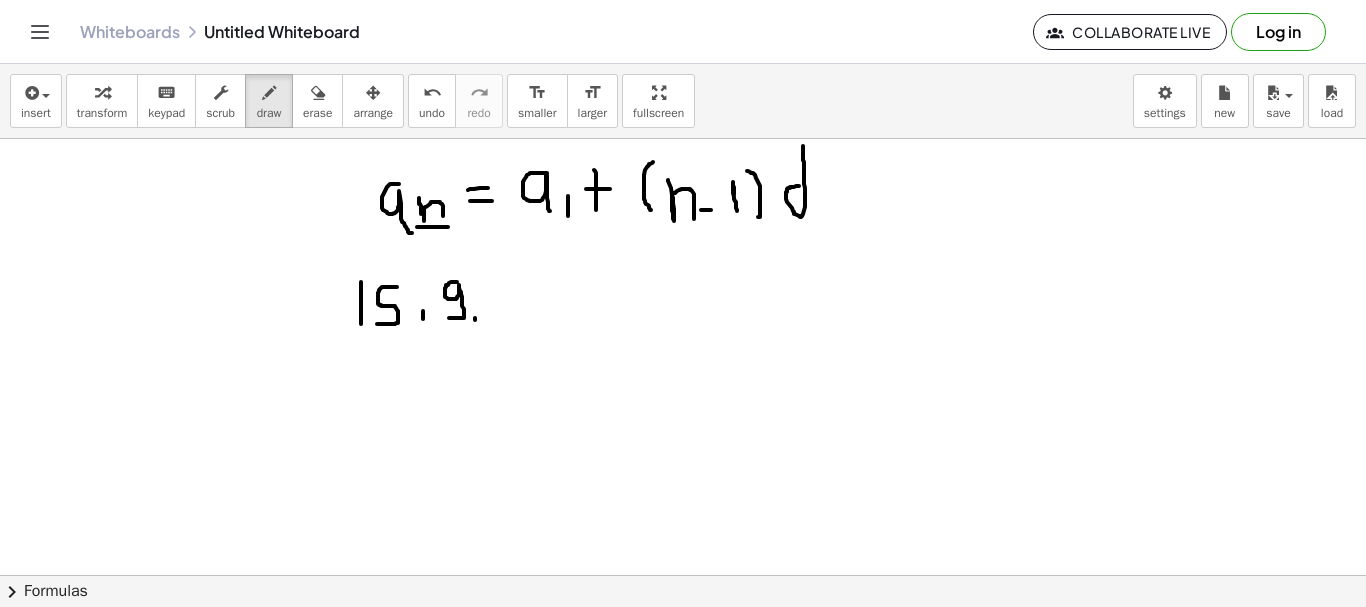 drag, startPoint x: 475, startPoint y: 318, endPoint x: 475, endPoint y: 330, distance: 12 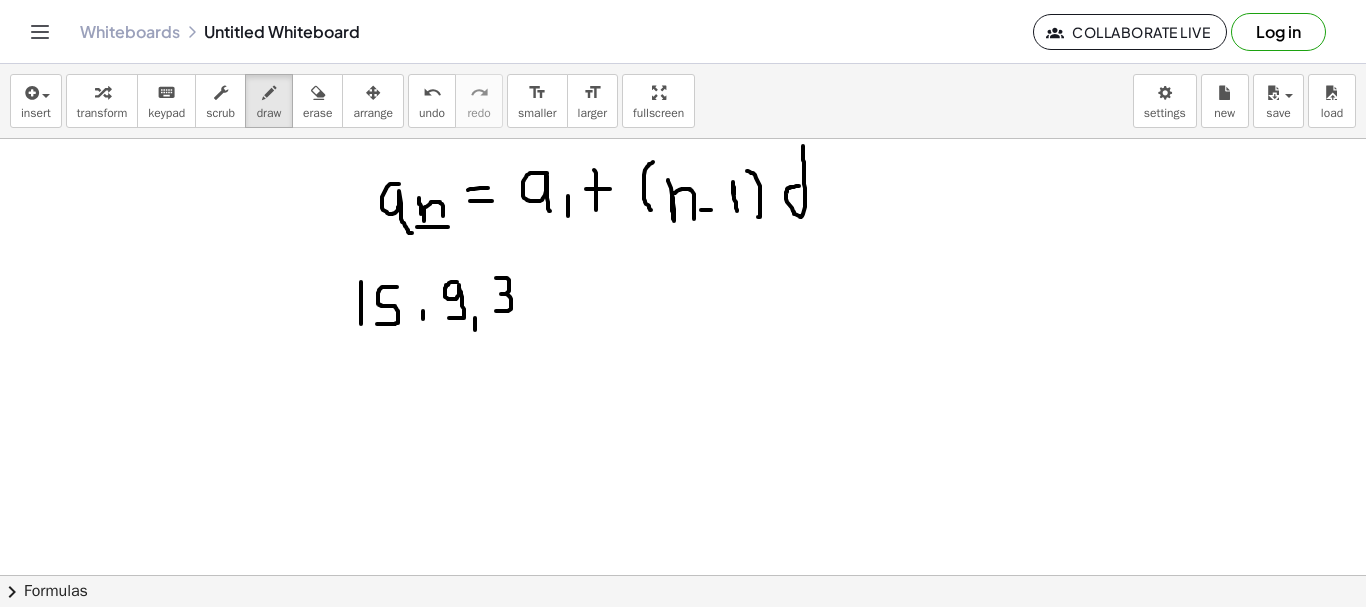 drag, startPoint x: 496, startPoint y: 278, endPoint x: 494, endPoint y: 311, distance: 33.06055 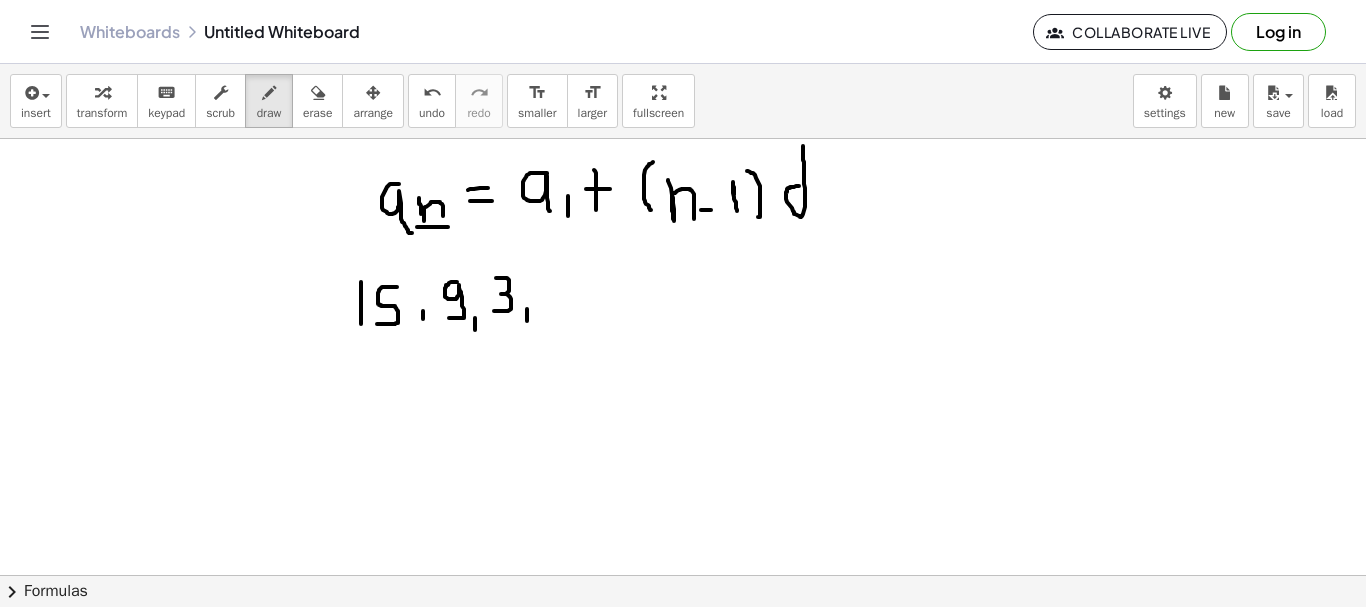 drag, startPoint x: 527, startPoint y: 309, endPoint x: 527, endPoint y: 321, distance: 12 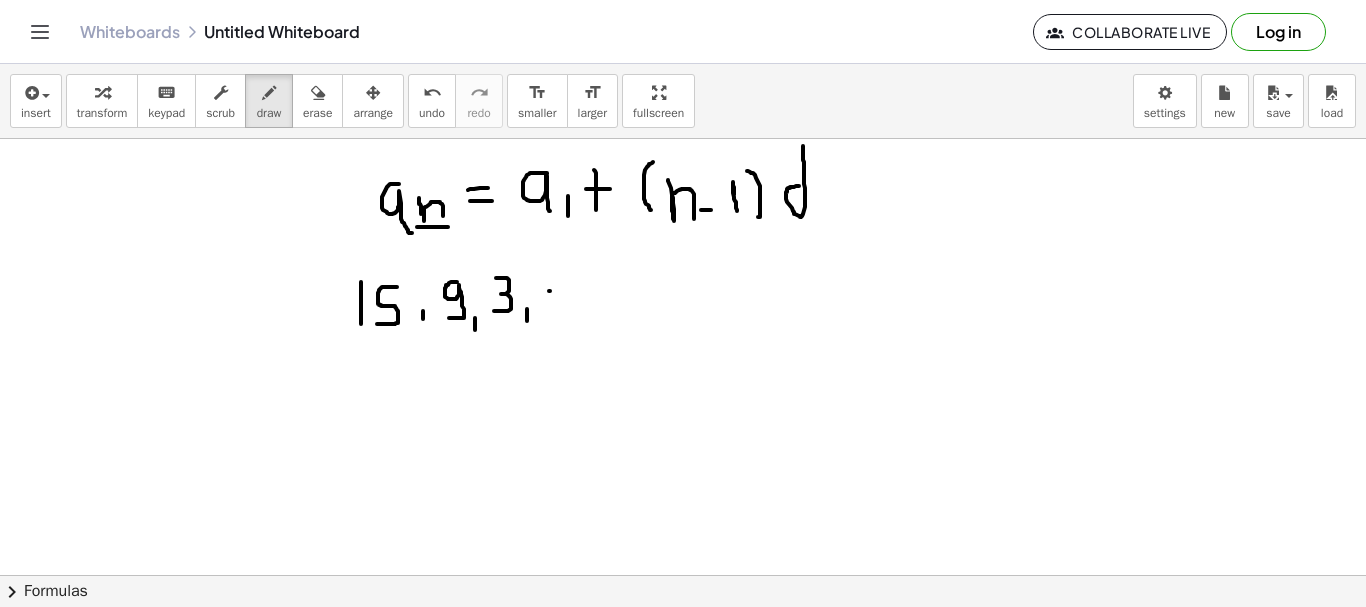 drag, startPoint x: 549, startPoint y: 291, endPoint x: 565, endPoint y: 291, distance: 16 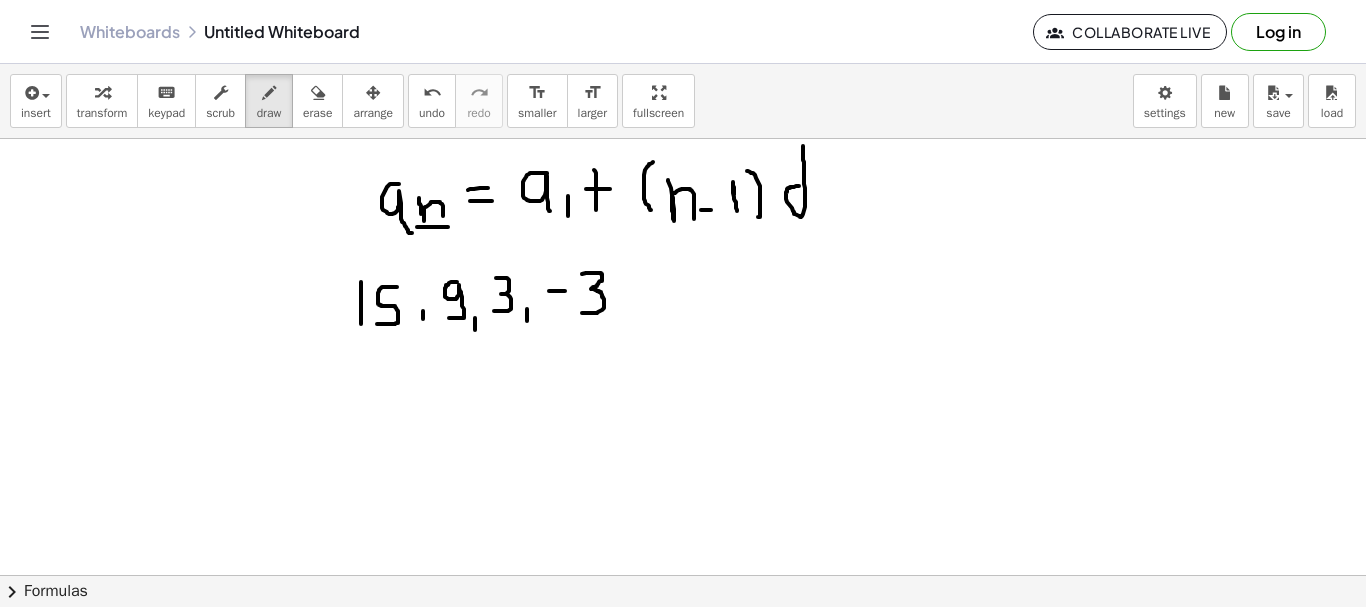 drag, startPoint x: 582, startPoint y: 274, endPoint x: 581, endPoint y: 313, distance: 39.012817 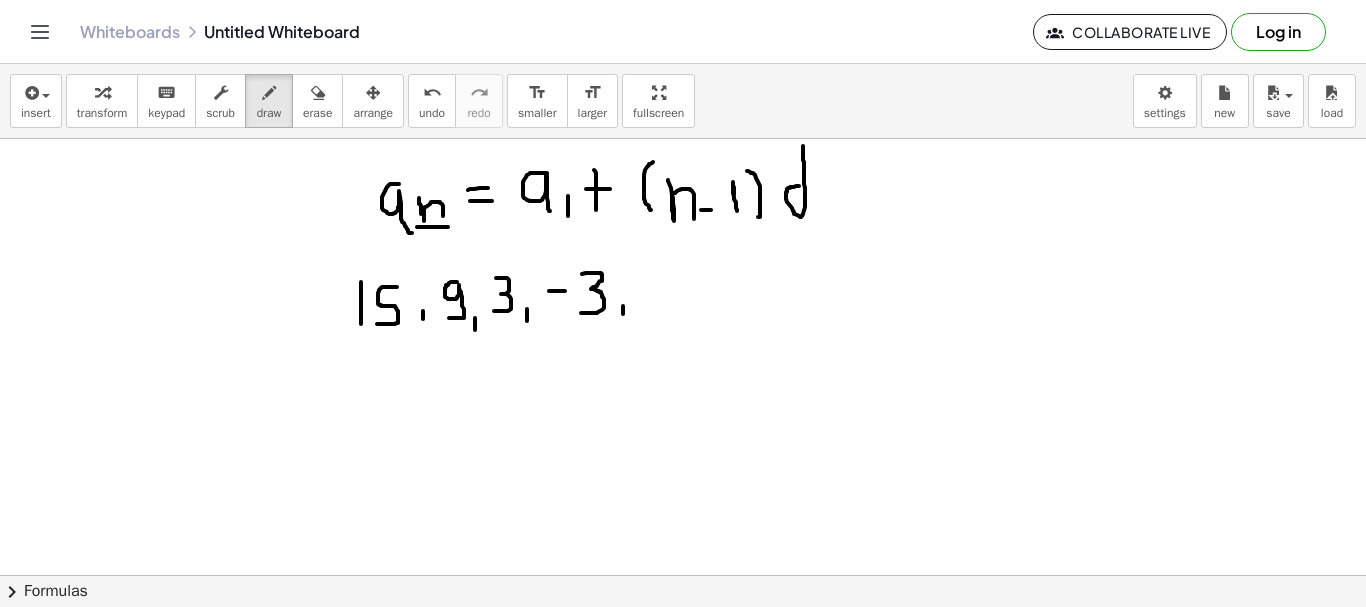 drag, startPoint x: 623, startPoint y: 306, endPoint x: 623, endPoint y: 327, distance: 21 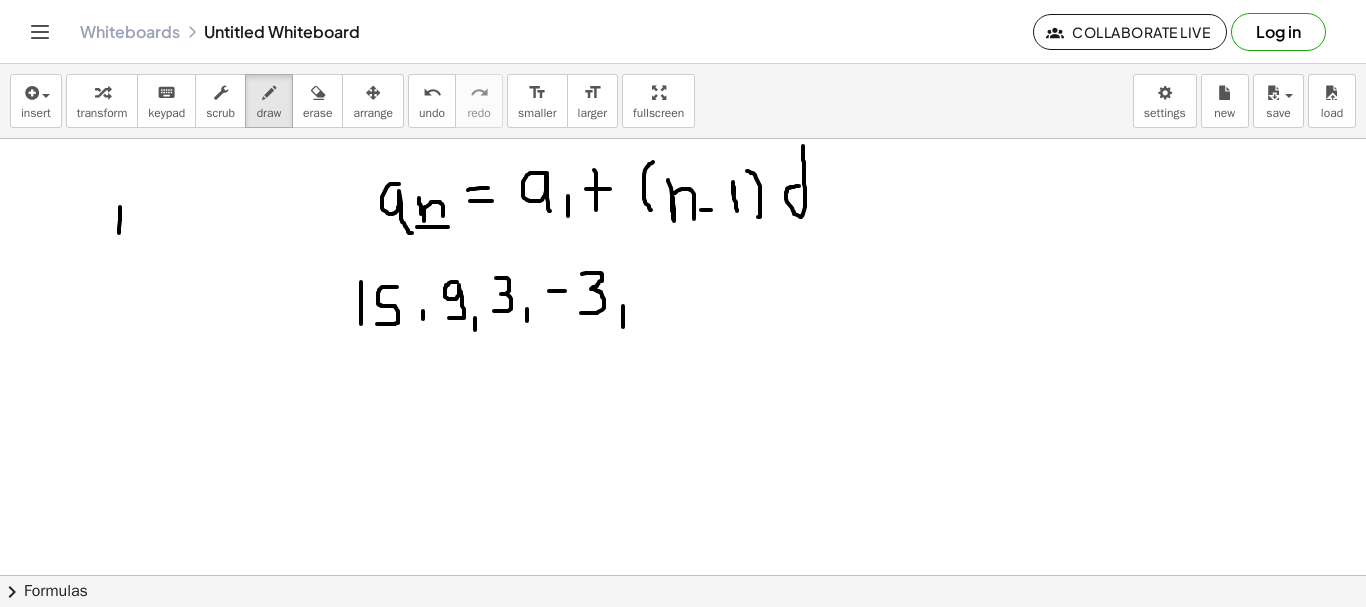 drag, startPoint x: 120, startPoint y: 207, endPoint x: 118, endPoint y: 246, distance: 39.051247 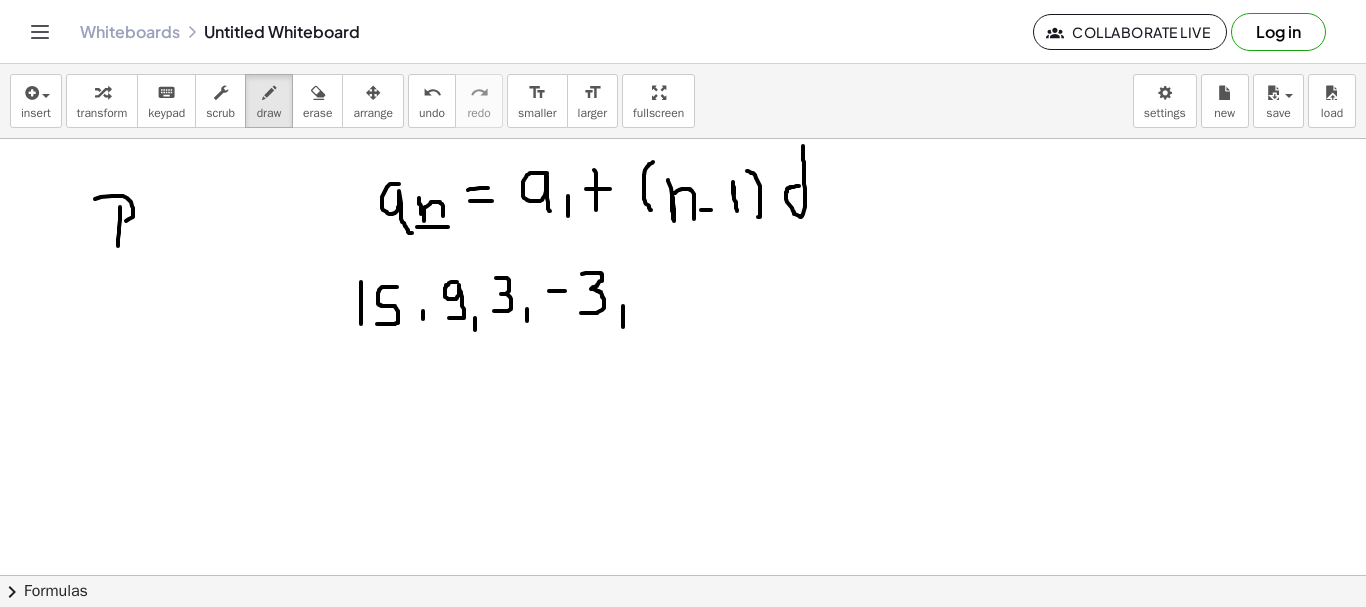 drag, startPoint x: 95, startPoint y: 199, endPoint x: 112, endPoint y: 227, distance: 32.75668 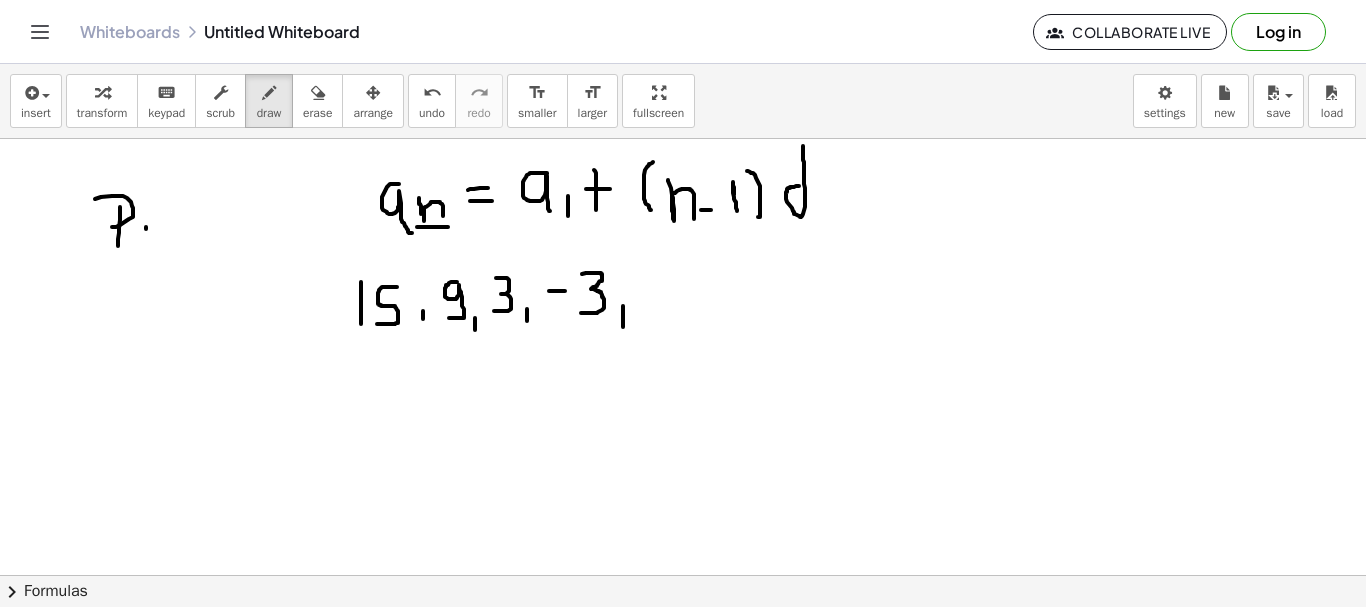 drag, startPoint x: 146, startPoint y: 227, endPoint x: 146, endPoint y: 248, distance: 21 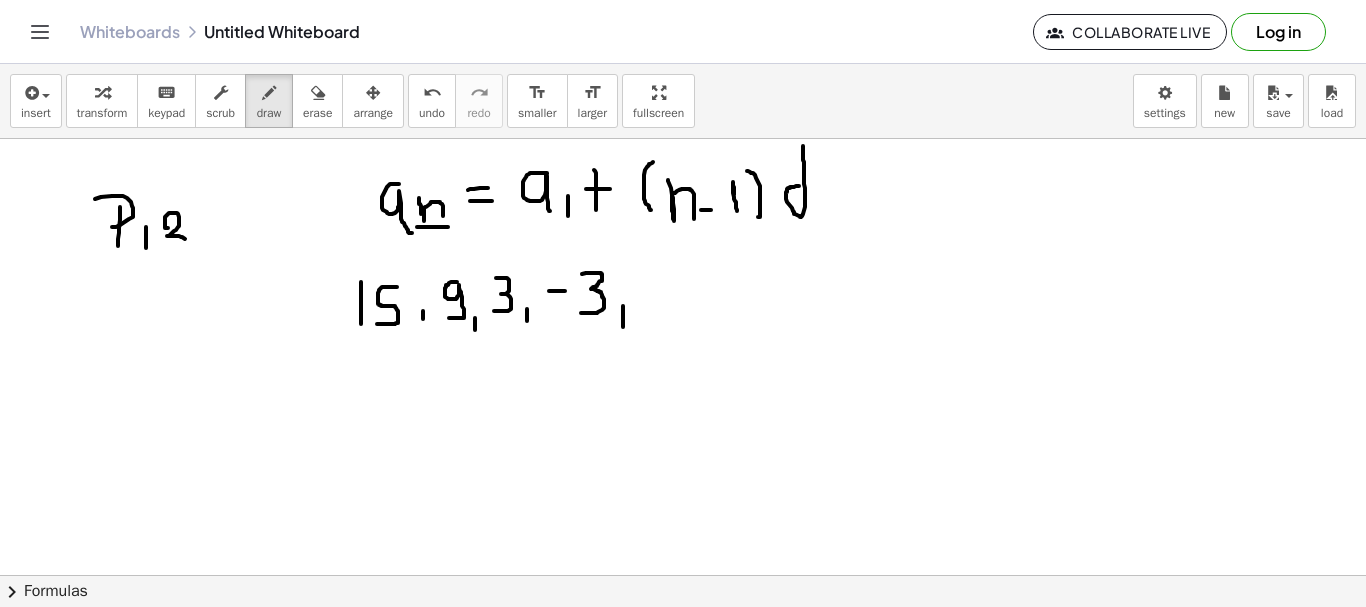 drag, startPoint x: 168, startPoint y: 228, endPoint x: 189, endPoint y: 239, distance: 23.70654 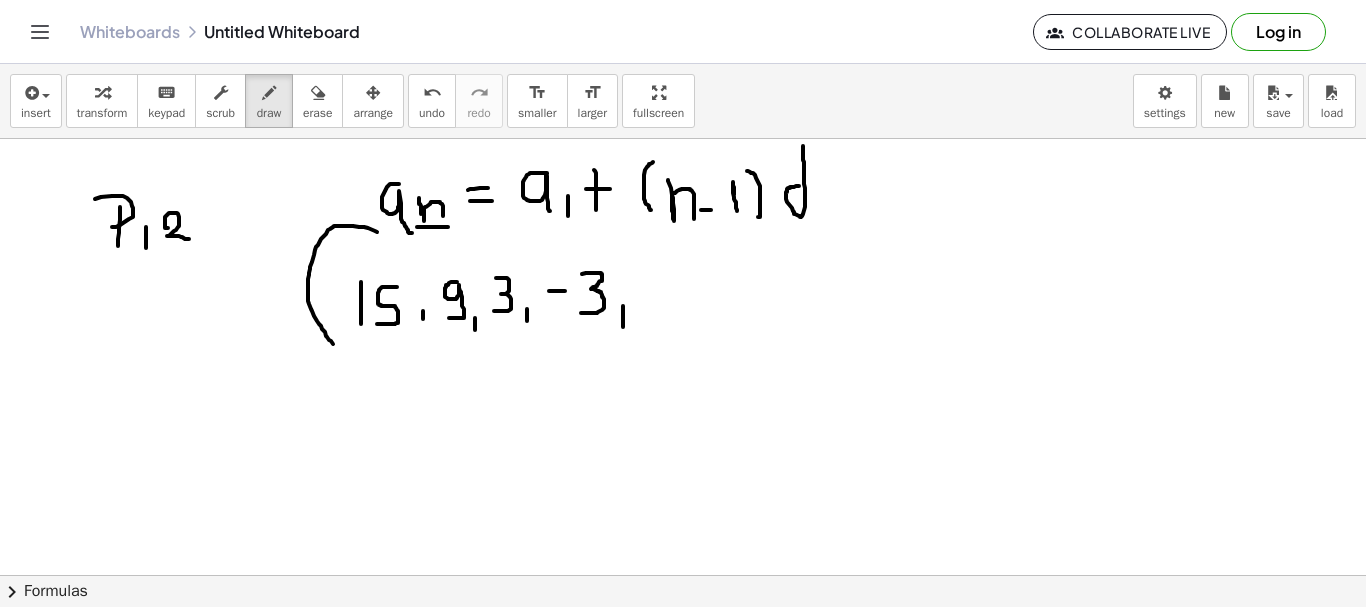 drag, startPoint x: 377, startPoint y: 232, endPoint x: 349, endPoint y: 353, distance: 124.197426 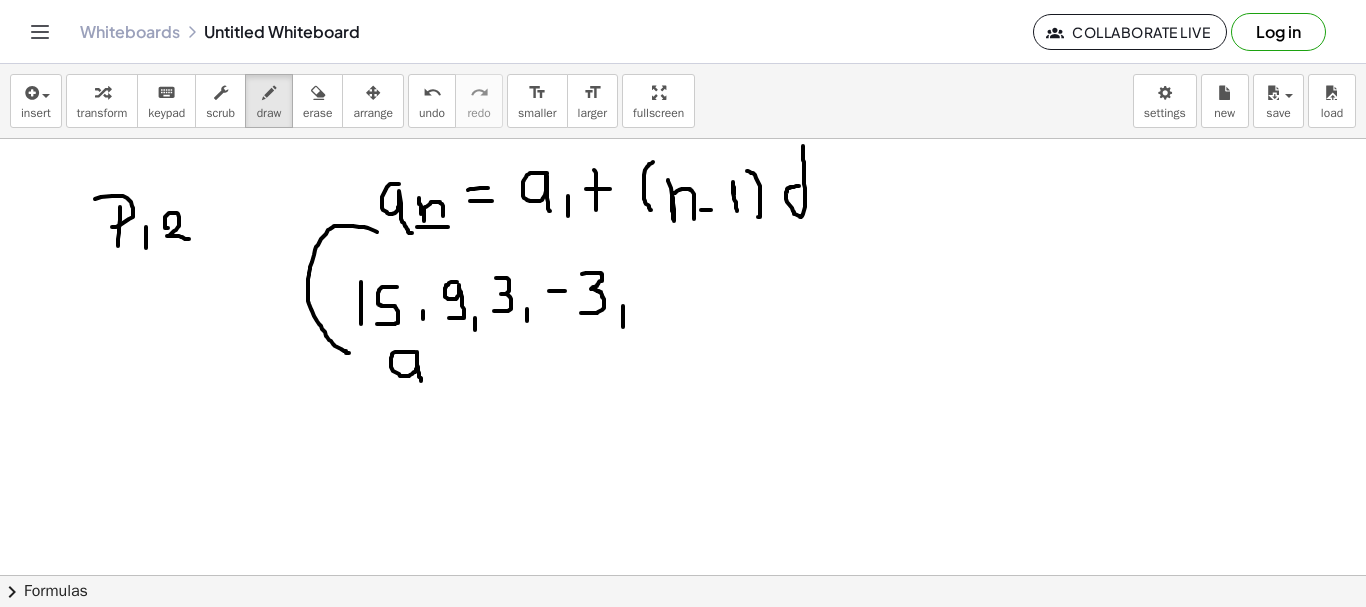 drag, startPoint x: 415, startPoint y: 352, endPoint x: 422, endPoint y: 381, distance: 29.832869 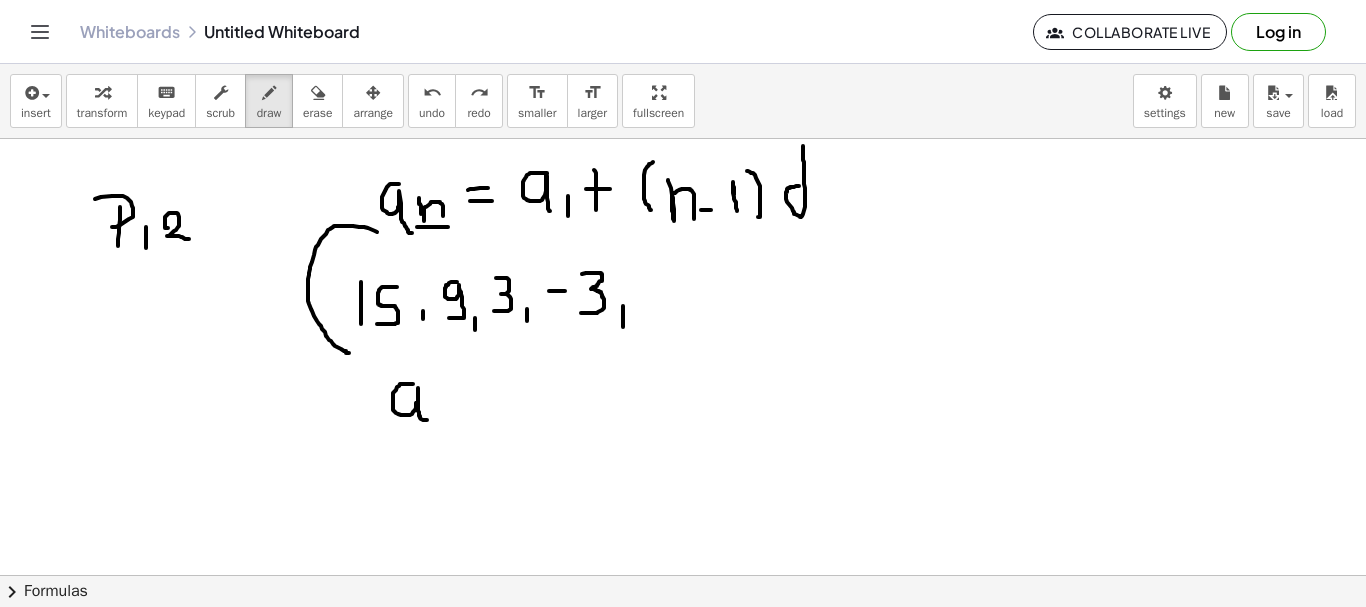 drag, startPoint x: 413, startPoint y: 384, endPoint x: 431, endPoint y: 420, distance: 40.24922 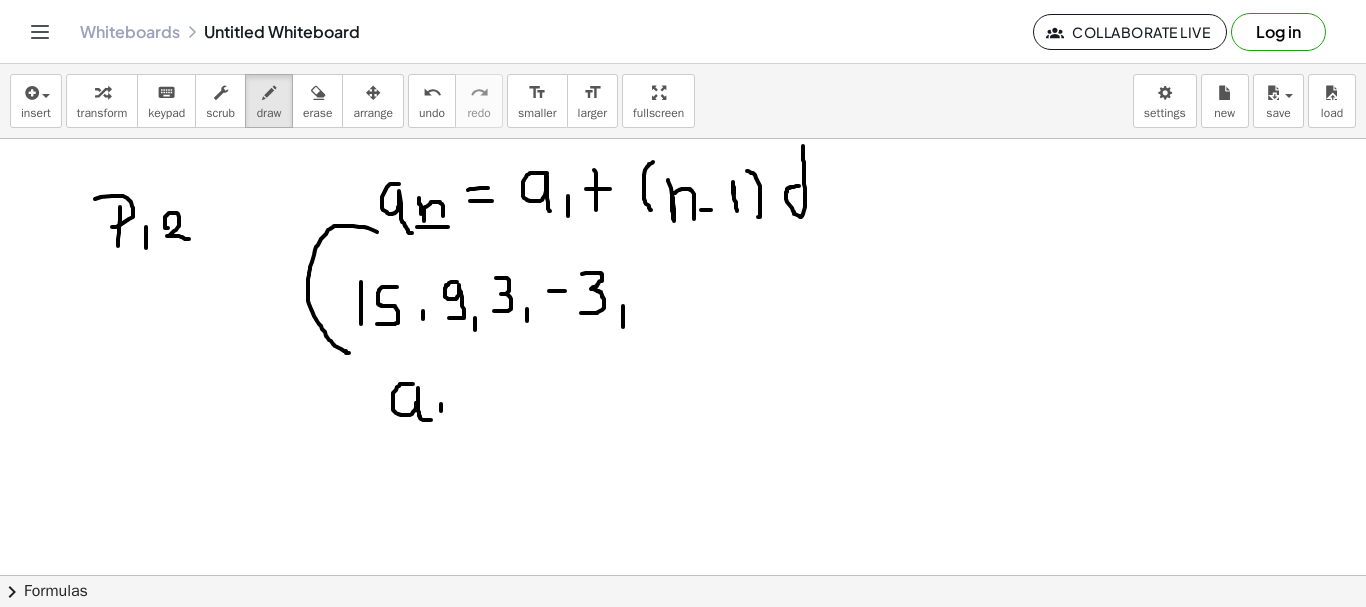 drag, startPoint x: 441, startPoint y: 404, endPoint x: 441, endPoint y: 424, distance: 20 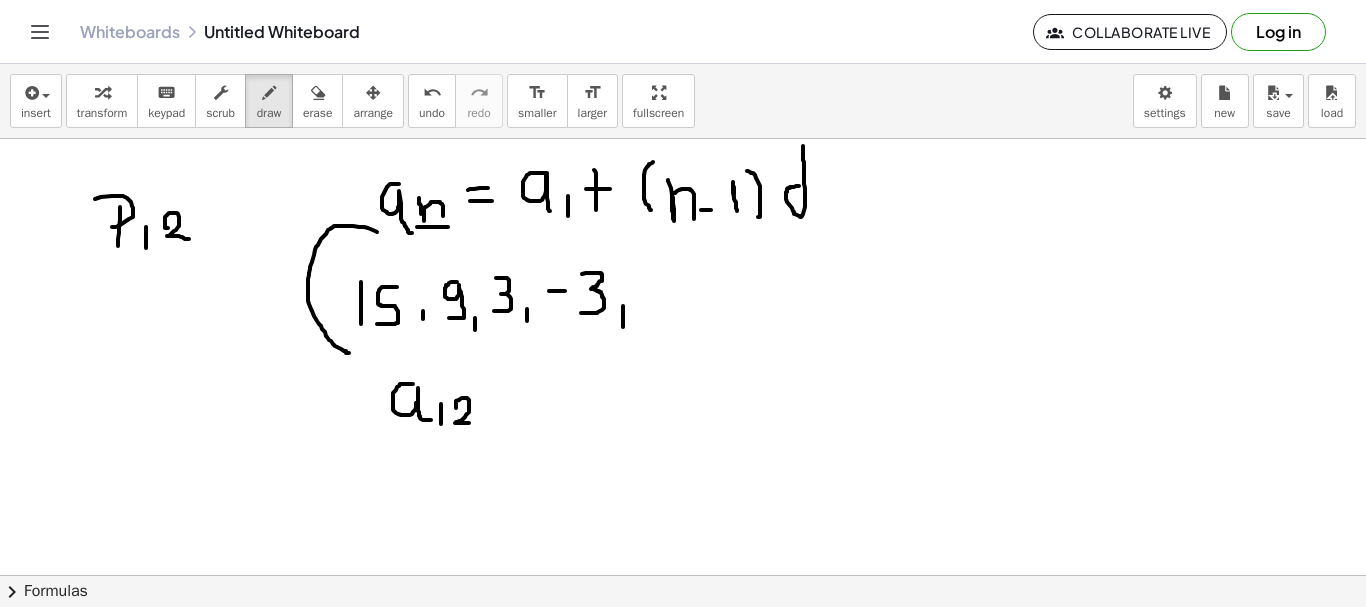 drag, startPoint x: 456, startPoint y: 408, endPoint x: 476, endPoint y: 423, distance: 25 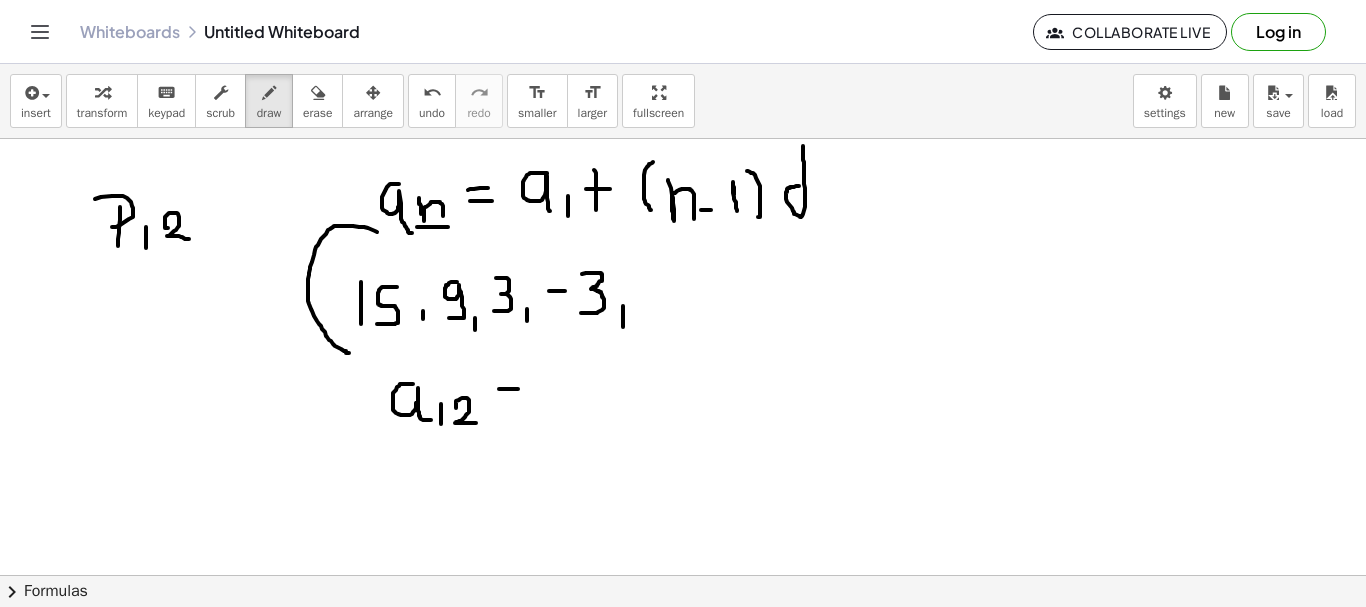 drag, startPoint x: 499, startPoint y: 389, endPoint x: 522, endPoint y: 389, distance: 23 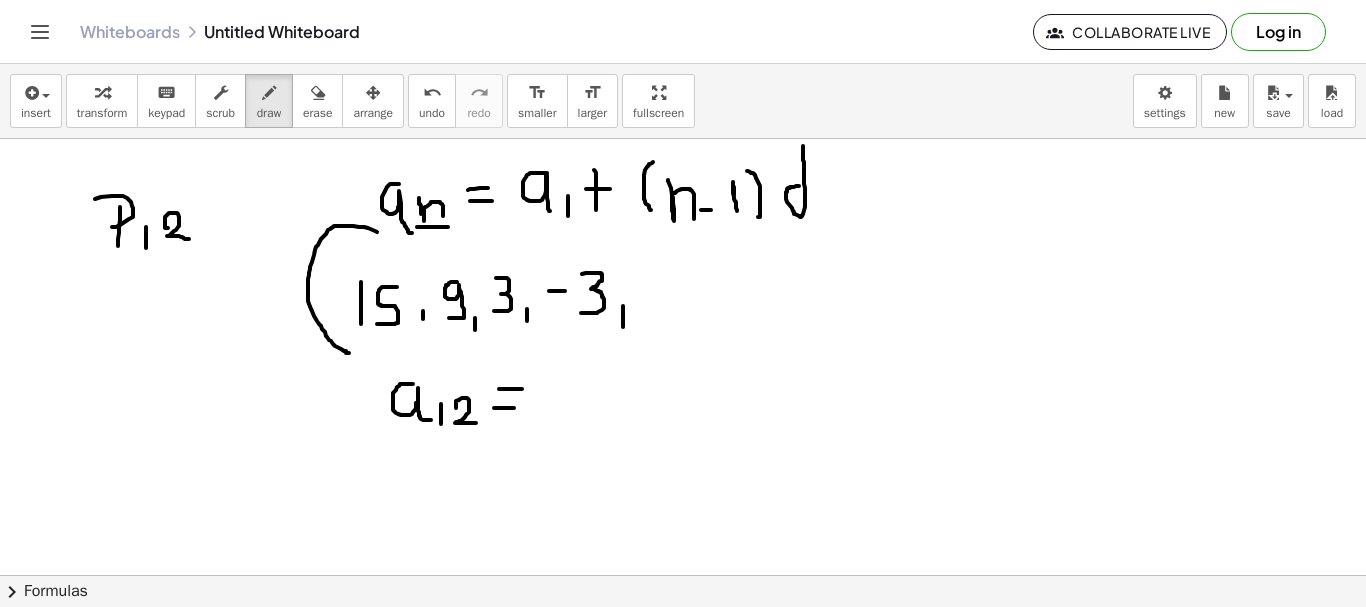 drag, startPoint x: 494, startPoint y: 408, endPoint x: 518, endPoint y: 408, distance: 24 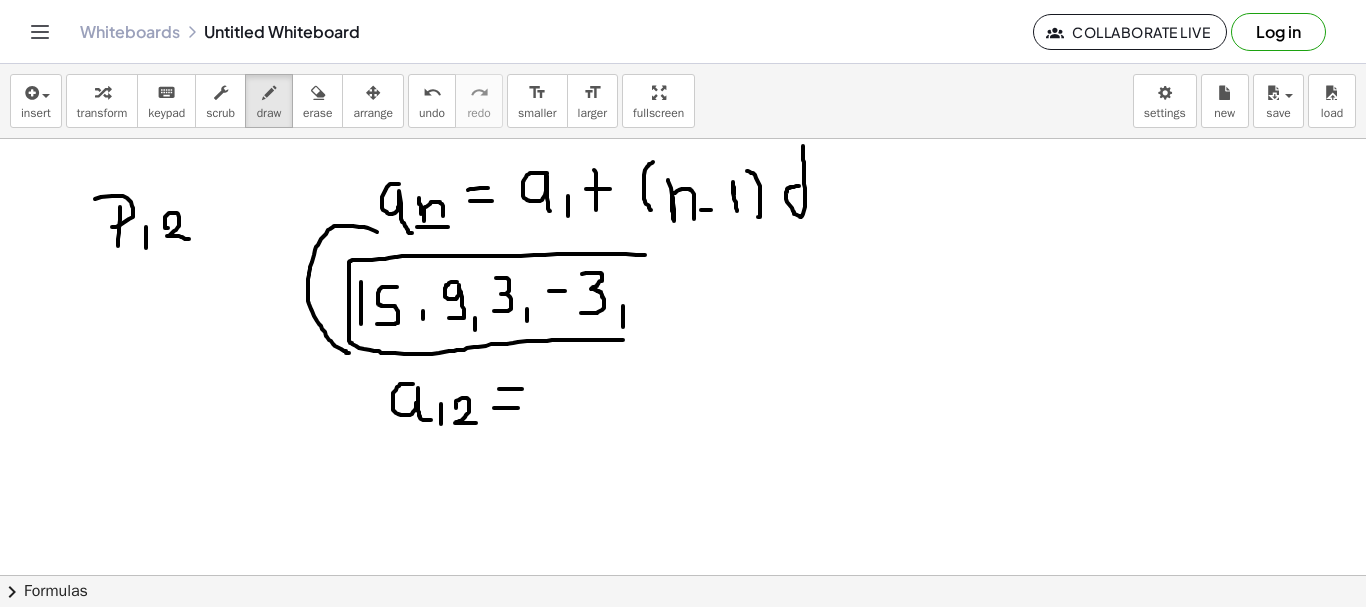 drag, startPoint x: 645, startPoint y: 255, endPoint x: 636, endPoint y: 340, distance: 85.47514 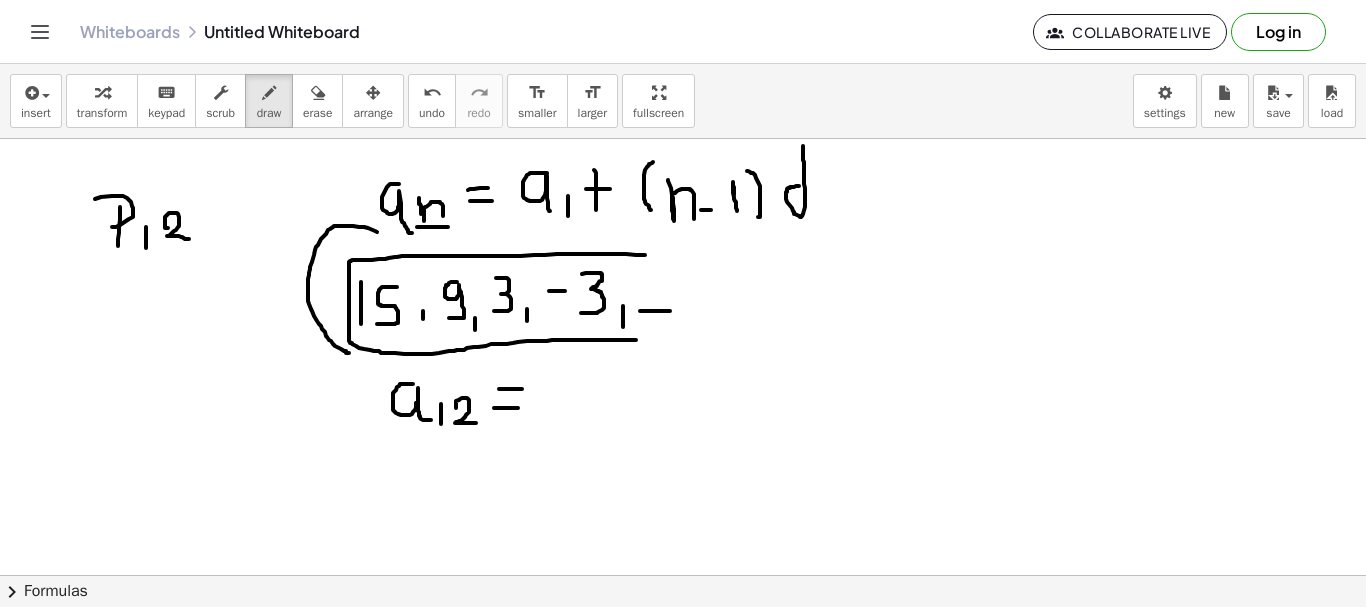 drag, startPoint x: 640, startPoint y: 311, endPoint x: 678, endPoint y: 312, distance: 38.013157 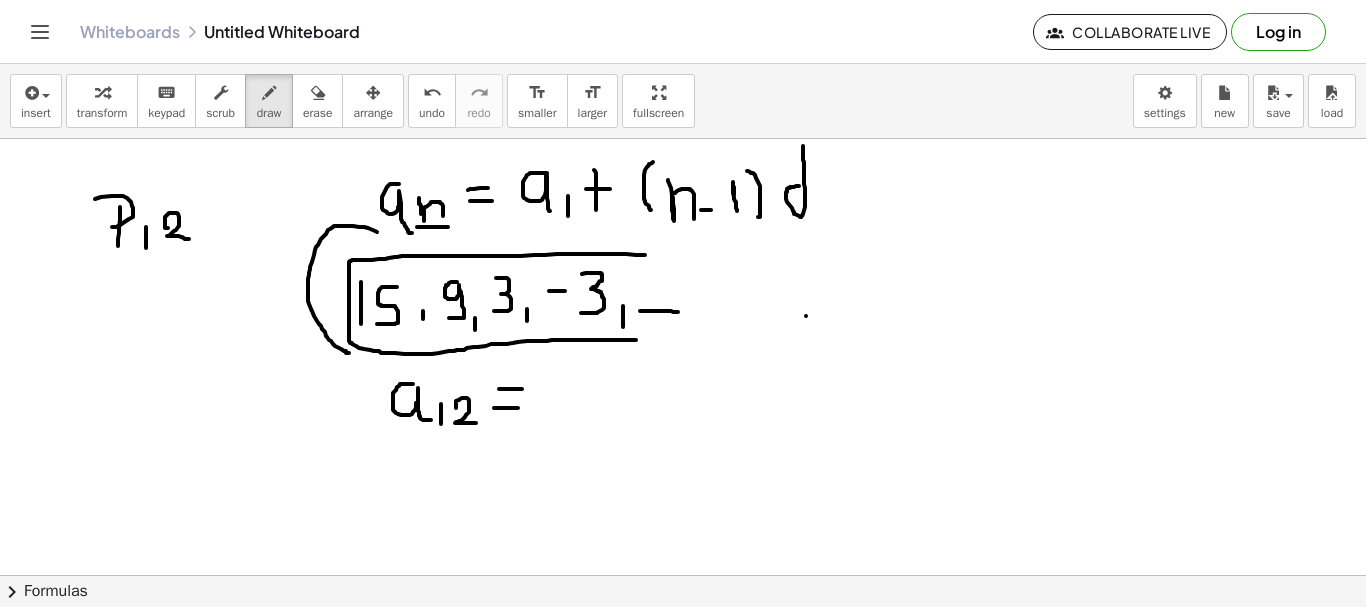 drag, startPoint x: 806, startPoint y: 316, endPoint x: 827, endPoint y: 316, distance: 21 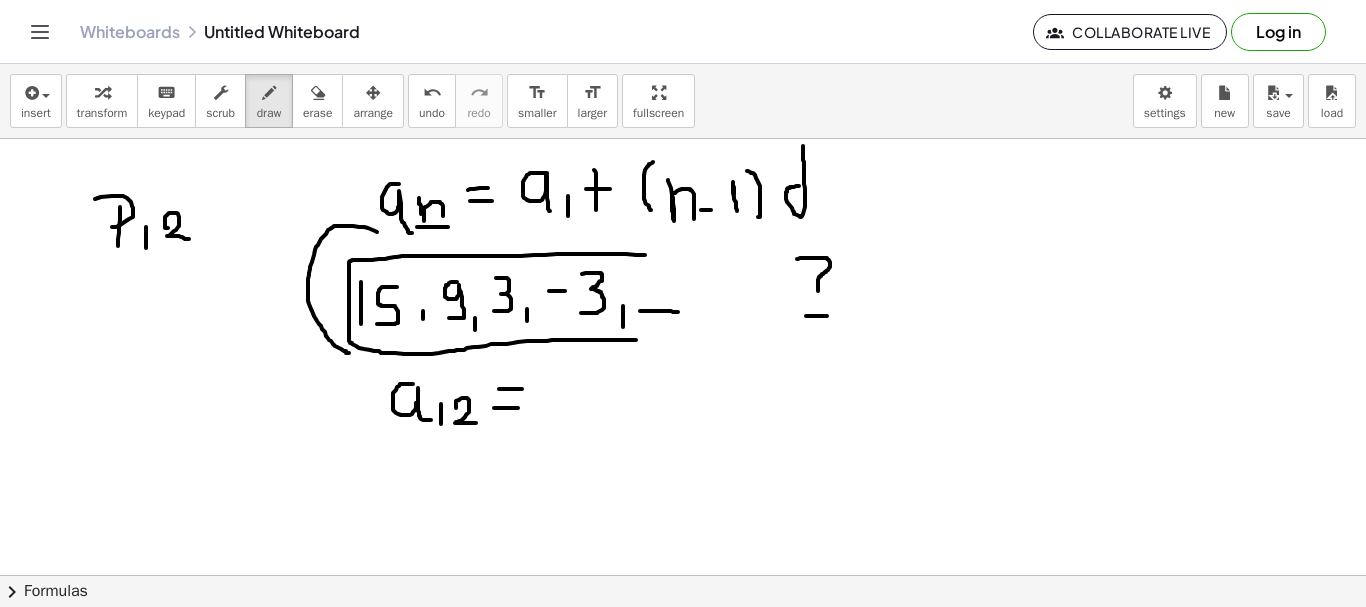 drag, startPoint x: 797, startPoint y: 259, endPoint x: 818, endPoint y: 291, distance: 38.27532 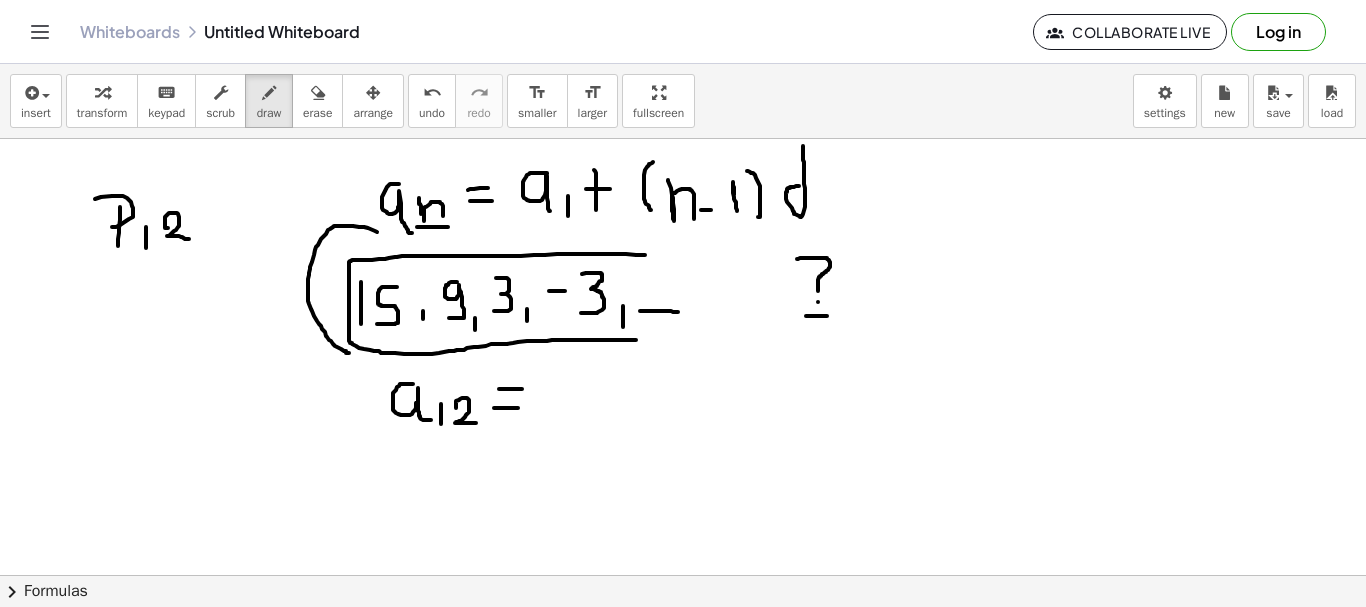 click at bounding box center [683, 575] 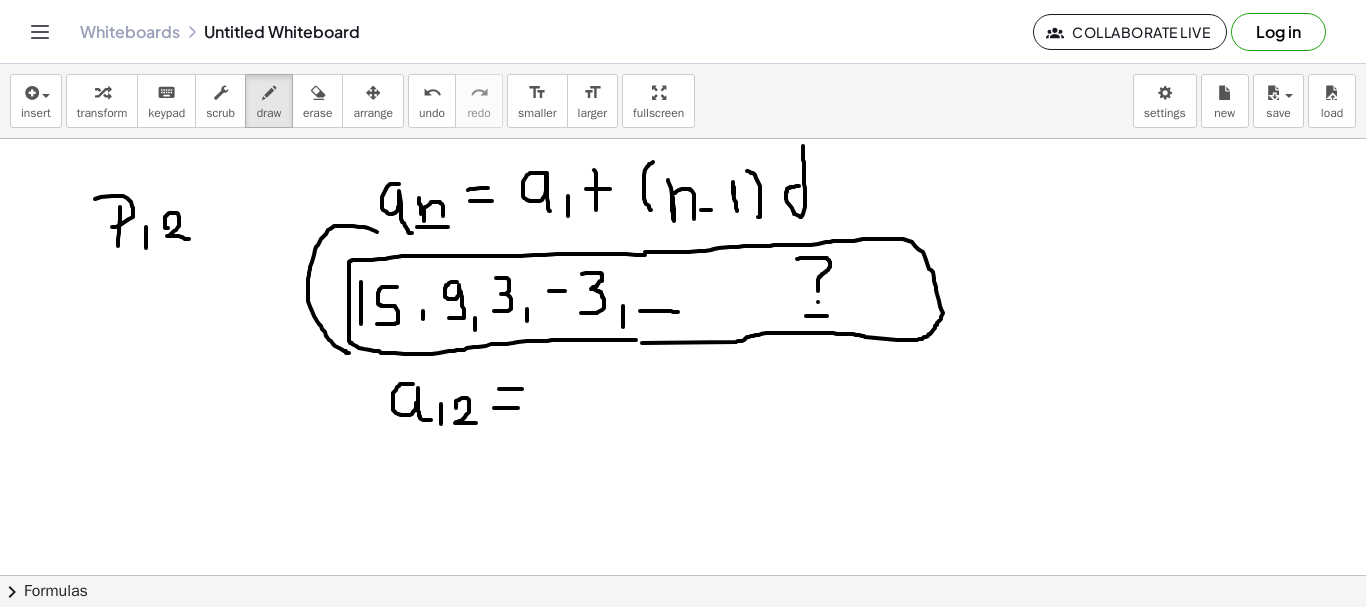 drag, startPoint x: 645, startPoint y: 252, endPoint x: 644, endPoint y: 343, distance: 91.00549 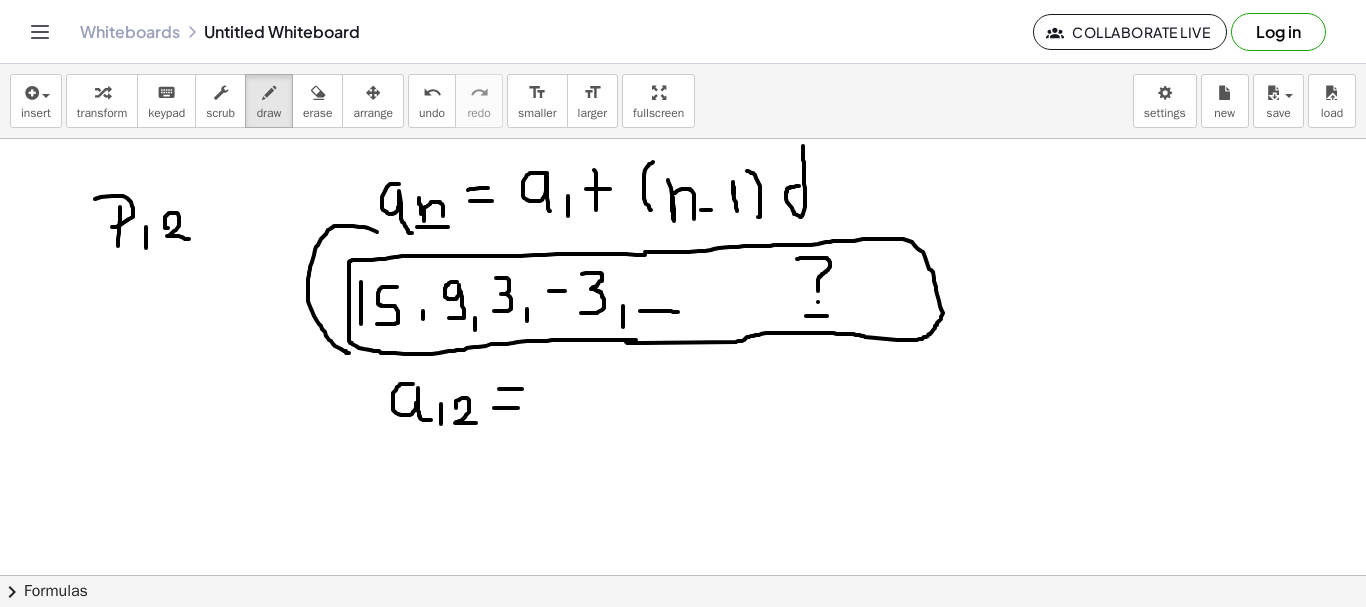drag, startPoint x: 644, startPoint y: 343, endPoint x: 626, endPoint y: 341, distance: 18.110771 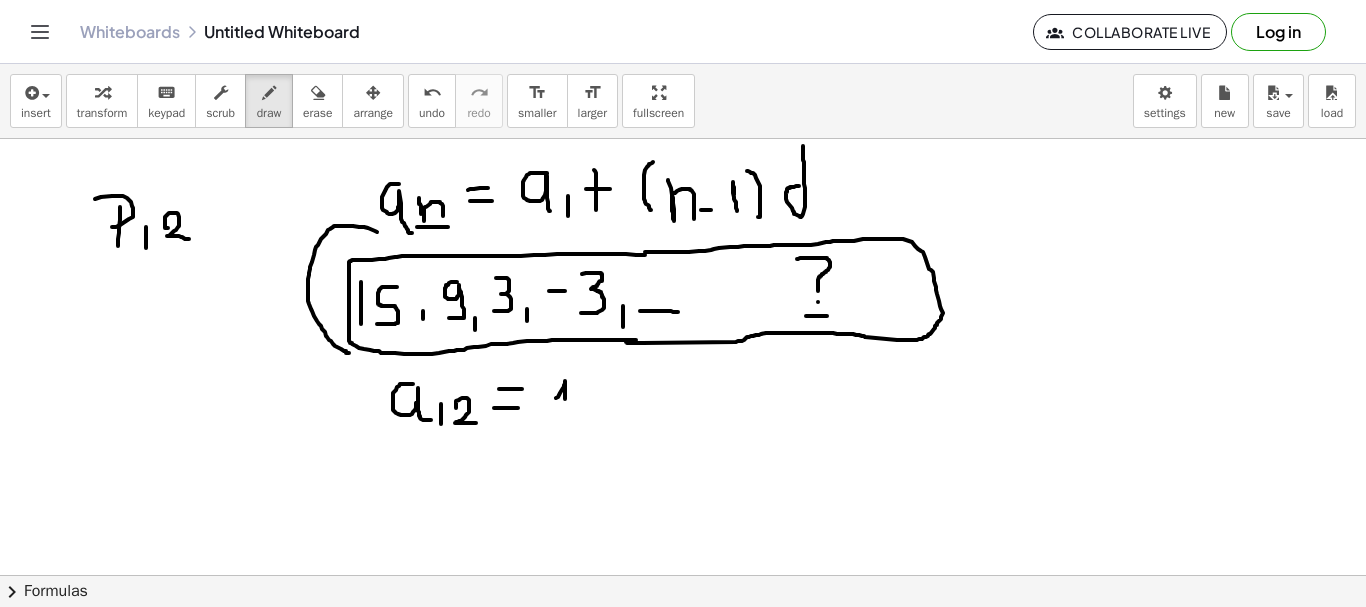 drag, startPoint x: 556, startPoint y: 398, endPoint x: 565, endPoint y: 412, distance: 16.643316 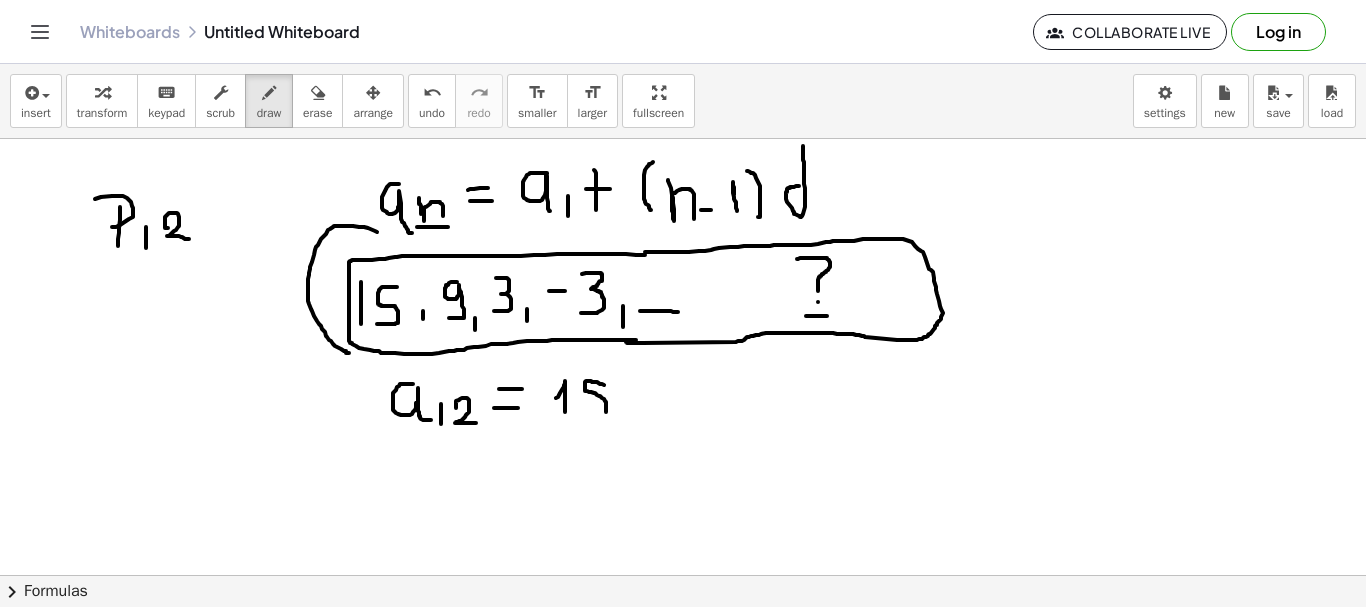 drag, startPoint x: 604, startPoint y: 385, endPoint x: 584, endPoint y: 416, distance: 36.891735 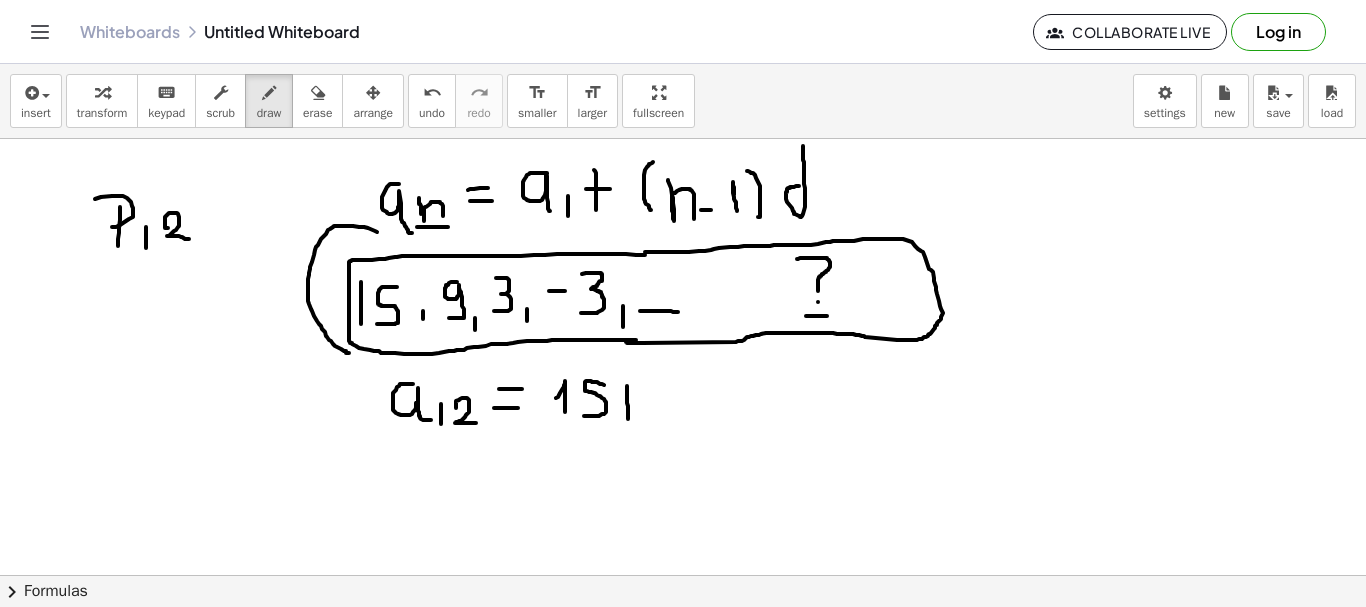 drag, startPoint x: 627, startPoint y: 386, endPoint x: 628, endPoint y: 422, distance: 36.013885 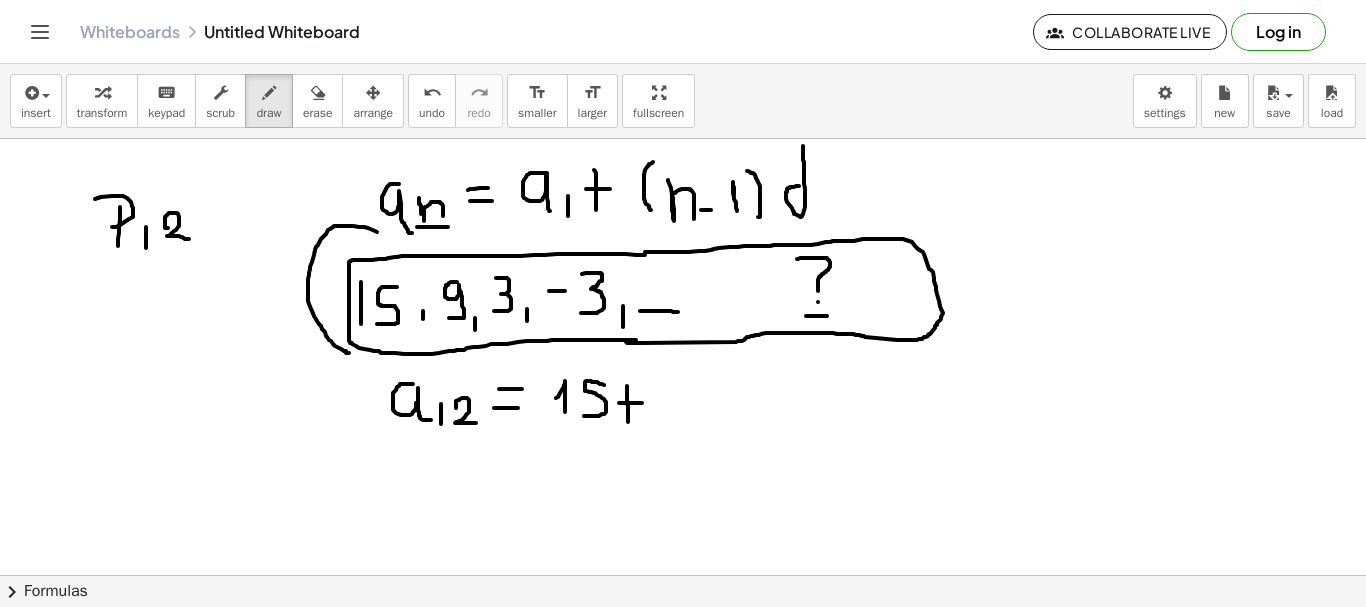 drag, startPoint x: 619, startPoint y: 403, endPoint x: 645, endPoint y: 403, distance: 26 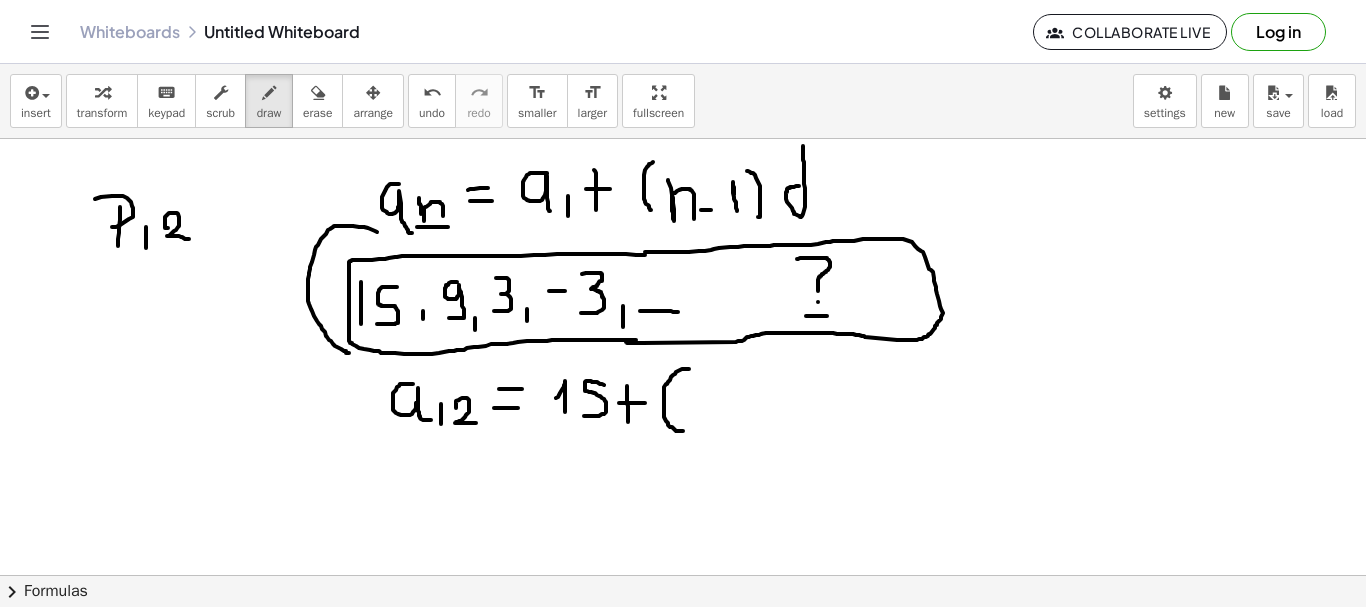 drag, startPoint x: 689, startPoint y: 369, endPoint x: 686, endPoint y: 432, distance: 63.07139 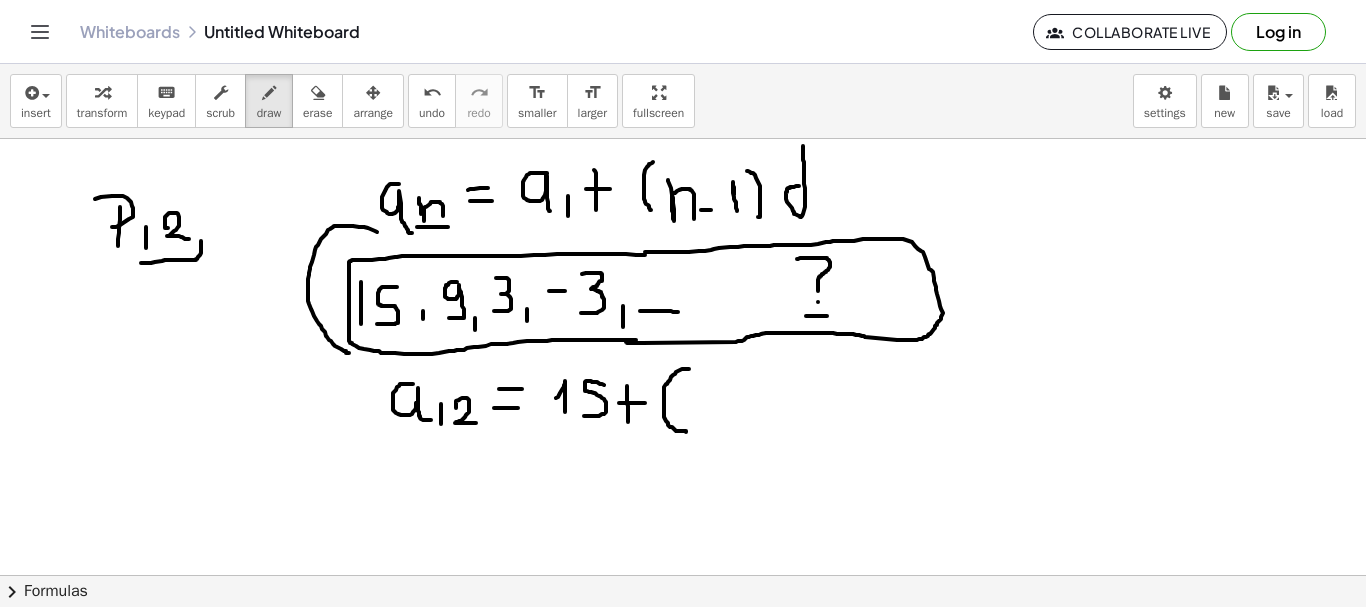 drag, startPoint x: 141, startPoint y: 263, endPoint x: 205, endPoint y: 222, distance: 76.00658 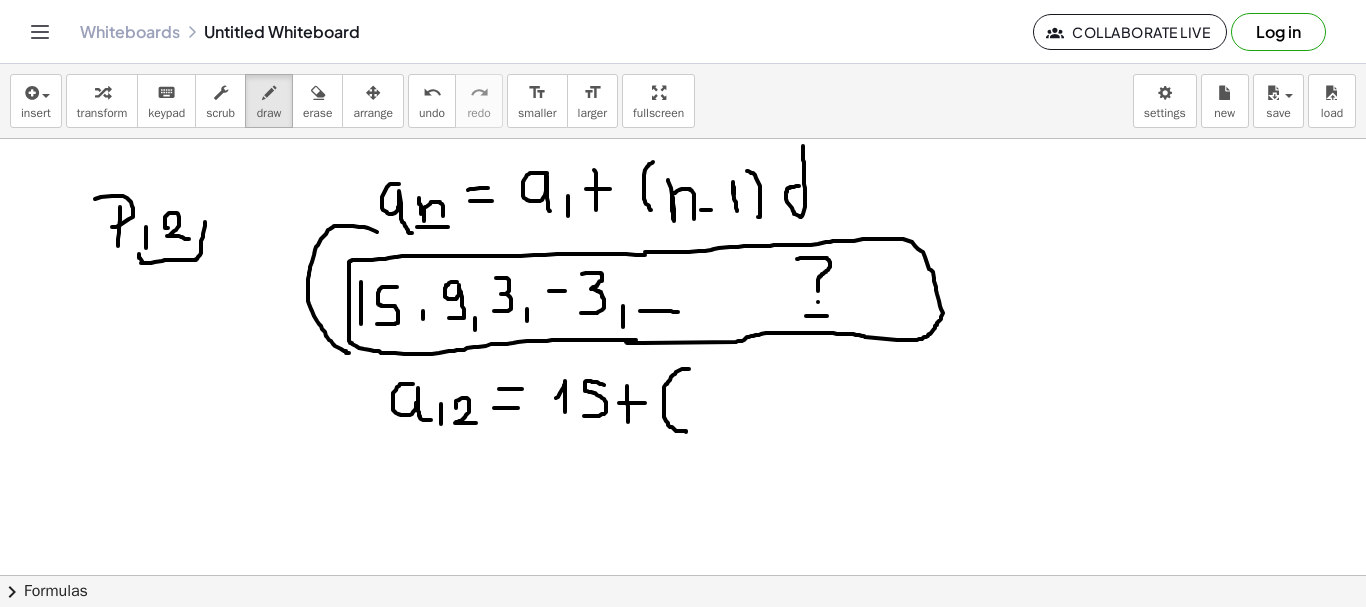 drag, startPoint x: 142, startPoint y: 262, endPoint x: 138, endPoint y: 252, distance: 10.770329 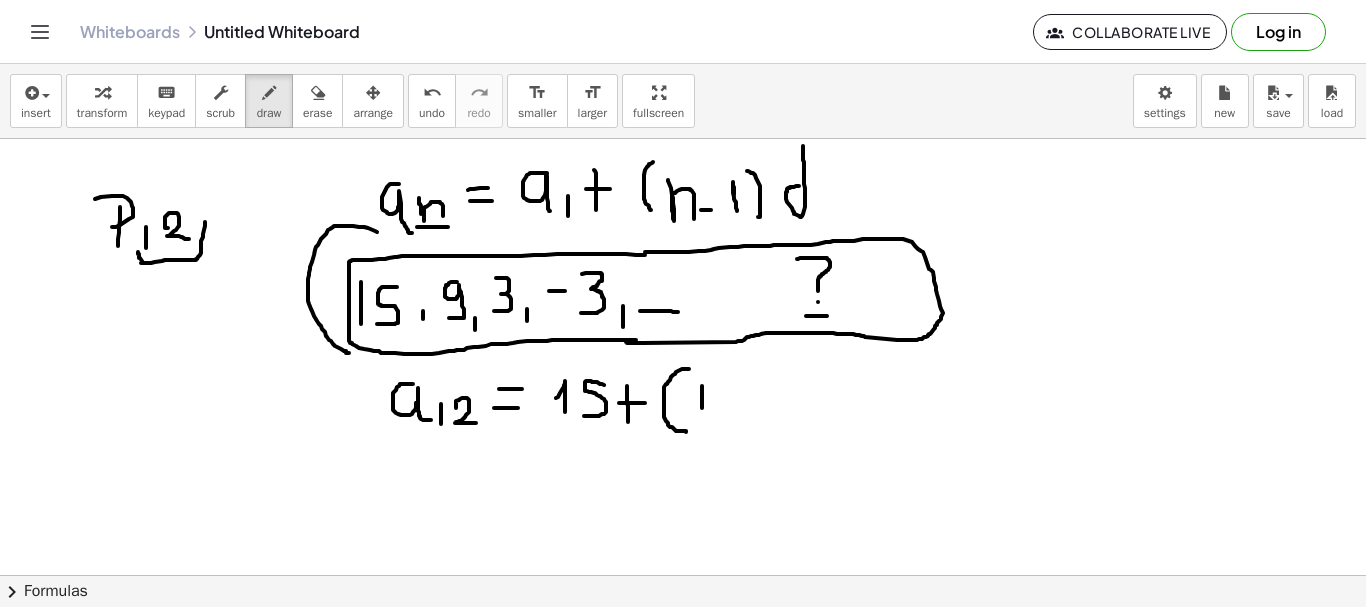 drag, startPoint x: 702, startPoint y: 386, endPoint x: 702, endPoint y: 416, distance: 30 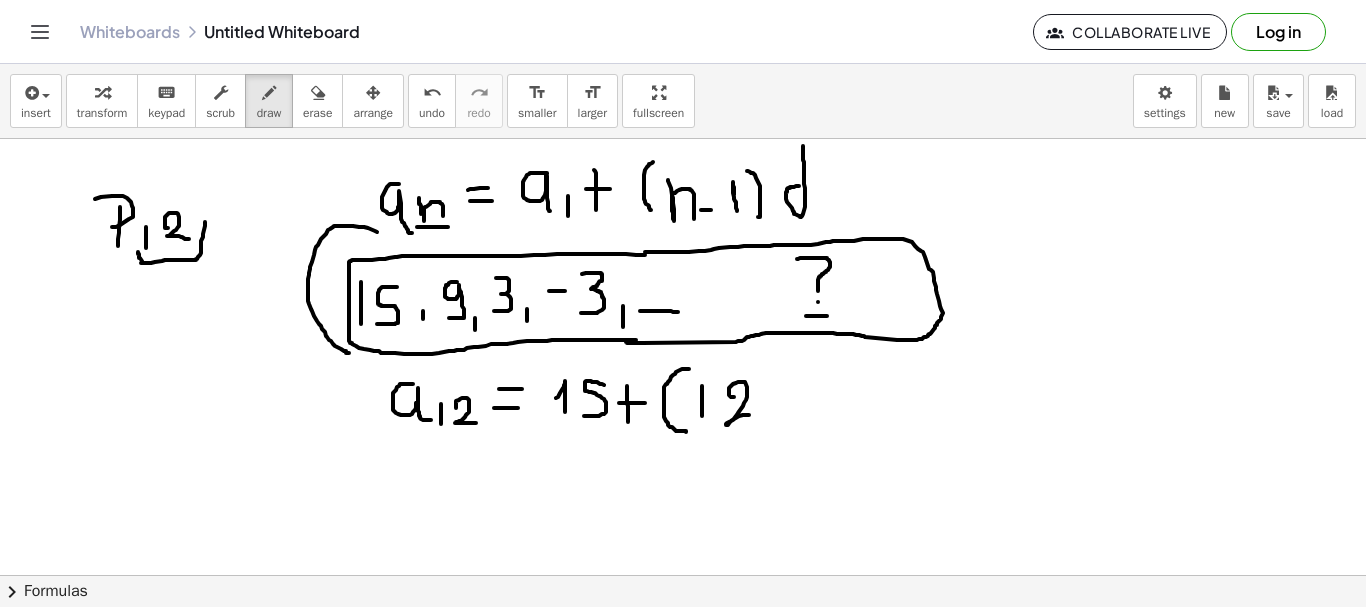 drag, startPoint x: 734, startPoint y: 397, endPoint x: 750, endPoint y: 415, distance: 24.083189 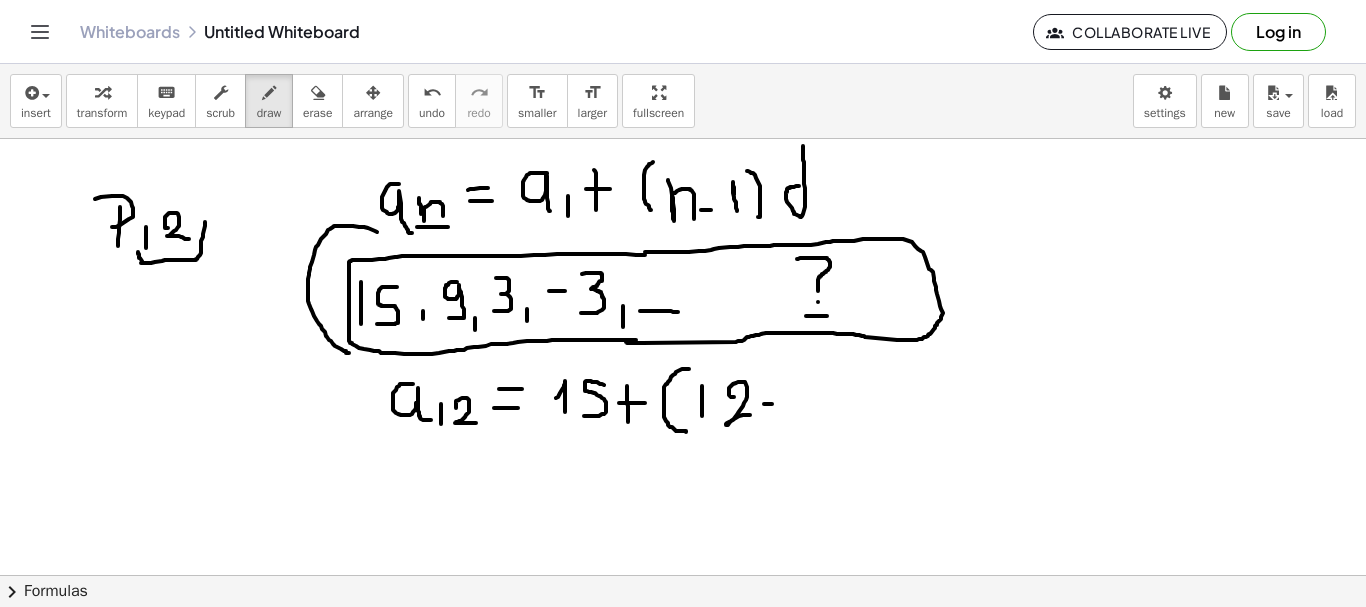 drag, startPoint x: 764, startPoint y: 404, endPoint x: 777, endPoint y: 403, distance: 13.038404 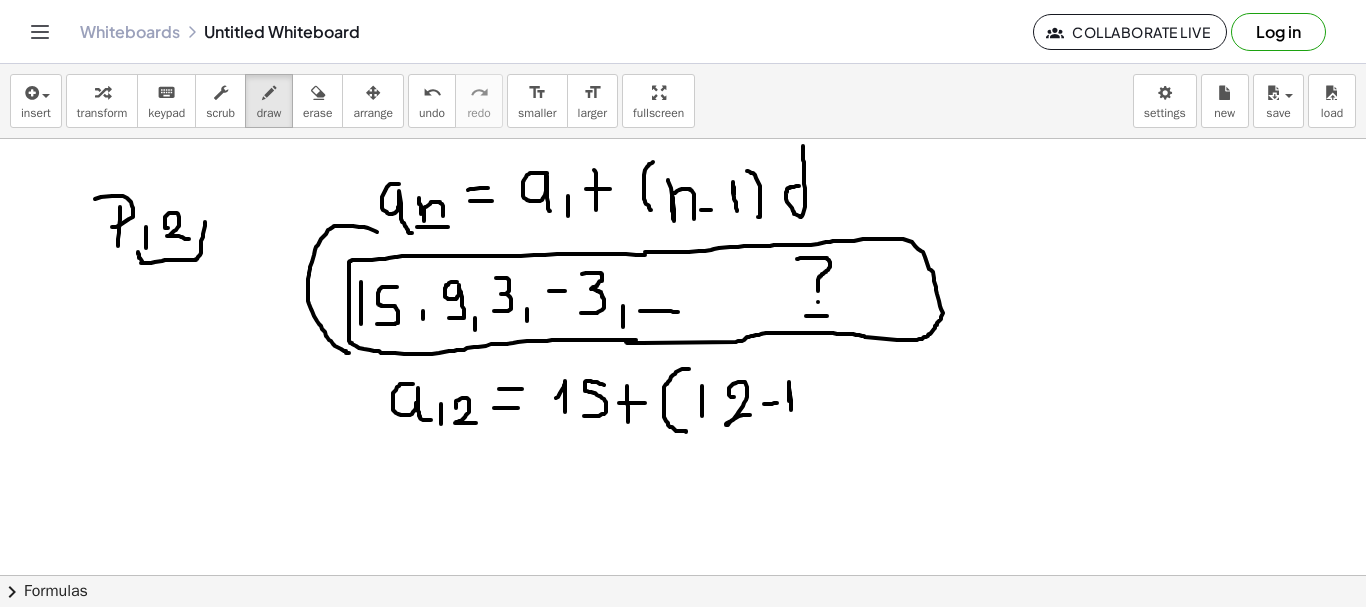 click at bounding box center (683, 575) 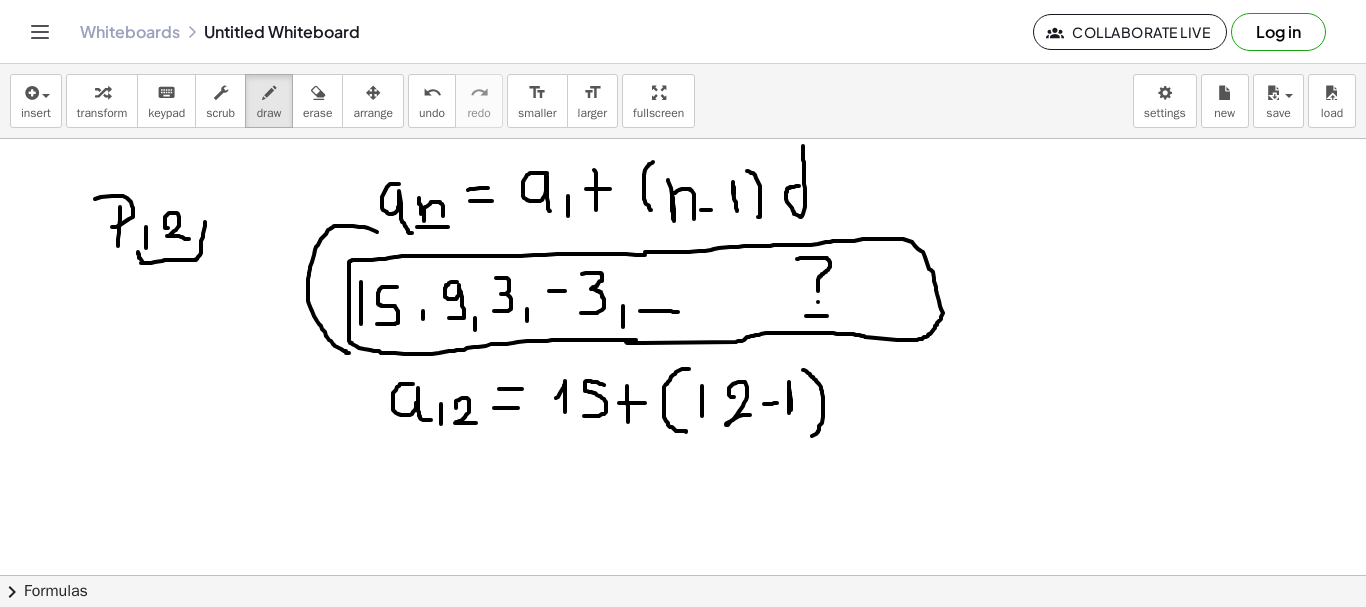 drag, startPoint x: 803, startPoint y: 370, endPoint x: 805, endPoint y: 436, distance: 66.0303 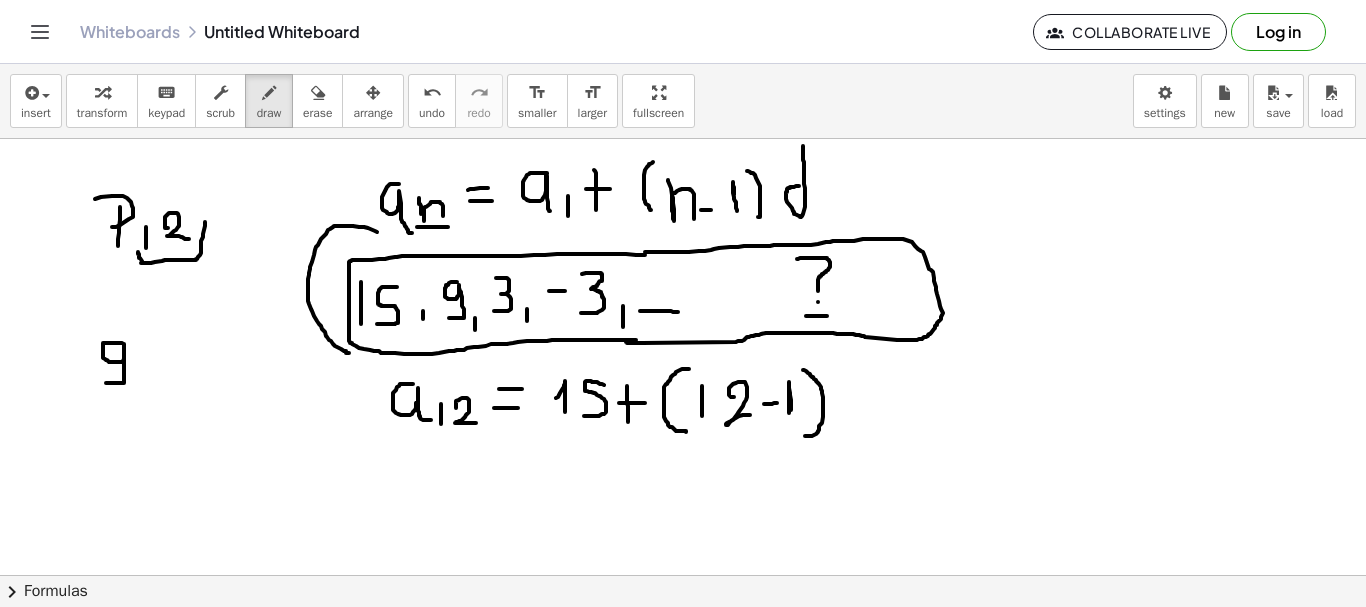 drag, startPoint x: 122, startPoint y: 343, endPoint x: 106, endPoint y: 383, distance: 43.081318 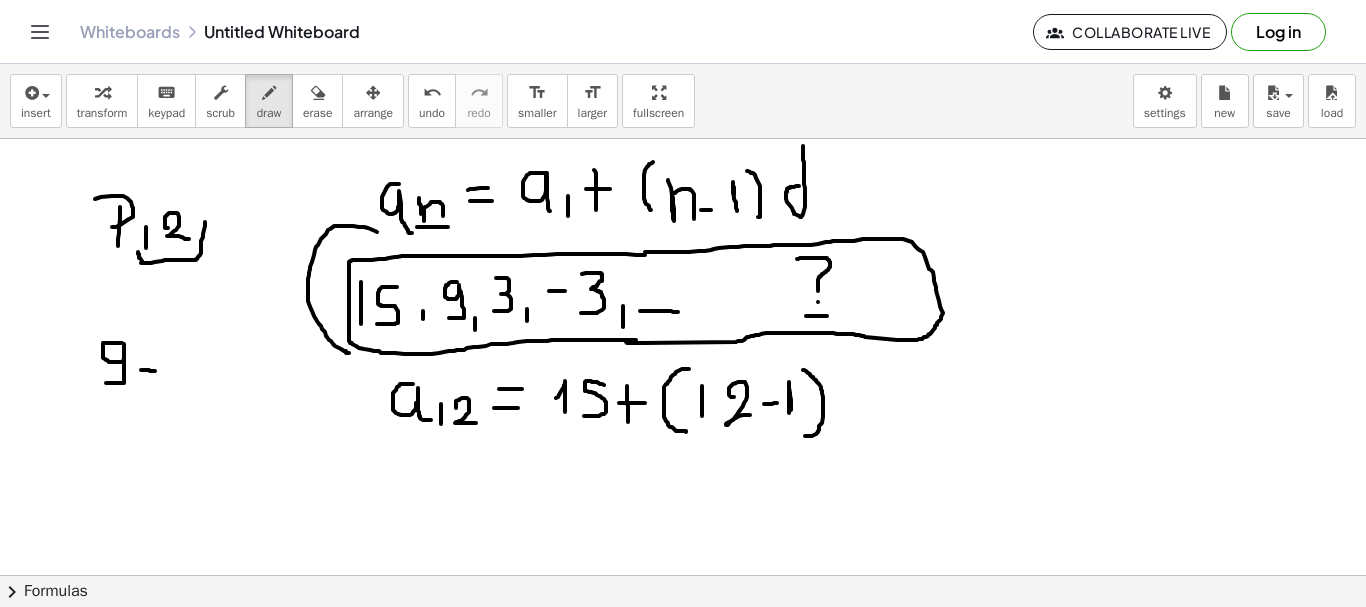 drag, startPoint x: 141, startPoint y: 370, endPoint x: 159, endPoint y: 371, distance: 18.027756 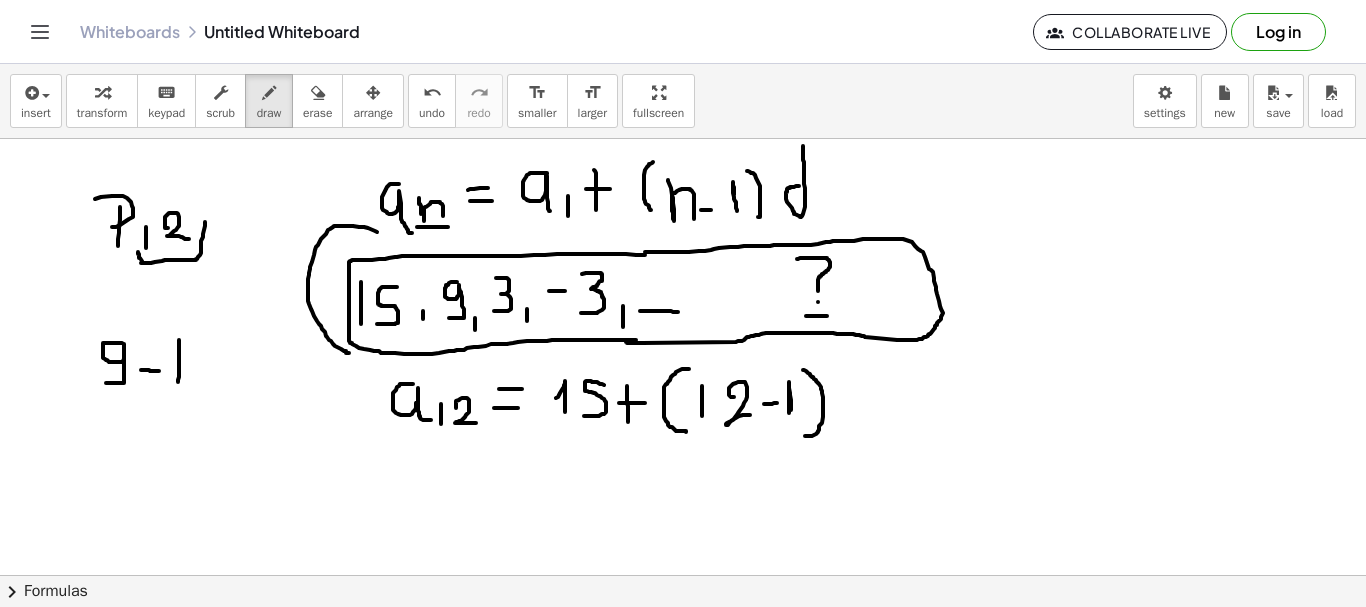 drag, startPoint x: 179, startPoint y: 340, endPoint x: 178, endPoint y: 386, distance: 46.010868 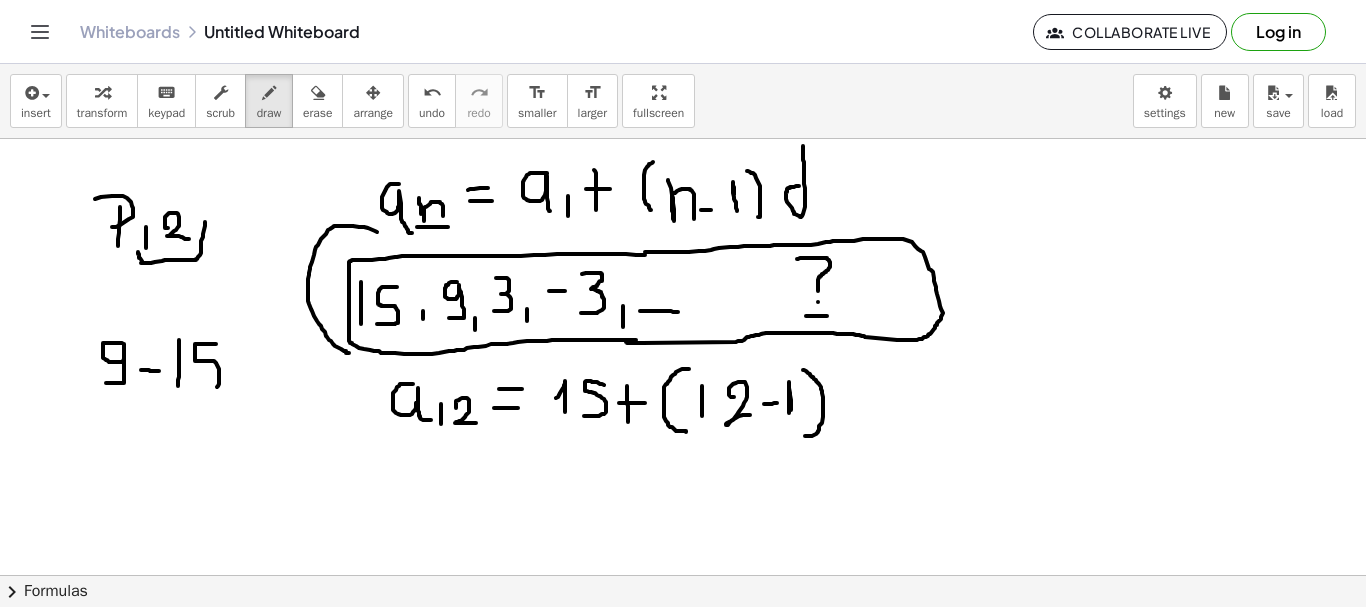 drag, startPoint x: 216, startPoint y: 344, endPoint x: 198, endPoint y: 388, distance: 47.539455 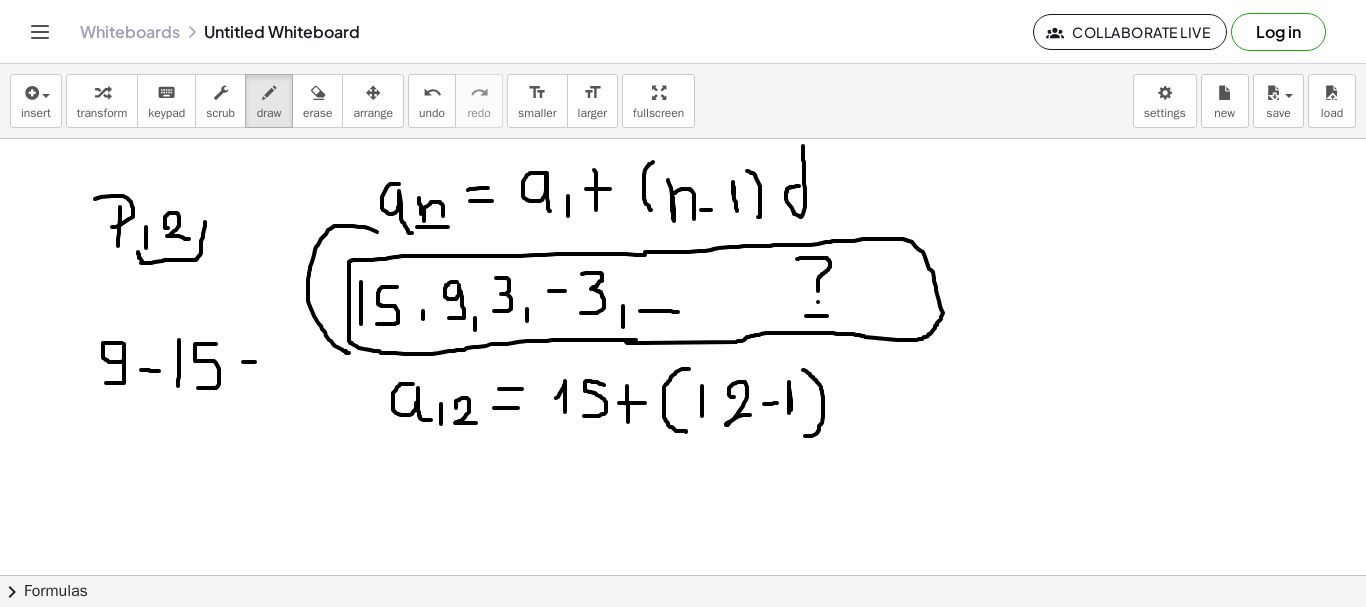 drag, startPoint x: 243, startPoint y: 362, endPoint x: 266, endPoint y: 362, distance: 23 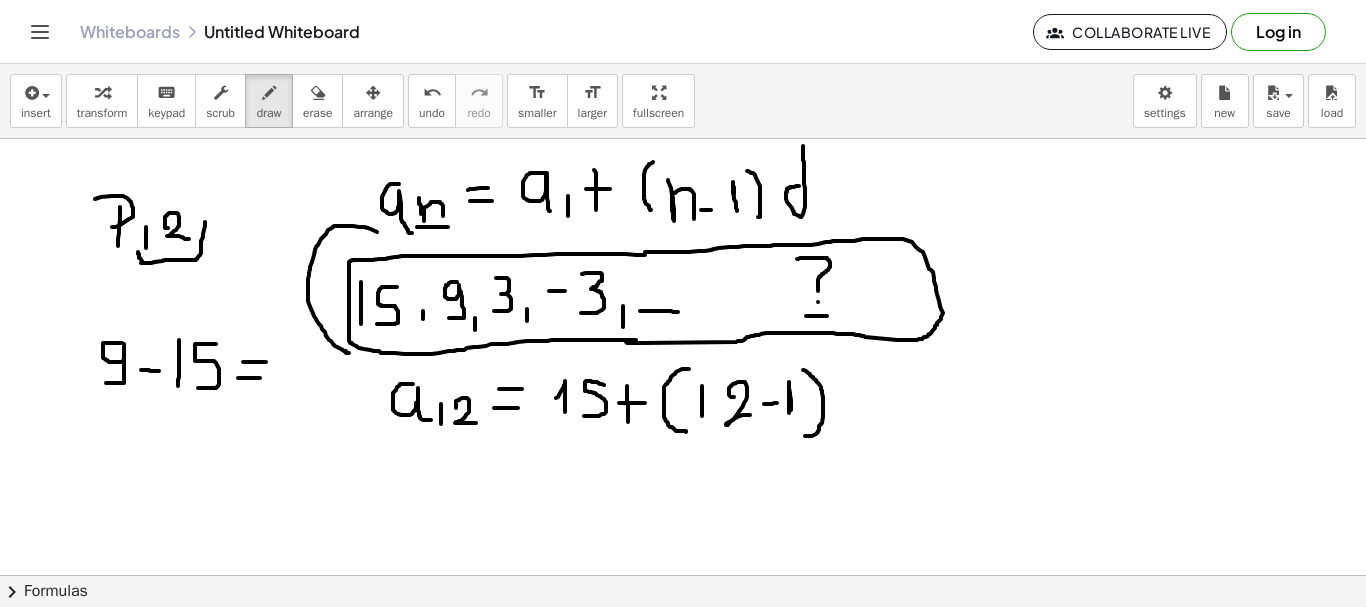 drag, startPoint x: 238, startPoint y: 378, endPoint x: 263, endPoint y: 378, distance: 25 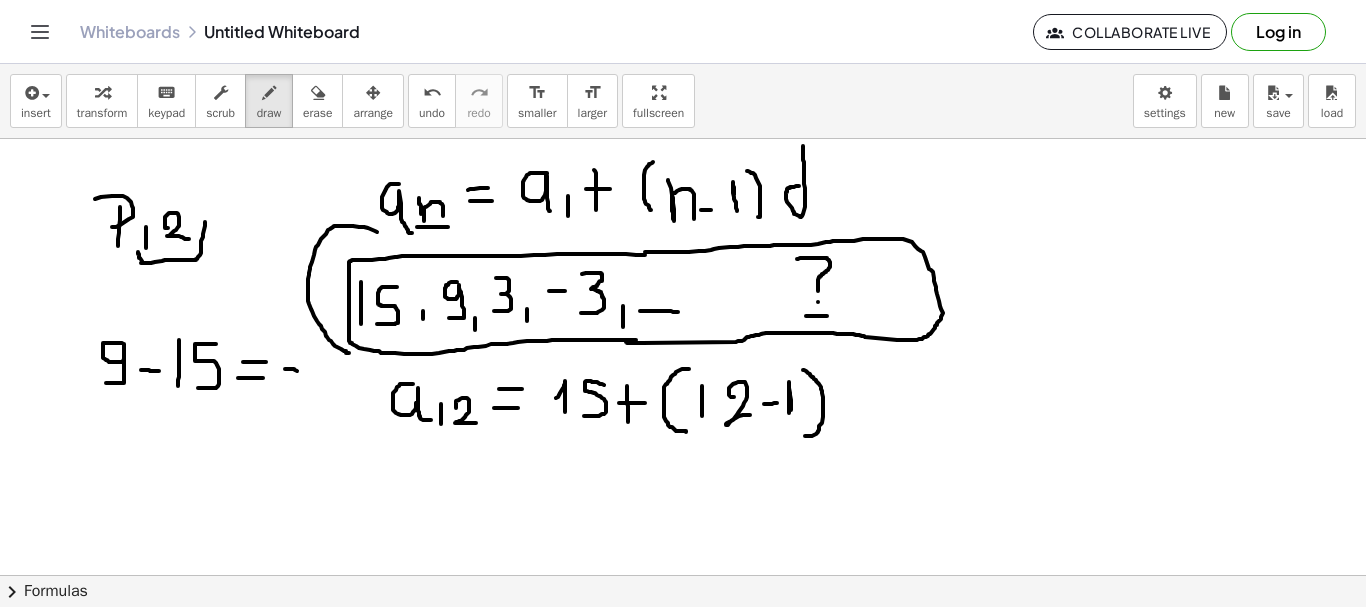 drag, startPoint x: 285, startPoint y: 369, endPoint x: 297, endPoint y: 371, distance: 12.165525 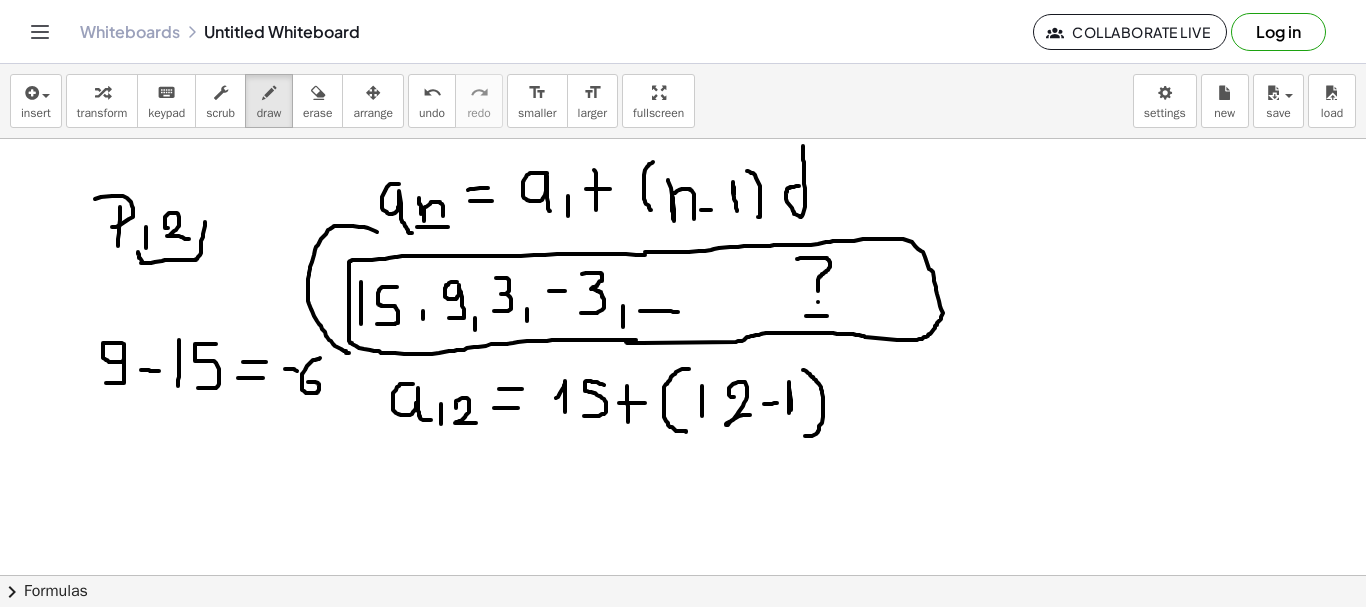 drag, startPoint x: 320, startPoint y: 358, endPoint x: 293, endPoint y: 394, distance: 45 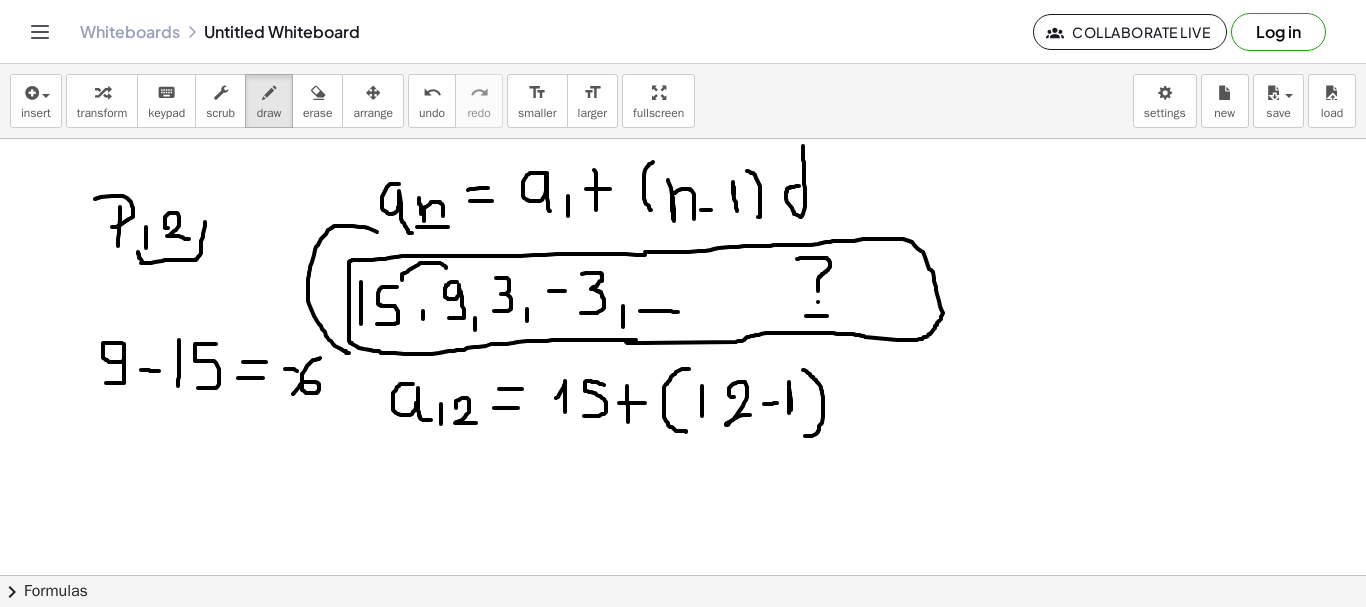 drag, startPoint x: 402, startPoint y: 280, endPoint x: 452, endPoint y: 280, distance: 50 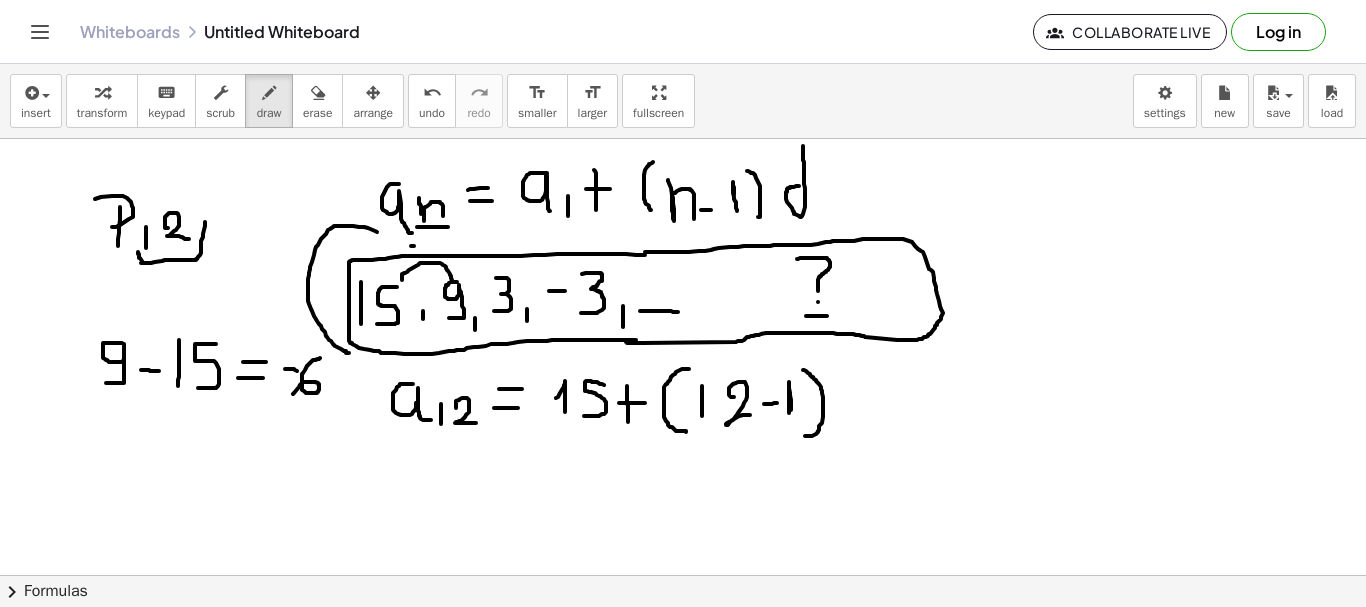 click at bounding box center [683, 575] 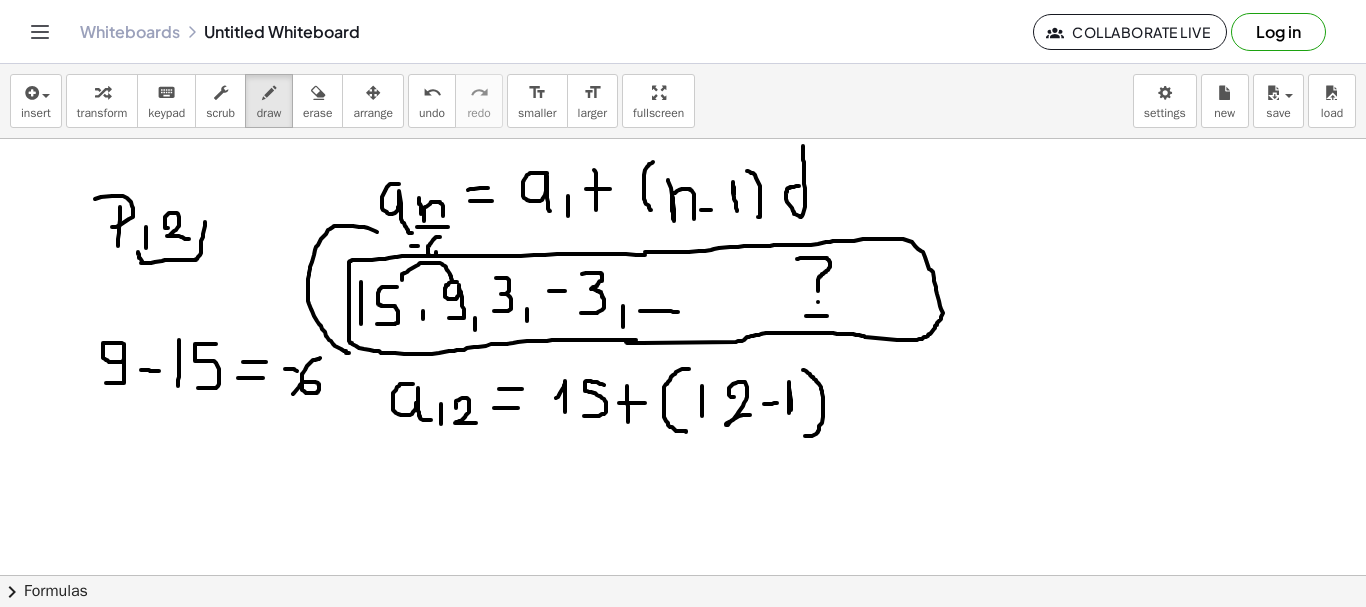 drag, startPoint x: 440, startPoint y: 237, endPoint x: 433, endPoint y: 245, distance: 10.630146 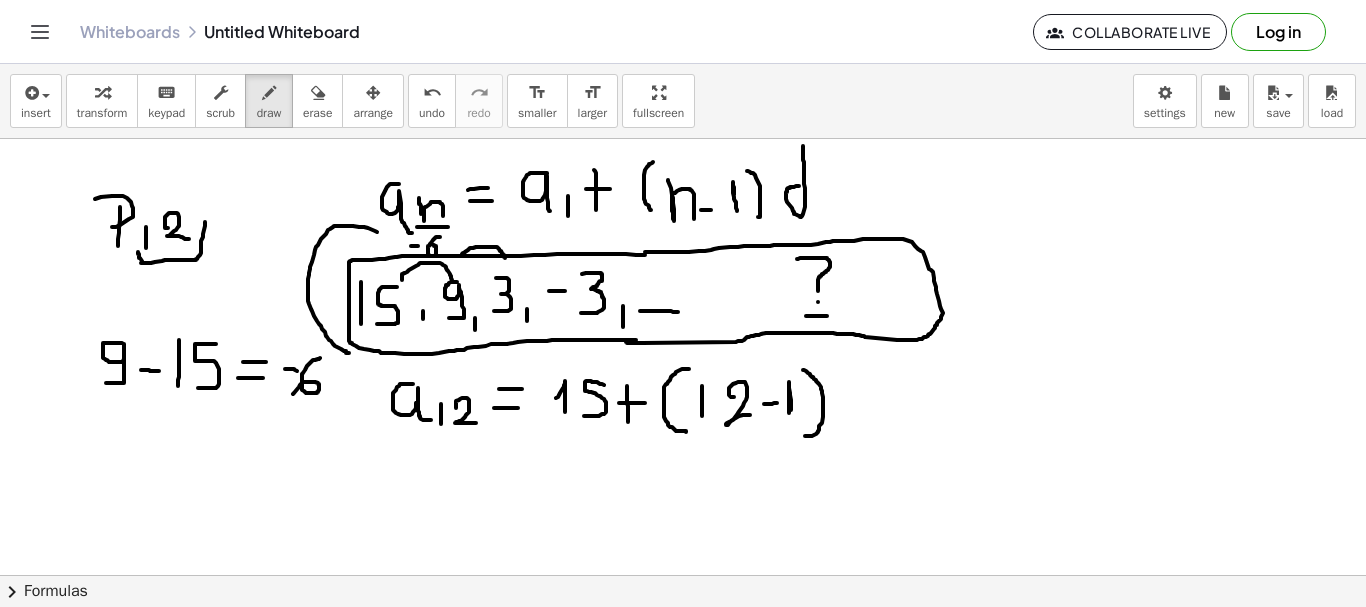 drag, startPoint x: 461, startPoint y: 256, endPoint x: 505, endPoint y: 259, distance: 44.102154 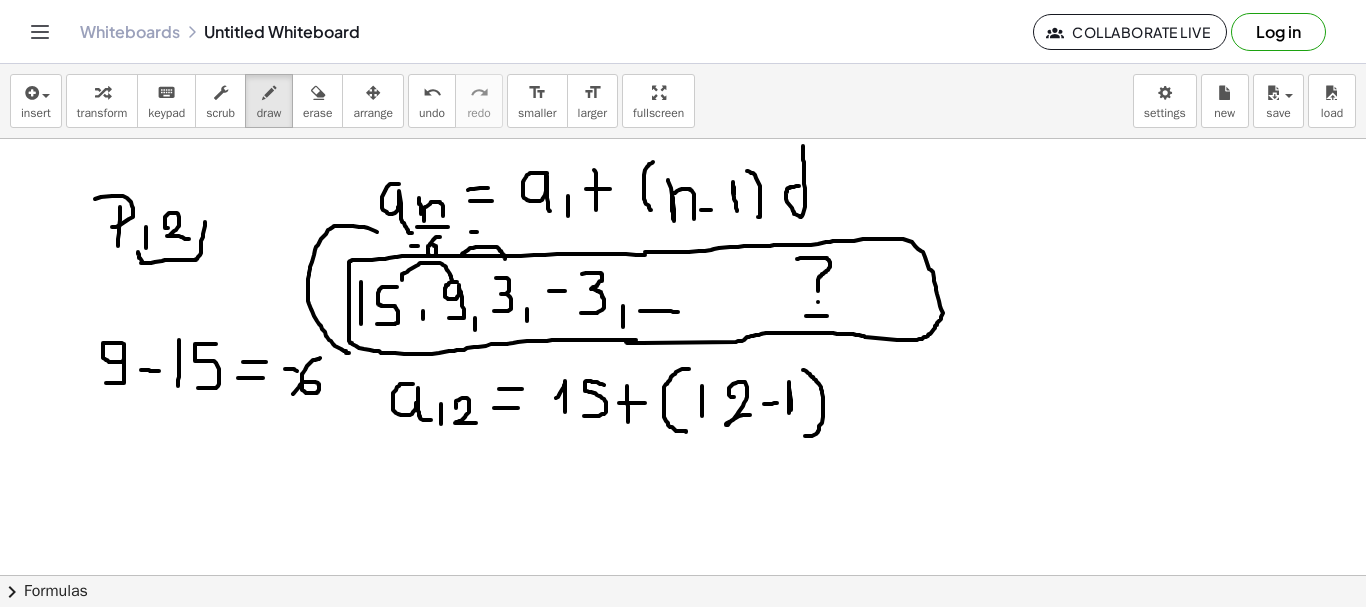 click at bounding box center (683, 575) 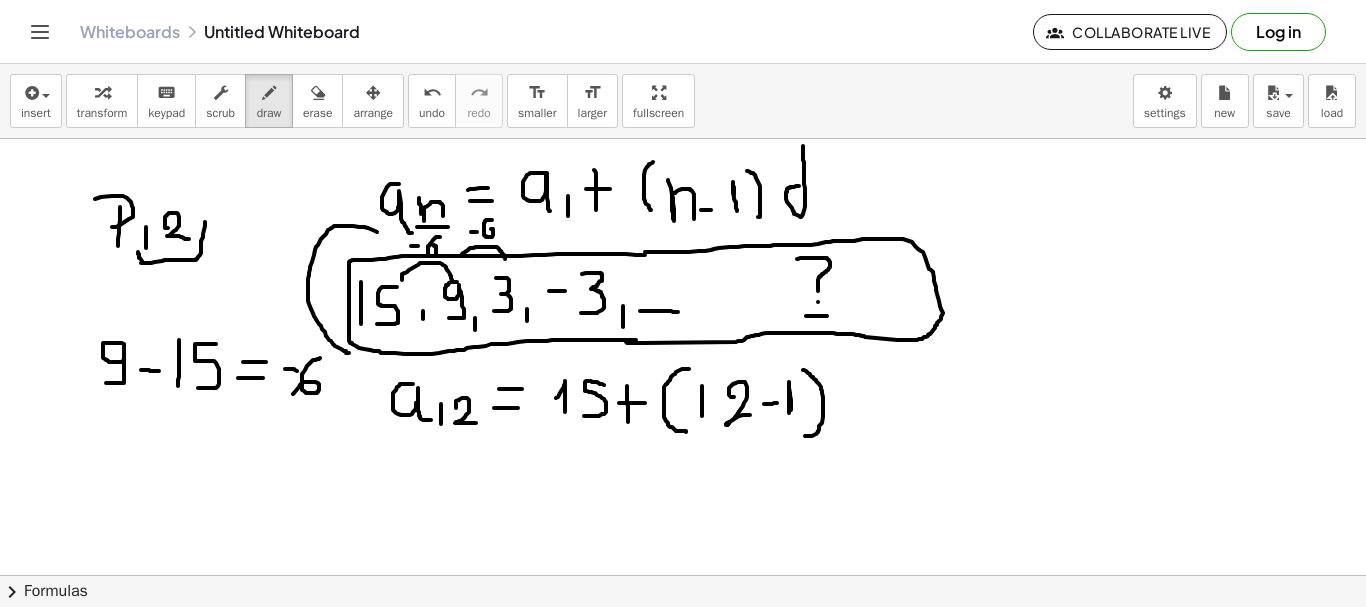 click at bounding box center [683, 575] 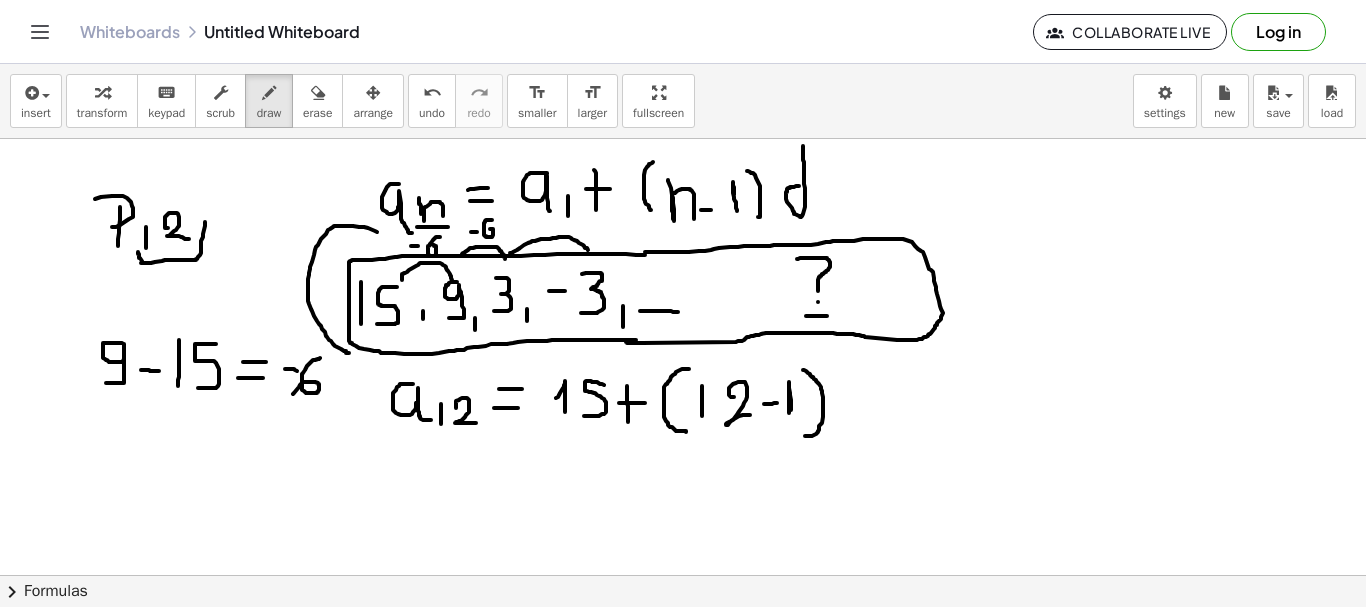 drag, startPoint x: 510, startPoint y: 253, endPoint x: 596, endPoint y: 259, distance: 86.209045 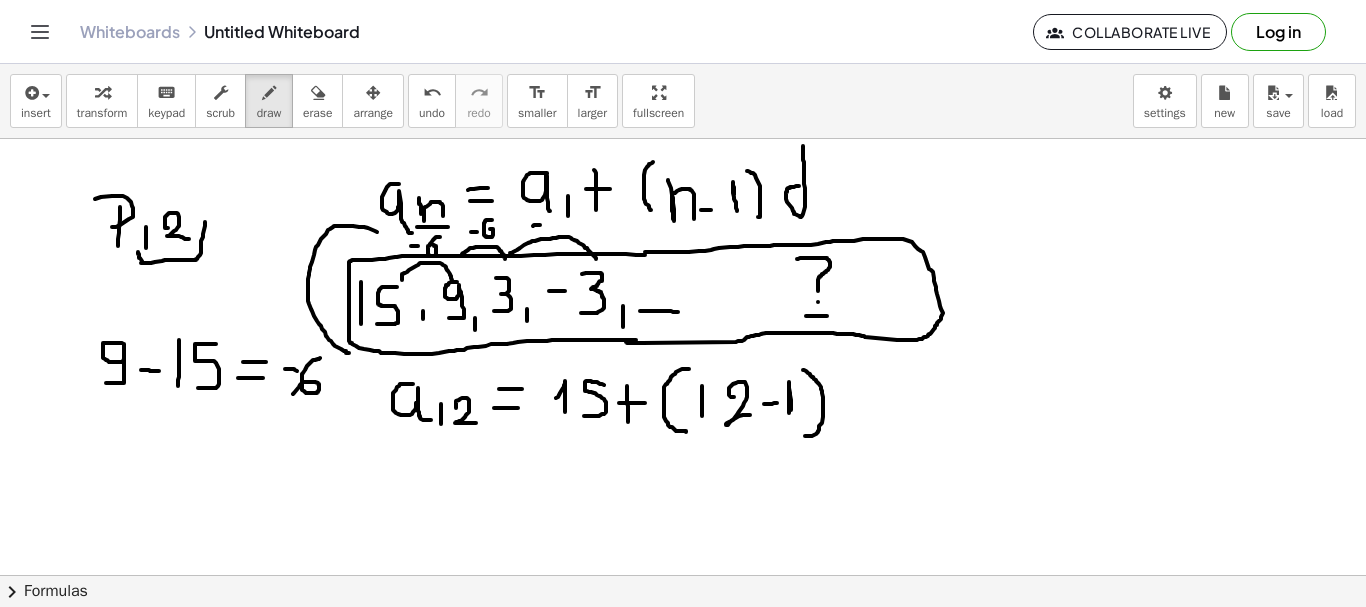 click at bounding box center (683, 575) 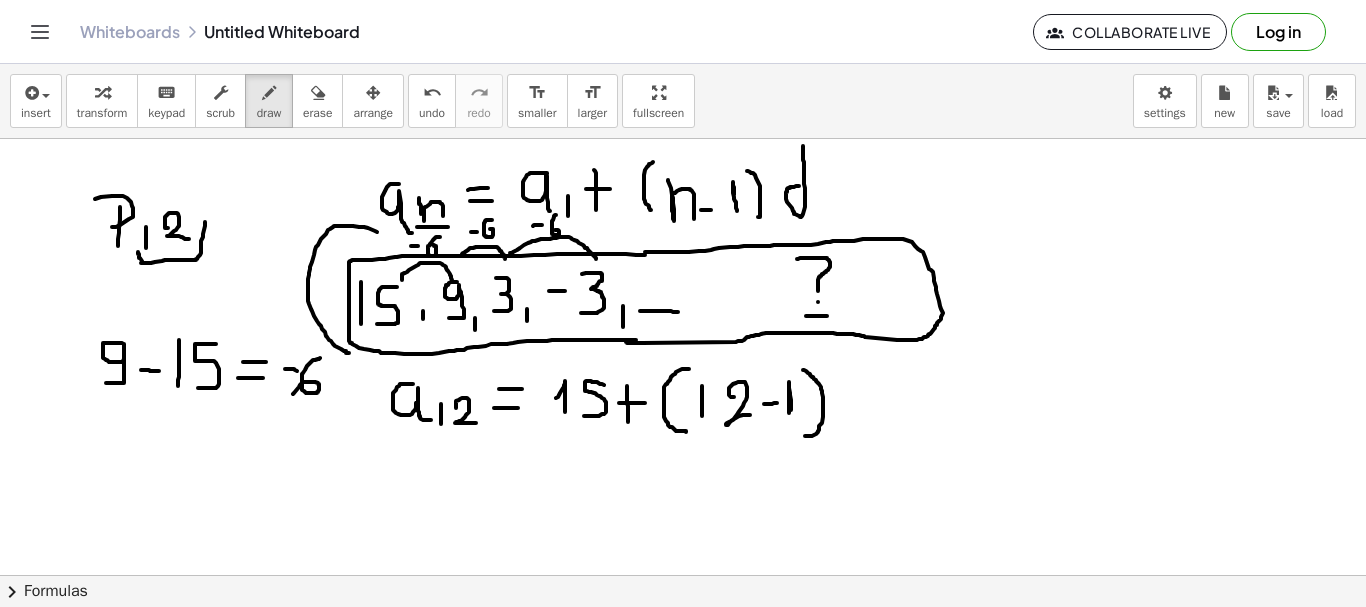 drag, startPoint x: 556, startPoint y: 215, endPoint x: 553, endPoint y: 230, distance: 15.297058 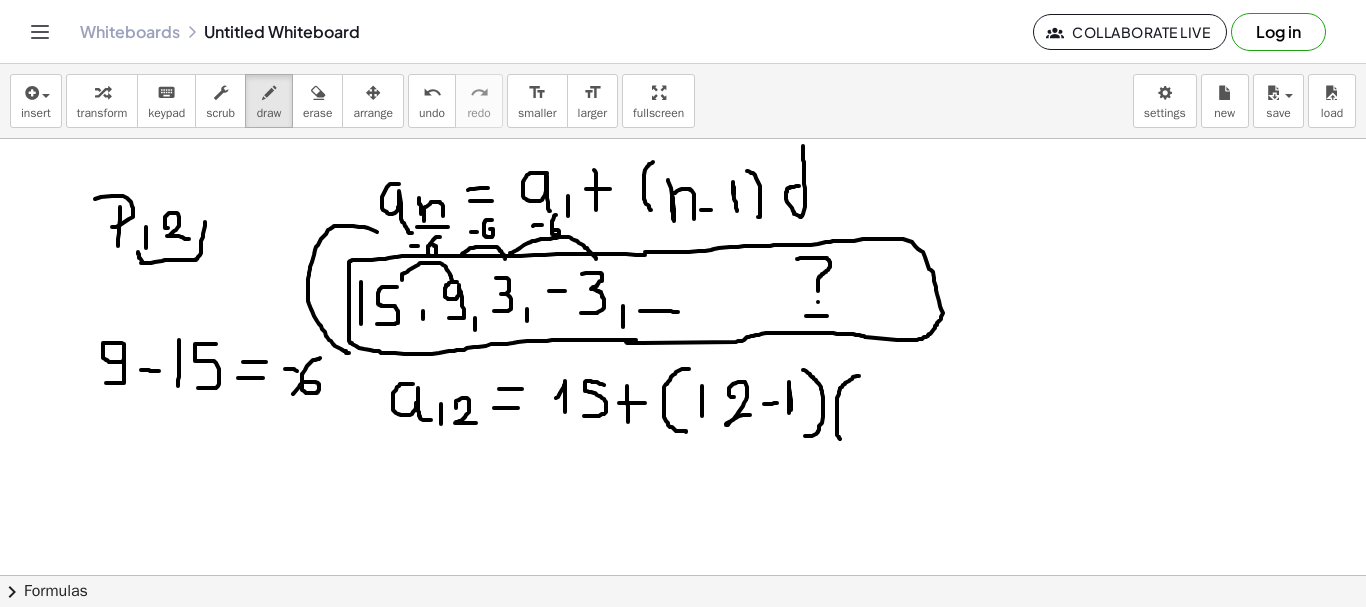 drag, startPoint x: 859, startPoint y: 376, endPoint x: 842, endPoint y: 440, distance: 66.21933 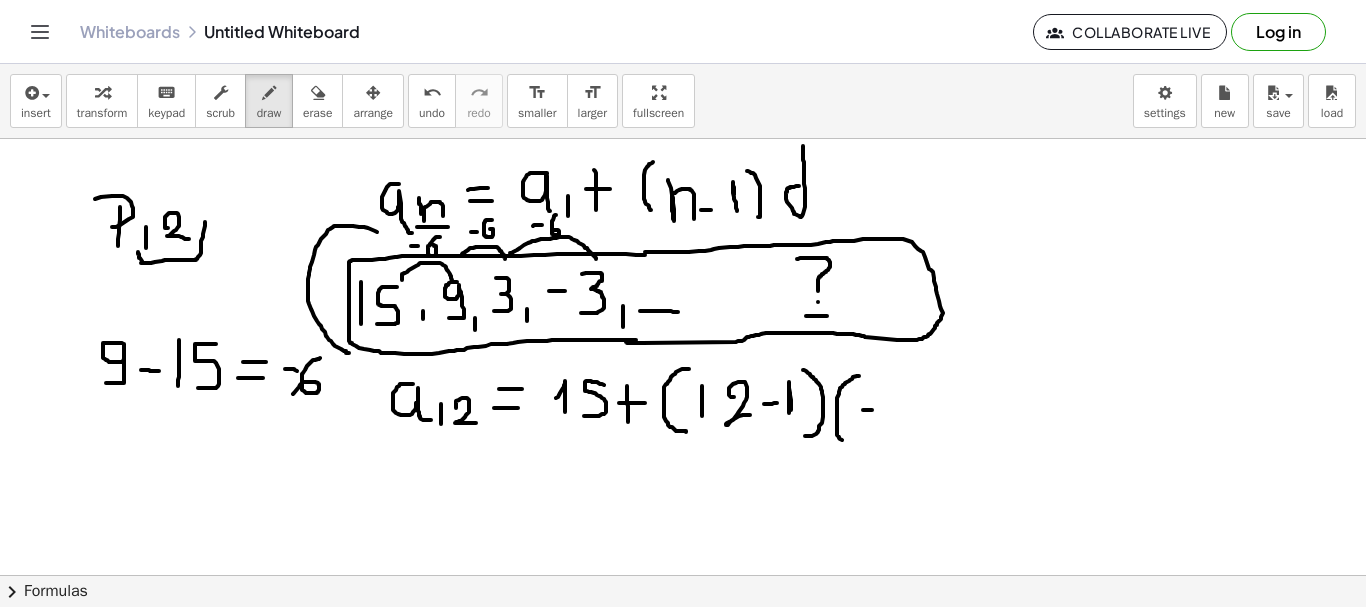 drag, startPoint x: 863, startPoint y: 410, endPoint x: 880, endPoint y: 410, distance: 17 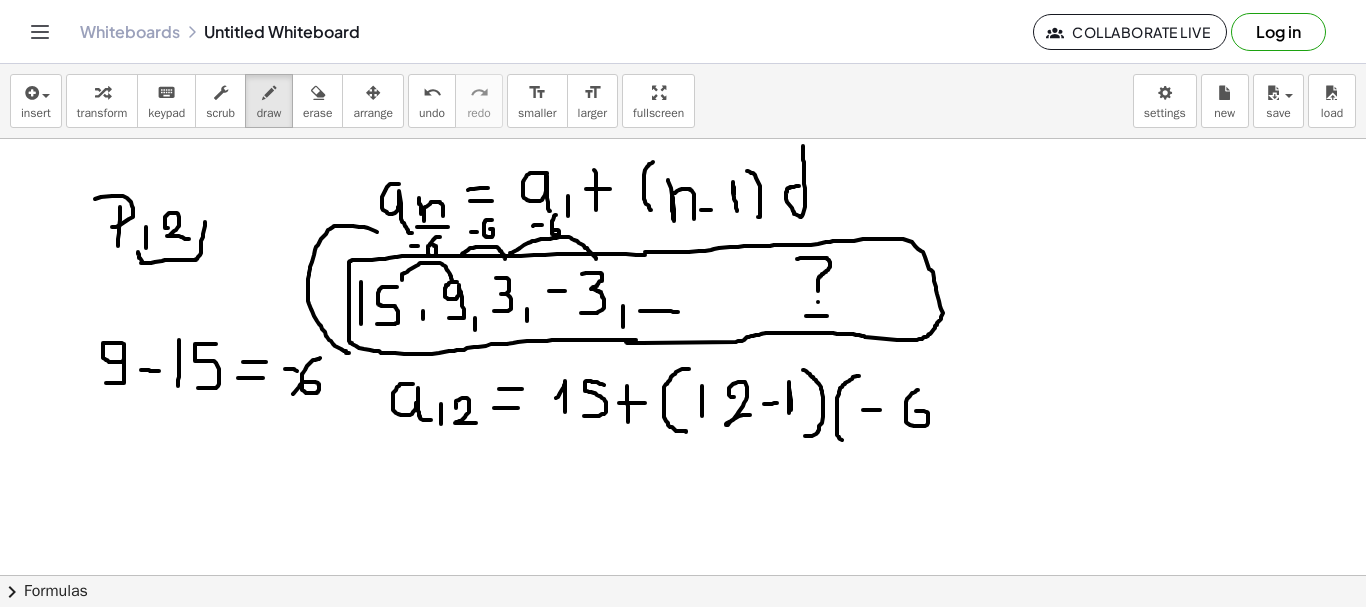 drag, startPoint x: 918, startPoint y: 390, endPoint x: 911, endPoint y: 417, distance: 27.89265 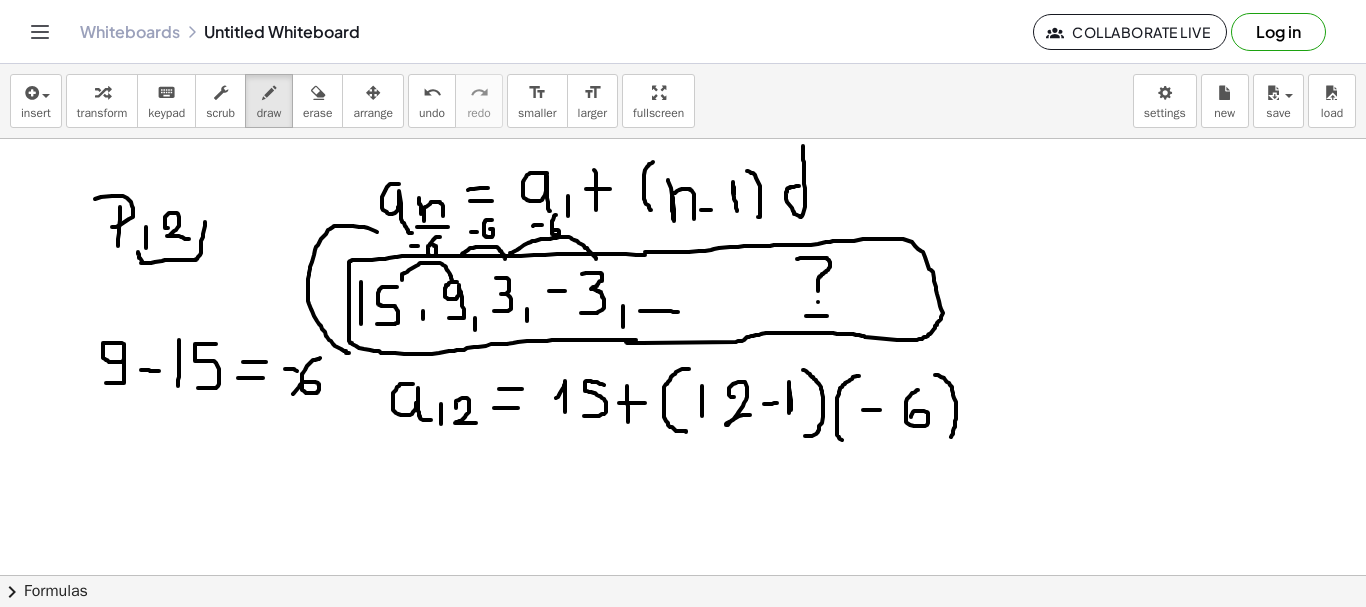 drag, startPoint x: 935, startPoint y: 375, endPoint x: 946, endPoint y: 443, distance: 68.88396 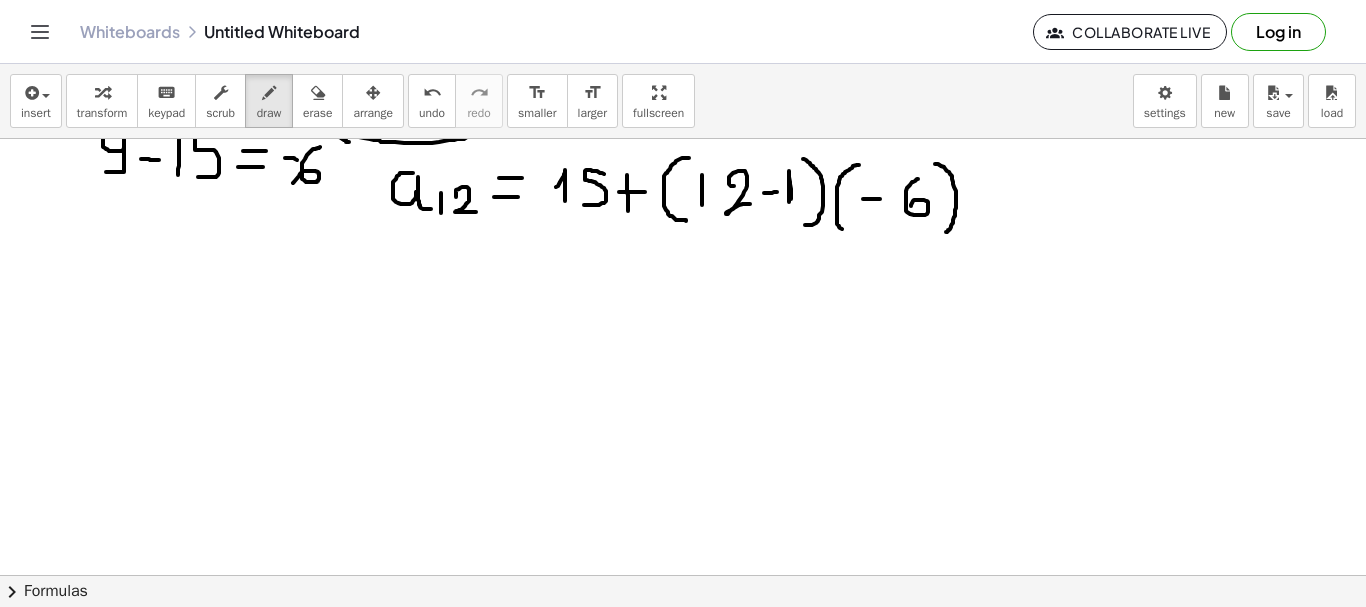 scroll, scrollTop: 214, scrollLeft: 0, axis: vertical 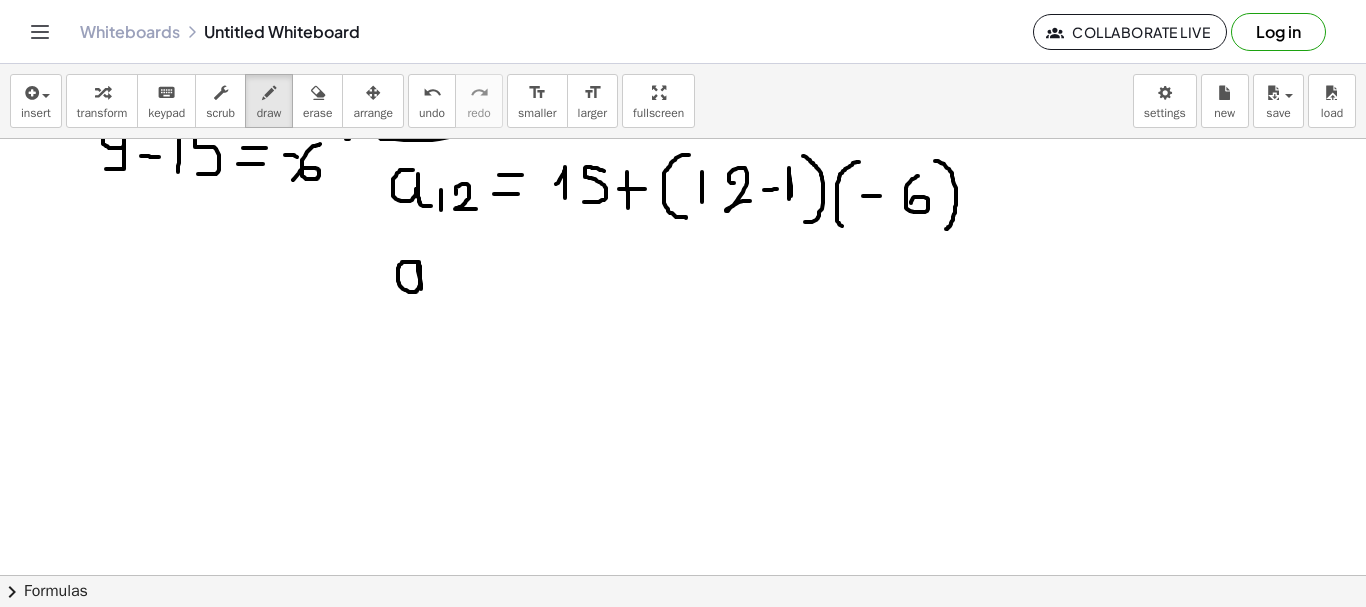 drag, startPoint x: 418, startPoint y: 262, endPoint x: 428, endPoint y: 306, distance: 45.122055 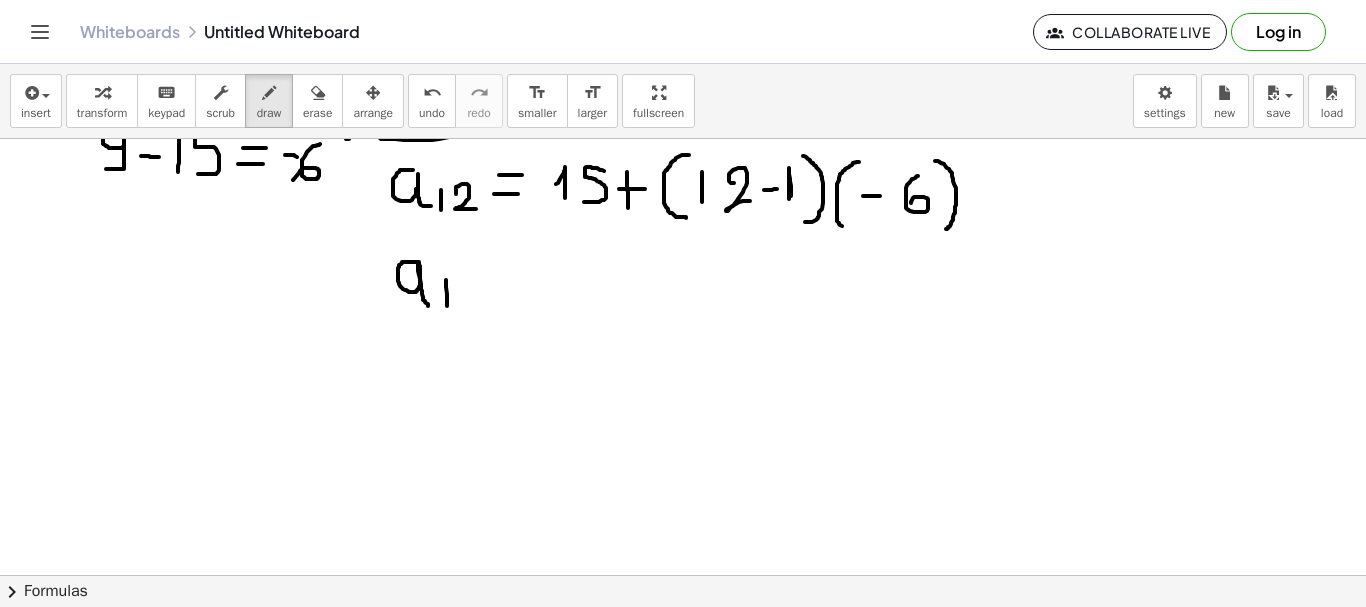drag, startPoint x: 446, startPoint y: 280, endPoint x: 447, endPoint y: 307, distance: 27.018513 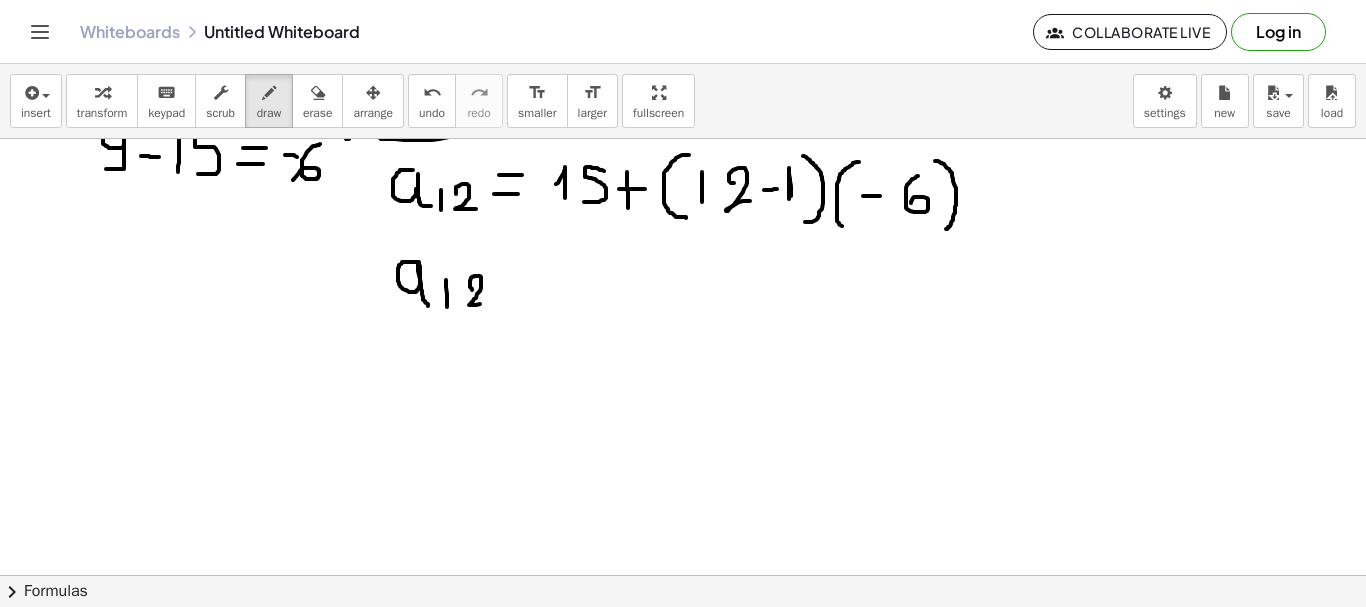 drag, startPoint x: 472, startPoint y: 290, endPoint x: 489, endPoint y: 302, distance: 20.808653 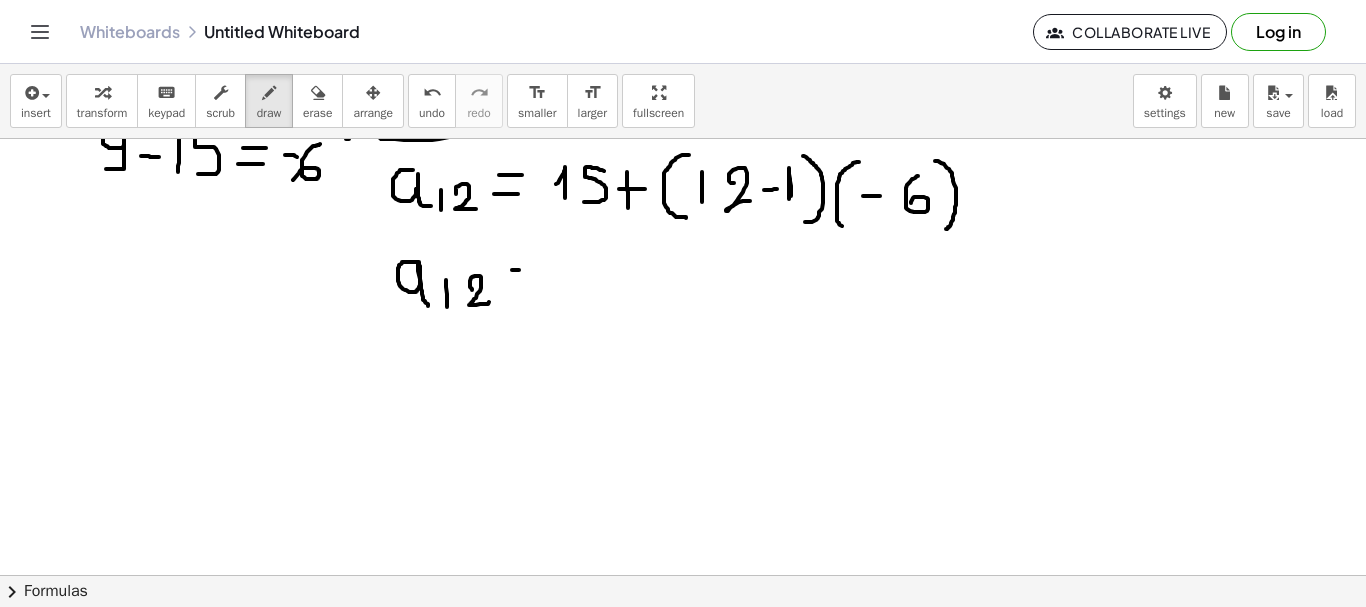 drag, startPoint x: 512, startPoint y: 270, endPoint x: 531, endPoint y: 270, distance: 19 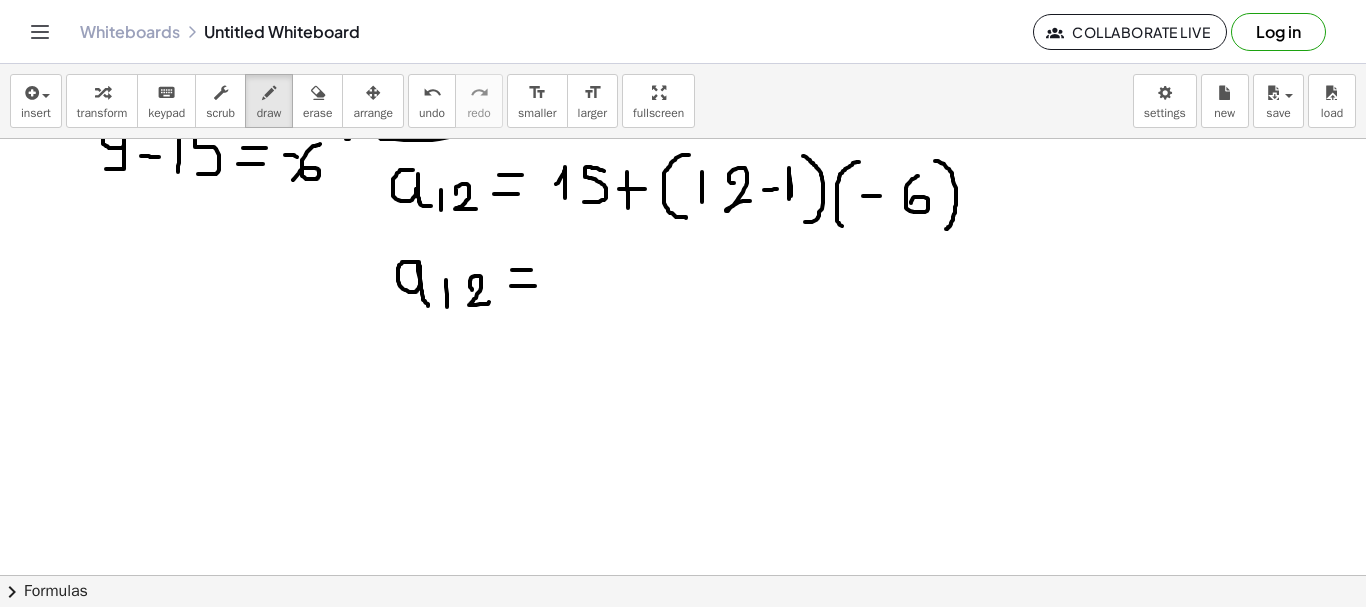 drag, startPoint x: 511, startPoint y: 286, endPoint x: 536, endPoint y: 286, distance: 25 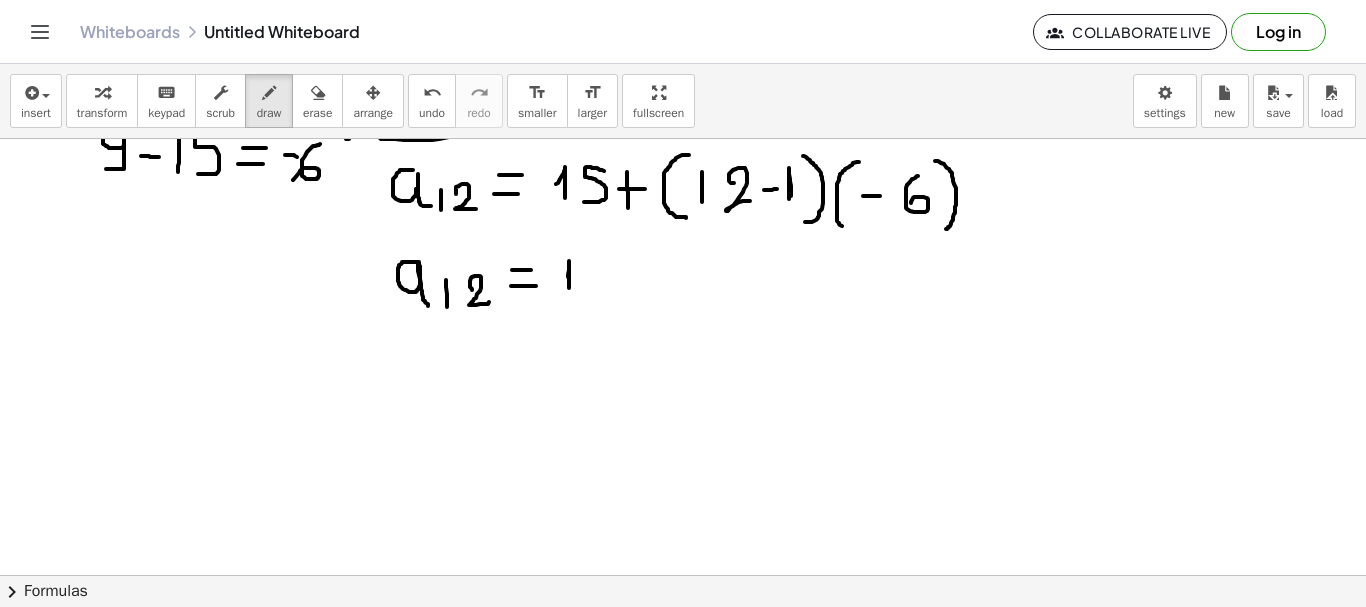 drag, startPoint x: 568, startPoint y: 277, endPoint x: 567, endPoint y: 298, distance: 21.023796 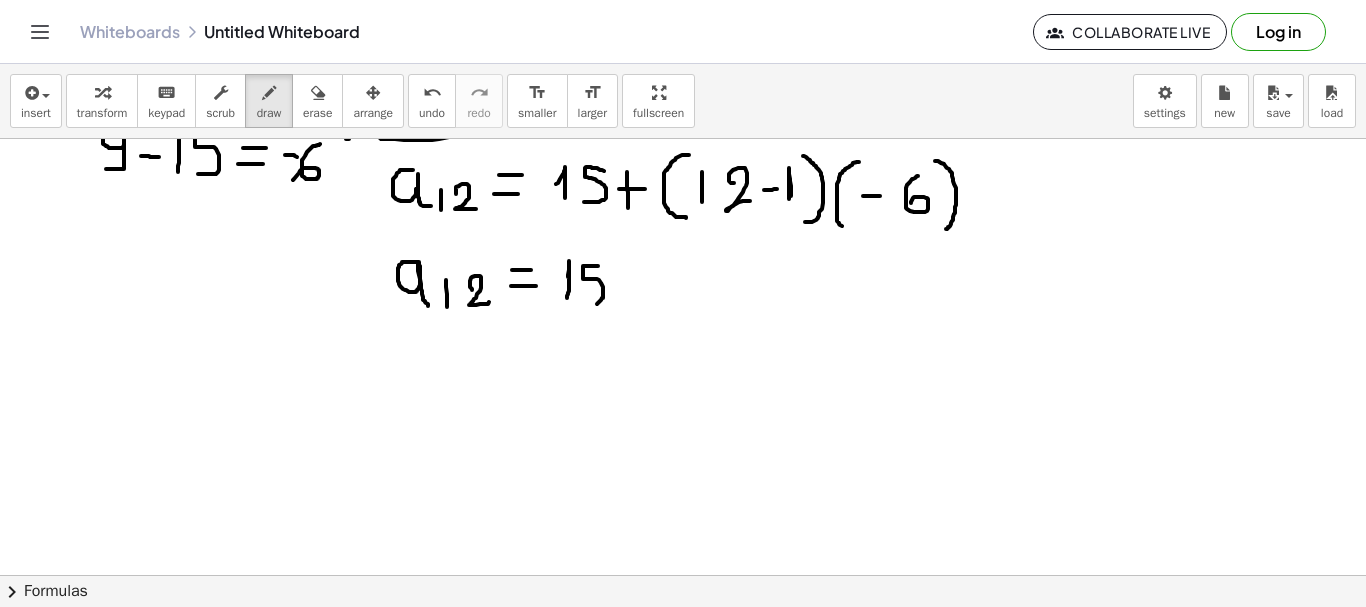 drag, startPoint x: 598, startPoint y: 266, endPoint x: 583, endPoint y: 304, distance: 40.853397 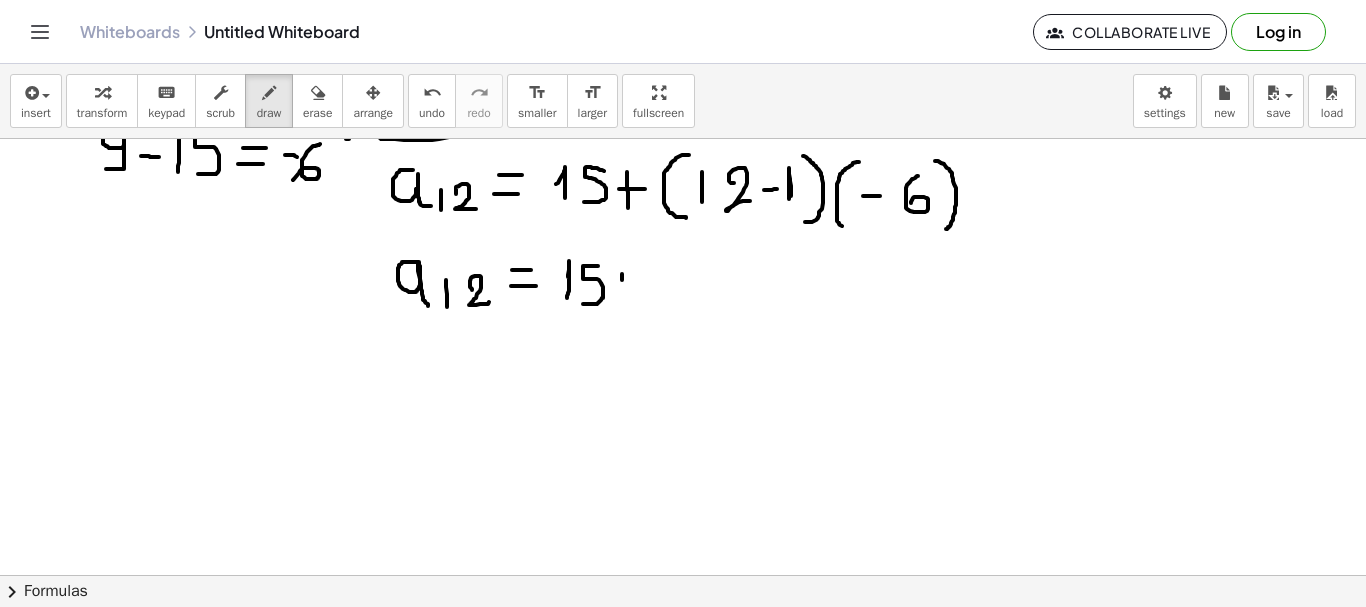 drag, startPoint x: 622, startPoint y: 274, endPoint x: 623, endPoint y: 308, distance: 34.0147 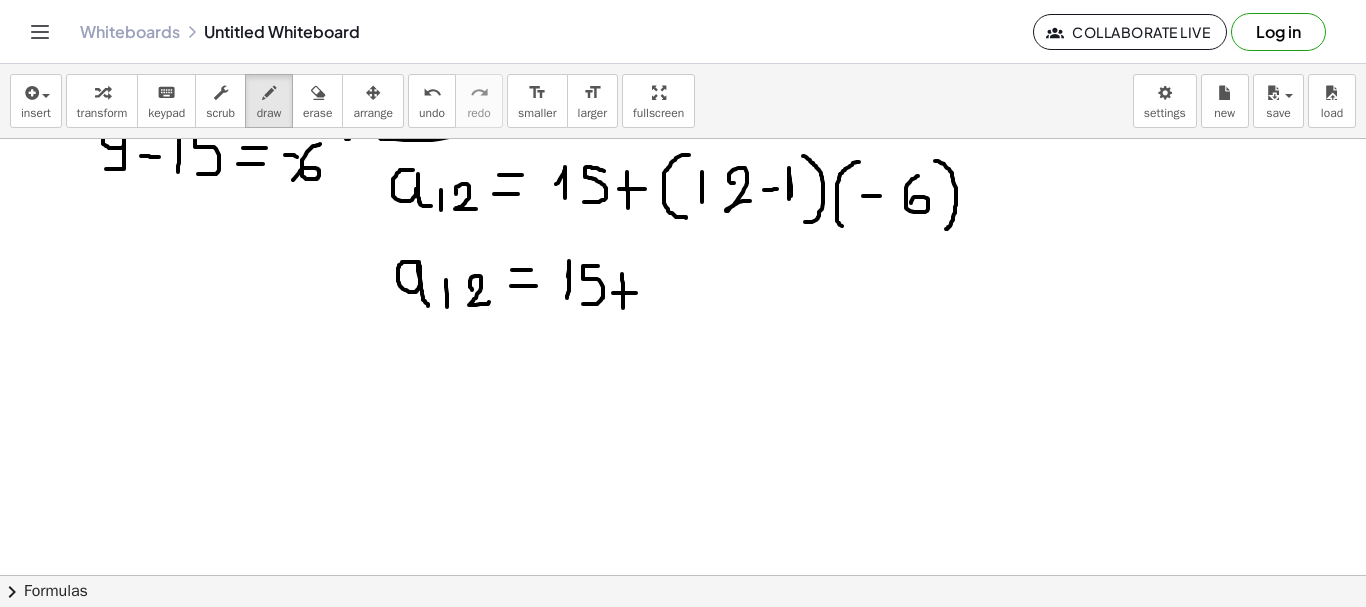 drag, startPoint x: 613, startPoint y: 293, endPoint x: 637, endPoint y: 293, distance: 24 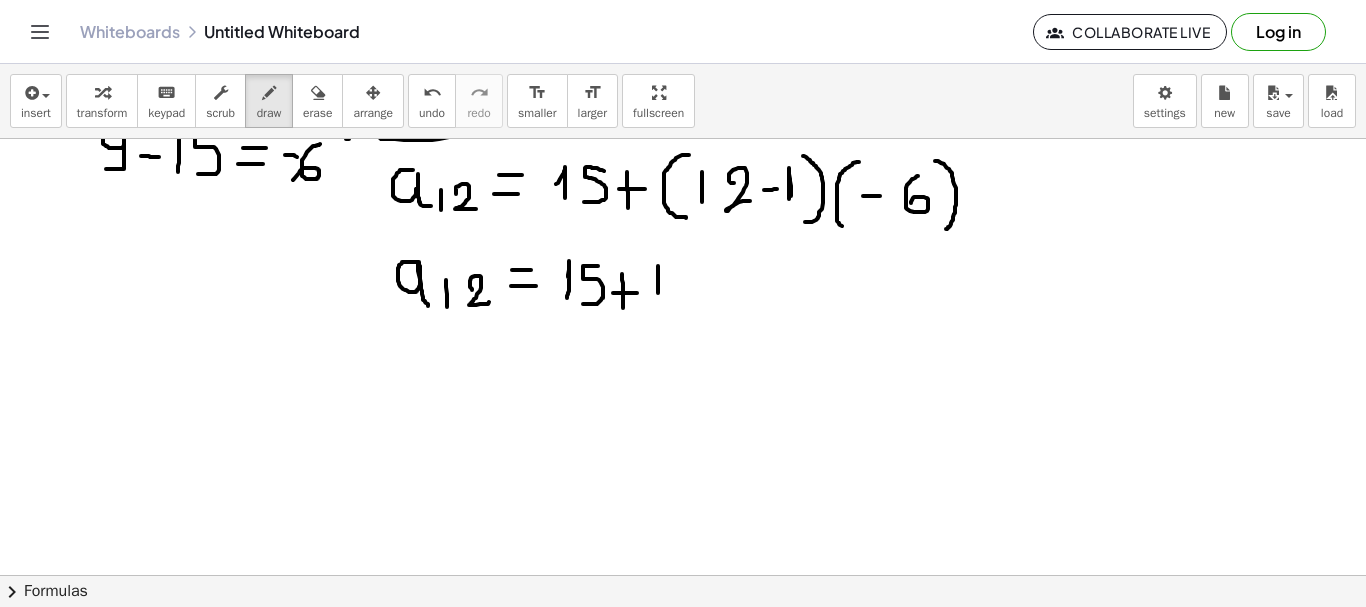 drag, startPoint x: 658, startPoint y: 266, endPoint x: 658, endPoint y: 293, distance: 27 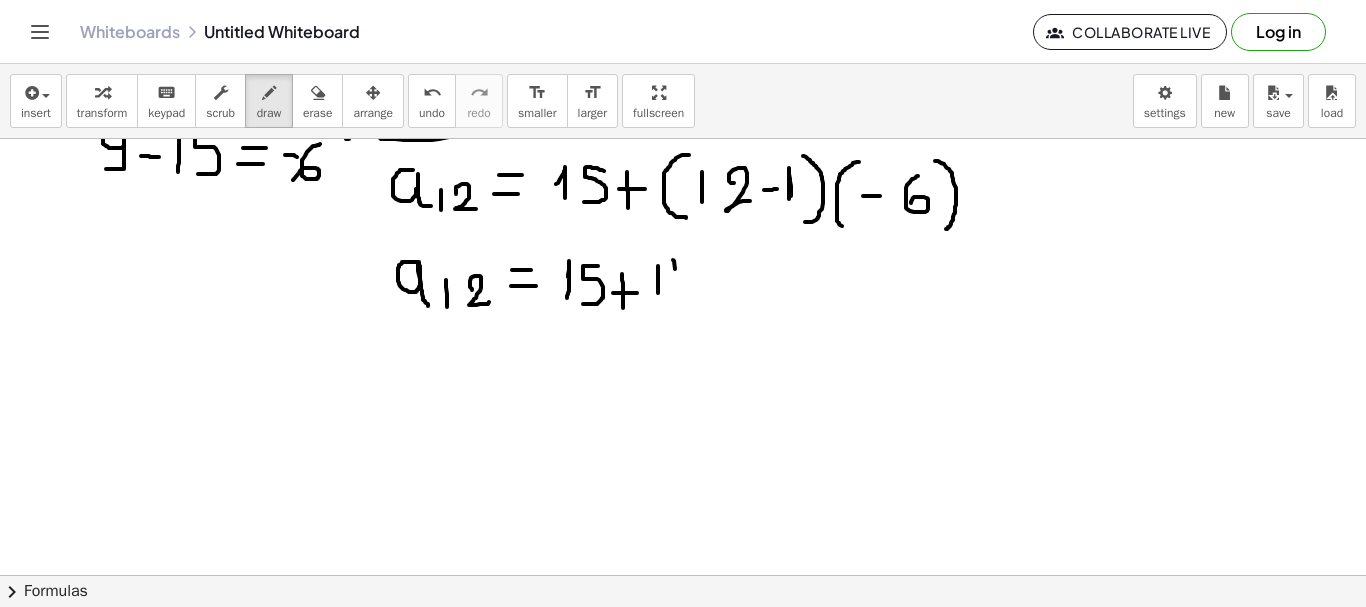 drag, startPoint x: 673, startPoint y: 260, endPoint x: 676, endPoint y: 301, distance: 41.109608 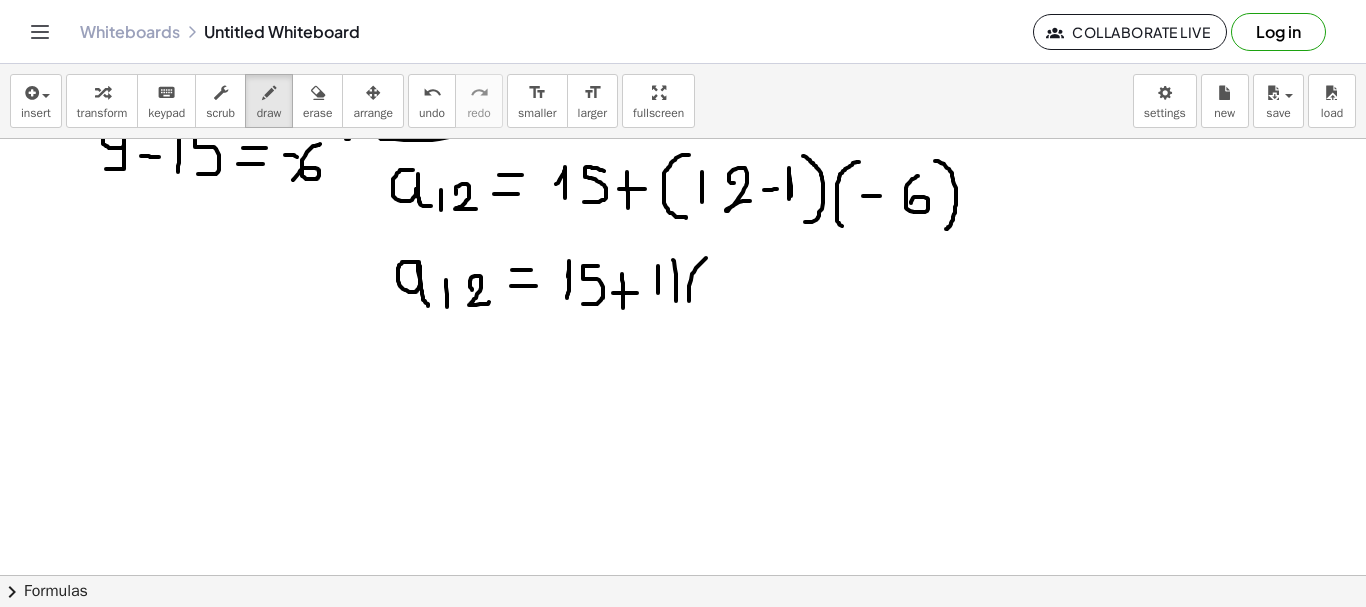 drag, startPoint x: 706, startPoint y: 258, endPoint x: 694, endPoint y: 306, distance: 49.47727 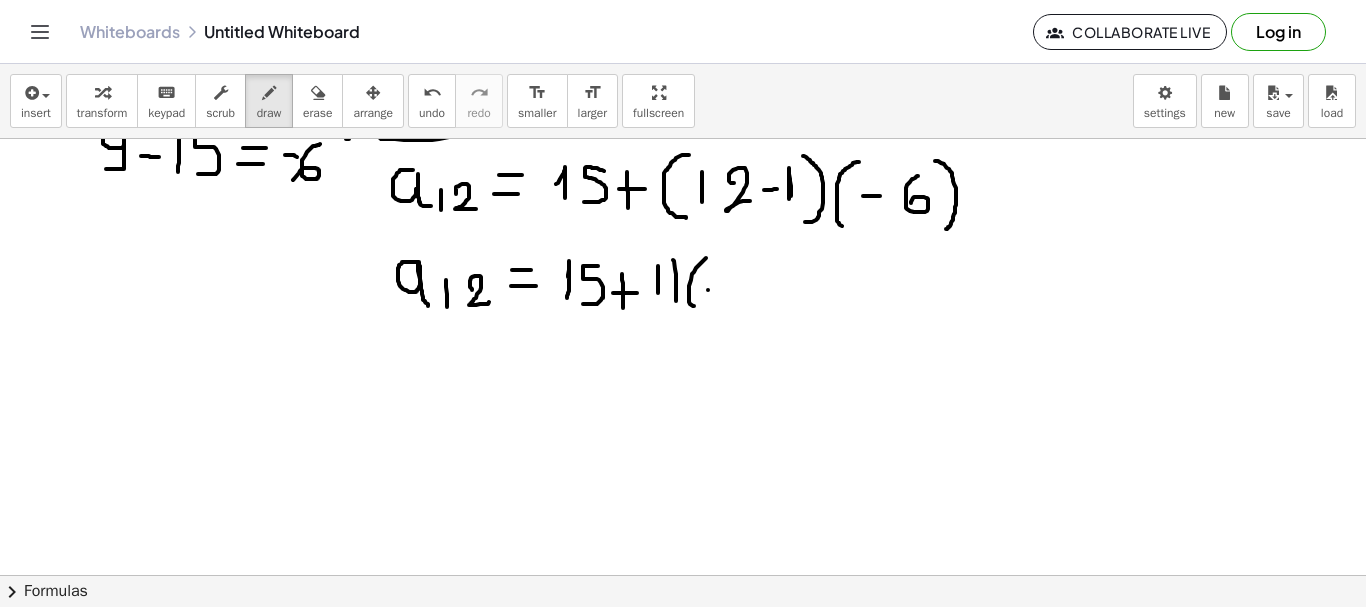 drag, startPoint x: 708, startPoint y: 290, endPoint x: 723, endPoint y: 290, distance: 15 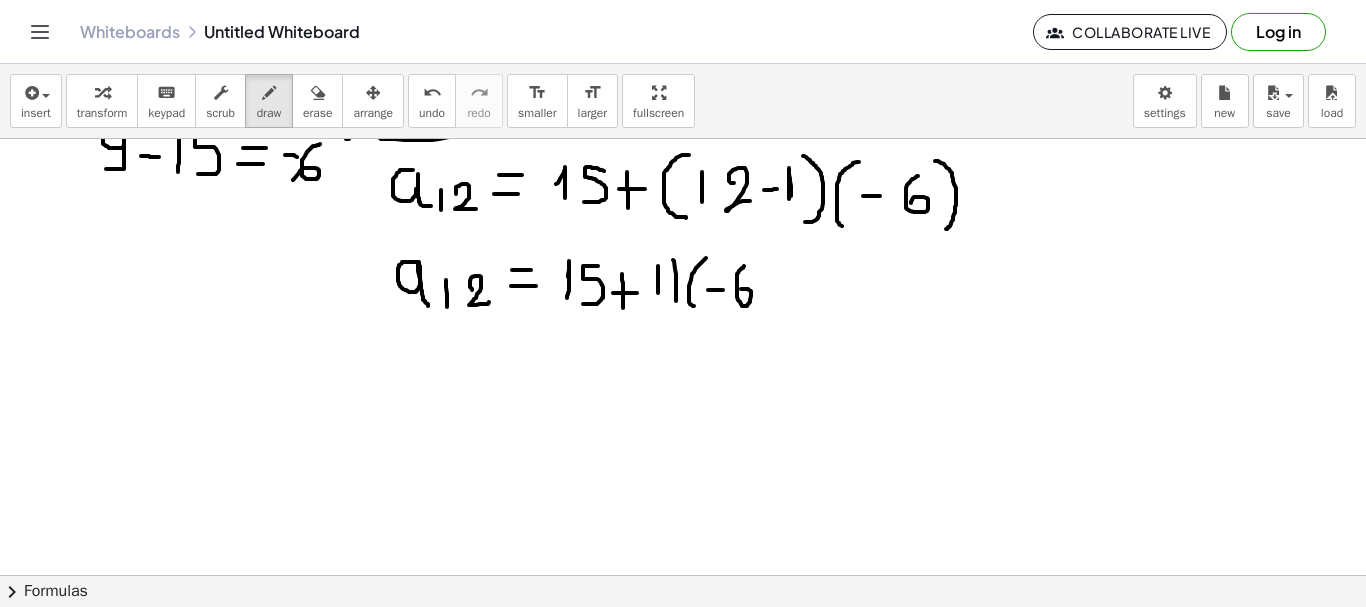 drag, startPoint x: 744, startPoint y: 266, endPoint x: 739, endPoint y: 292, distance: 26.476404 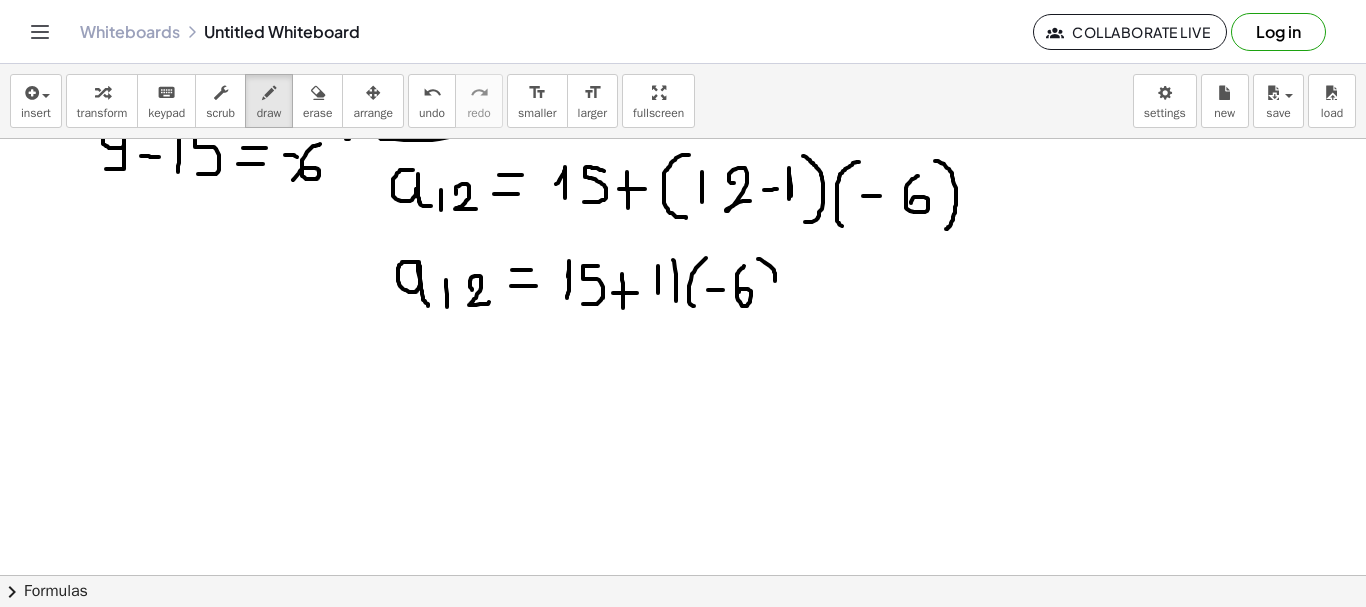 drag, startPoint x: 758, startPoint y: 259, endPoint x: 767, endPoint y: 325, distance: 66.61081 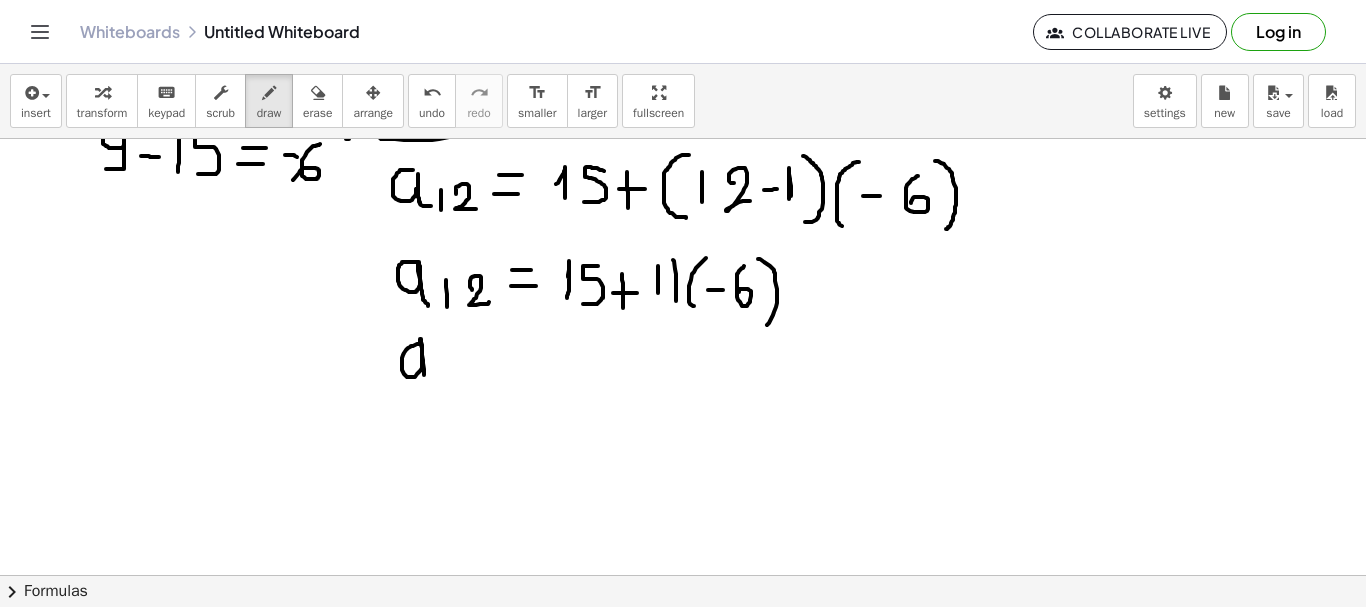 drag, startPoint x: 419, startPoint y: 344, endPoint x: 429, endPoint y: 382, distance: 39.293766 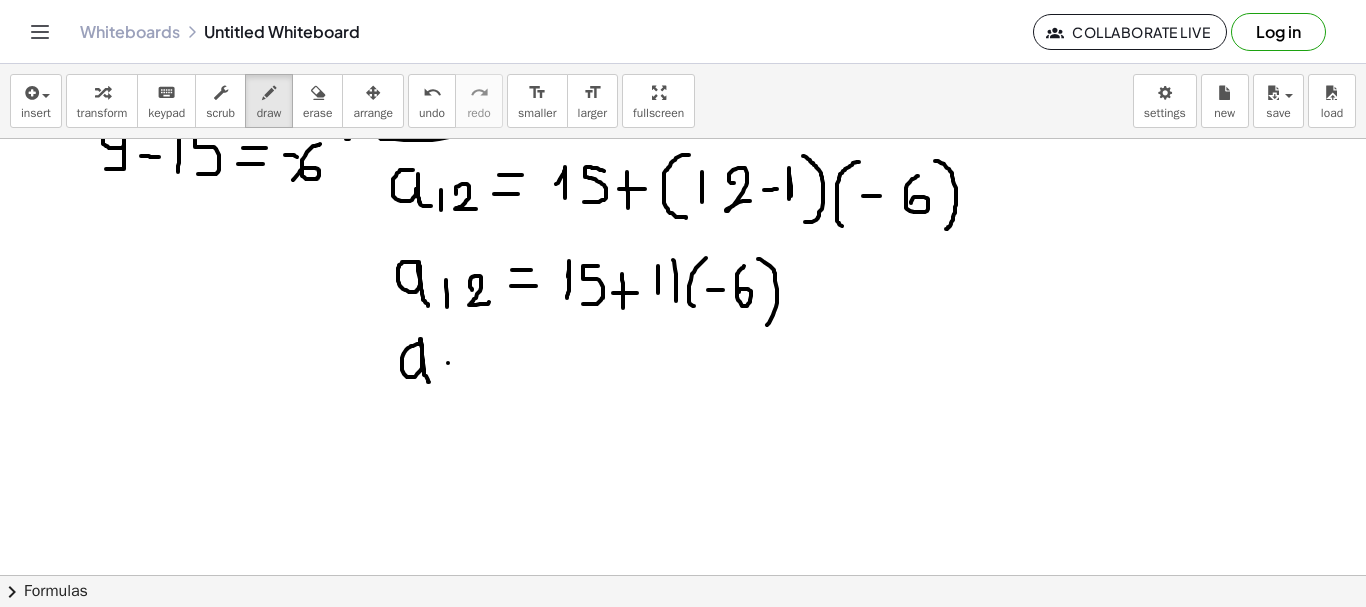 drag, startPoint x: 448, startPoint y: 363, endPoint x: 449, endPoint y: 383, distance: 20.024984 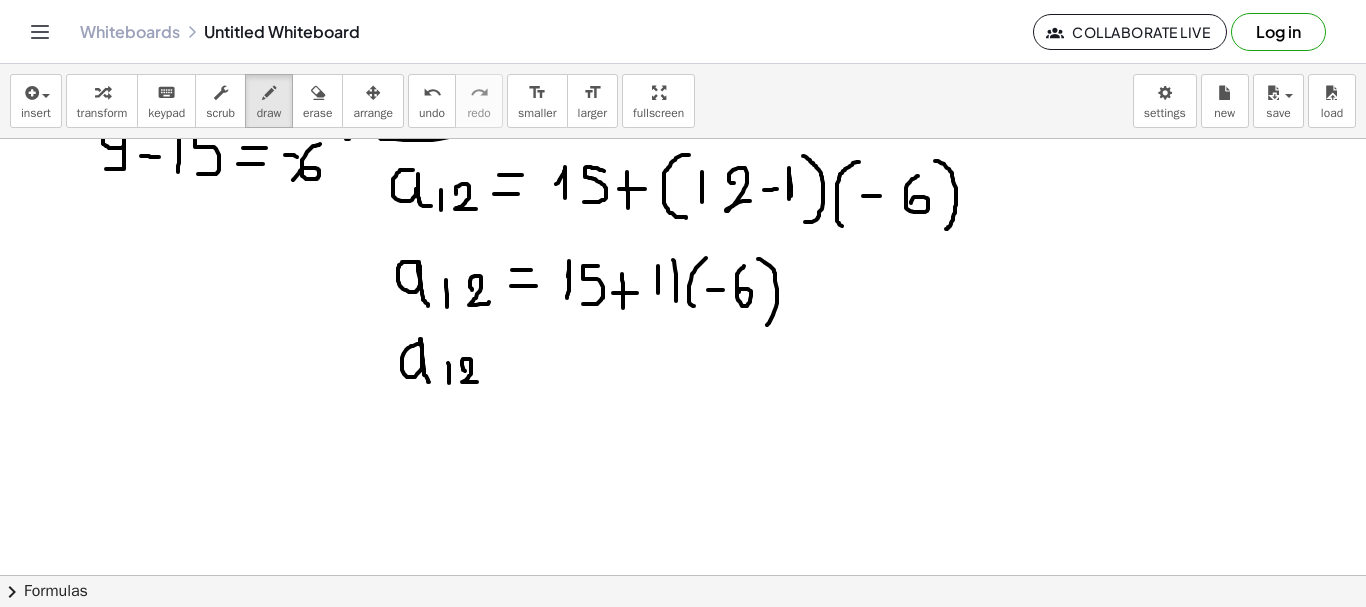 drag, startPoint x: 465, startPoint y: 371, endPoint x: 481, endPoint y: 382, distance: 19.416489 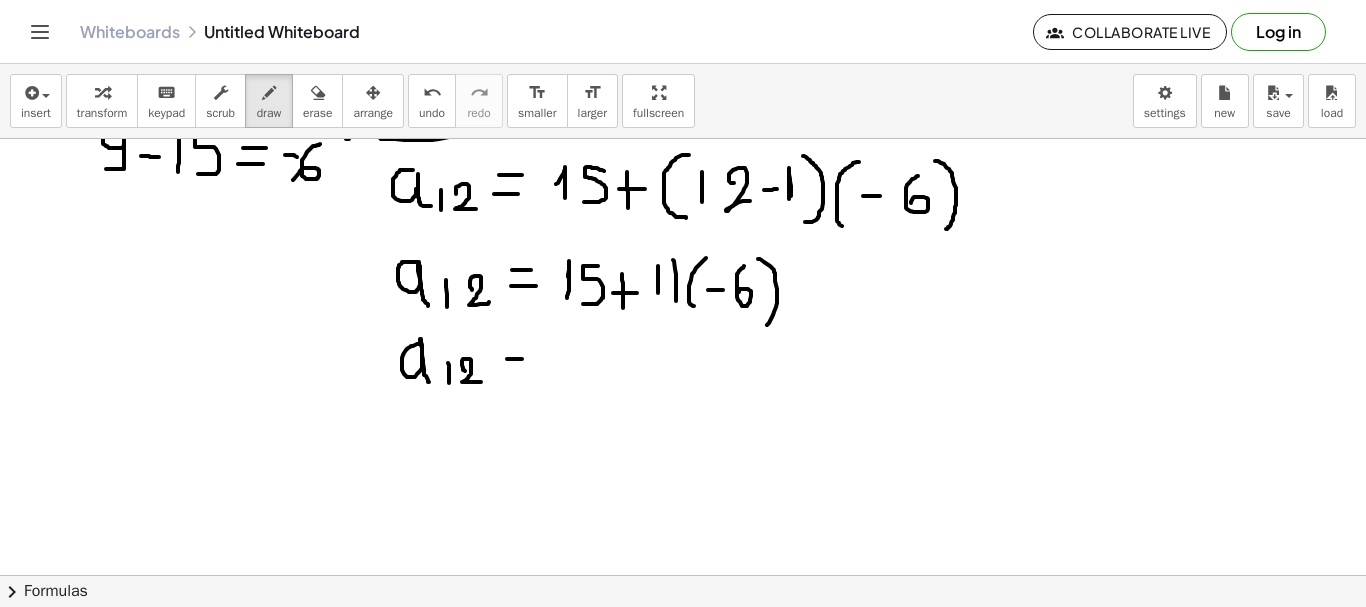 drag, startPoint x: 507, startPoint y: 359, endPoint x: 523, endPoint y: 359, distance: 16 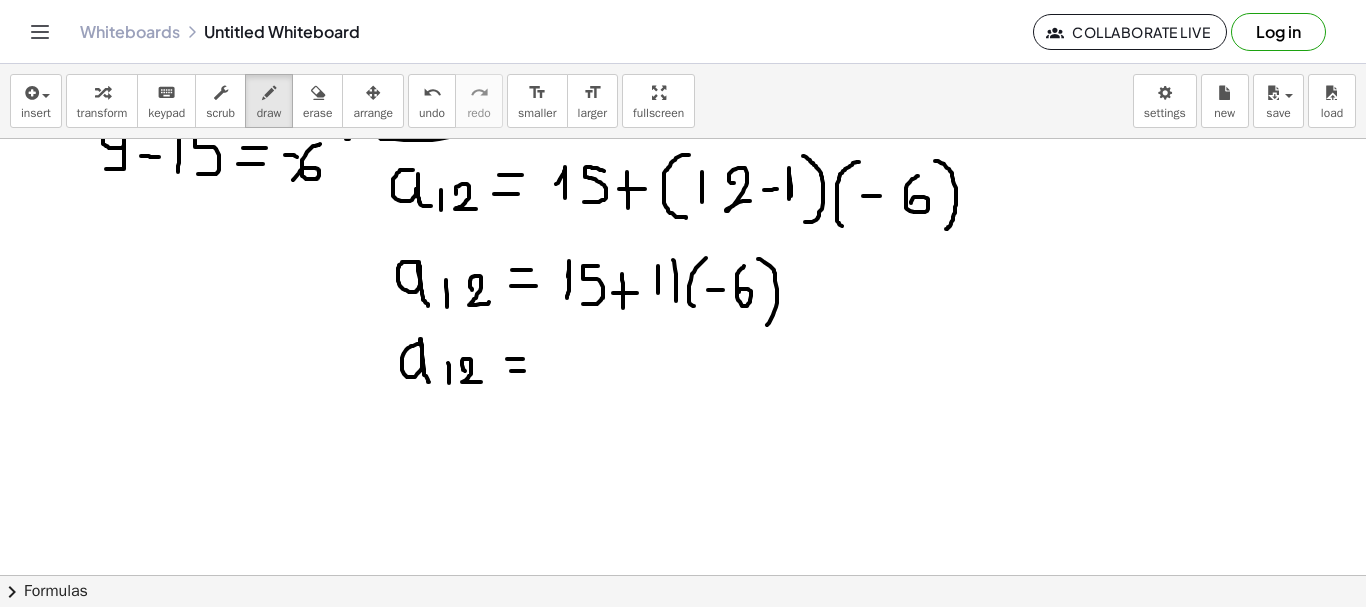 drag, startPoint x: 511, startPoint y: 371, endPoint x: 526, endPoint y: 371, distance: 15 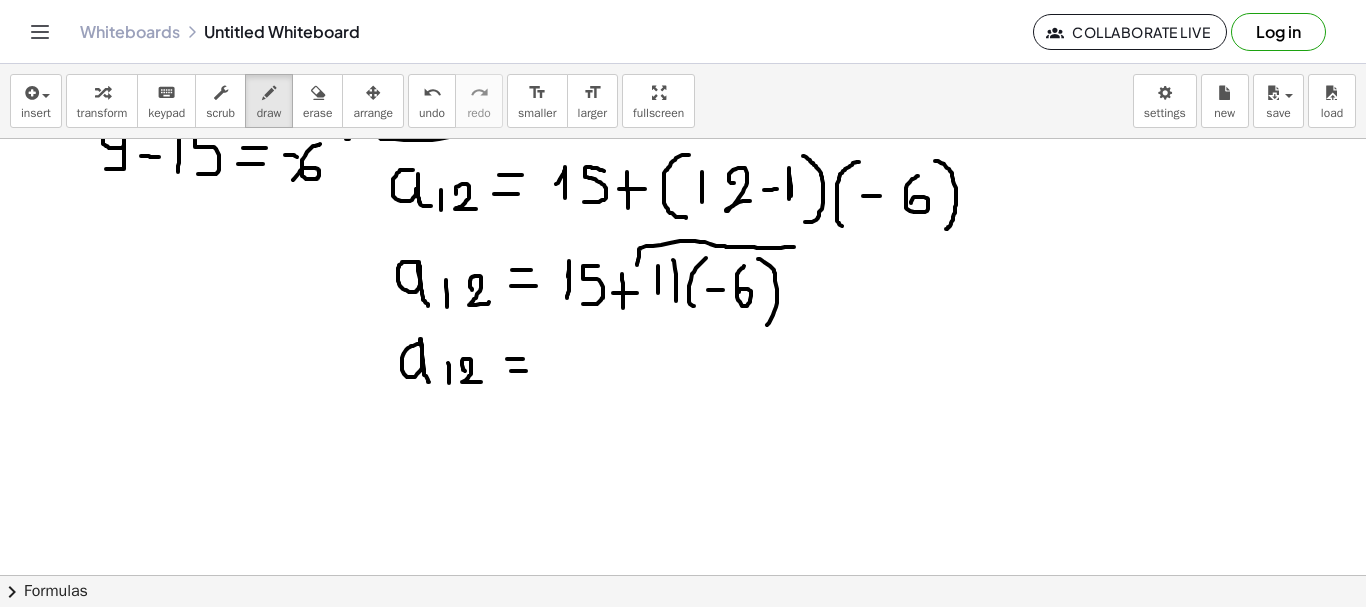 drag, startPoint x: 637, startPoint y: 265, endPoint x: 802, endPoint y: 260, distance: 165.07574 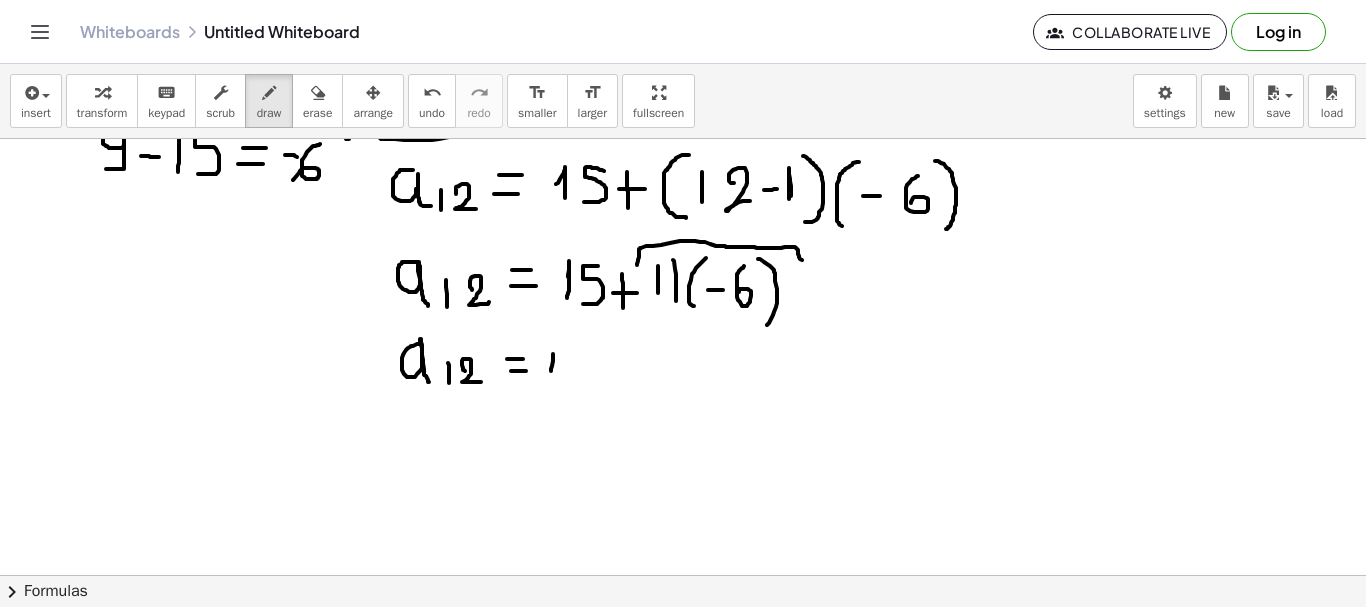 drag, startPoint x: 553, startPoint y: 354, endPoint x: 550, endPoint y: 396, distance: 42.107006 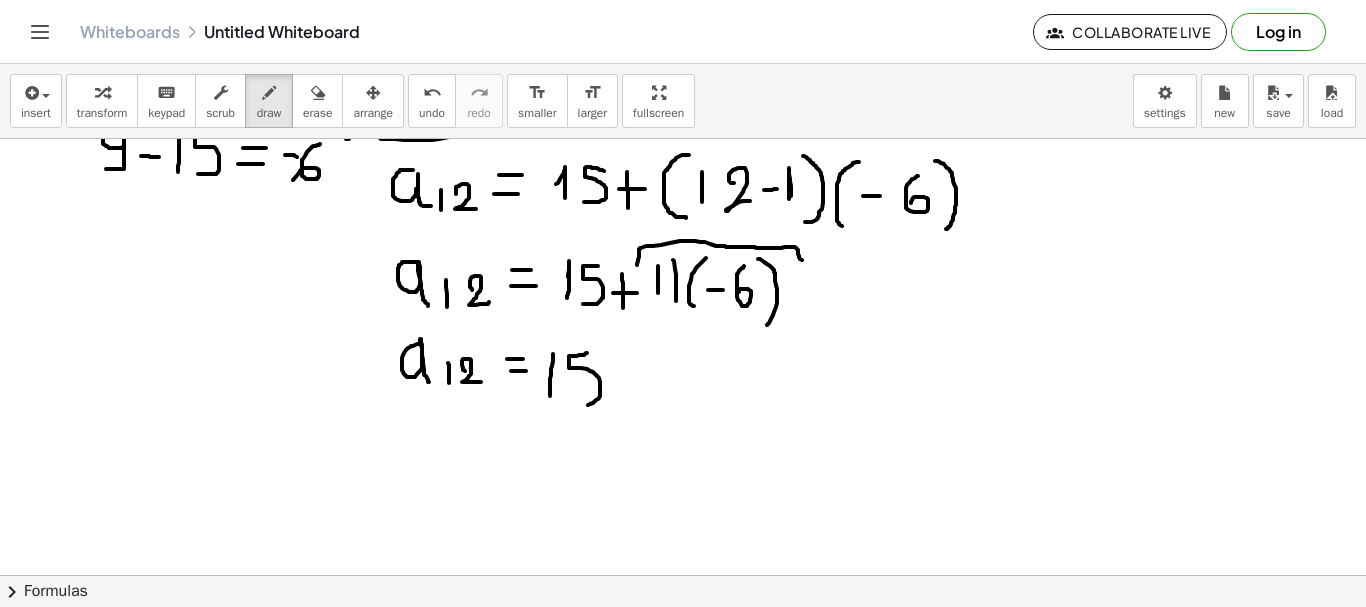 drag, startPoint x: 587, startPoint y: 353, endPoint x: 567, endPoint y: 406, distance: 56.648037 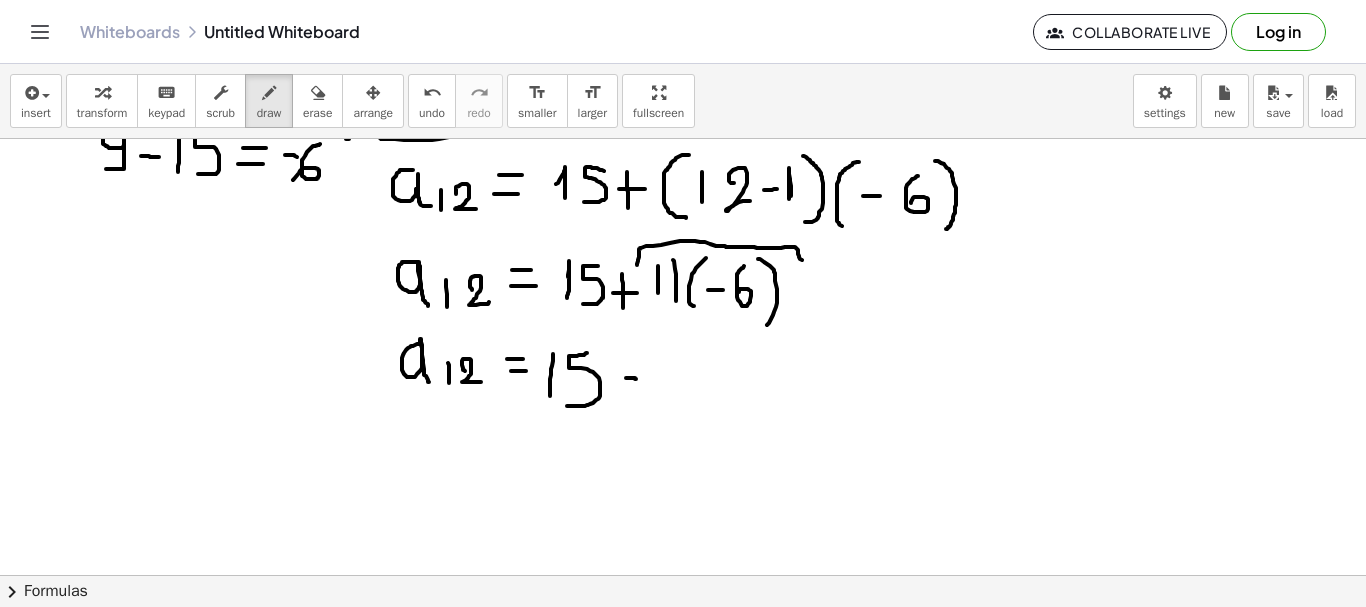 drag, startPoint x: 626, startPoint y: 378, endPoint x: 641, endPoint y: 379, distance: 15.033297 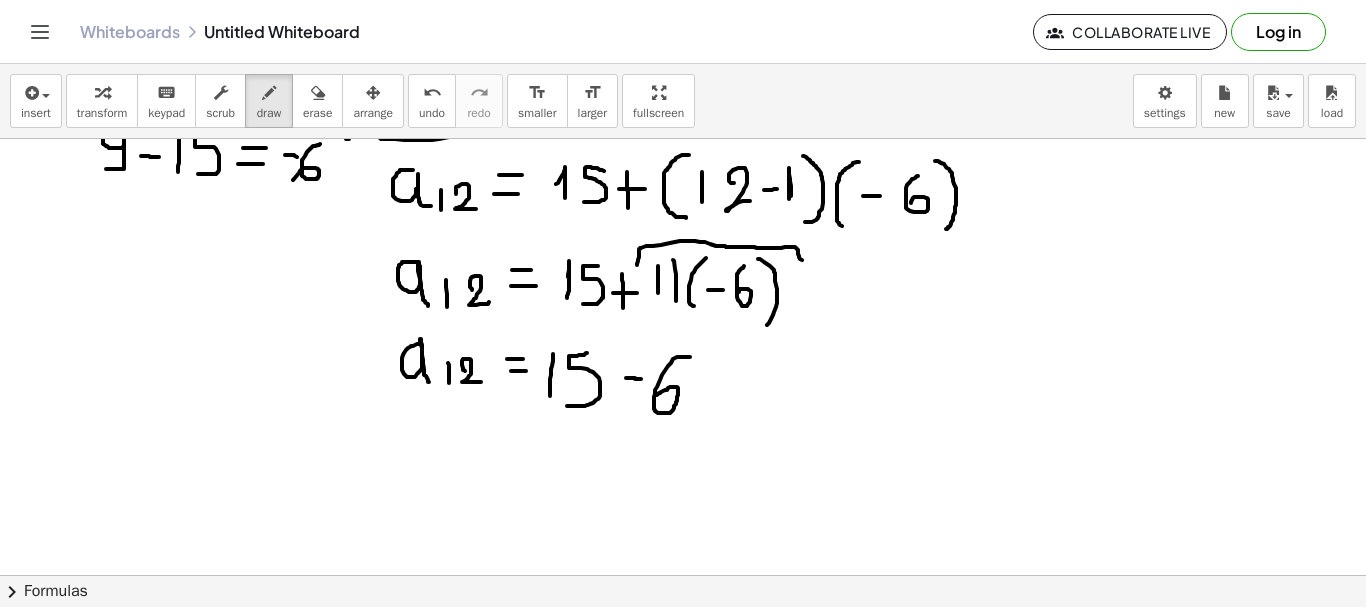 drag, startPoint x: 690, startPoint y: 357, endPoint x: 657, endPoint y: 395, distance: 50.32892 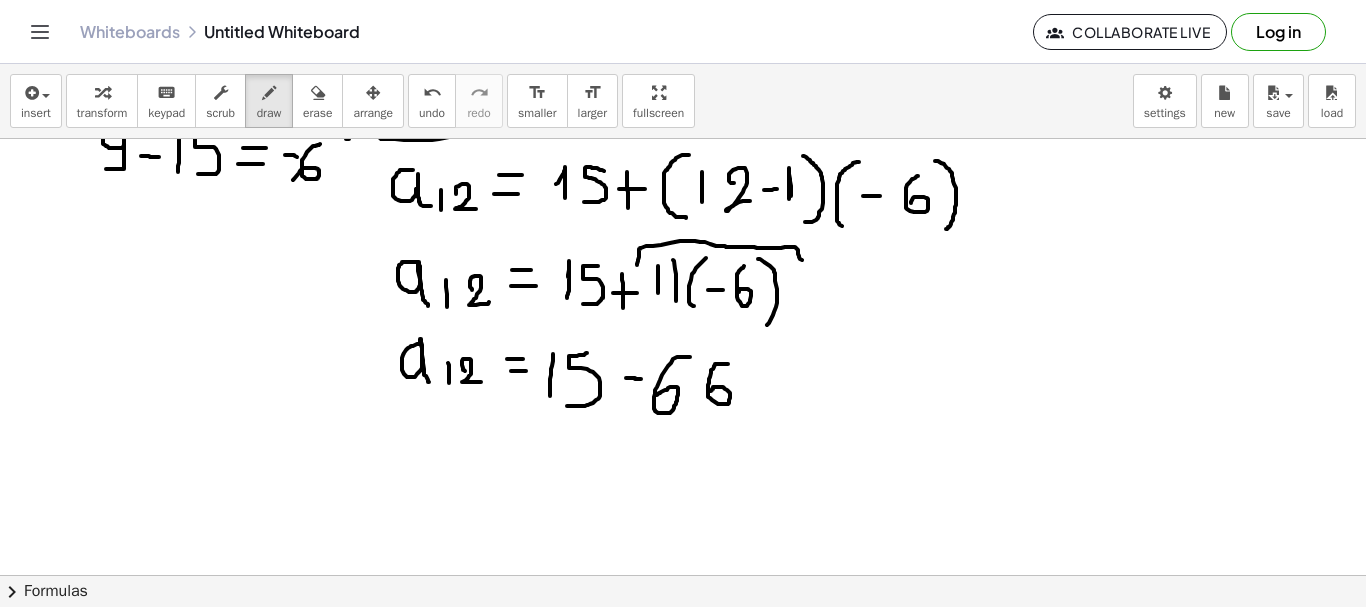 drag, startPoint x: 728, startPoint y: 364, endPoint x: 710, endPoint y: 393, distance: 34.132095 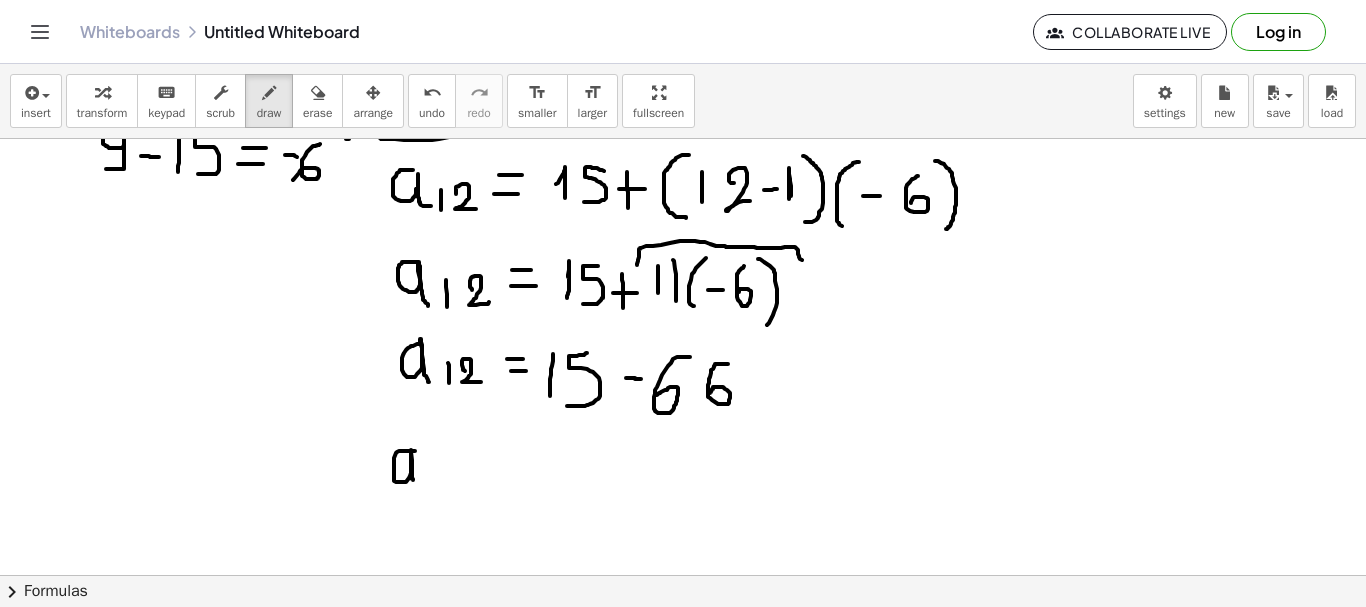 drag, startPoint x: 415, startPoint y: 451, endPoint x: 417, endPoint y: 484, distance: 33.06055 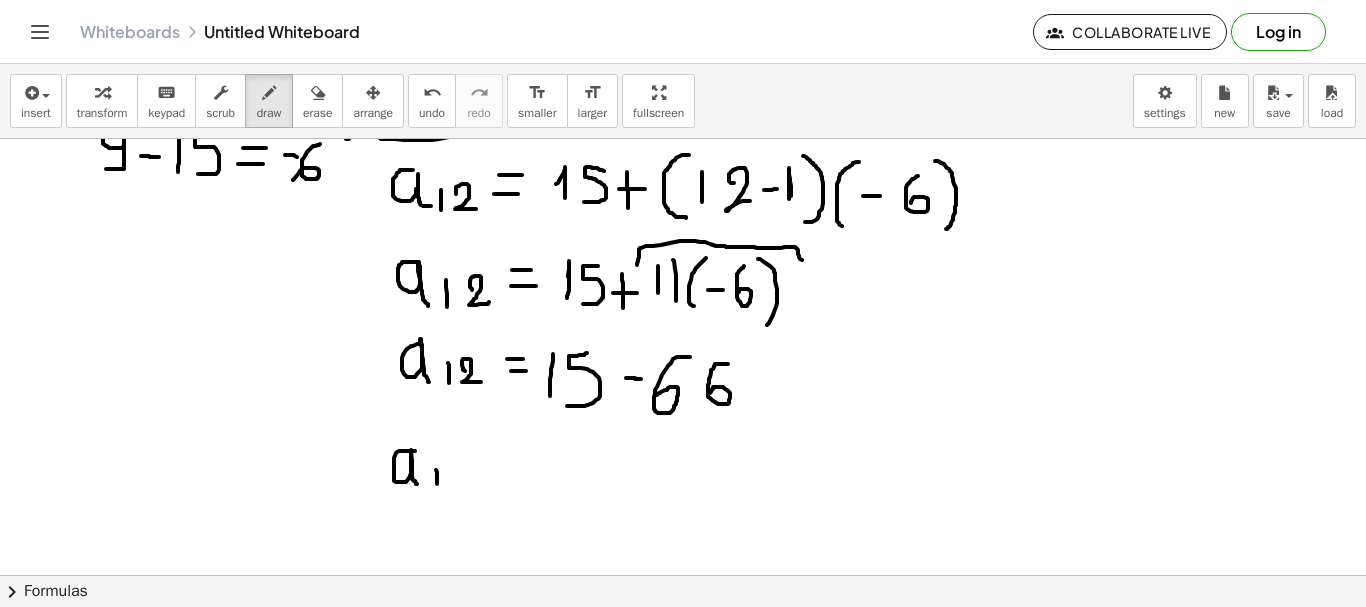 drag, startPoint x: 436, startPoint y: 470, endPoint x: 437, endPoint y: 486, distance: 16.03122 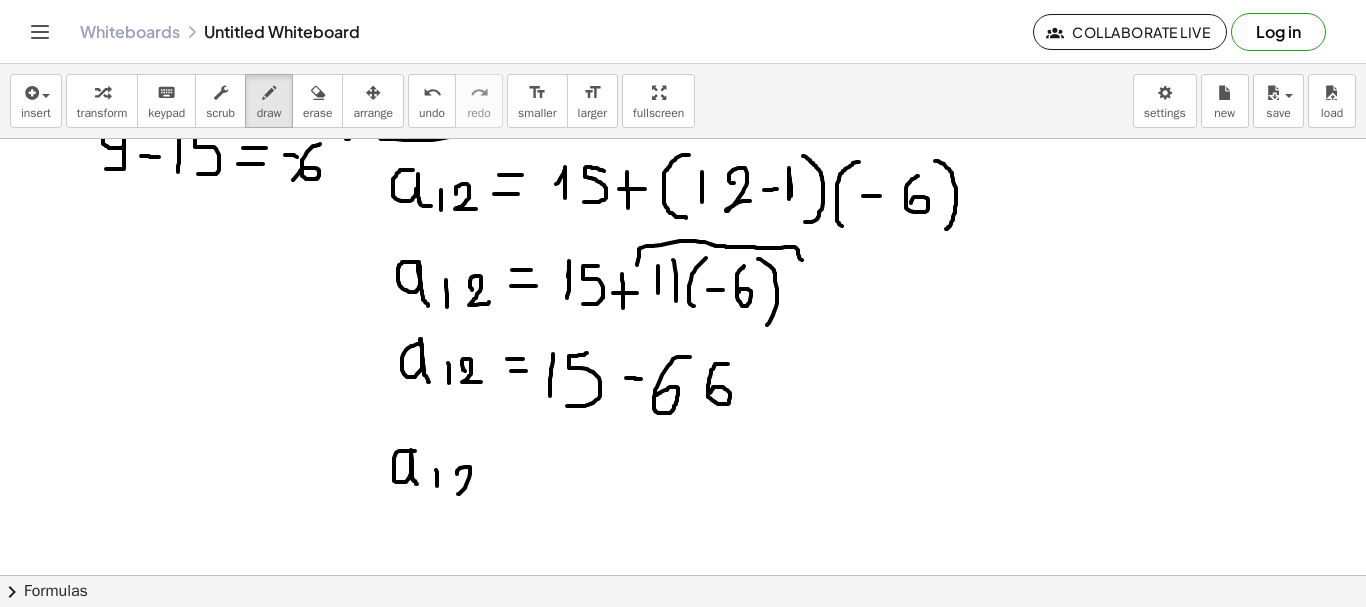 drag, startPoint x: 457, startPoint y: 474, endPoint x: 475, endPoint y: 490, distance: 24.083189 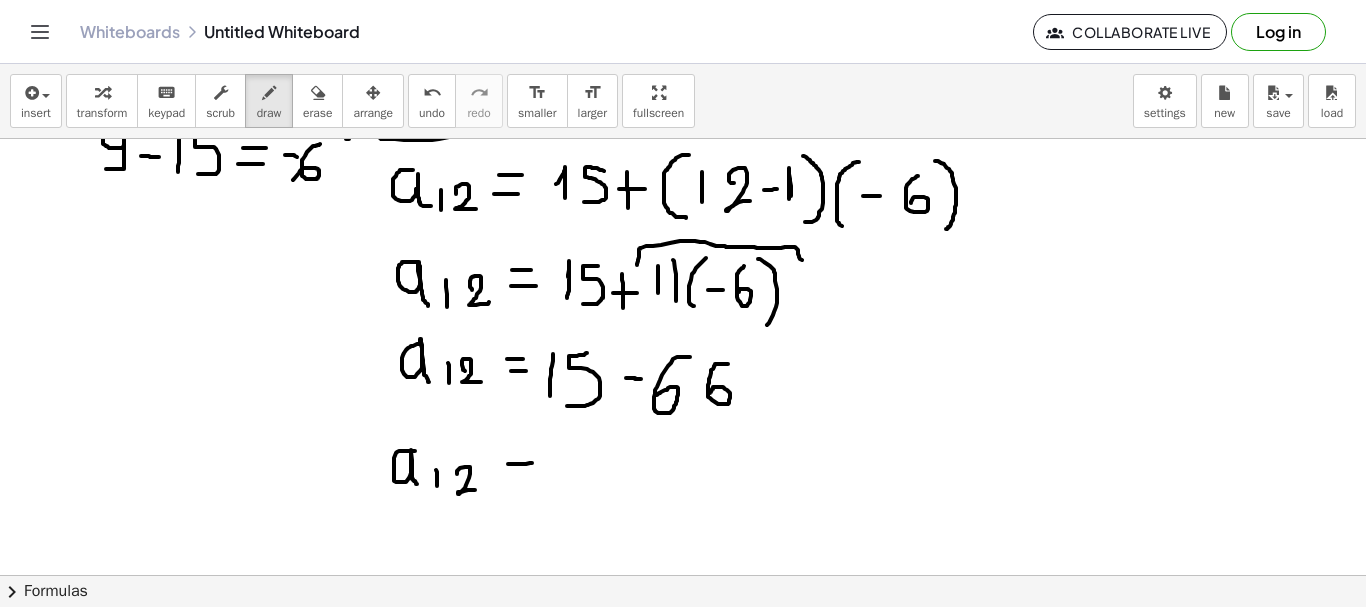 drag, startPoint x: 508, startPoint y: 464, endPoint x: 535, endPoint y: 463, distance: 27.018513 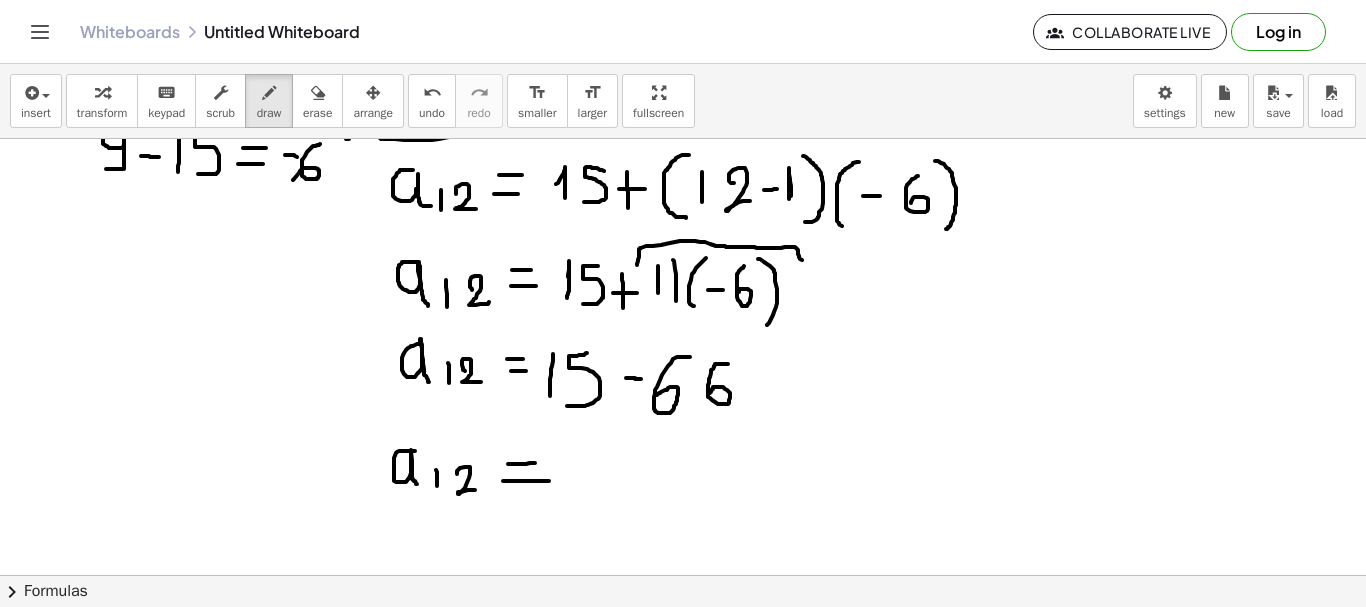 drag, startPoint x: 503, startPoint y: 481, endPoint x: 569, endPoint y: 481, distance: 66 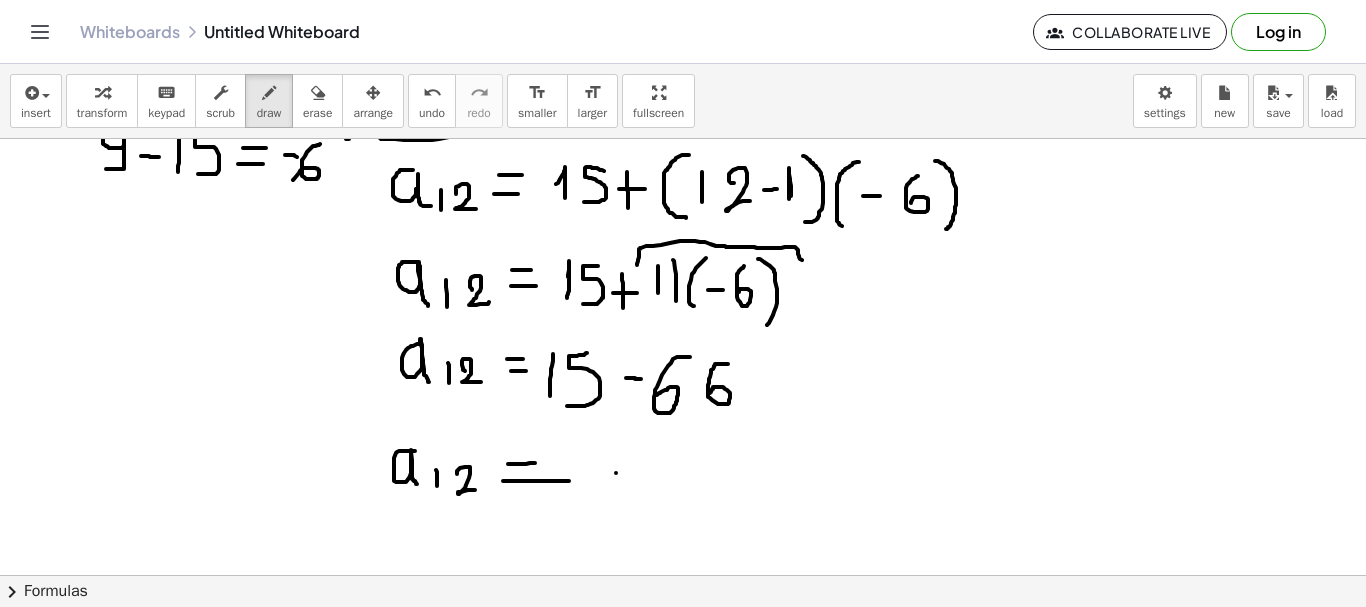 drag, startPoint x: 616, startPoint y: 473, endPoint x: 640, endPoint y: 475, distance: 24.083189 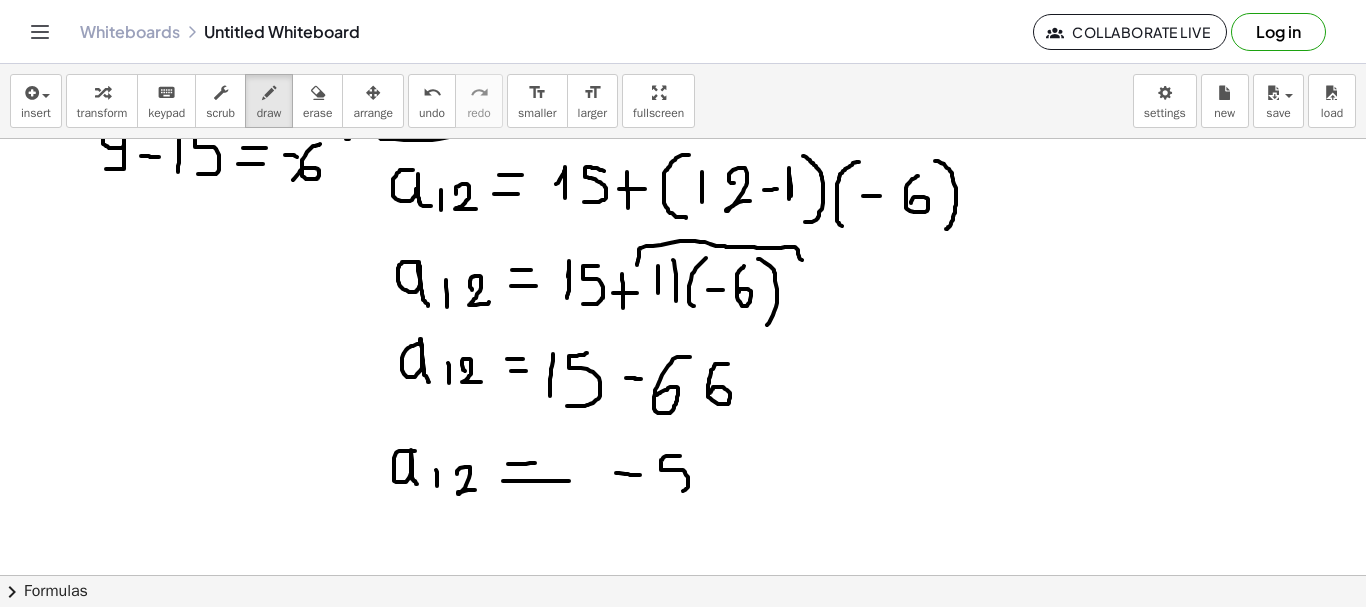 drag, startPoint x: 680, startPoint y: 456, endPoint x: 666, endPoint y: 494, distance: 40.496914 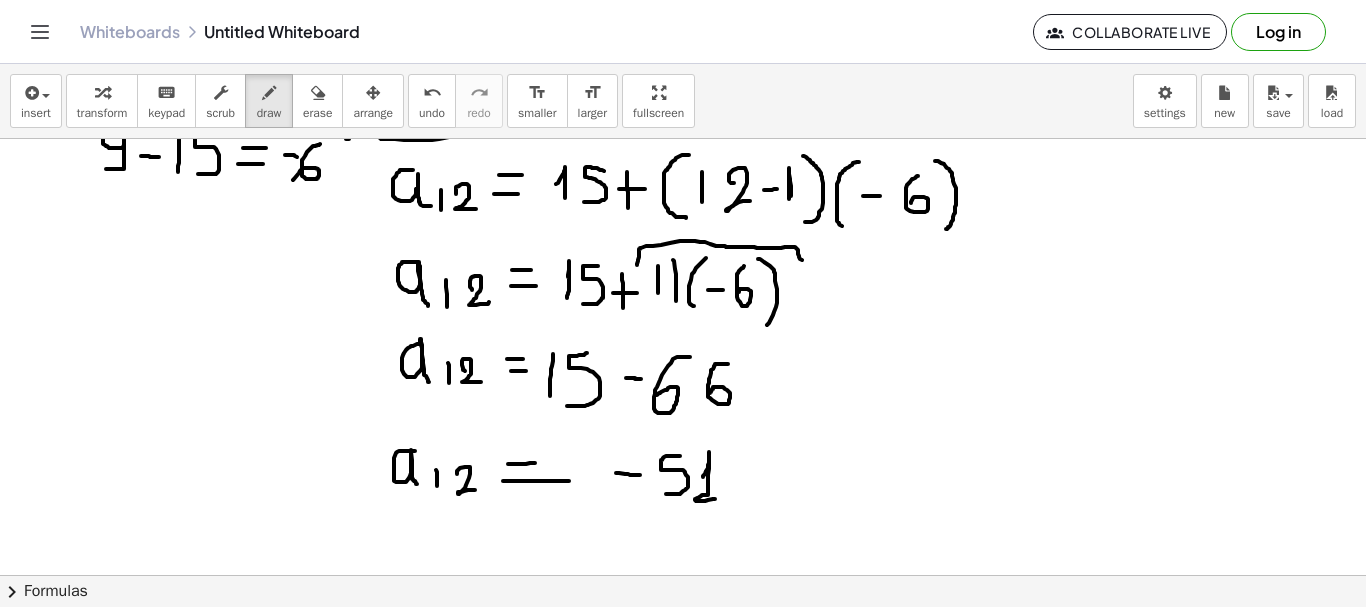 drag, startPoint x: 703, startPoint y: 477, endPoint x: 716, endPoint y: 499, distance: 25.553865 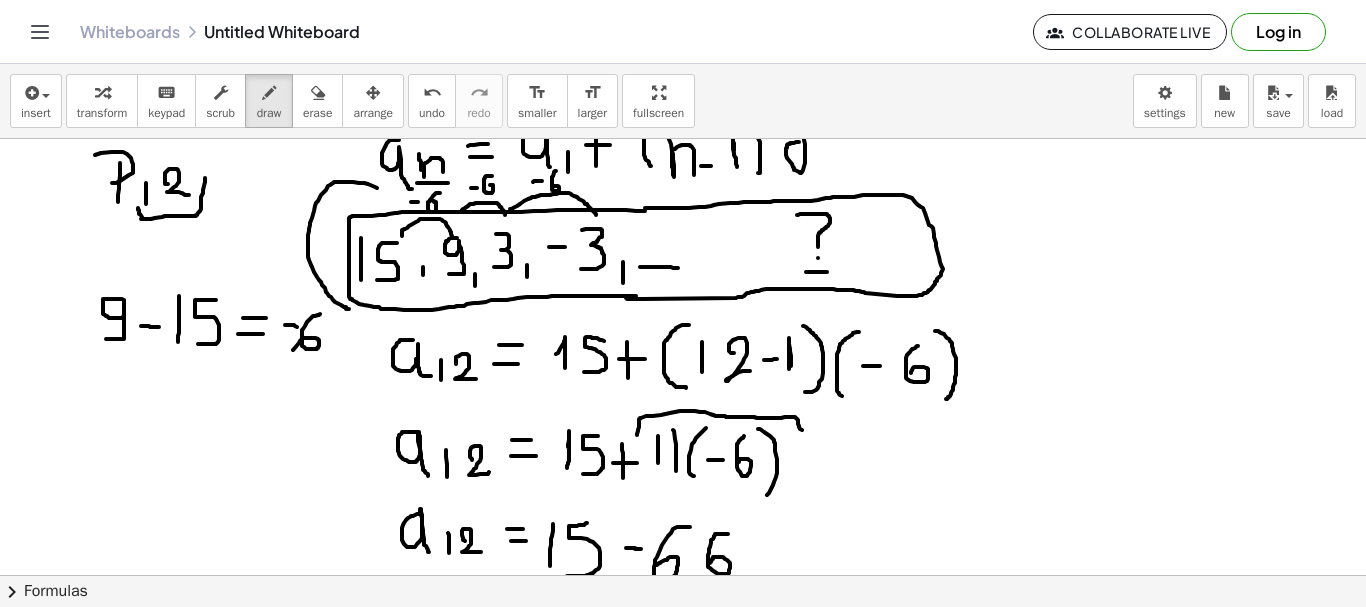 scroll, scrollTop: 0, scrollLeft: 0, axis: both 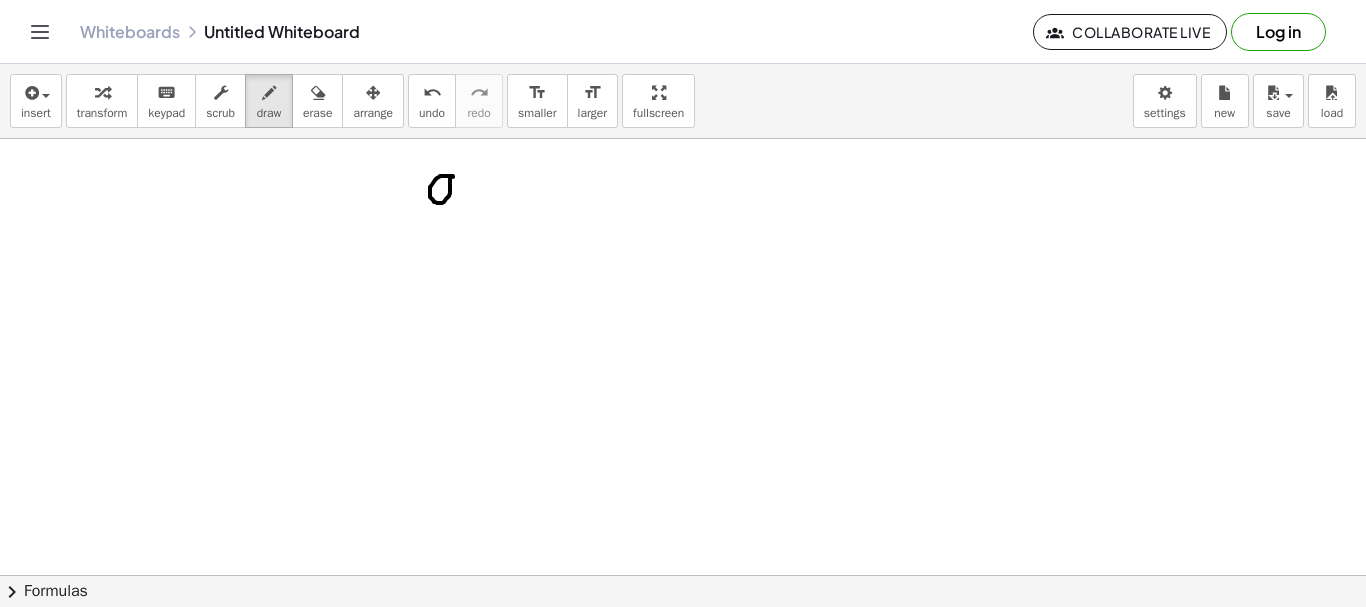 drag, startPoint x: 453, startPoint y: 177, endPoint x: 453, endPoint y: 210, distance: 33 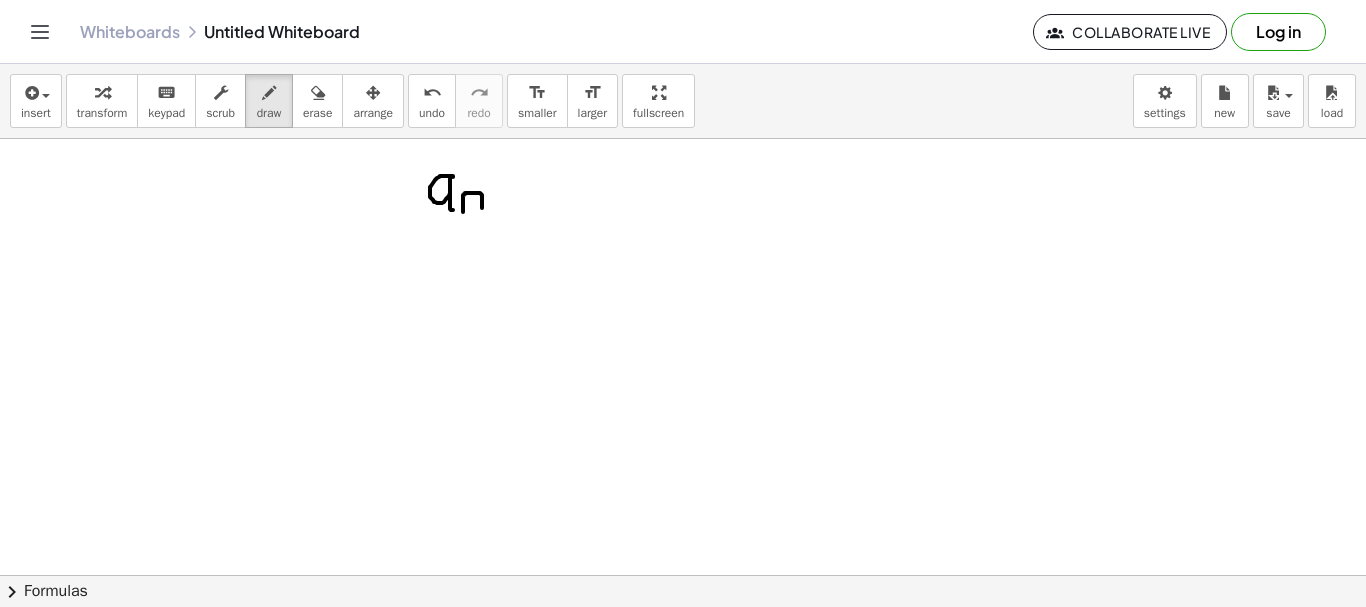 drag, startPoint x: 463, startPoint y: 197, endPoint x: 483, endPoint y: 217, distance: 28.284271 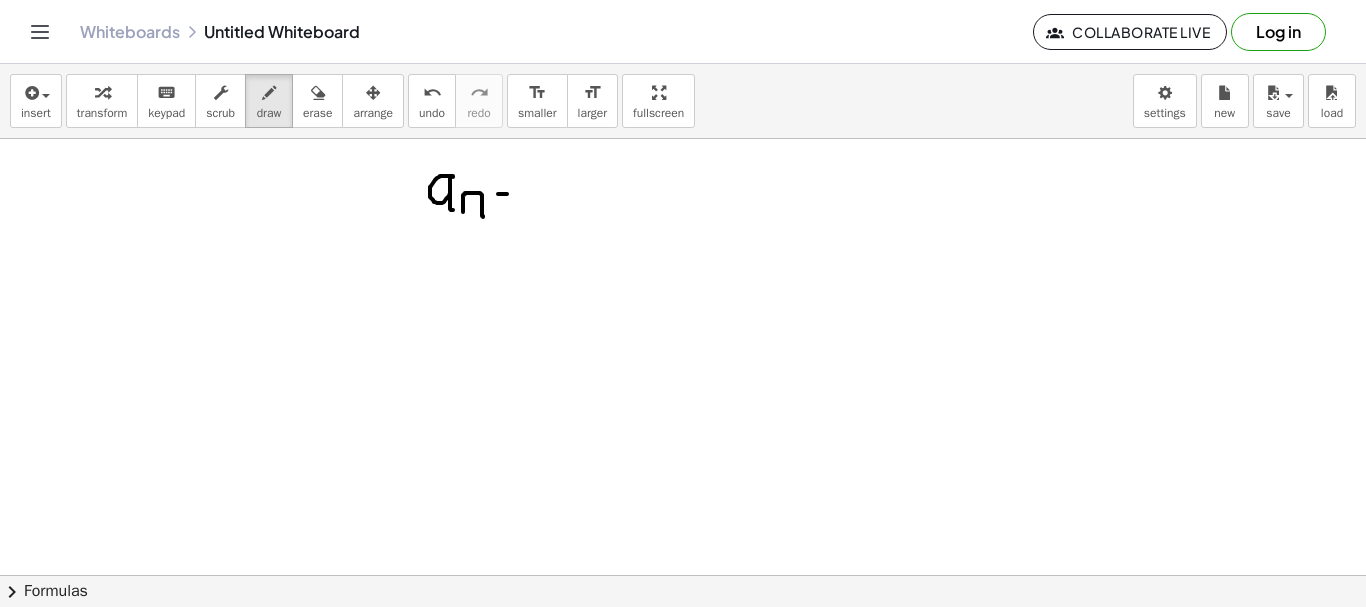 drag, startPoint x: 498, startPoint y: 194, endPoint x: 511, endPoint y: 195, distance: 13.038404 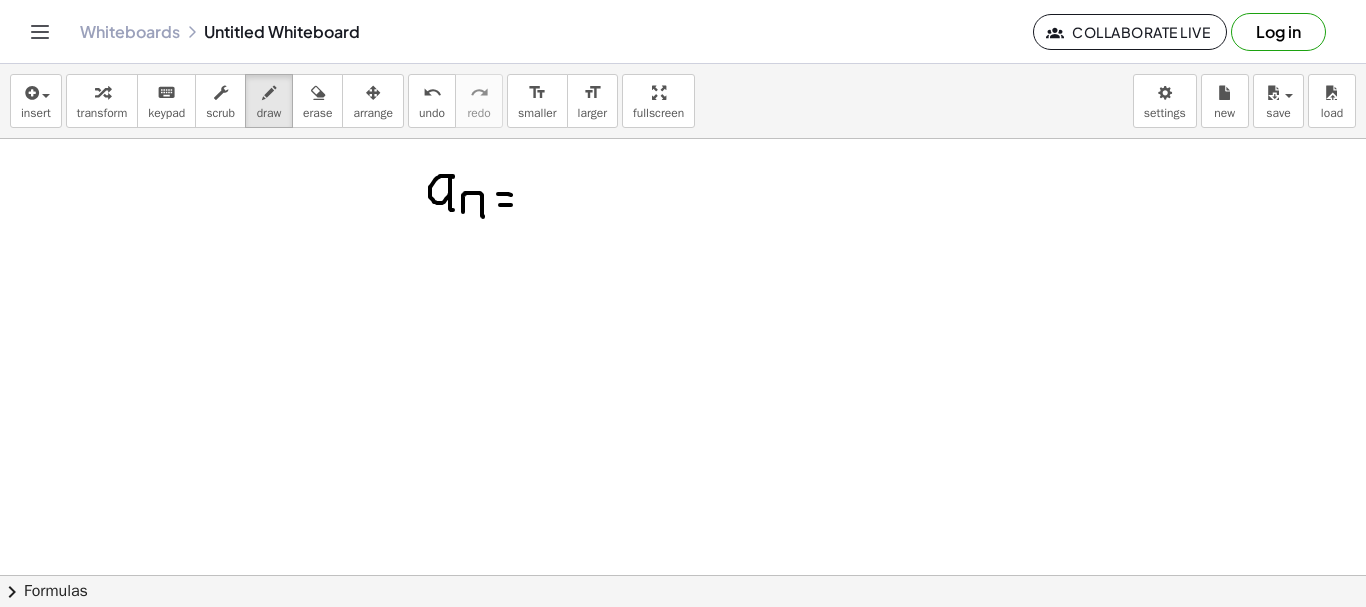 click at bounding box center [683, 161] 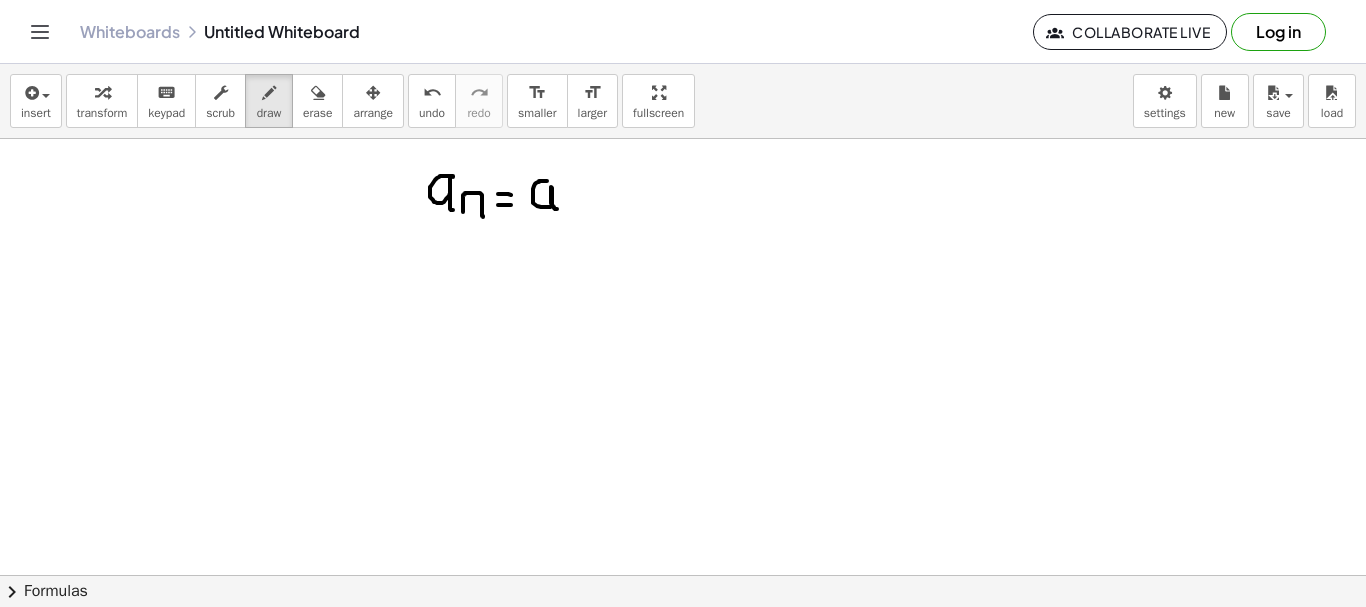 drag, startPoint x: 547, startPoint y: 181, endPoint x: 562, endPoint y: 209, distance: 31.764761 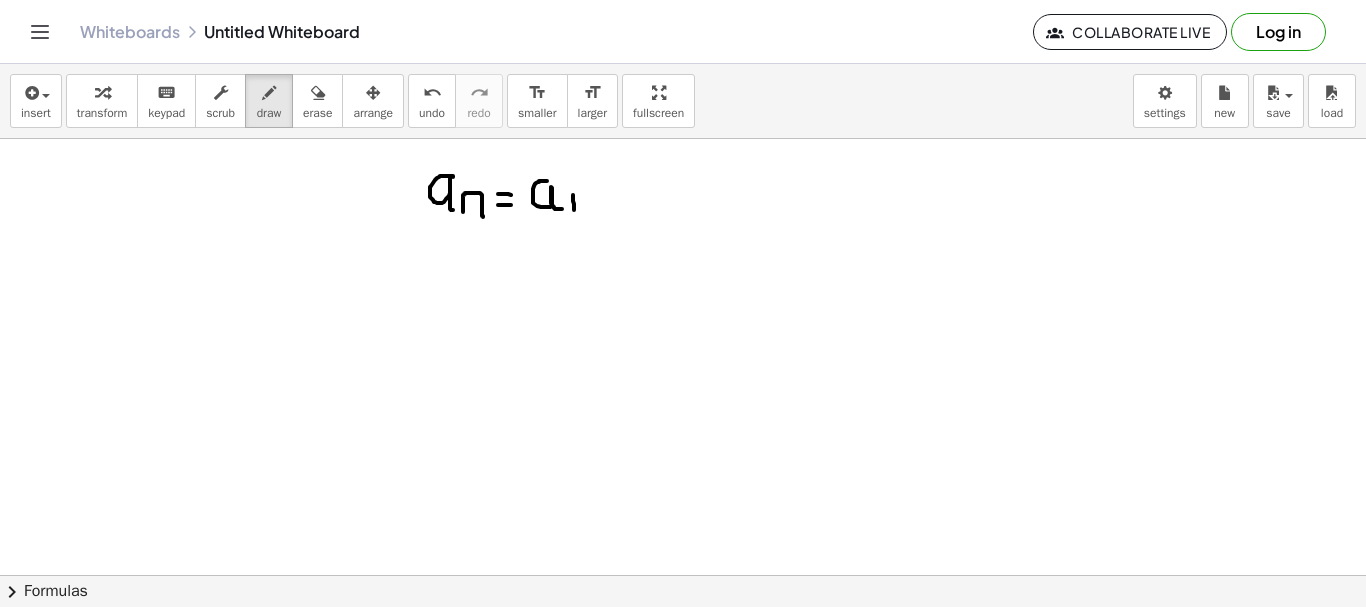 drag, startPoint x: 573, startPoint y: 195, endPoint x: 574, endPoint y: 215, distance: 20.024984 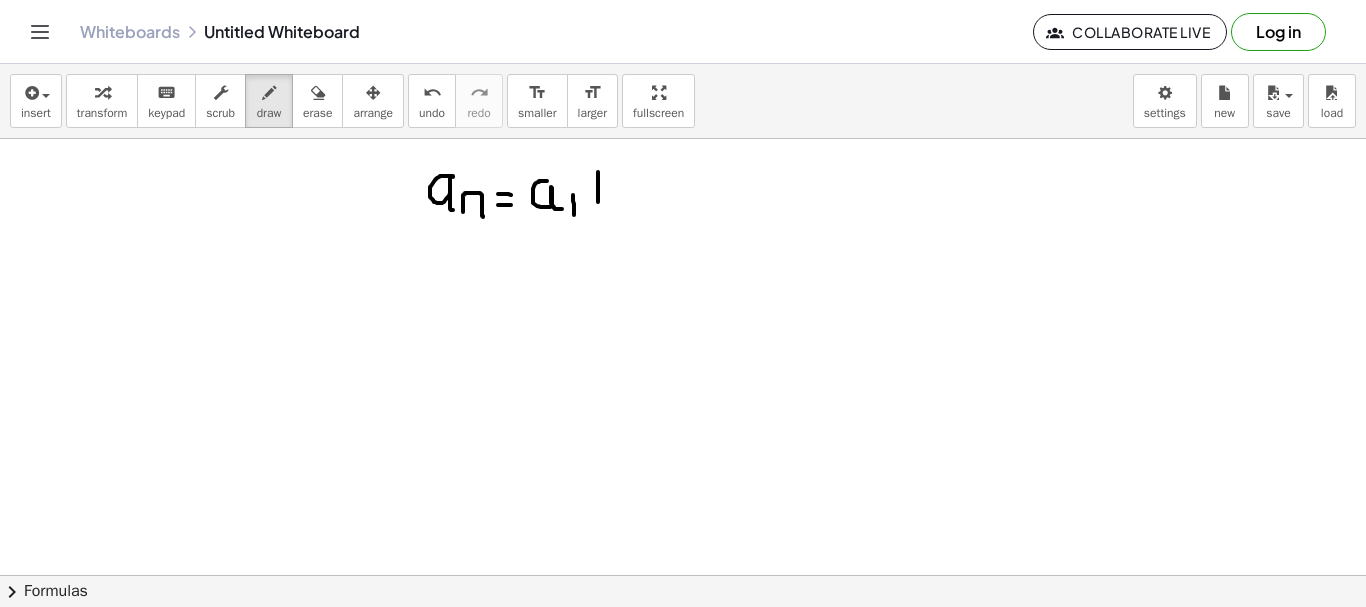 drag, startPoint x: 598, startPoint y: 172, endPoint x: 598, endPoint y: 210, distance: 38 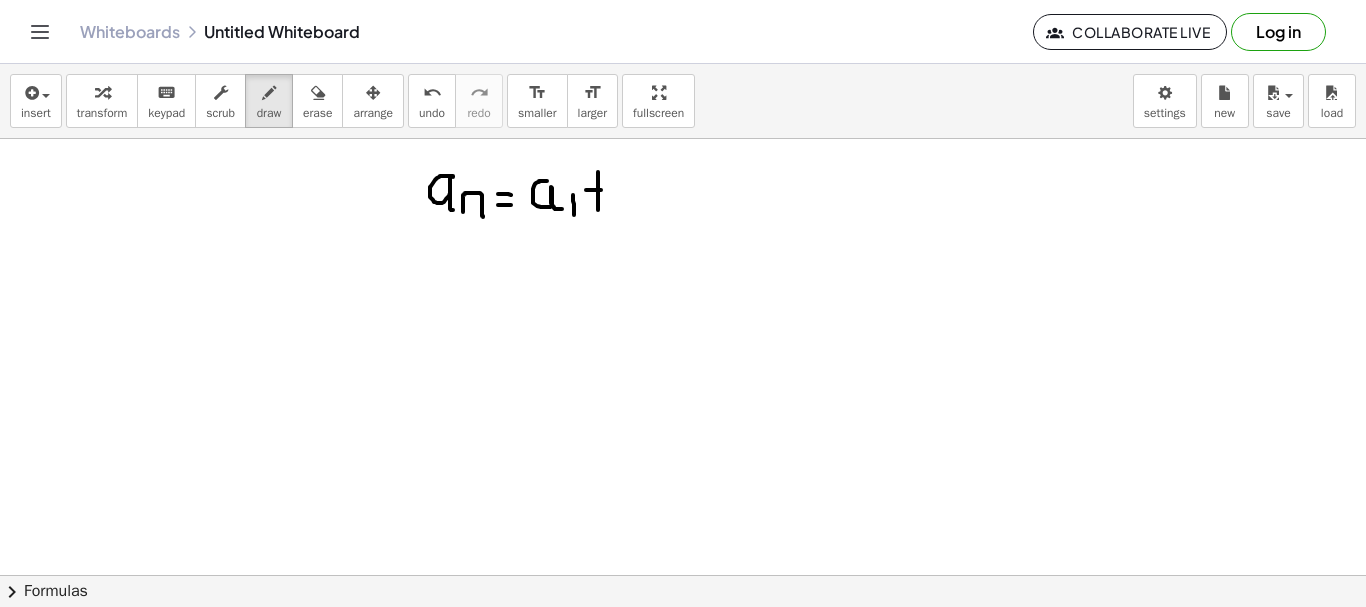 drag, startPoint x: 586, startPoint y: 190, endPoint x: 609, endPoint y: 190, distance: 23 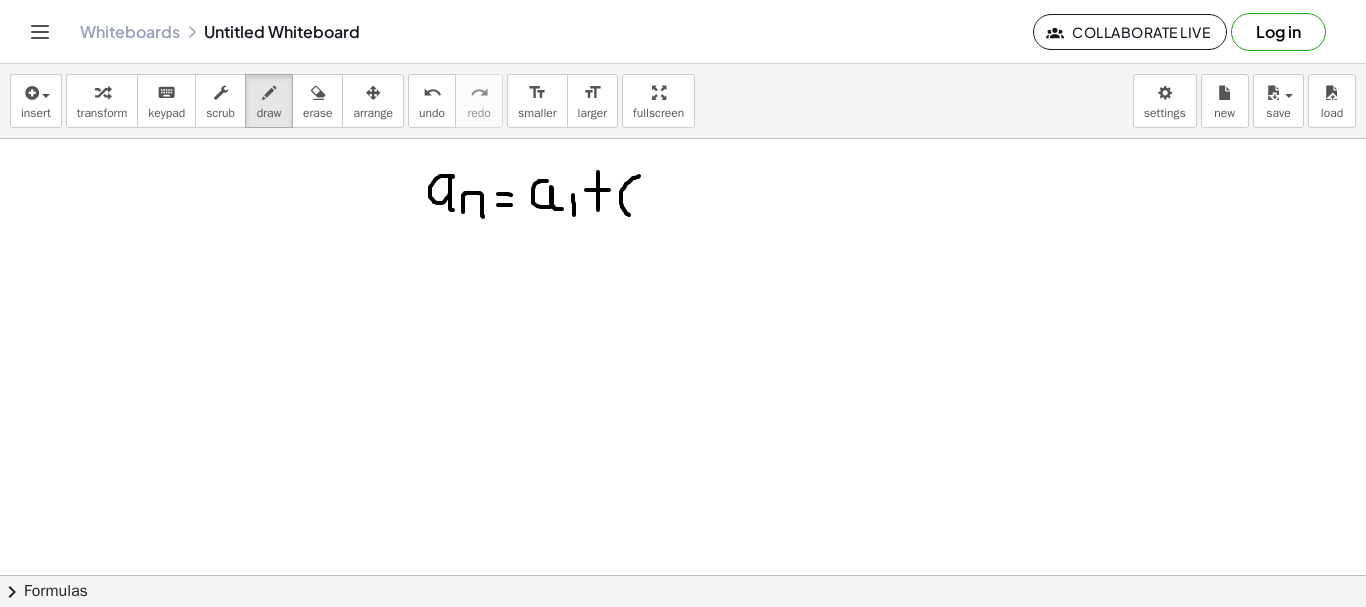 drag, startPoint x: 639, startPoint y: 176, endPoint x: 632, endPoint y: 215, distance: 39.623226 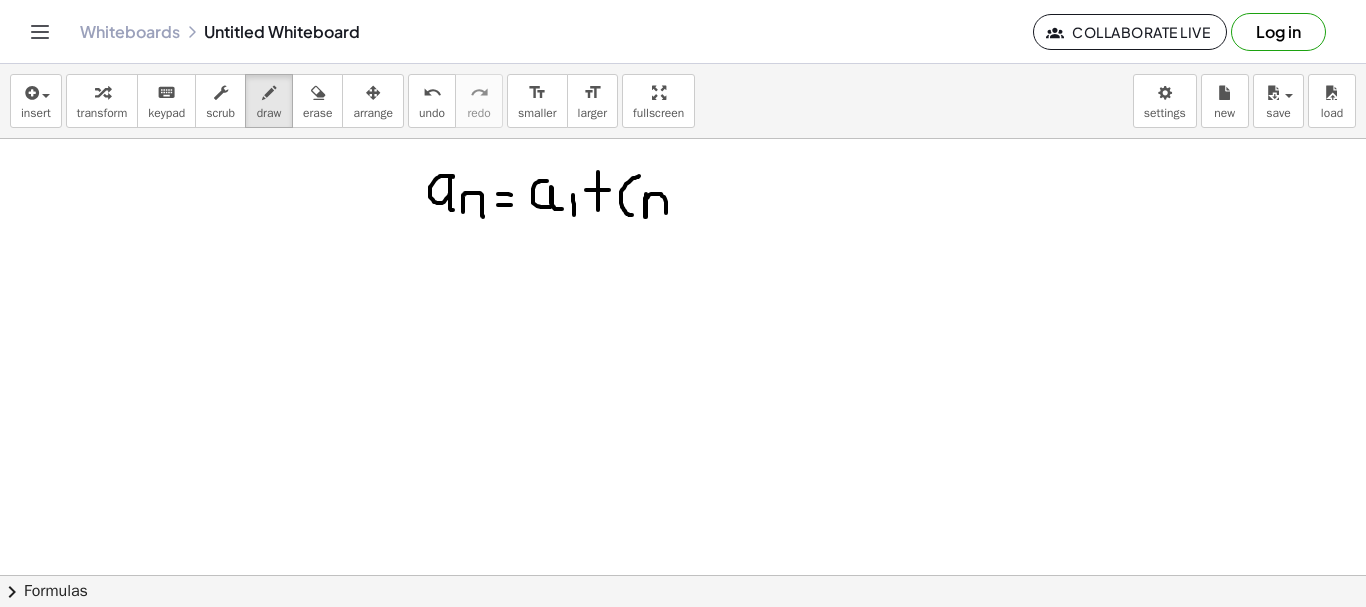 drag, startPoint x: 646, startPoint y: 194, endPoint x: 666, endPoint y: 217, distance: 30.479502 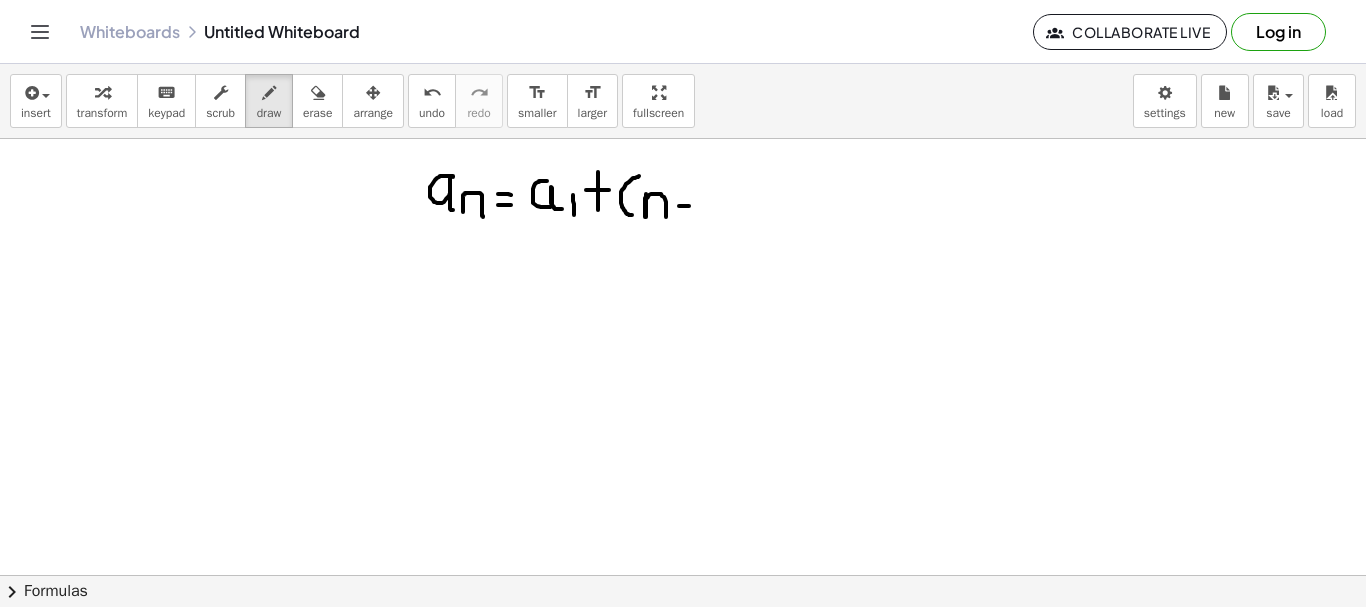 drag, startPoint x: 679, startPoint y: 206, endPoint x: 692, endPoint y: 206, distance: 13 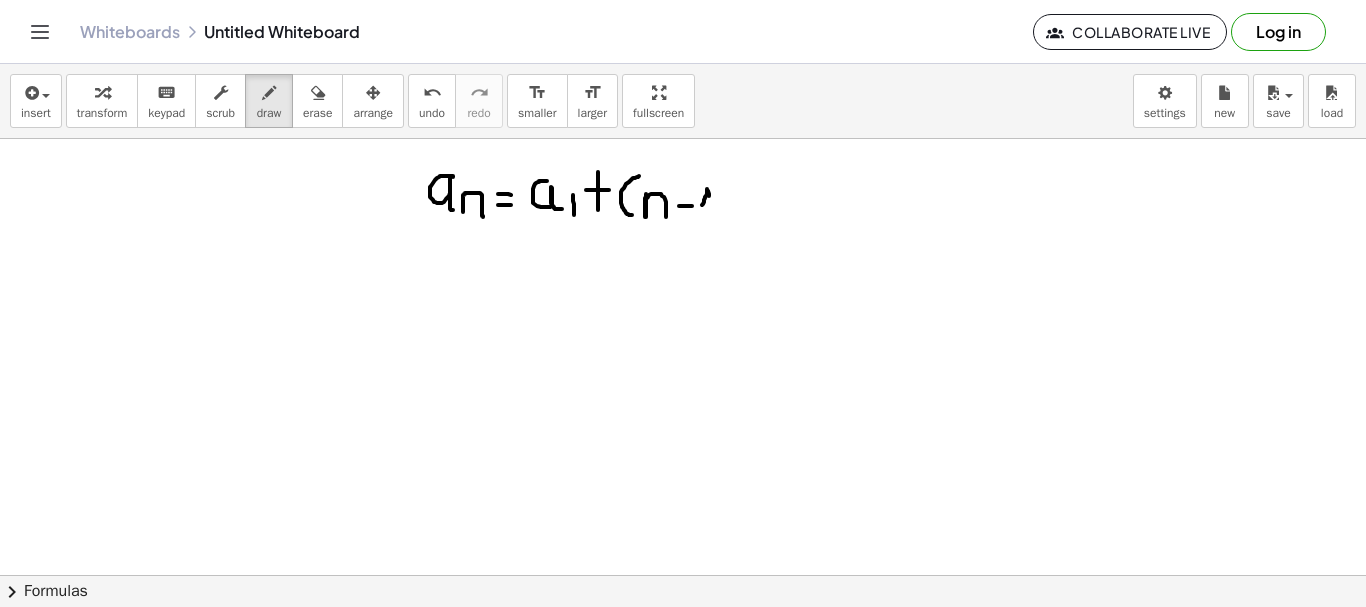 drag, startPoint x: 702, startPoint y: 205, endPoint x: 710, endPoint y: 221, distance: 17.888544 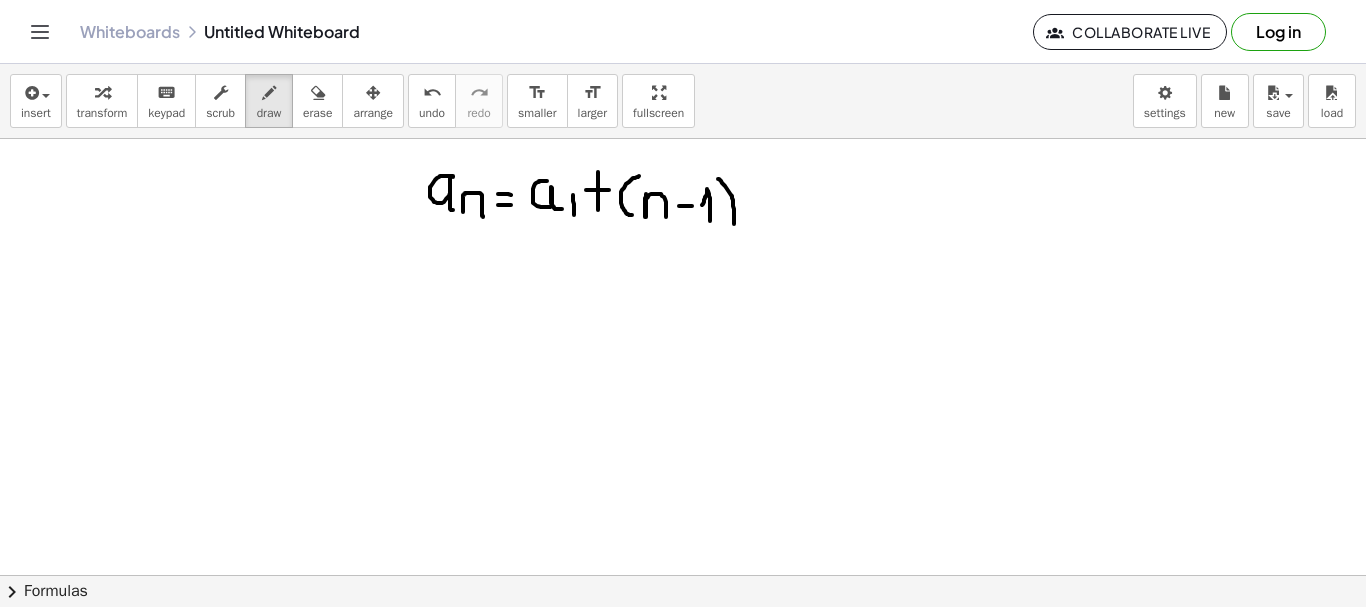 drag, startPoint x: 718, startPoint y: 179, endPoint x: 732, endPoint y: 227, distance: 50 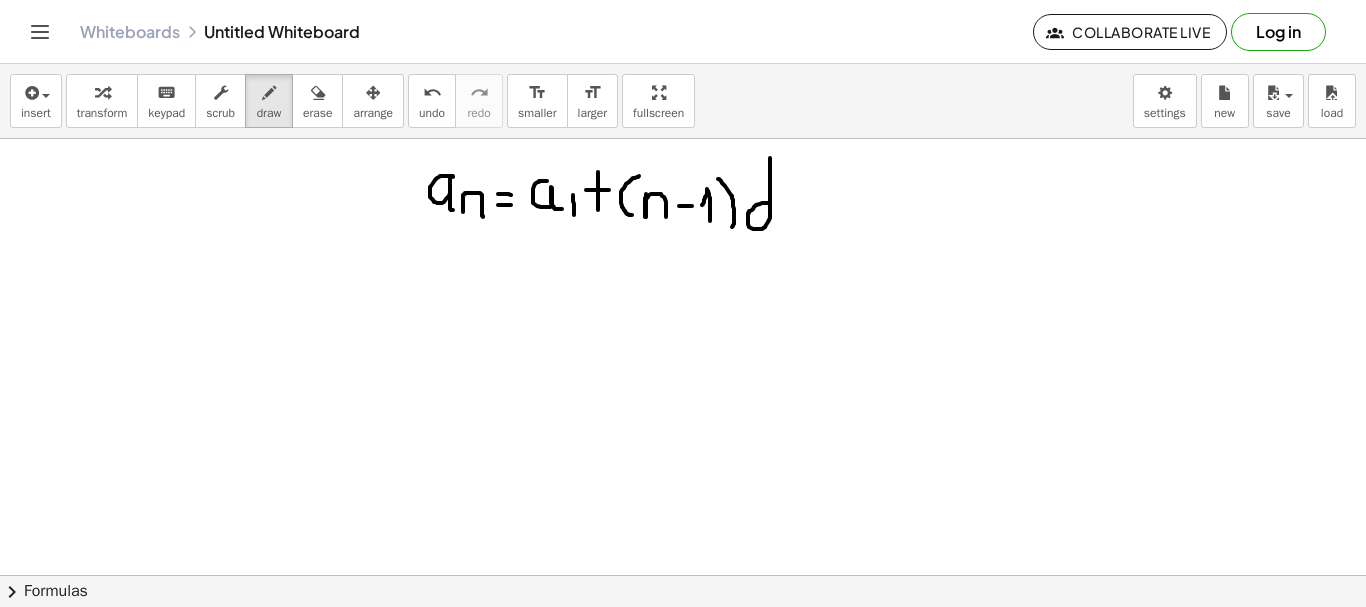 drag, startPoint x: 769, startPoint y: 203, endPoint x: 770, endPoint y: 156, distance: 47.010635 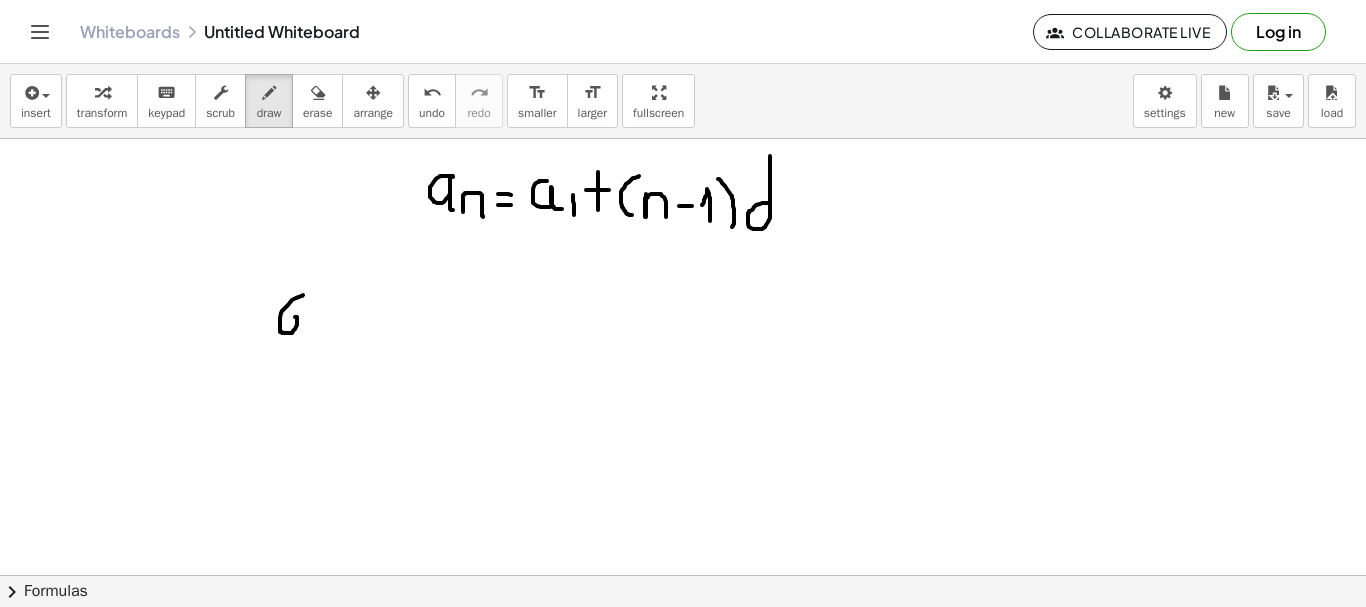 drag, startPoint x: 303, startPoint y: 295, endPoint x: 284, endPoint y: 317, distance: 29.068884 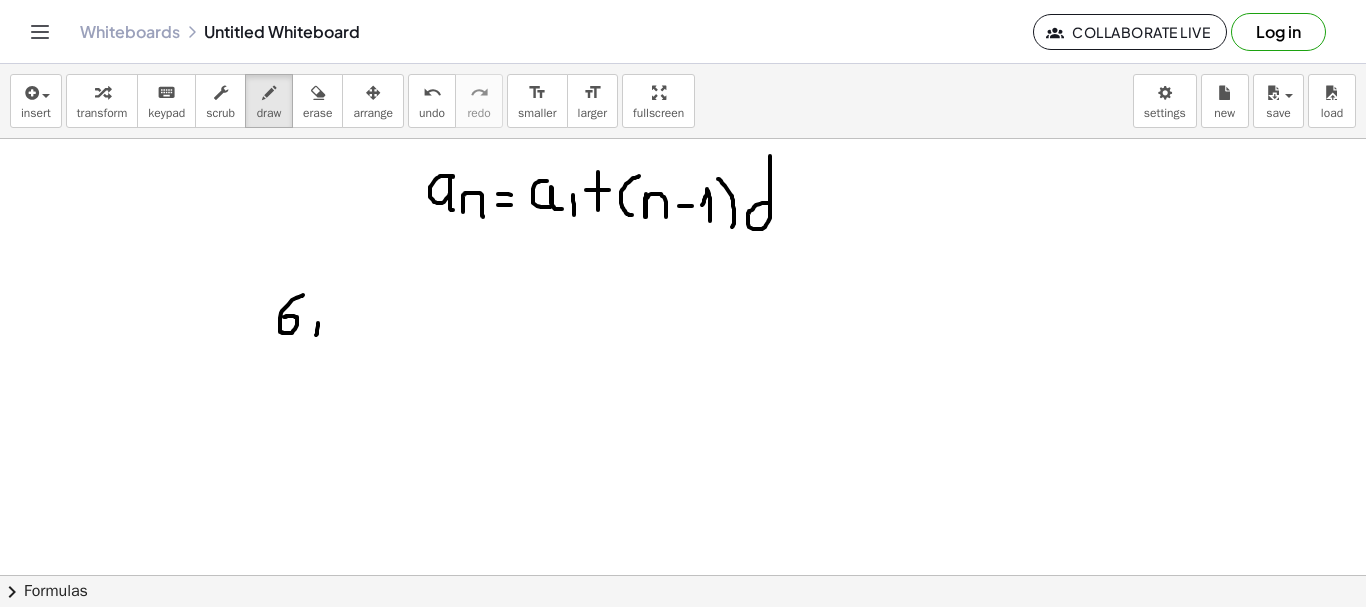 drag, startPoint x: 318, startPoint y: 323, endPoint x: 316, endPoint y: 337, distance: 14.142136 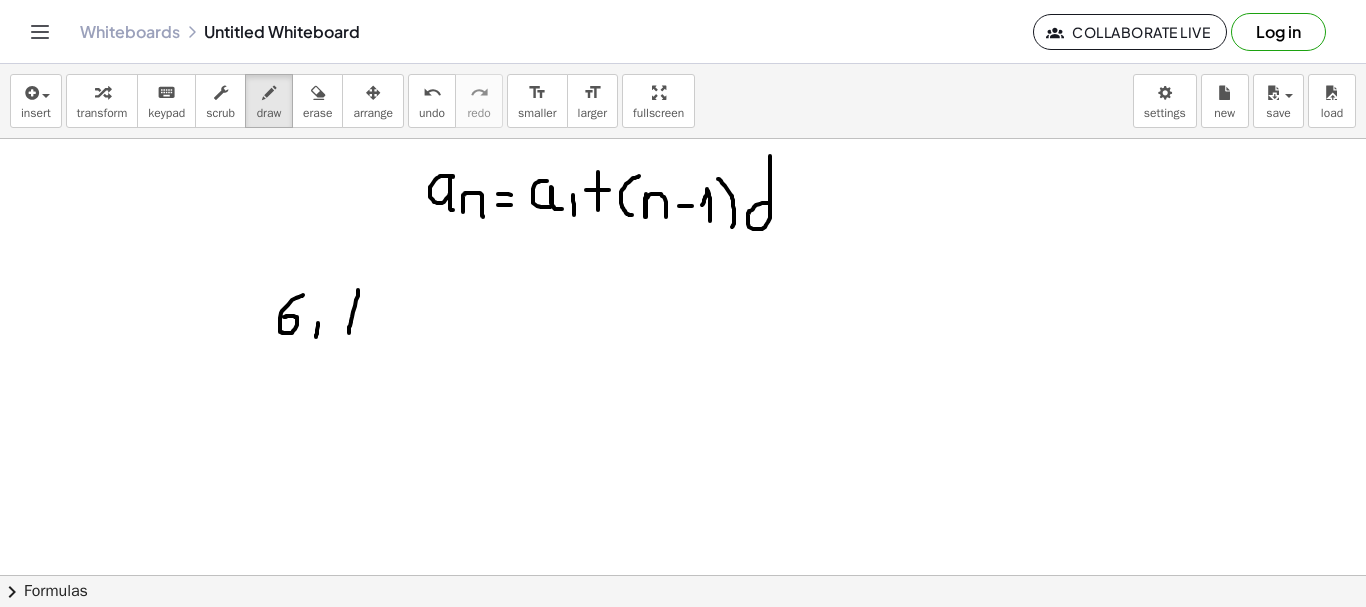 drag, startPoint x: 358, startPoint y: 290, endPoint x: 349, endPoint y: 335, distance: 45.891174 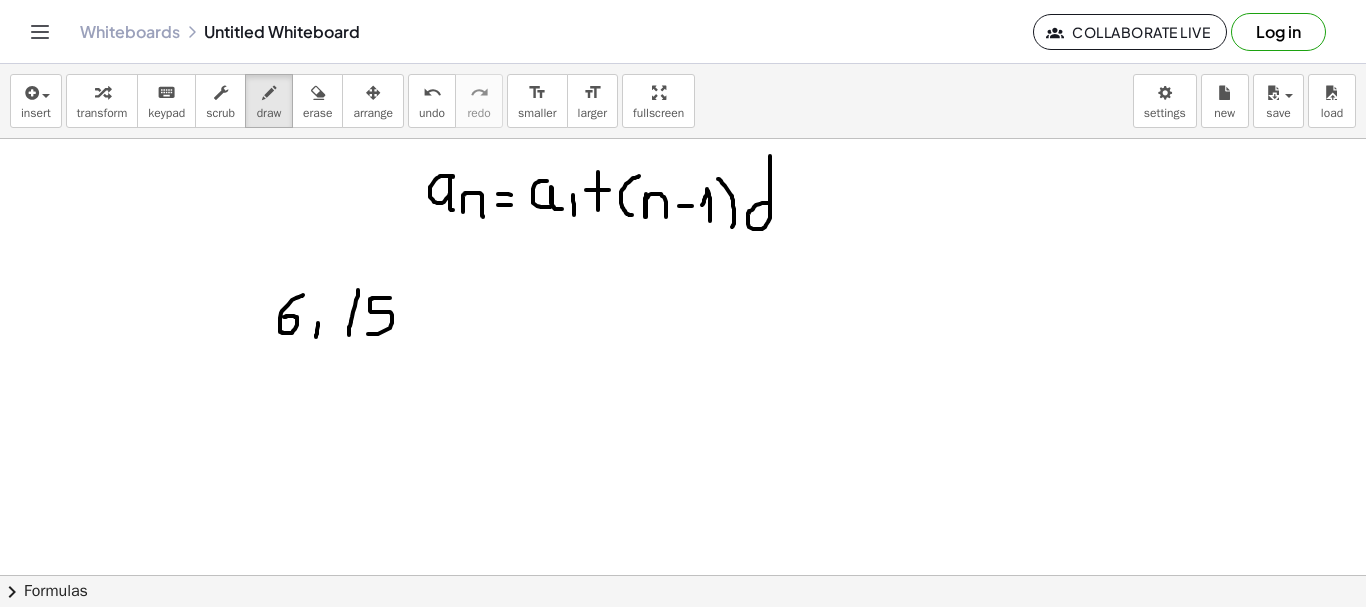 drag, startPoint x: 390, startPoint y: 298, endPoint x: 368, endPoint y: 334, distance: 42.190044 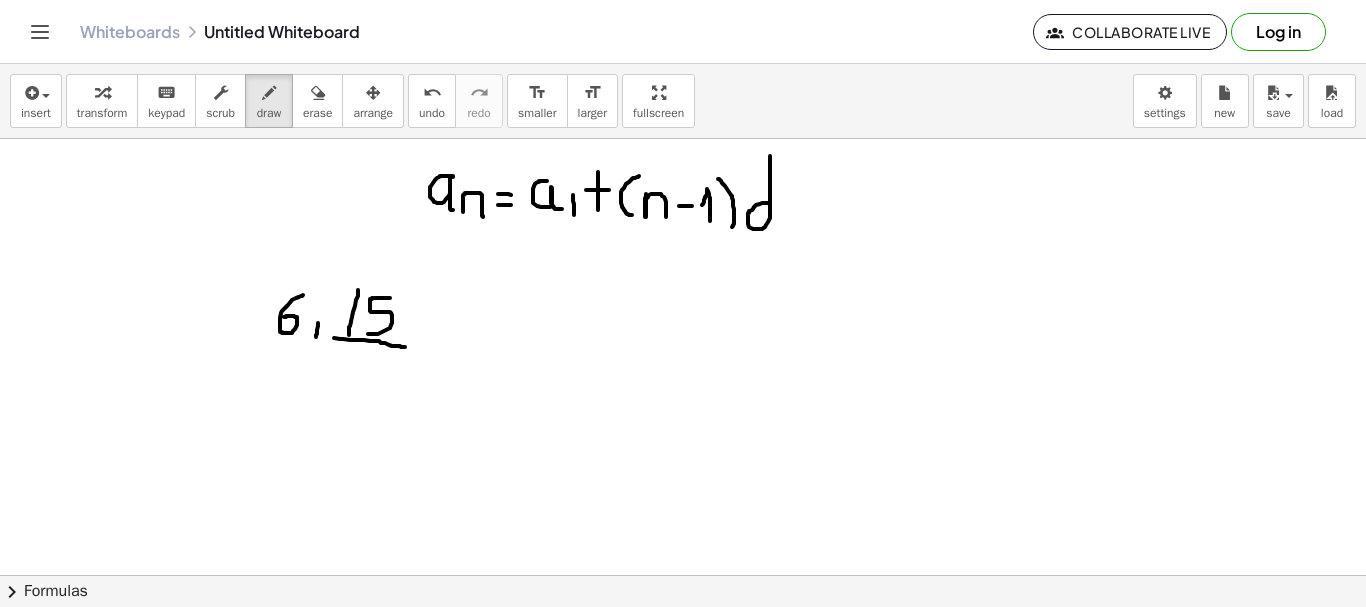 drag, startPoint x: 334, startPoint y: 338, endPoint x: 405, endPoint y: 347, distance: 71.568146 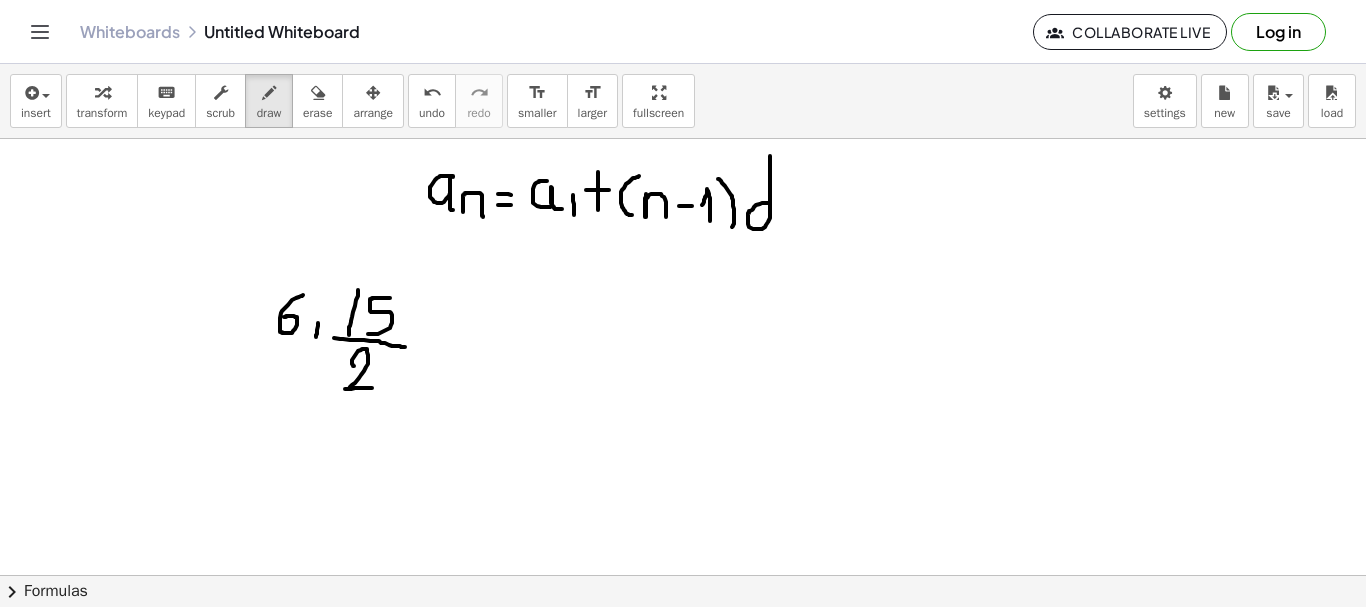 drag, startPoint x: 354, startPoint y: 366, endPoint x: 373, endPoint y: 388, distance: 29.068884 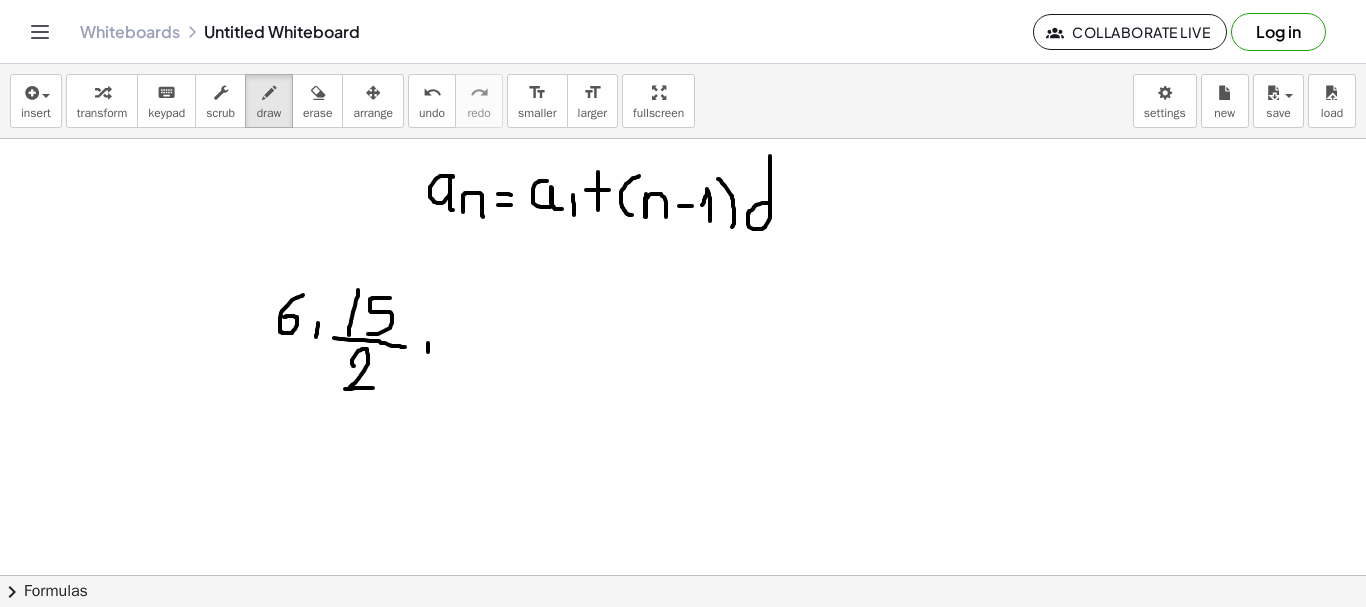 drag, startPoint x: 428, startPoint y: 343, endPoint x: 428, endPoint y: 356, distance: 13 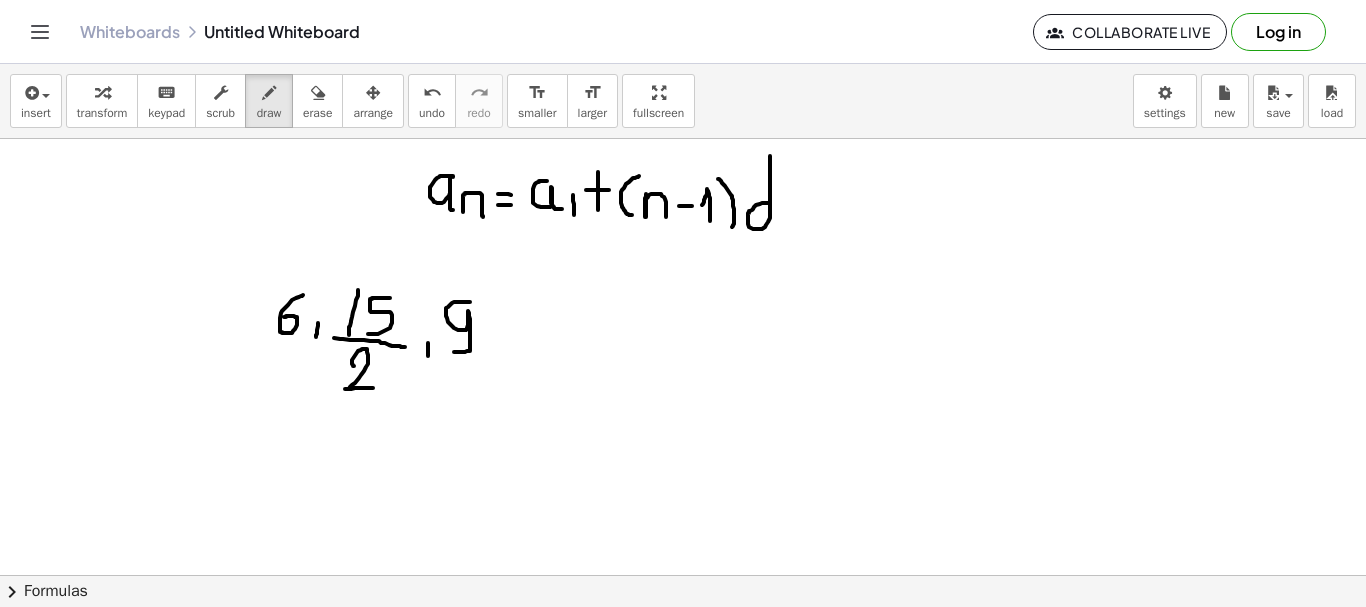 drag, startPoint x: 470, startPoint y: 302, endPoint x: 452, endPoint y: 352, distance: 53.14132 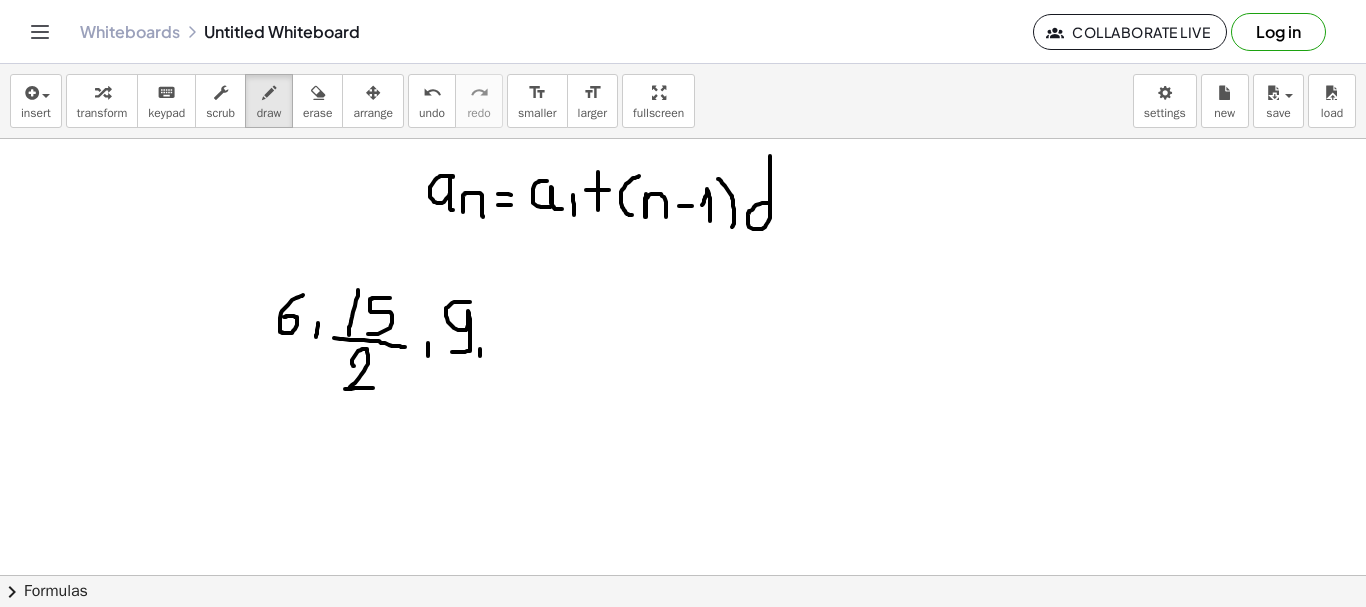 drag, startPoint x: 480, startPoint y: 349, endPoint x: 479, endPoint y: 364, distance: 15.033297 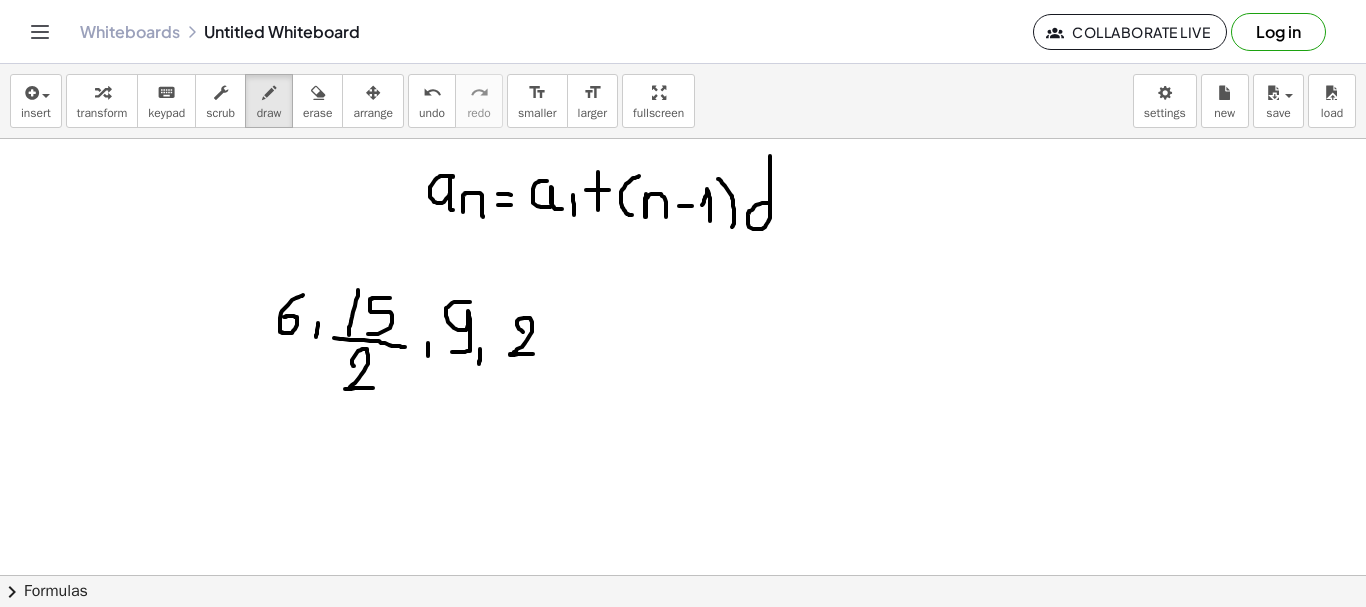 drag, startPoint x: 523, startPoint y: 332, endPoint x: 534, endPoint y: 354, distance: 24.596748 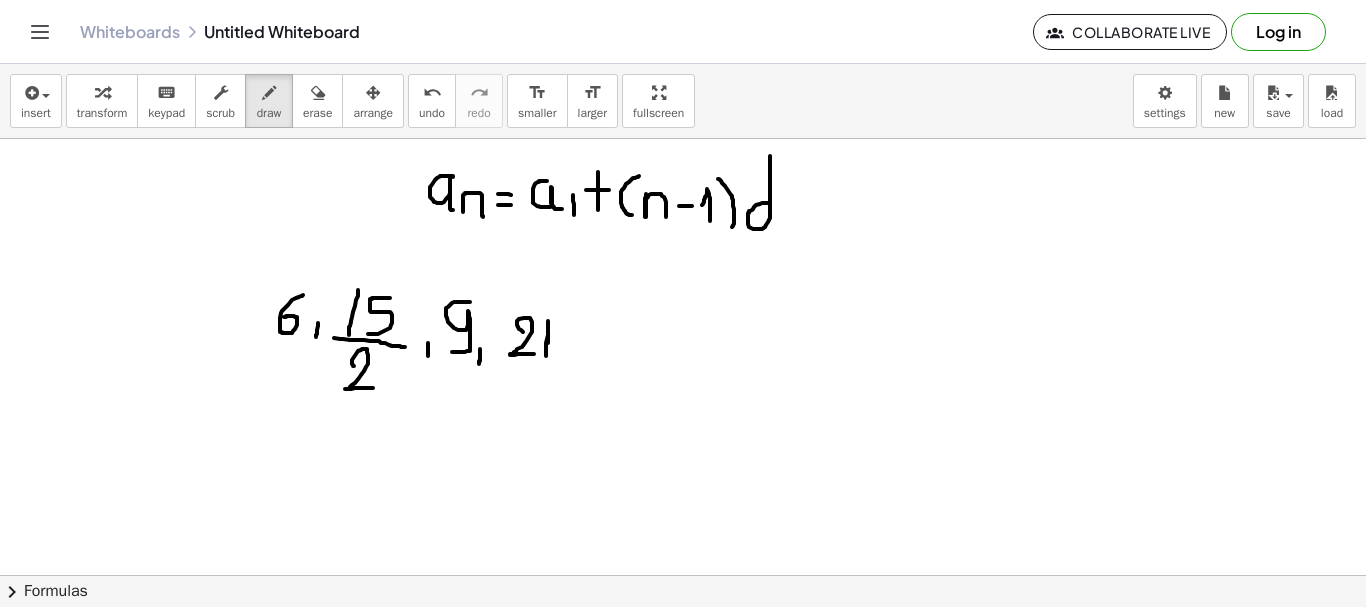 drag, startPoint x: 548, startPoint y: 343, endPoint x: 546, endPoint y: 359, distance: 16.124516 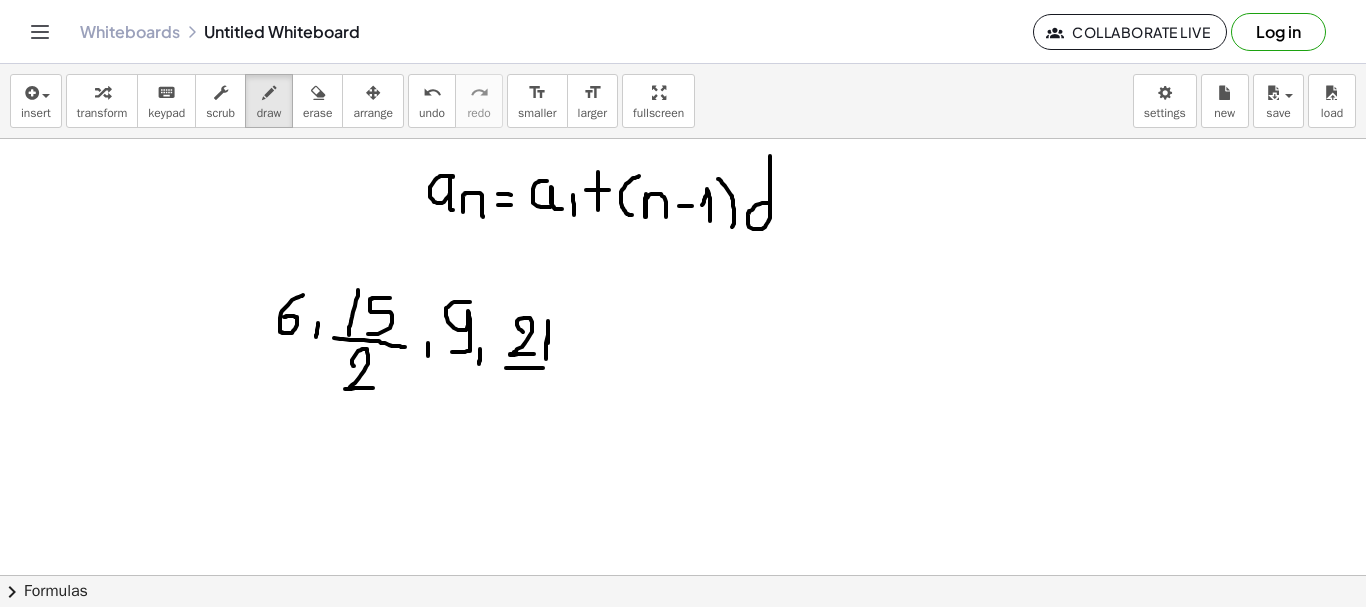 drag, startPoint x: 506, startPoint y: 368, endPoint x: 559, endPoint y: 370, distance: 53.037724 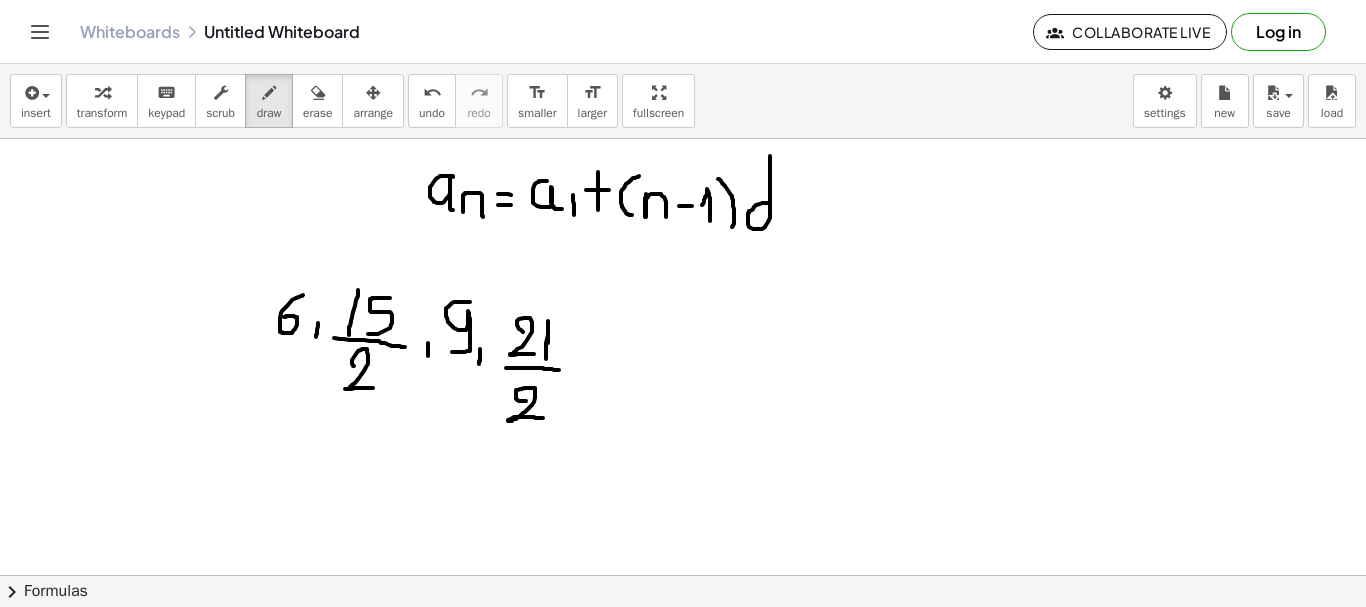 drag, startPoint x: 526, startPoint y: 401, endPoint x: 546, endPoint y: 418, distance: 26.24881 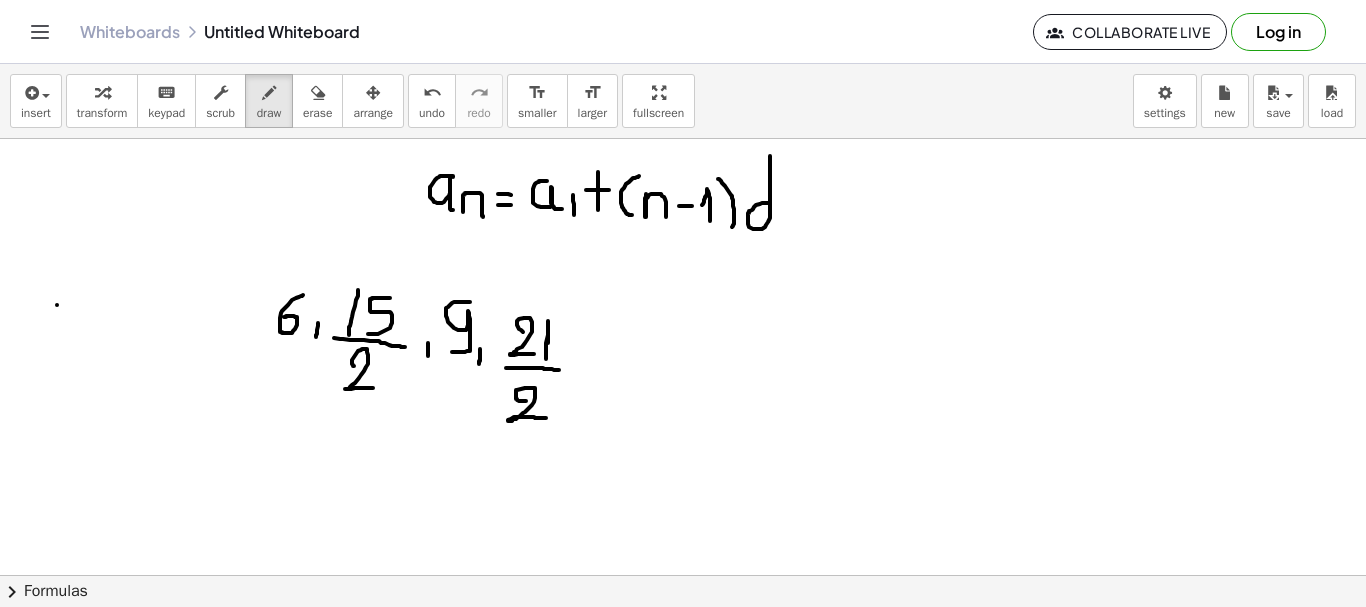 drag, startPoint x: 57, startPoint y: 305, endPoint x: 57, endPoint y: 343, distance: 38 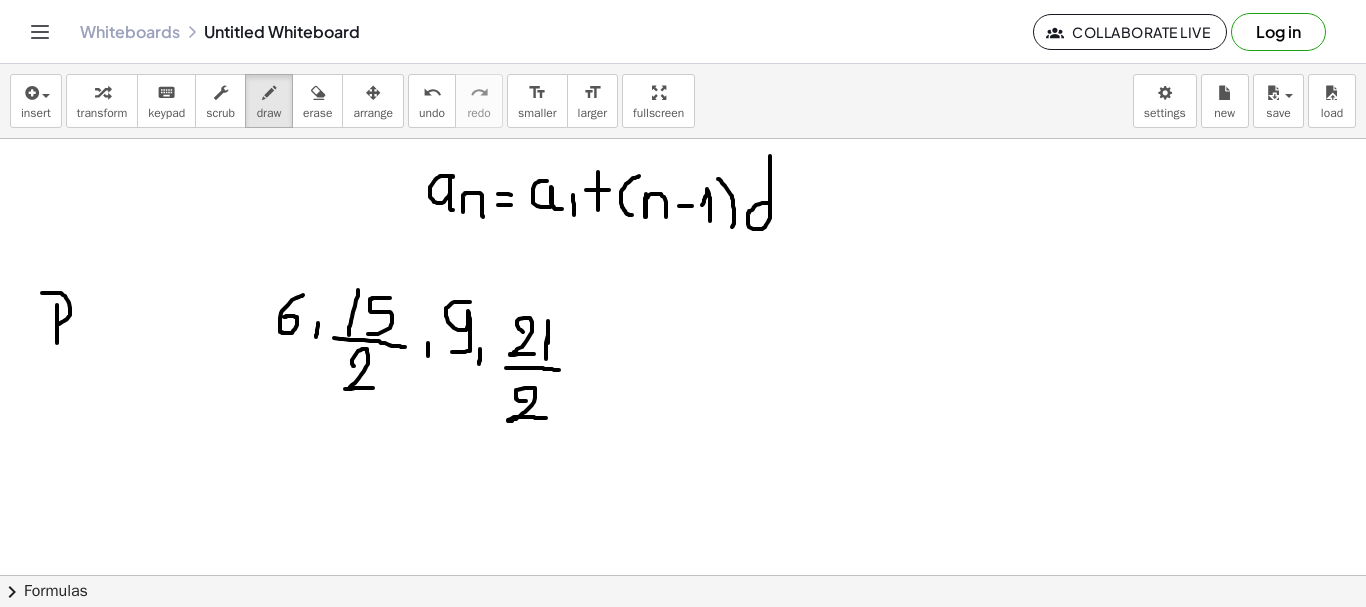 drag, startPoint x: 42, startPoint y: 293, endPoint x: 58, endPoint y: 325, distance: 35.77709 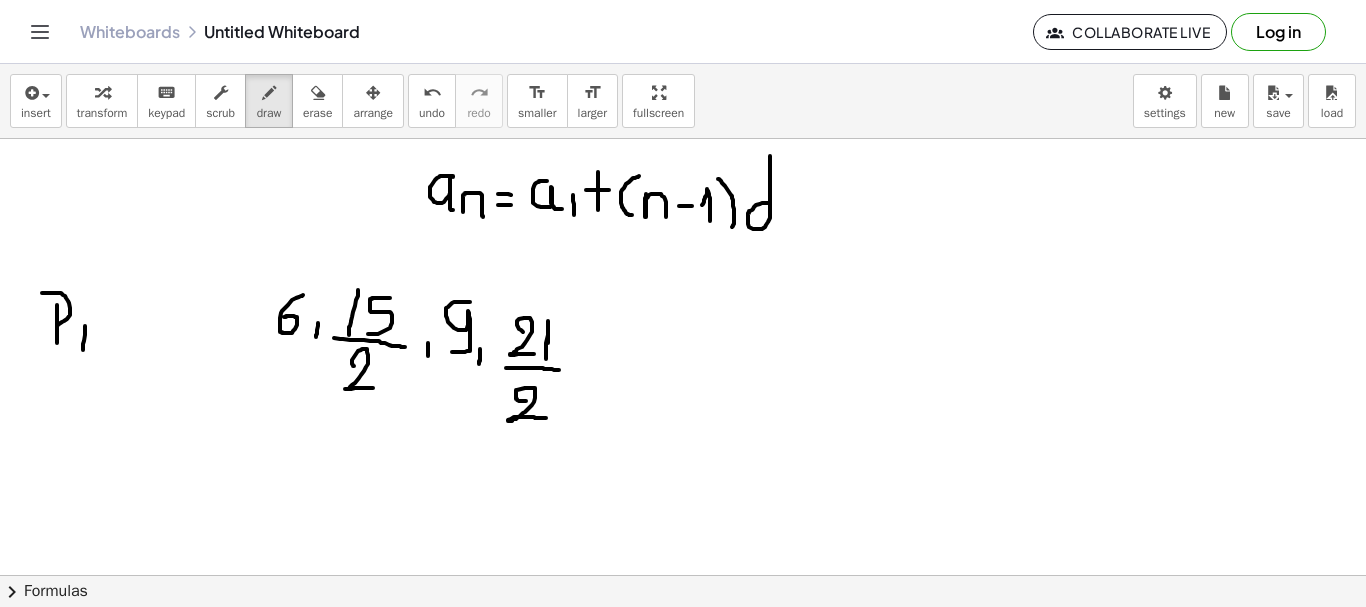 drag, startPoint x: 85, startPoint y: 326, endPoint x: 83, endPoint y: 353, distance: 27.073973 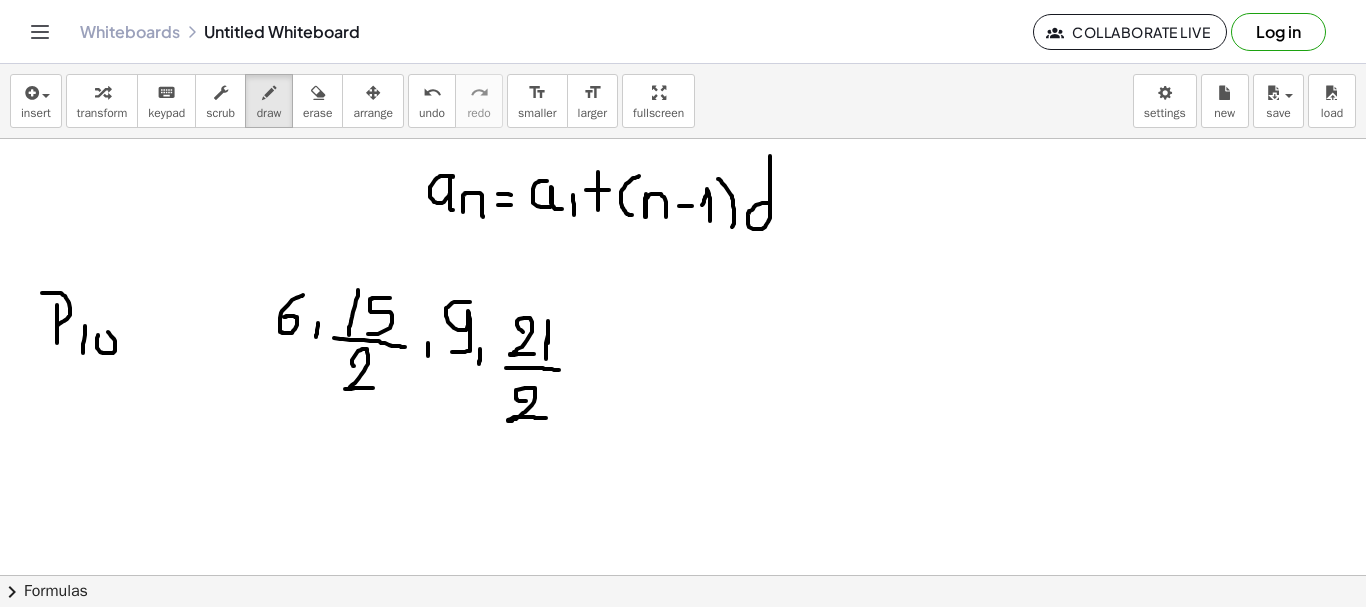 click at bounding box center (683, 161) 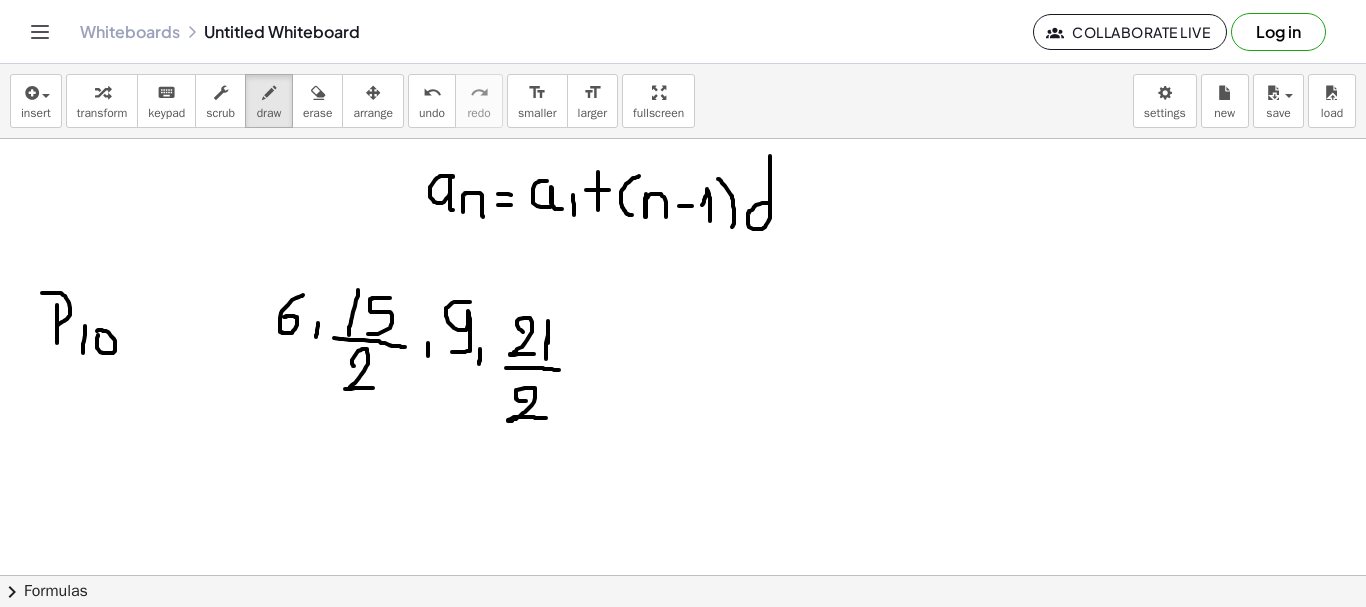 scroll, scrollTop: 645, scrollLeft: 0, axis: vertical 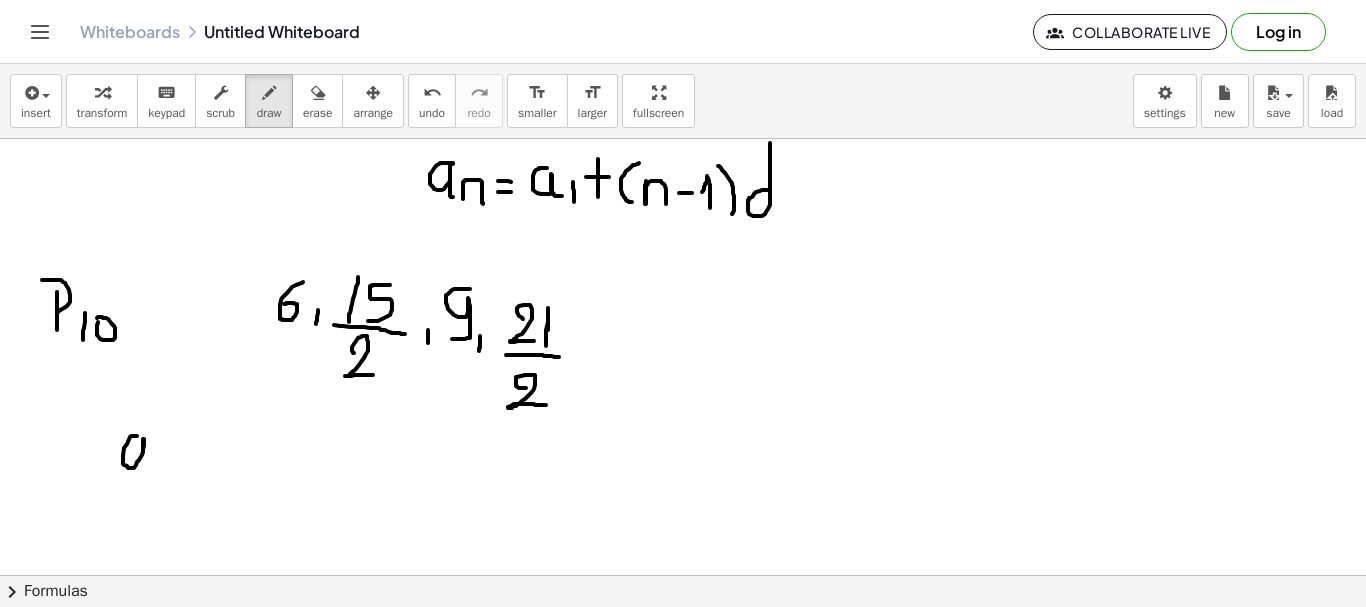 drag, startPoint x: 137, startPoint y: 436, endPoint x: 147, endPoint y: 473, distance: 38.327538 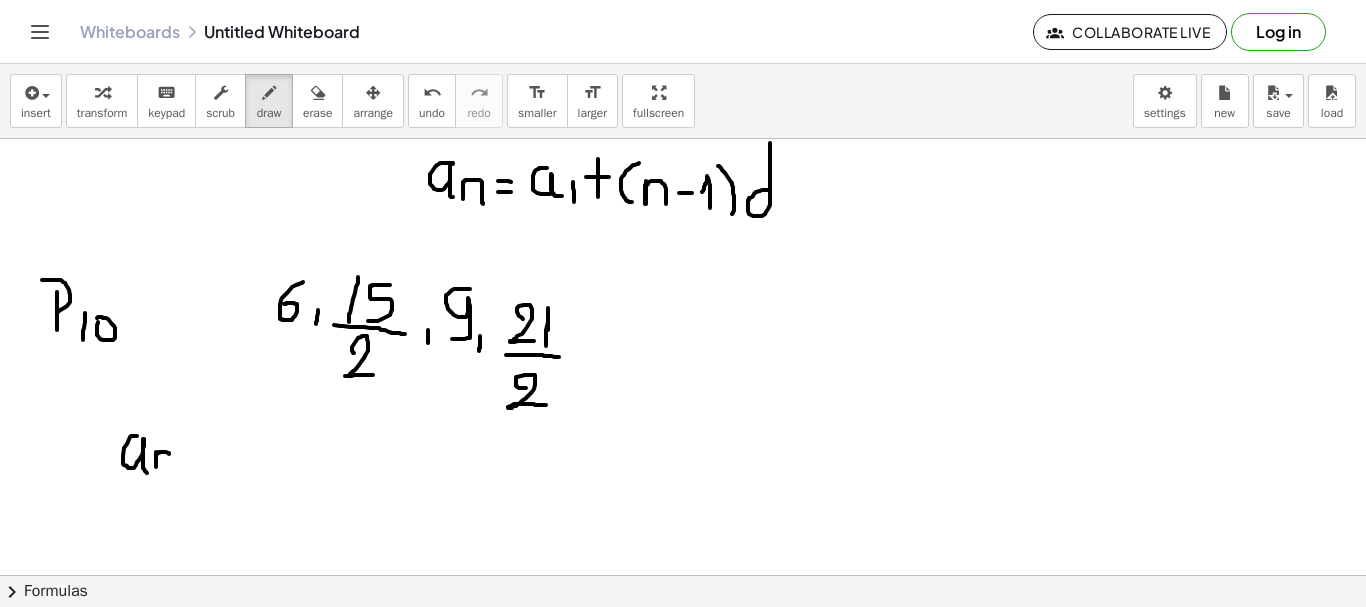 drag, startPoint x: 156, startPoint y: 452, endPoint x: 172, endPoint y: 468, distance: 22.627417 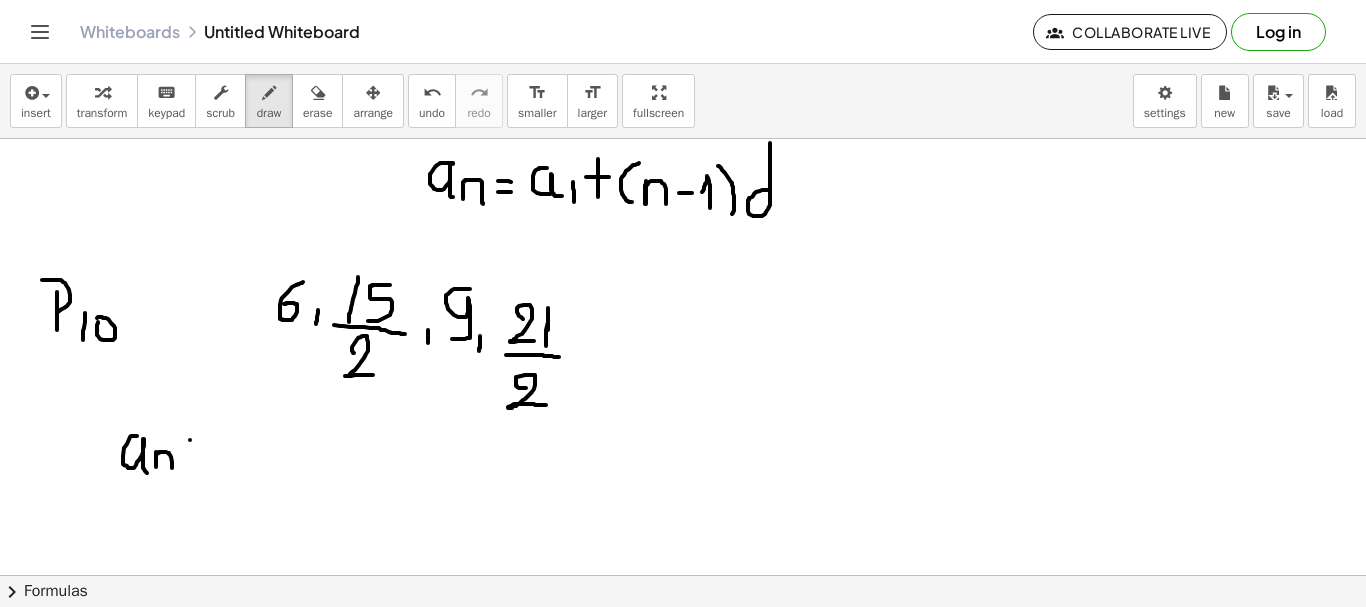 drag, startPoint x: 190, startPoint y: 440, endPoint x: 211, endPoint y: 440, distance: 21 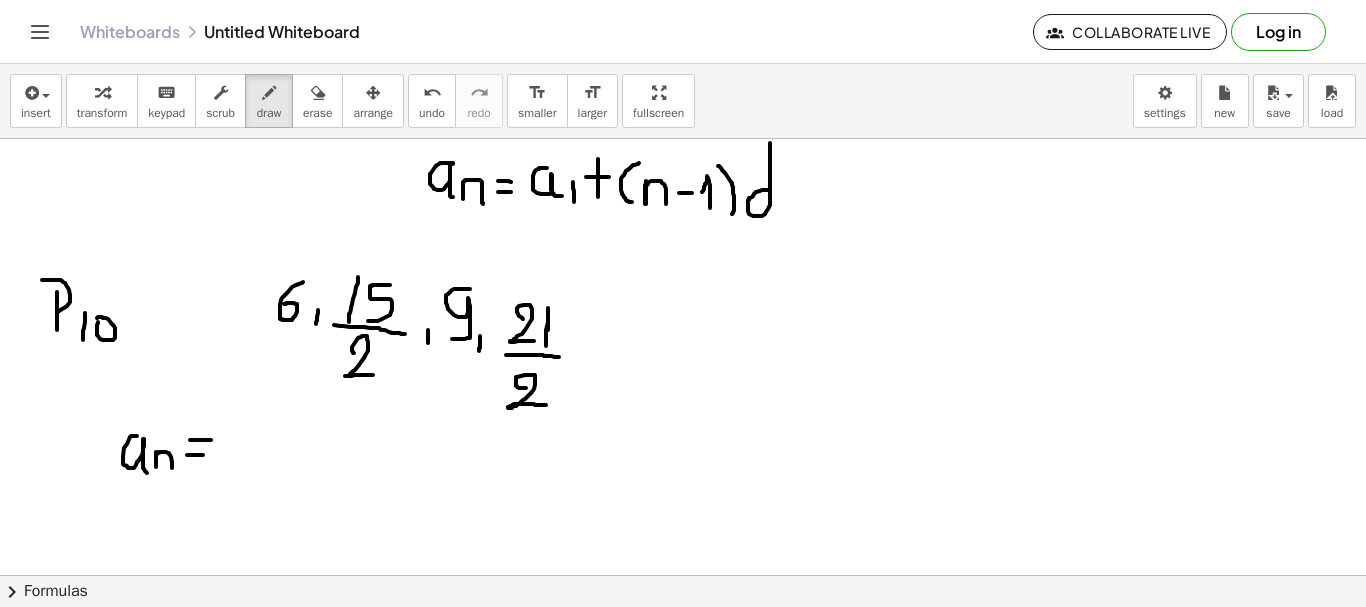 drag, startPoint x: 187, startPoint y: 455, endPoint x: 211, endPoint y: 455, distance: 24 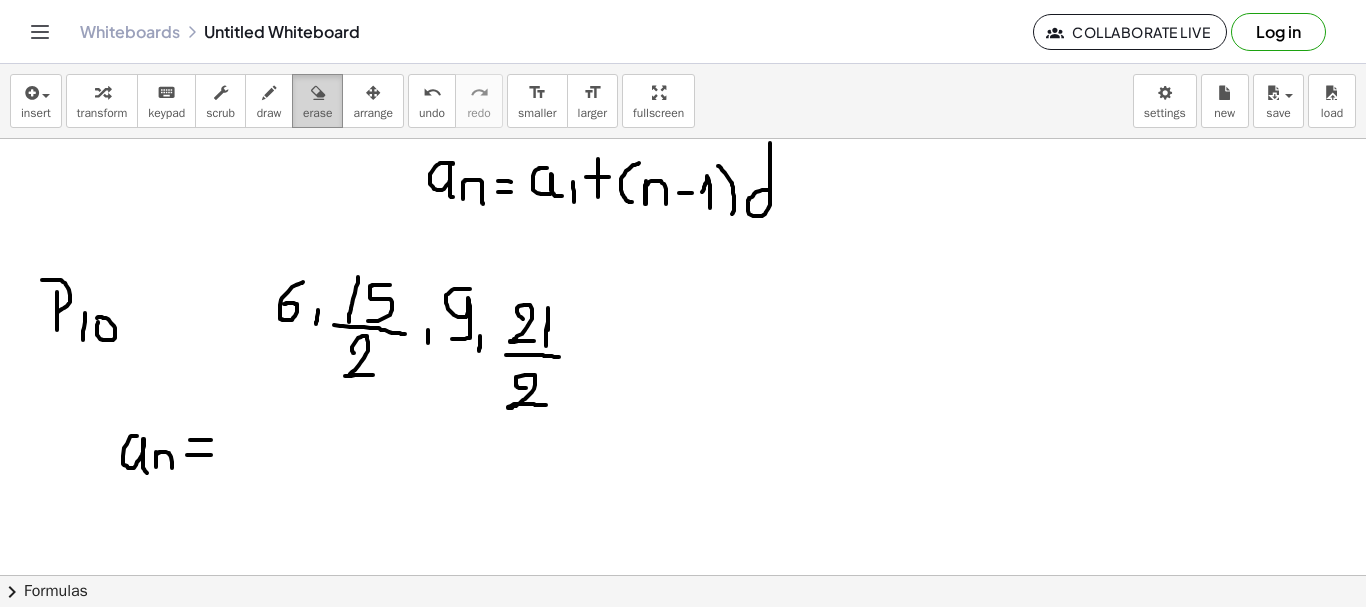 click on "erase" at bounding box center [317, 113] 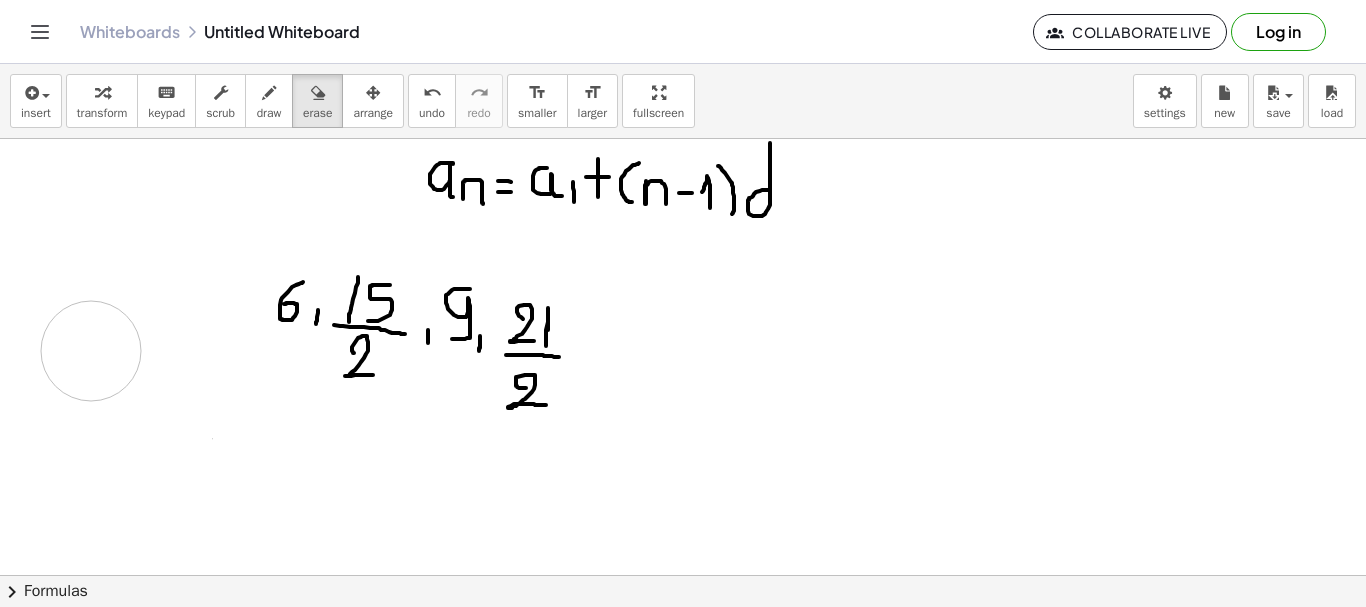 drag, startPoint x: 161, startPoint y: 443, endPoint x: 98, endPoint y: 323, distance: 135.53229 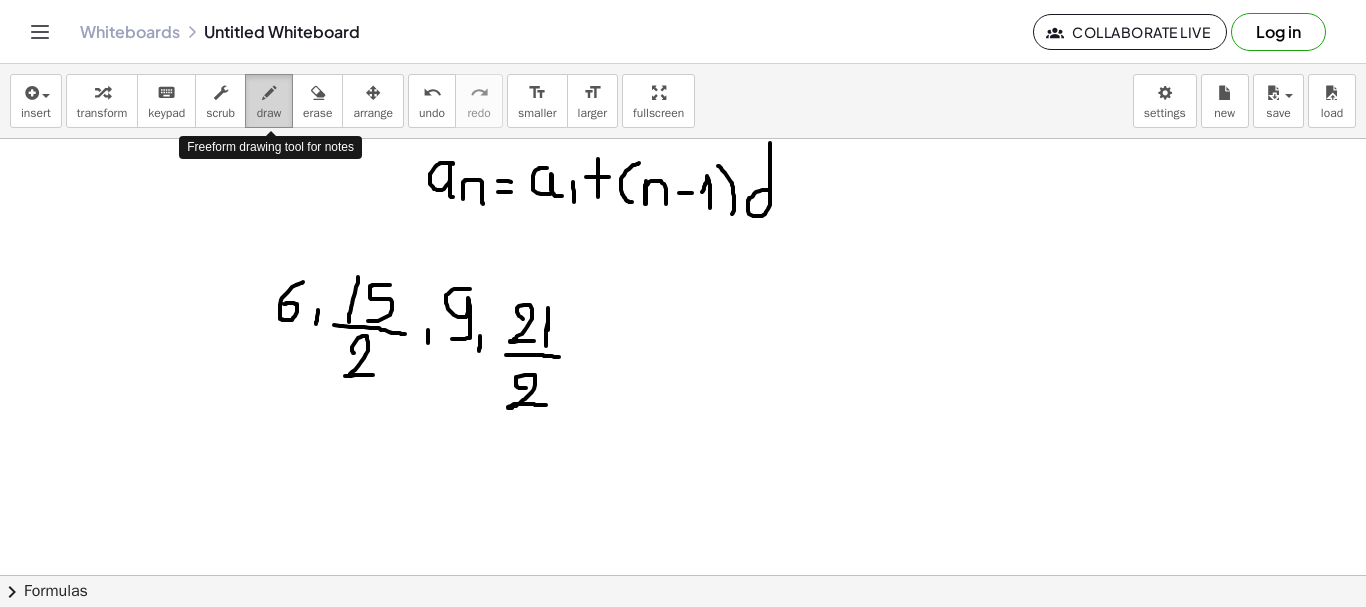click on "draw" at bounding box center (269, 101) 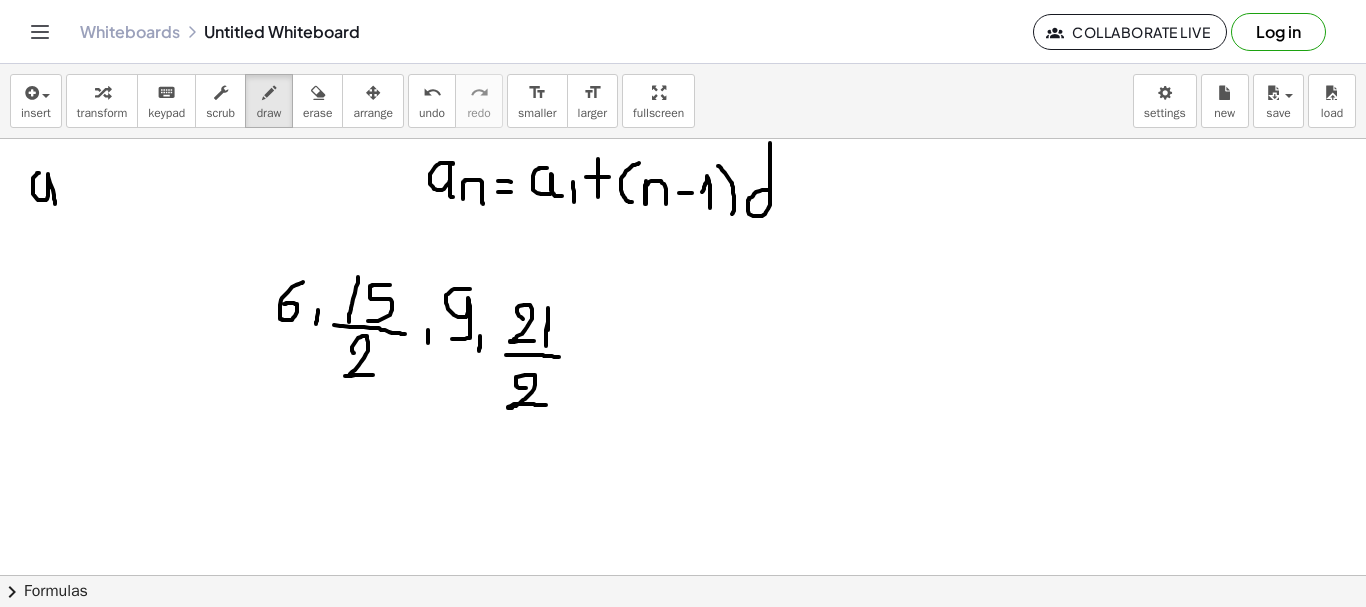 drag, startPoint x: 39, startPoint y: 173, endPoint x: 57, endPoint y: 205, distance: 36.71512 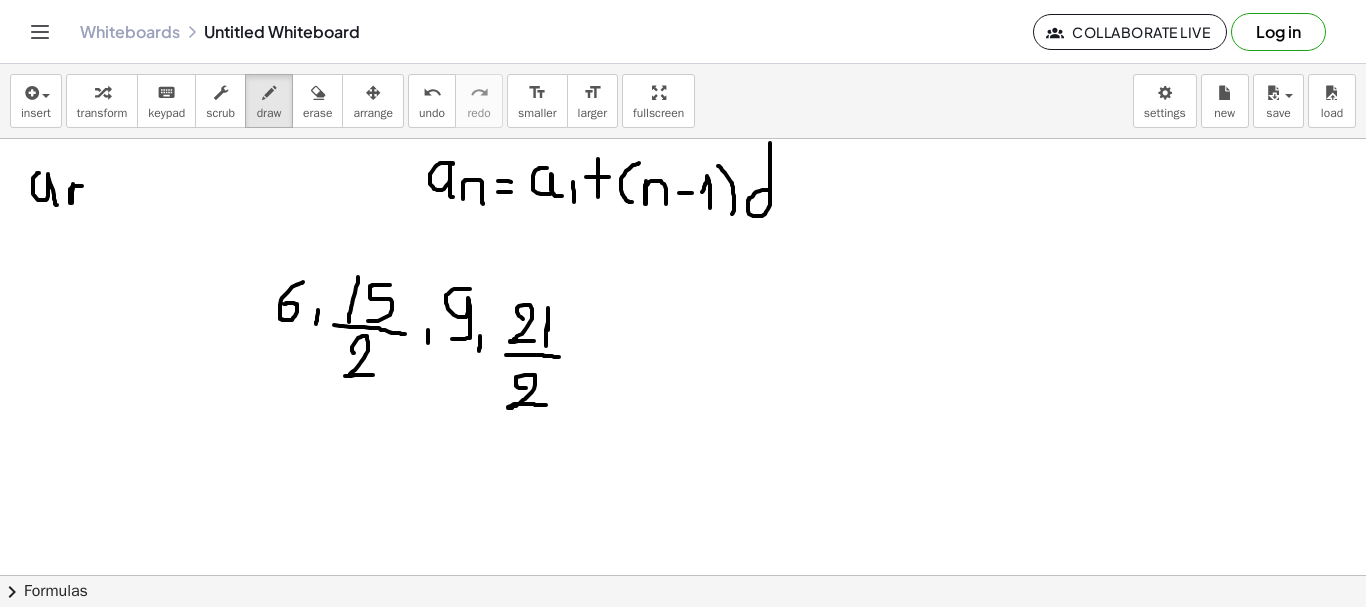 drag, startPoint x: 73, startPoint y: 184, endPoint x: 86, endPoint y: 203, distance: 23.021729 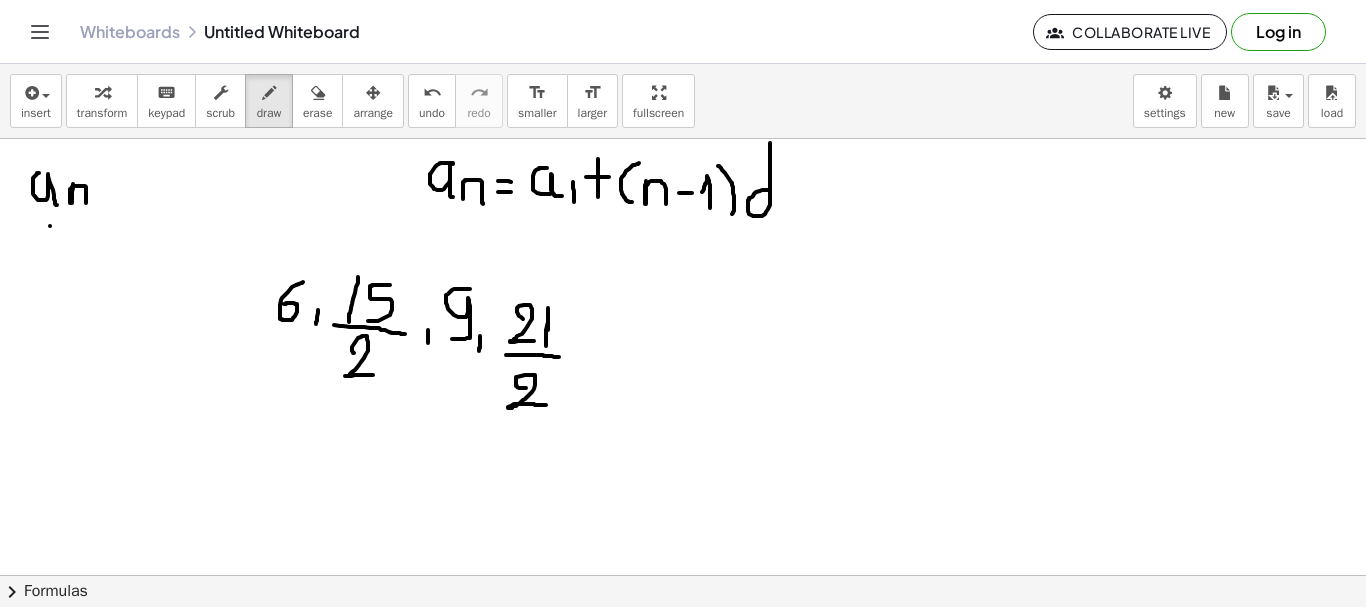 click at bounding box center (683, 148) 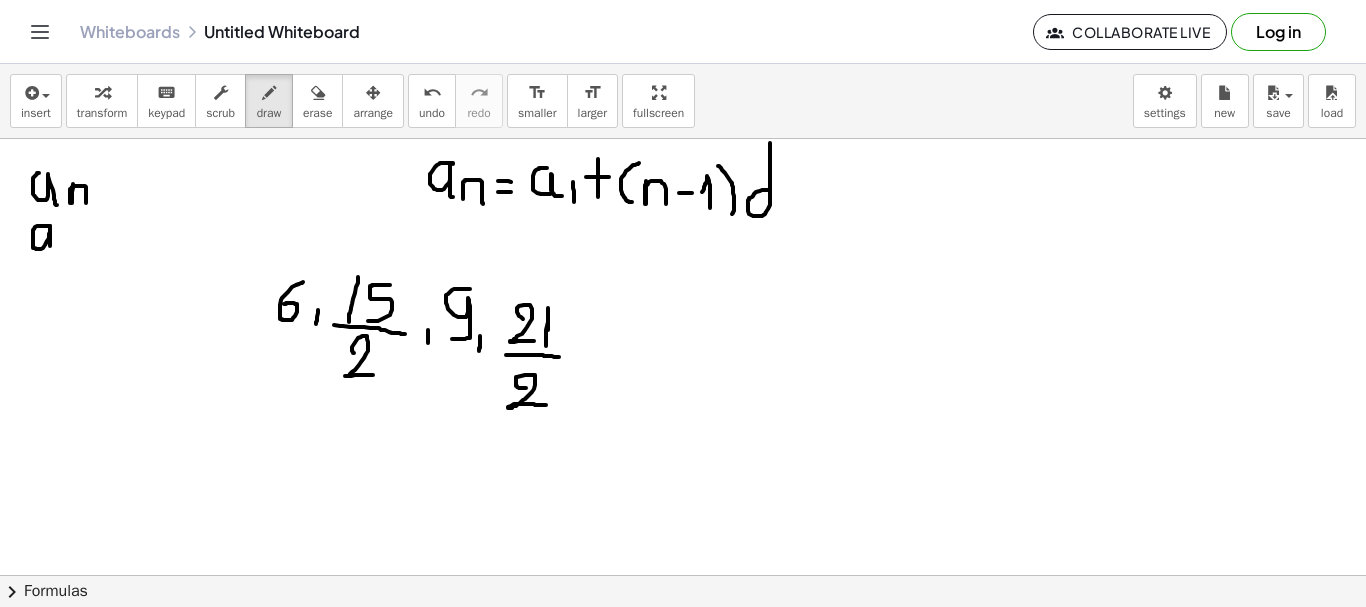 drag, startPoint x: 50, startPoint y: 226, endPoint x: 54, endPoint y: 255, distance: 29.274563 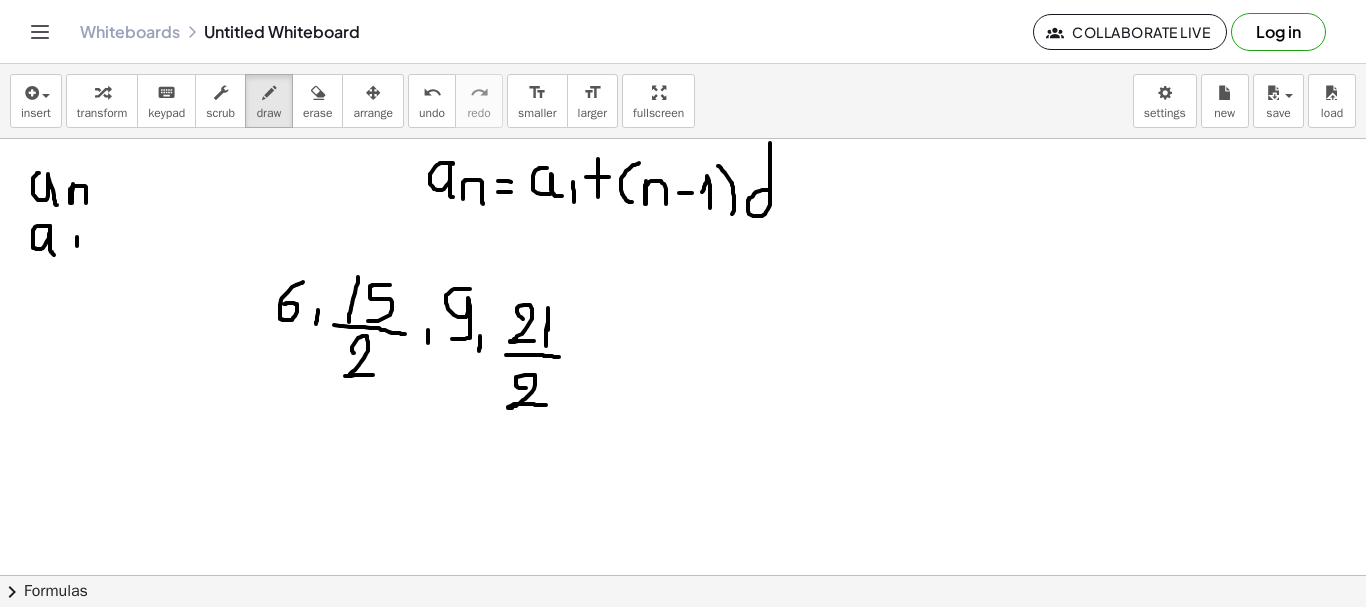 drag, startPoint x: 77, startPoint y: 242, endPoint x: 77, endPoint y: 257, distance: 15 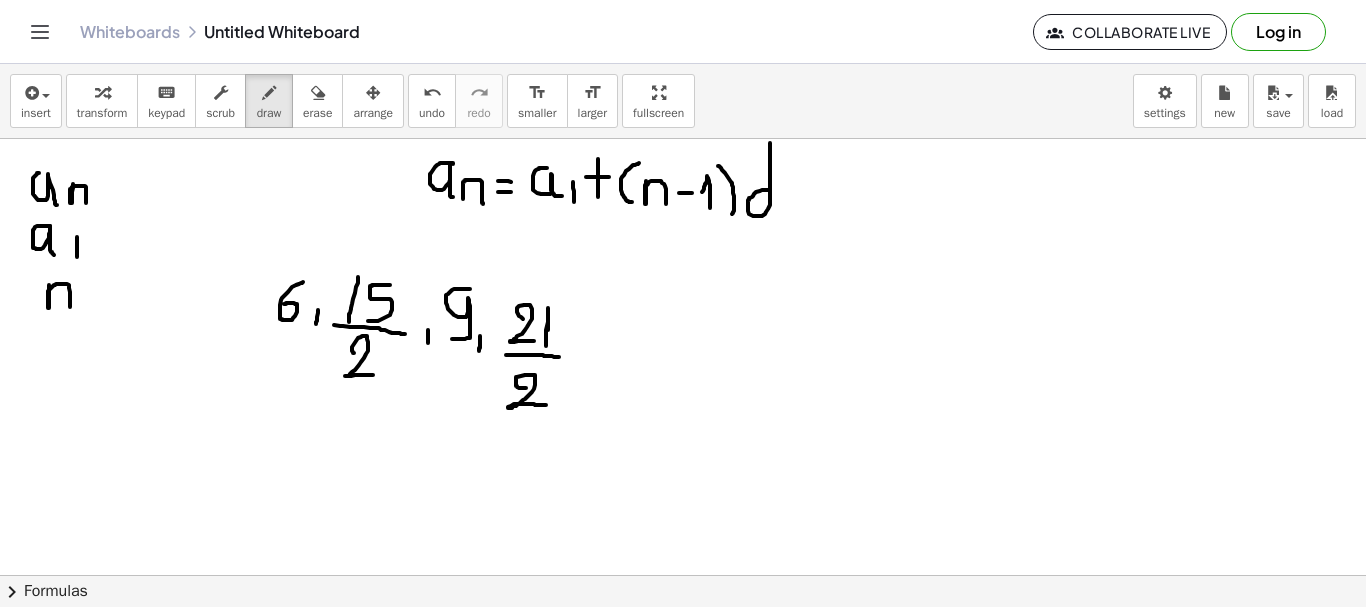 drag, startPoint x: 49, startPoint y: 285, endPoint x: 70, endPoint y: 309, distance: 31.890438 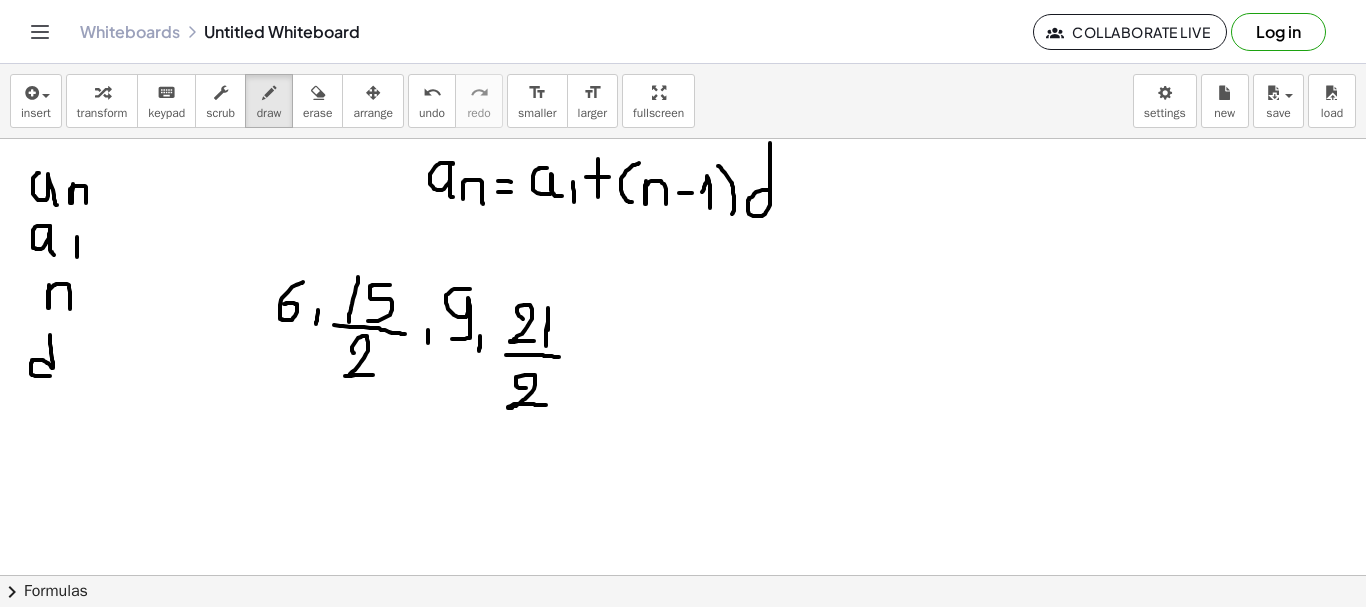 drag, startPoint x: 50, startPoint y: 335, endPoint x: 60, endPoint y: 369, distance: 35.44009 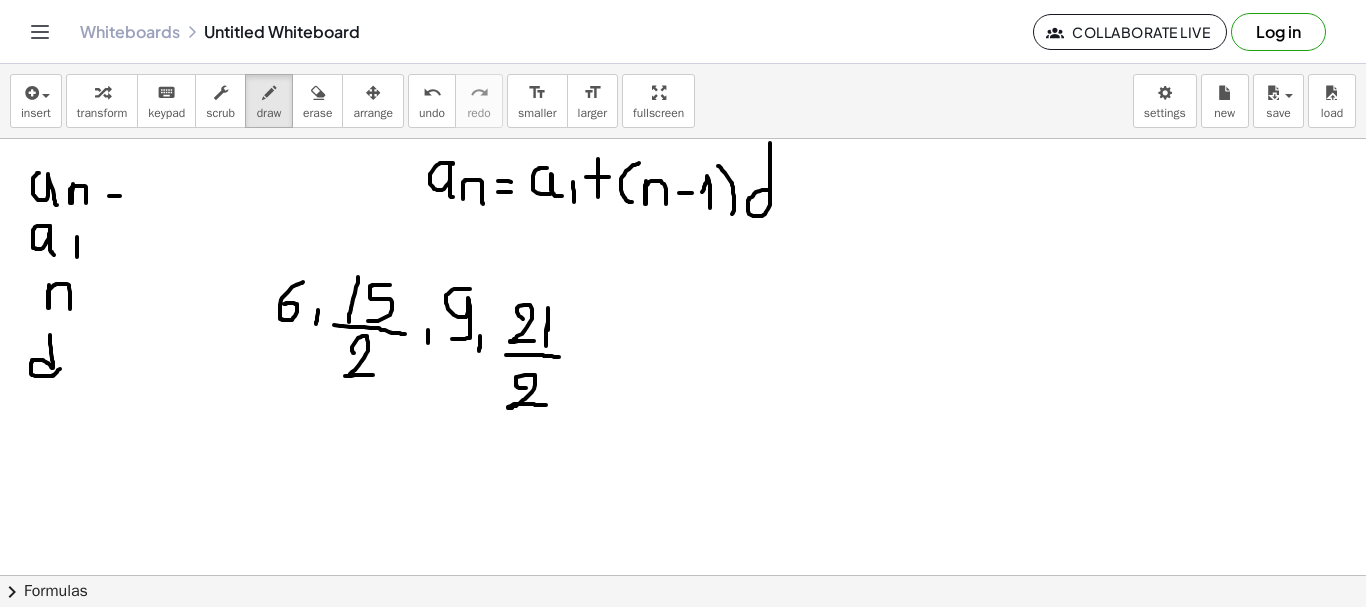 drag, startPoint x: 109, startPoint y: 196, endPoint x: 125, endPoint y: 197, distance: 16.03122 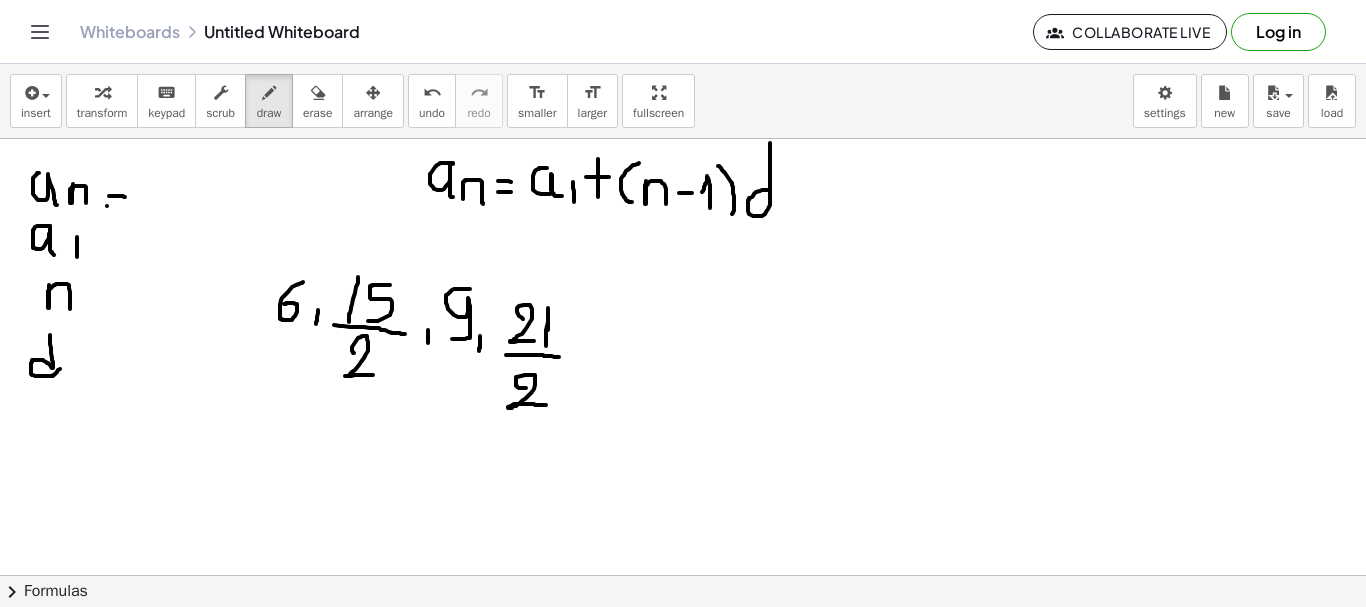 drag, startPoint x: 107, startPoint y: 206, endPoint x: 120, endPoint y: 209, distance: 13.341664 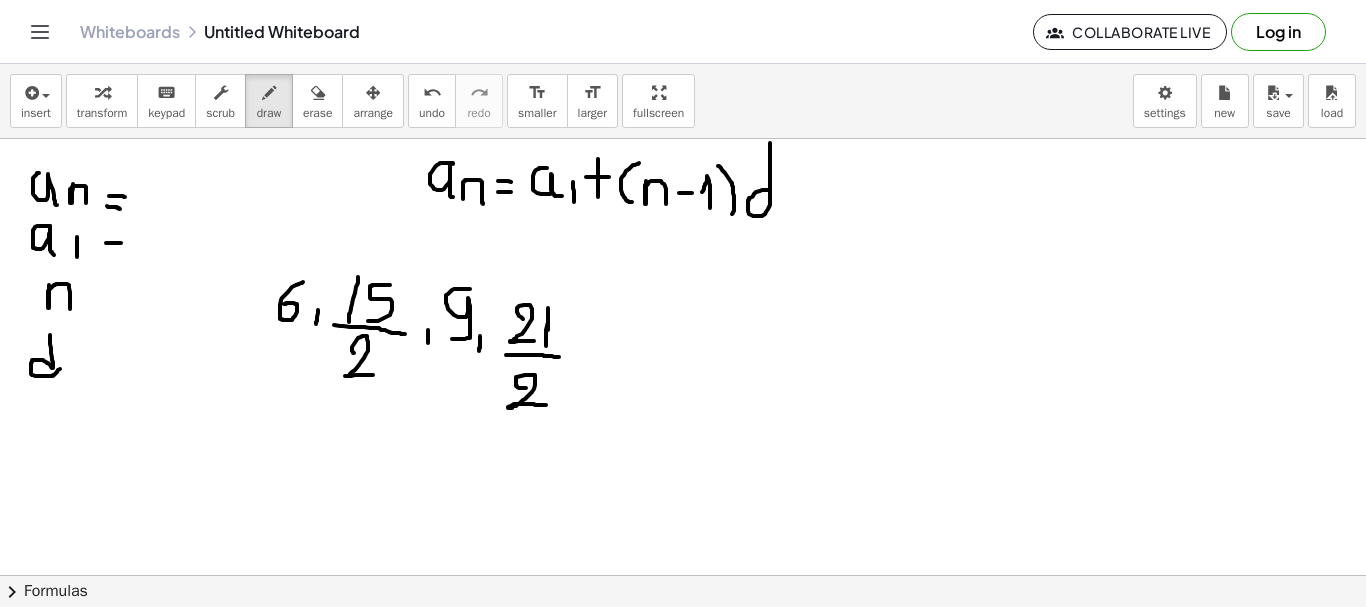drag, startPoint x: 106, startPoint y: 243, endPoint x: 127, endPoint y: 244, distance: 21.023796 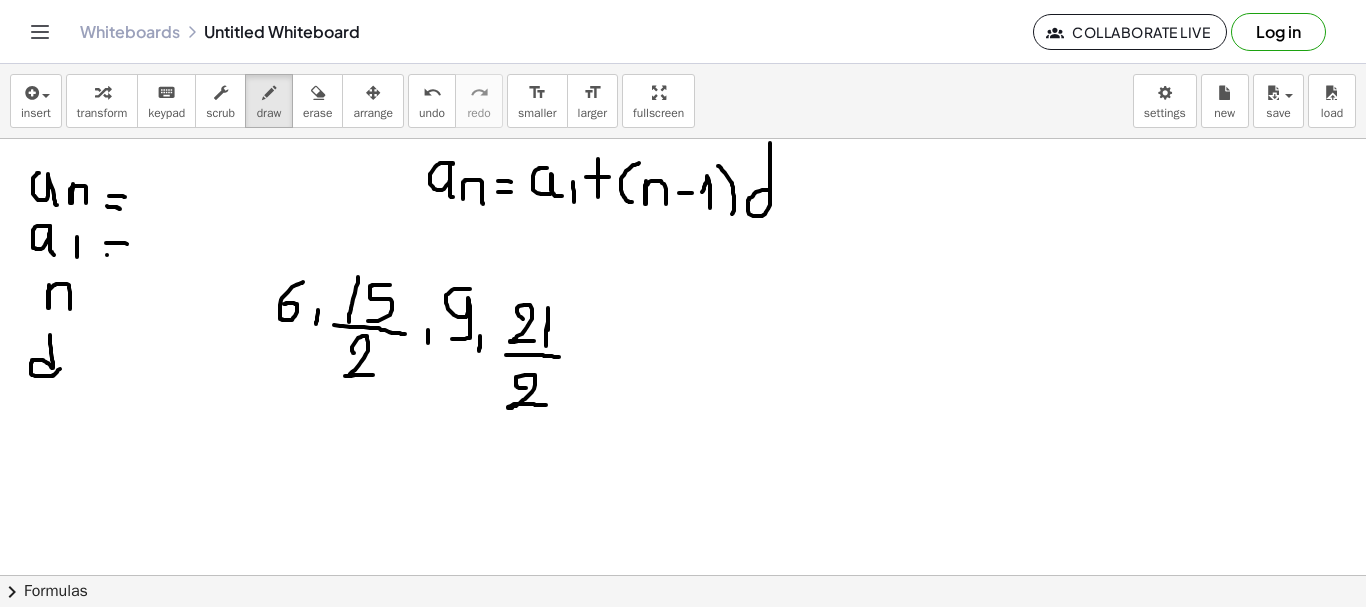 drag, startPoint x: 107, startPoint y: 255, endPoint x: 123, endPoint y: 255, distance: 16 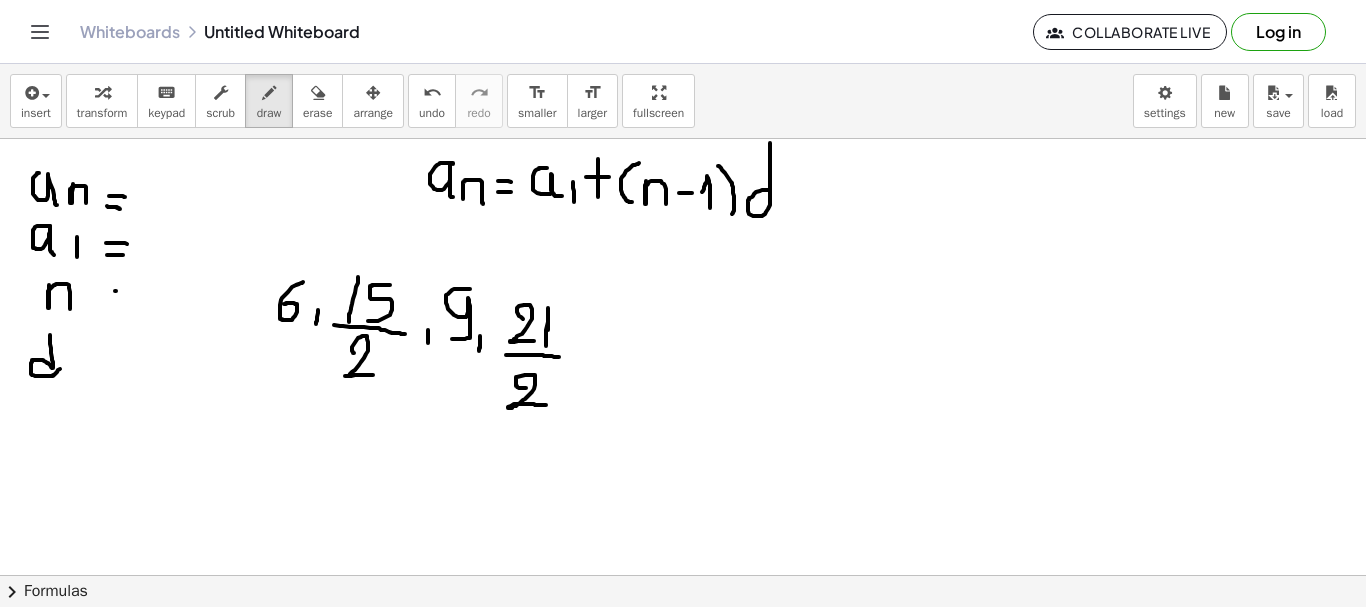 drag, startPoint x: 116, startPoint y: 291, endPoint x: 102, endPoint y: 291, distance: 14 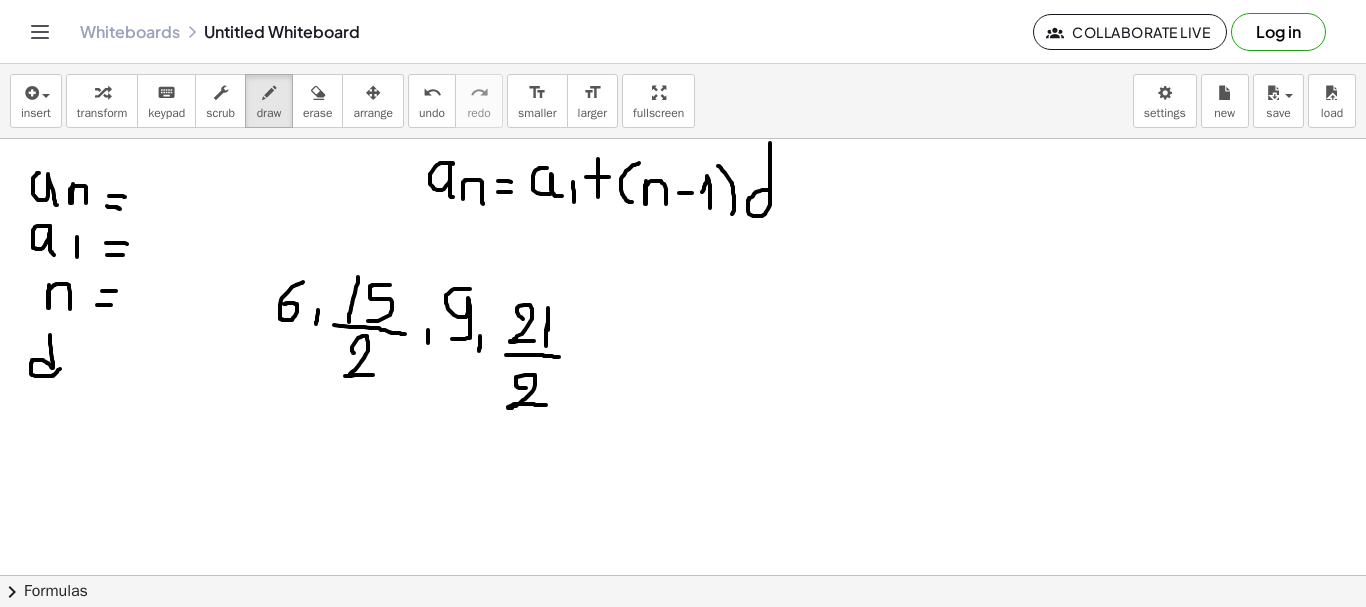drag, startPoint x: 111, startPoint y: 305, endPoint x: 96, endPoint y: 305, distance: 15 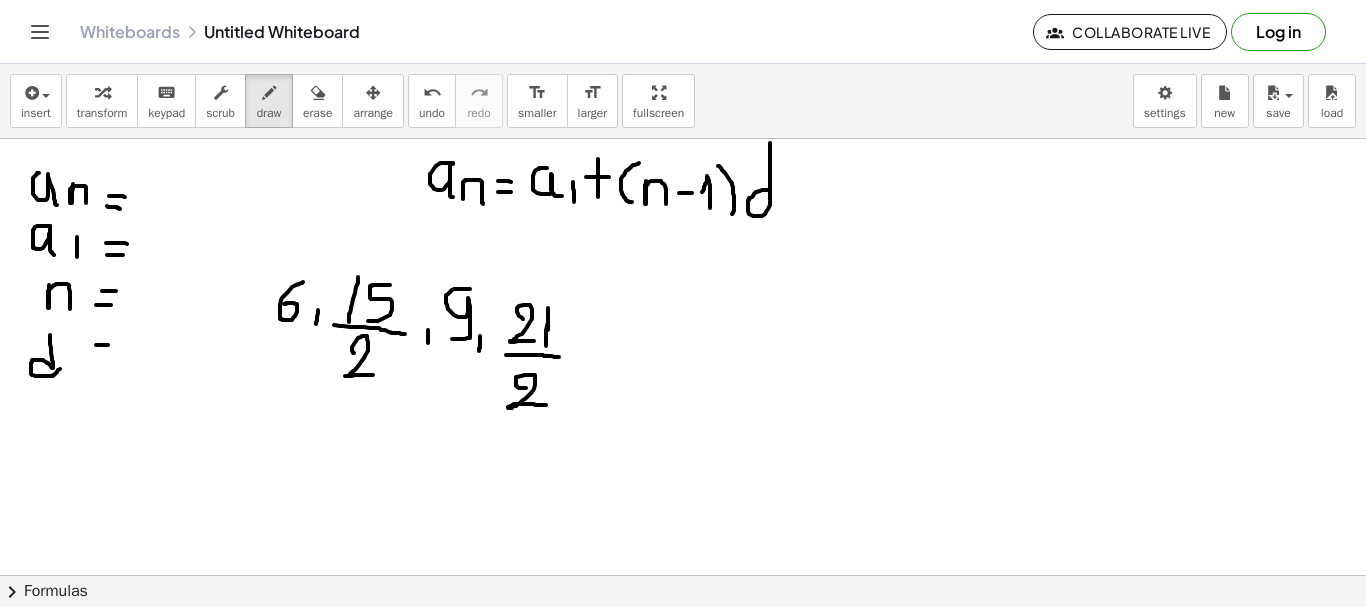 drag, startPoint x: 108, startPoint y: 345, endPoint x: 95, endPoint y: 345, distance: 13 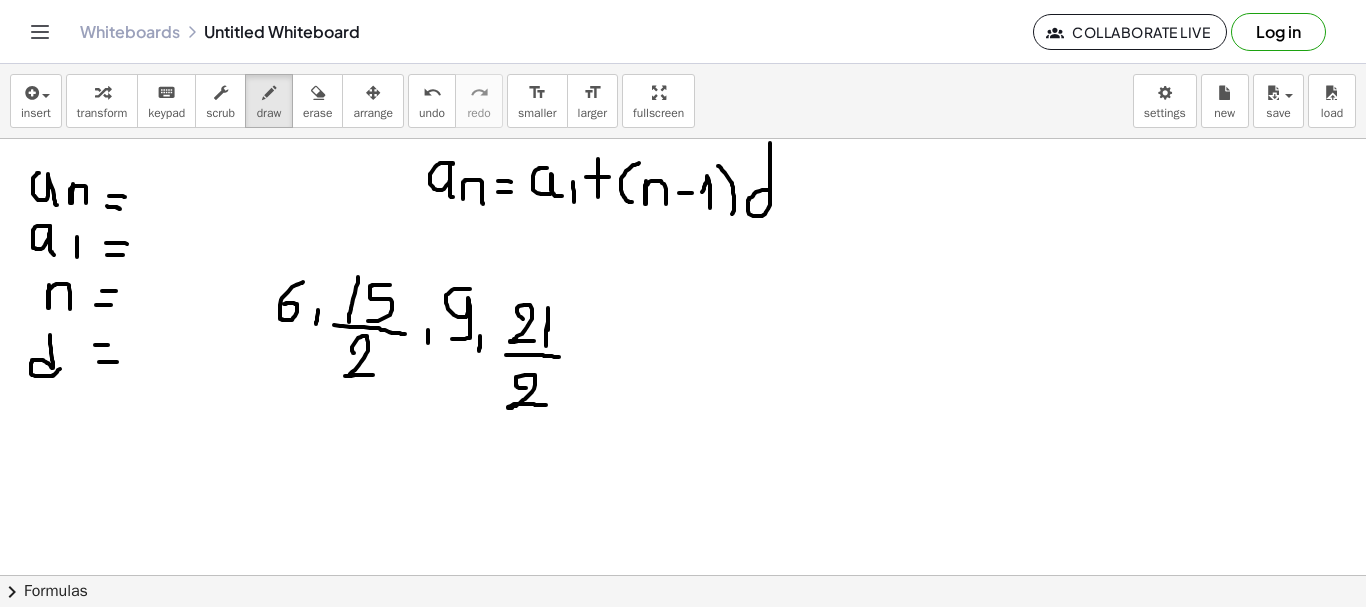 drag, startPoint x: 117, startPoint y: 362, endPoint x: 91, endPoint y: 362, distance: 26 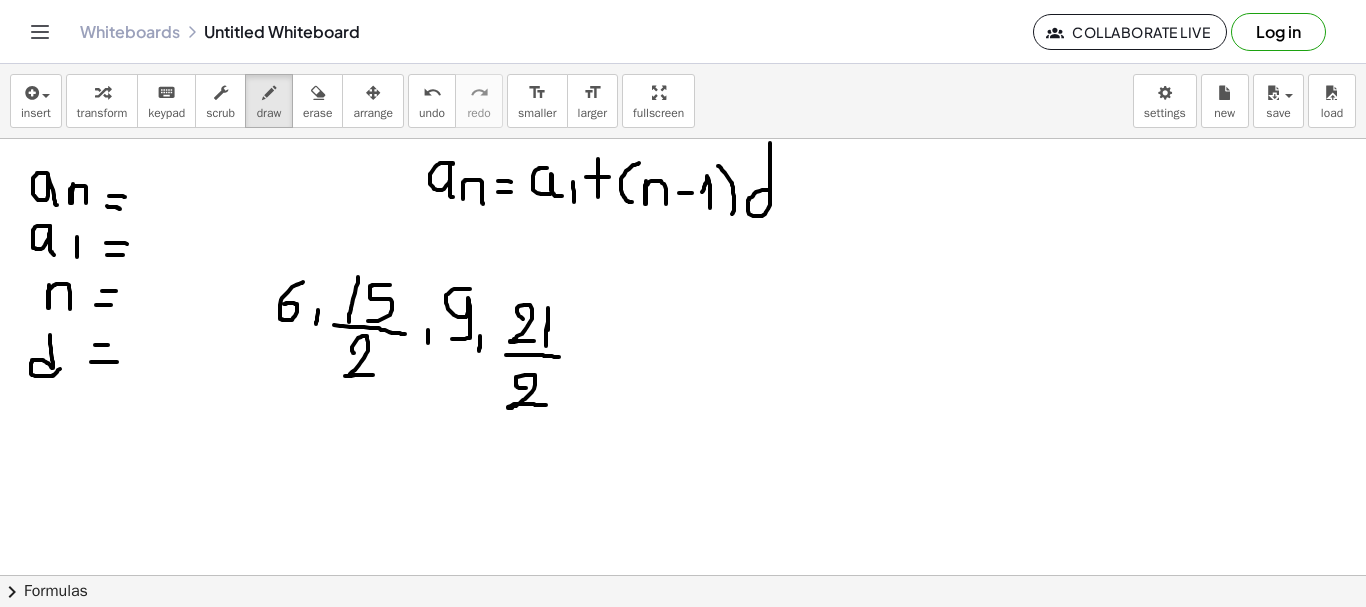 click at bounding box center (683, 148) 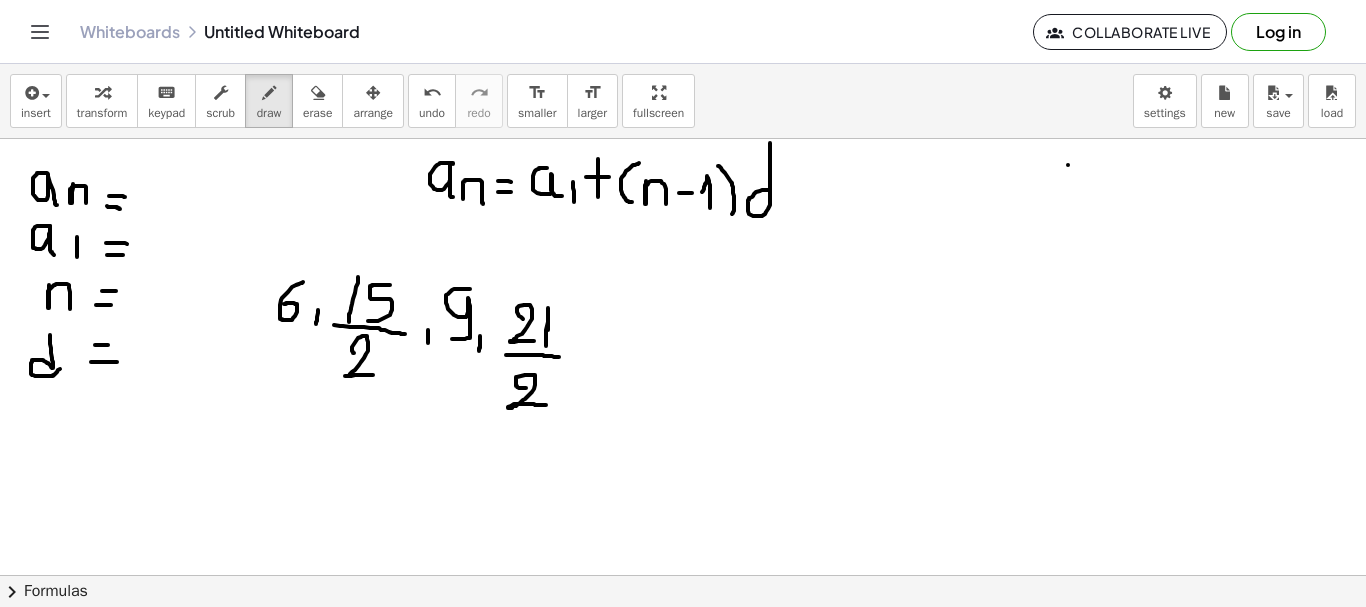 drag, startPoint x: 1068, startPoint y: 165, endPoint x: 1068, endPoint y: 209, distance: 44 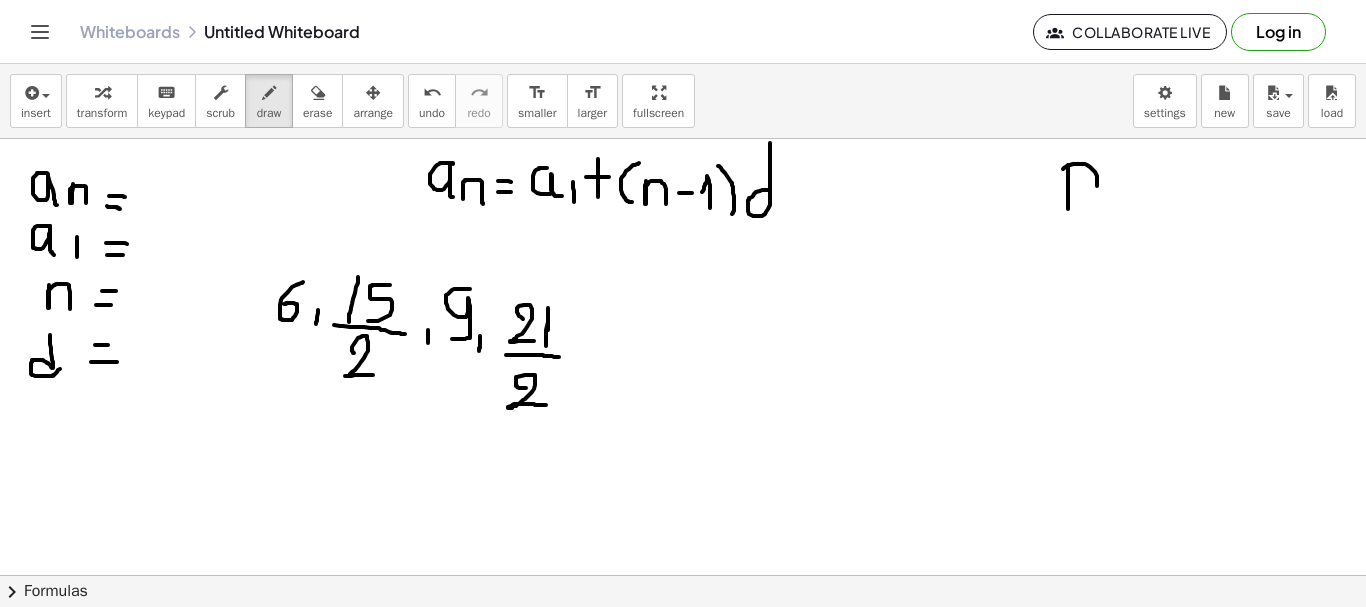 drag, startPoint x: 1063, startPoint y: 169, endPoint x: 1080, endPoint y: 197, distance: 32.75668 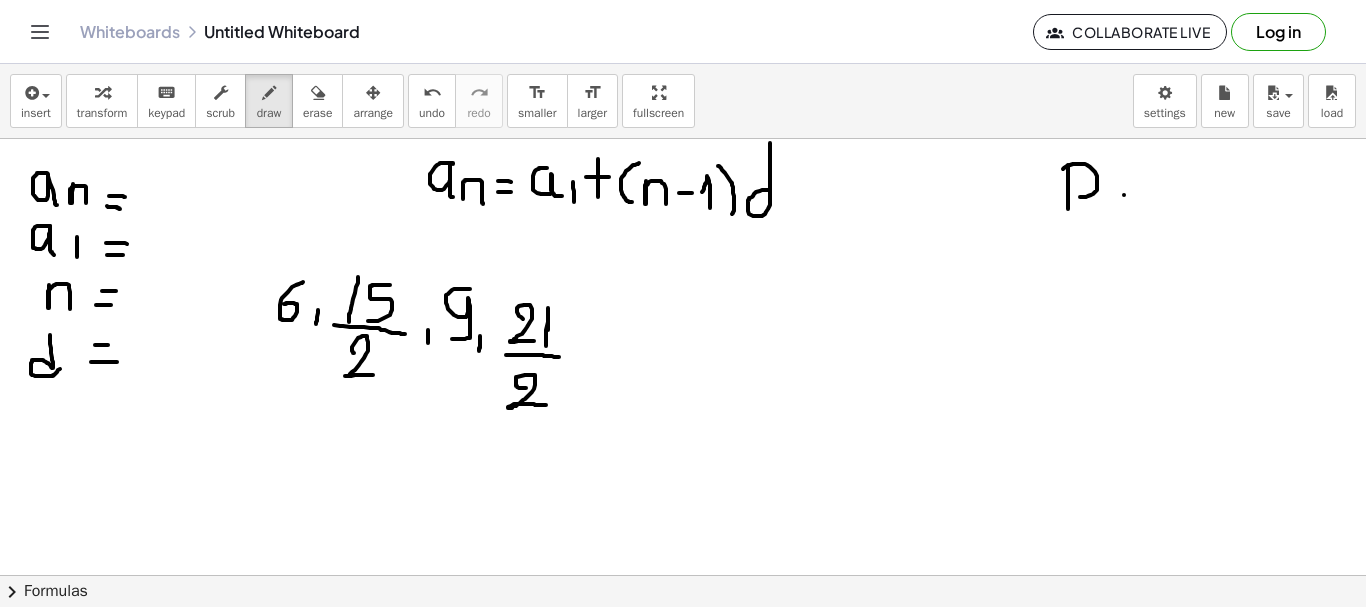 drag, startPoint x: 1124, startPoint y: 195, endPoint x: 1124, endPoint y: 223, distance: 28 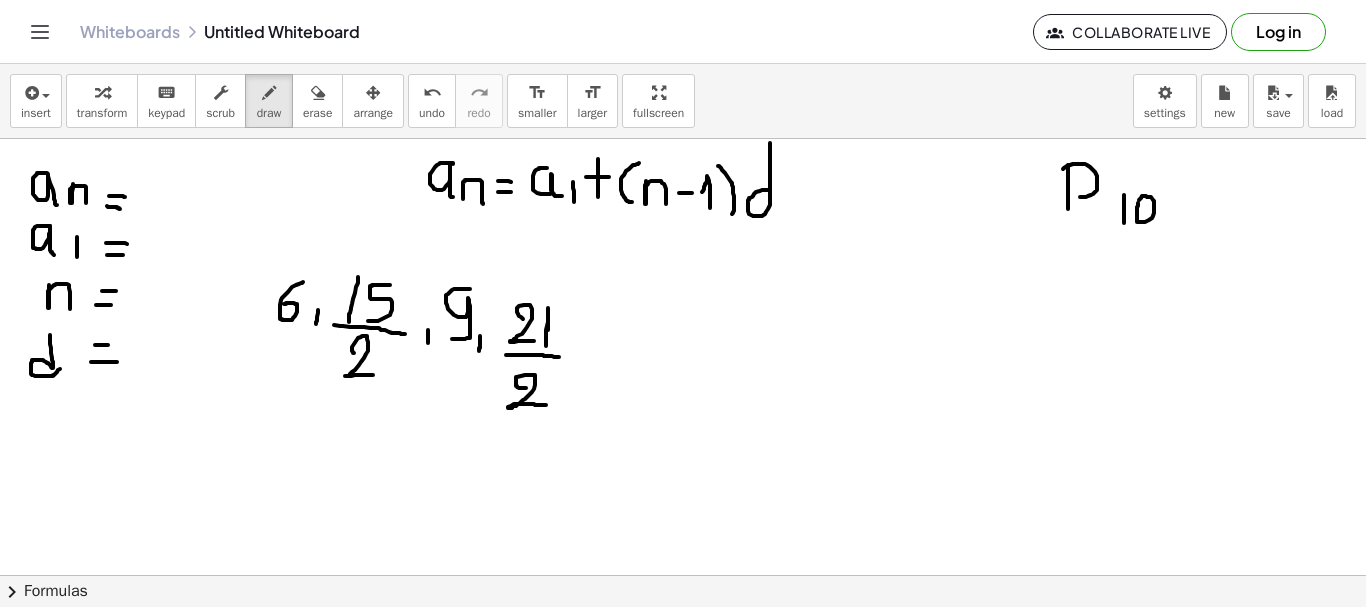 click at bounding box center (683, 148) 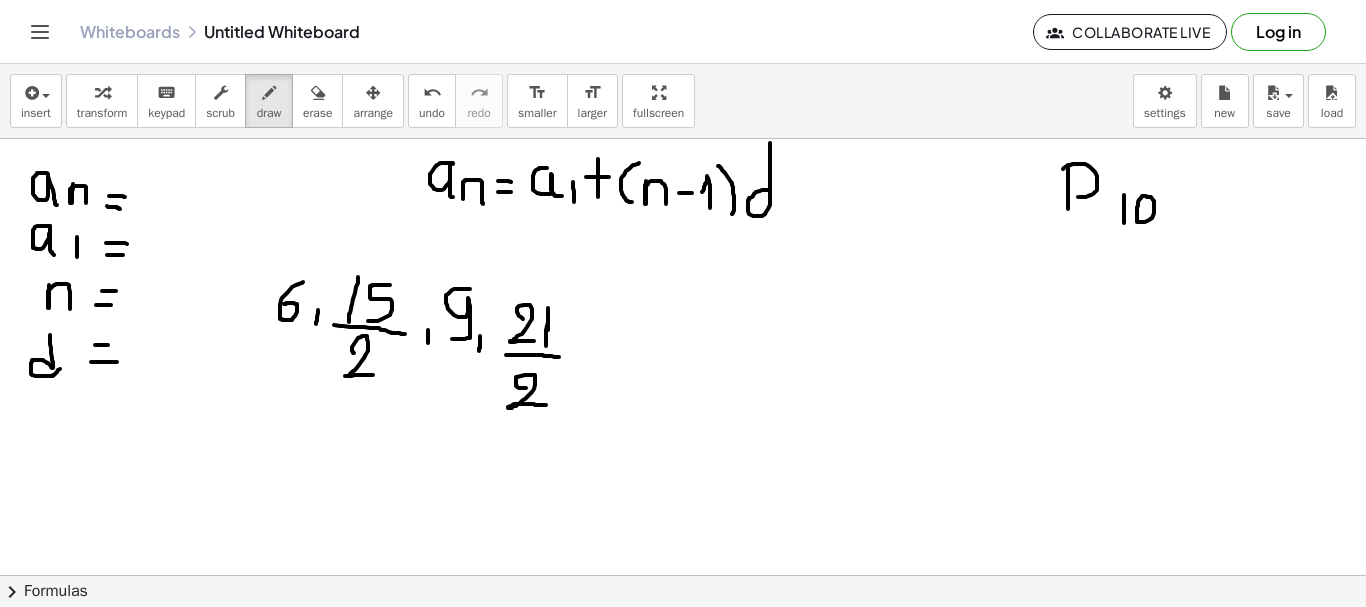 click at bounding box center (683, 148) 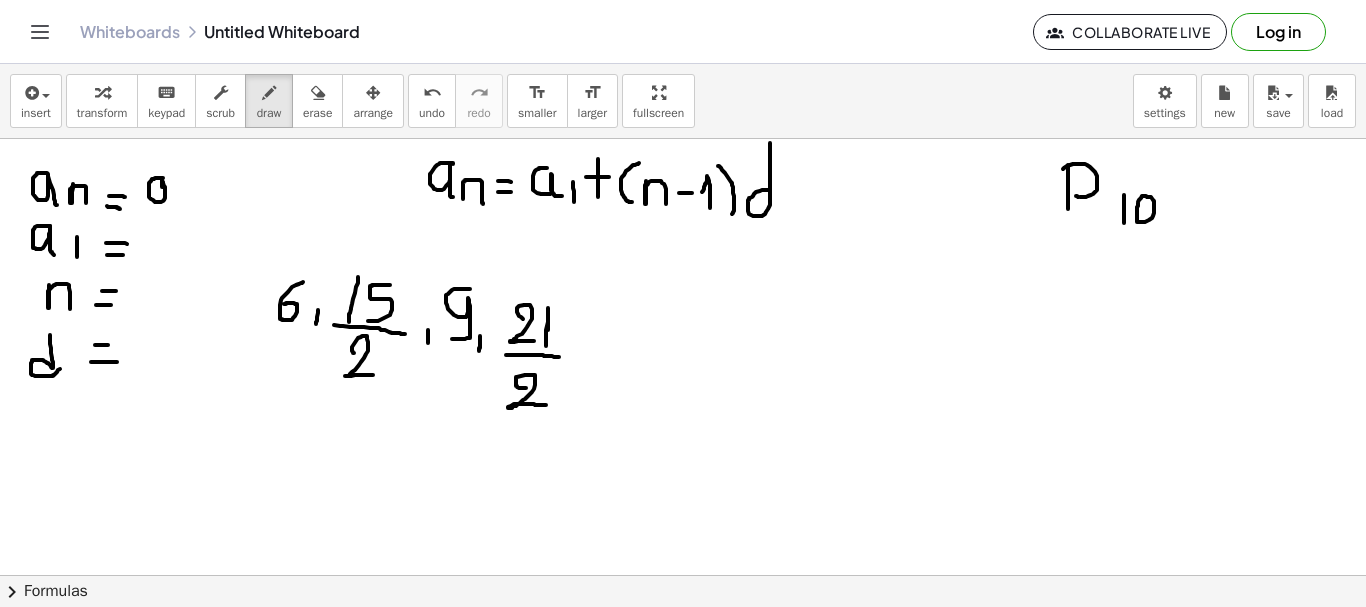 drag, startPoint x: 163, startPoint y: 178, endPoint x: 167, endPoint y: 206, distance: 28.284271 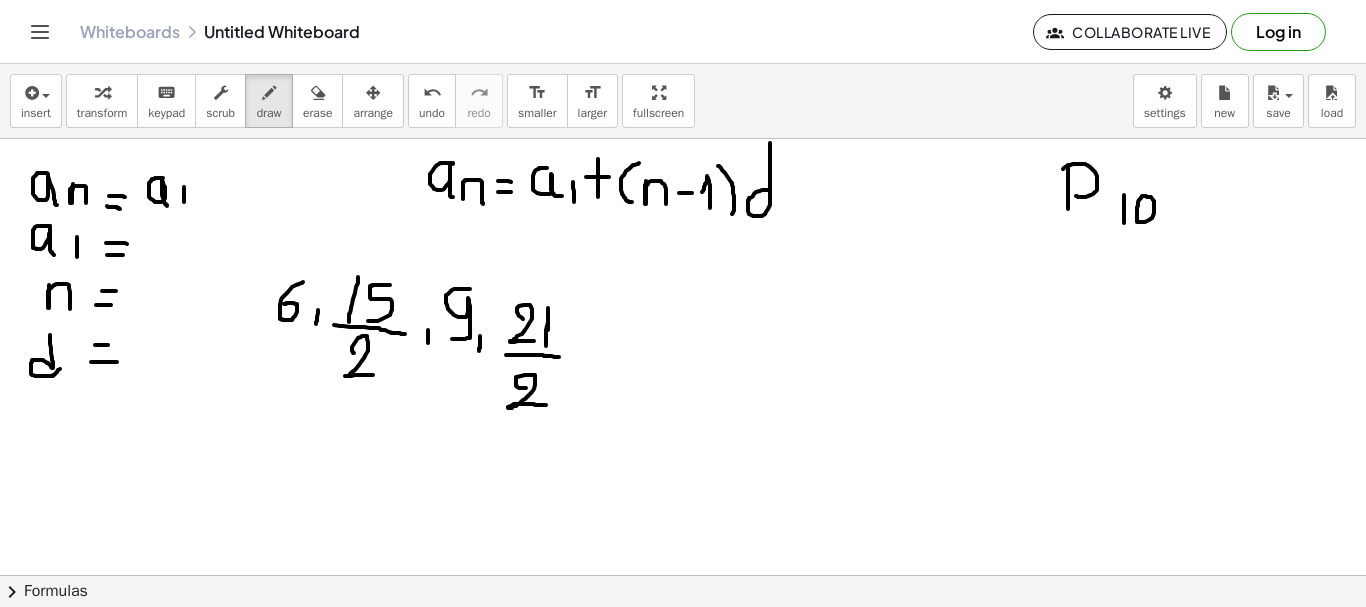 drag, startPoint x: 184, startPoint y: 187, endPoint x: 184, endPoint y: 206, distance: 19 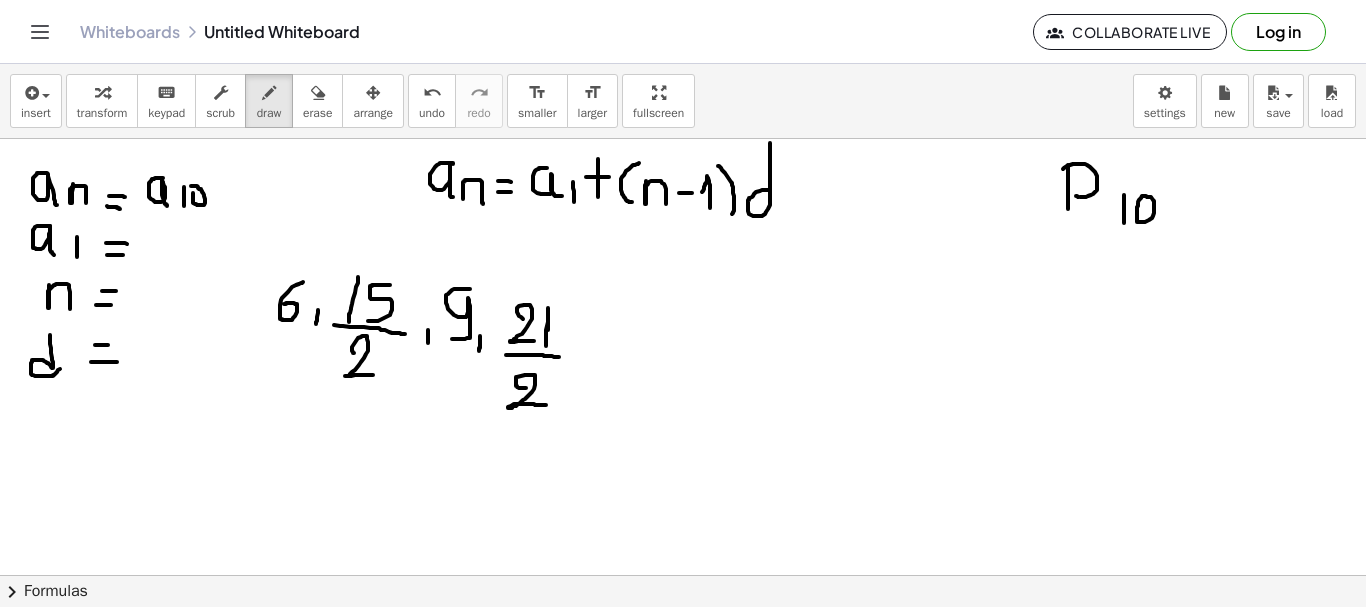 click at bounding box center (683, 148) 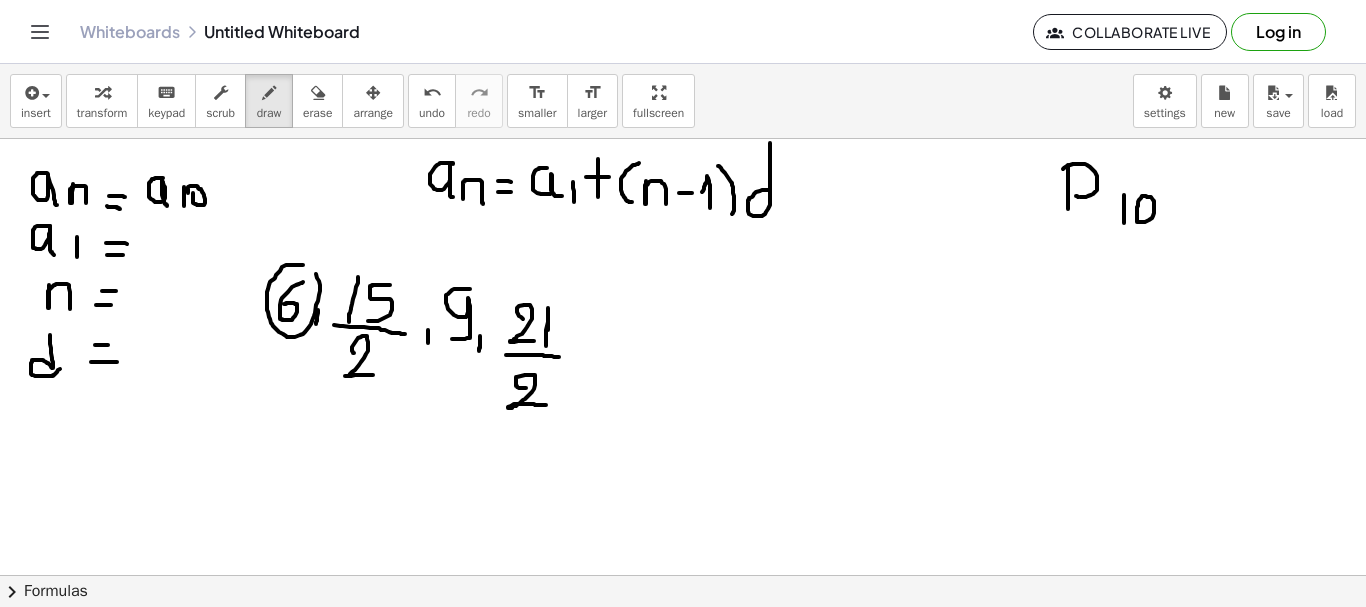 click at bounding box center [683, 148] 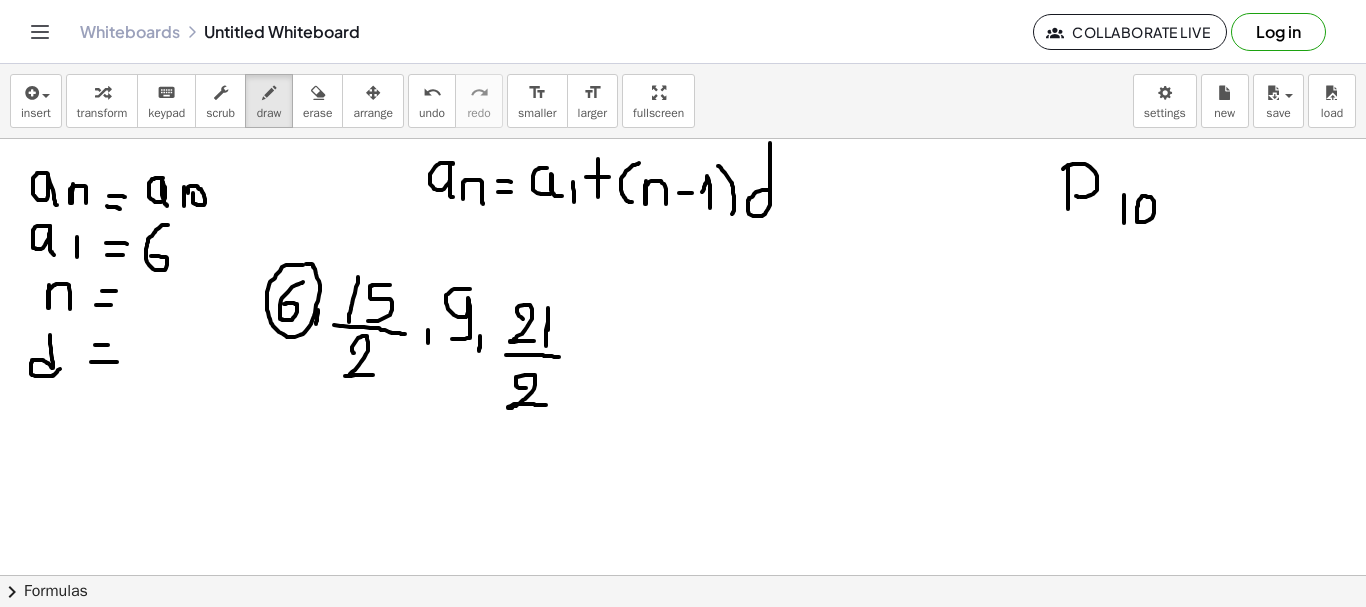 drag, startPoint x: 168, startPoint y: 225, endPoint x: 147, endPoint y: 261, distance: 41.677334 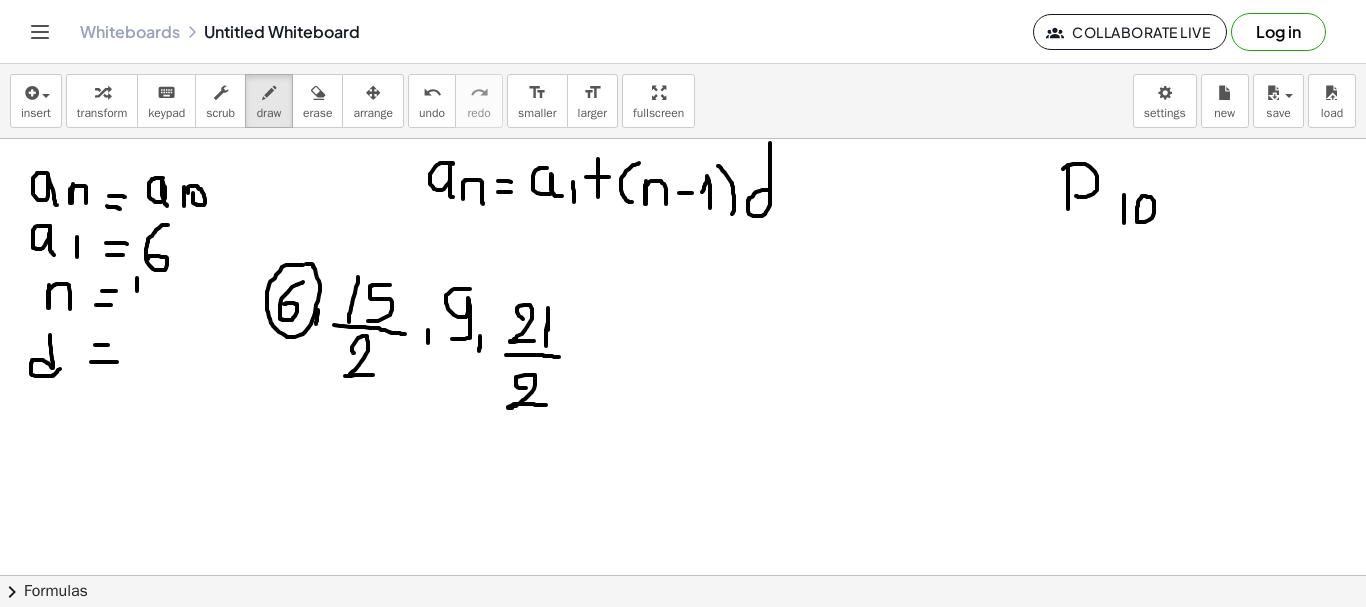 drag, startPoint x: 137, startPoint y: 278, endPoint x: 137, endPoint y: 315, distance: 37 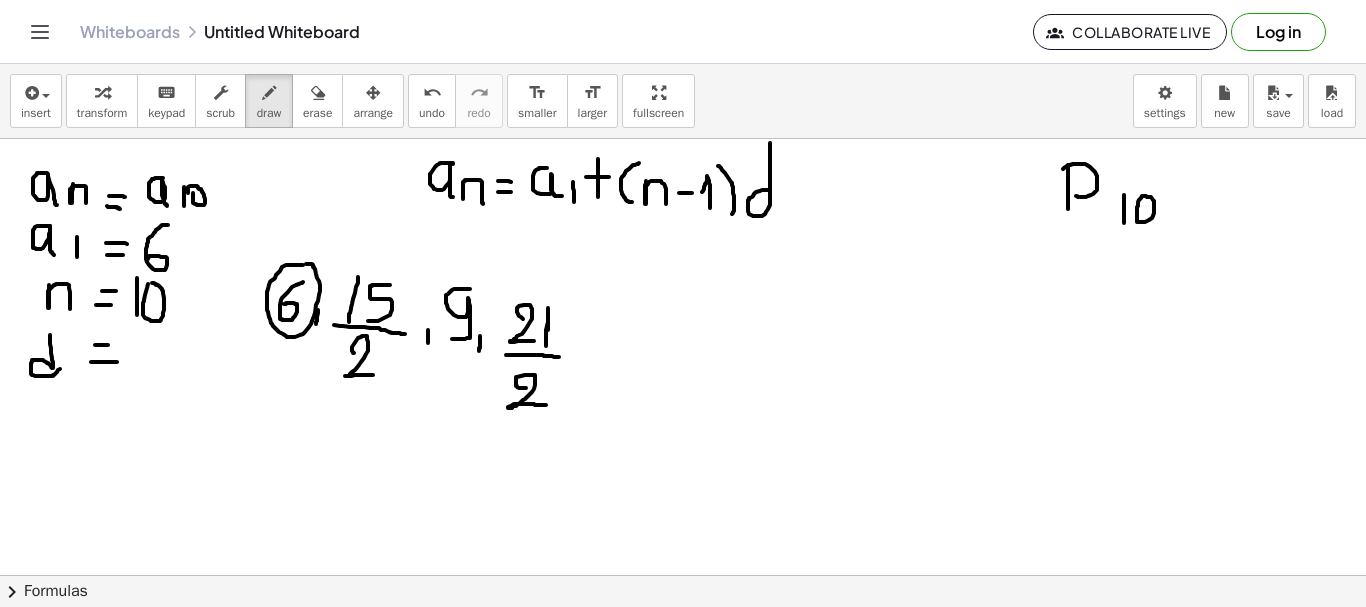 click at bounding box center (683, 148) 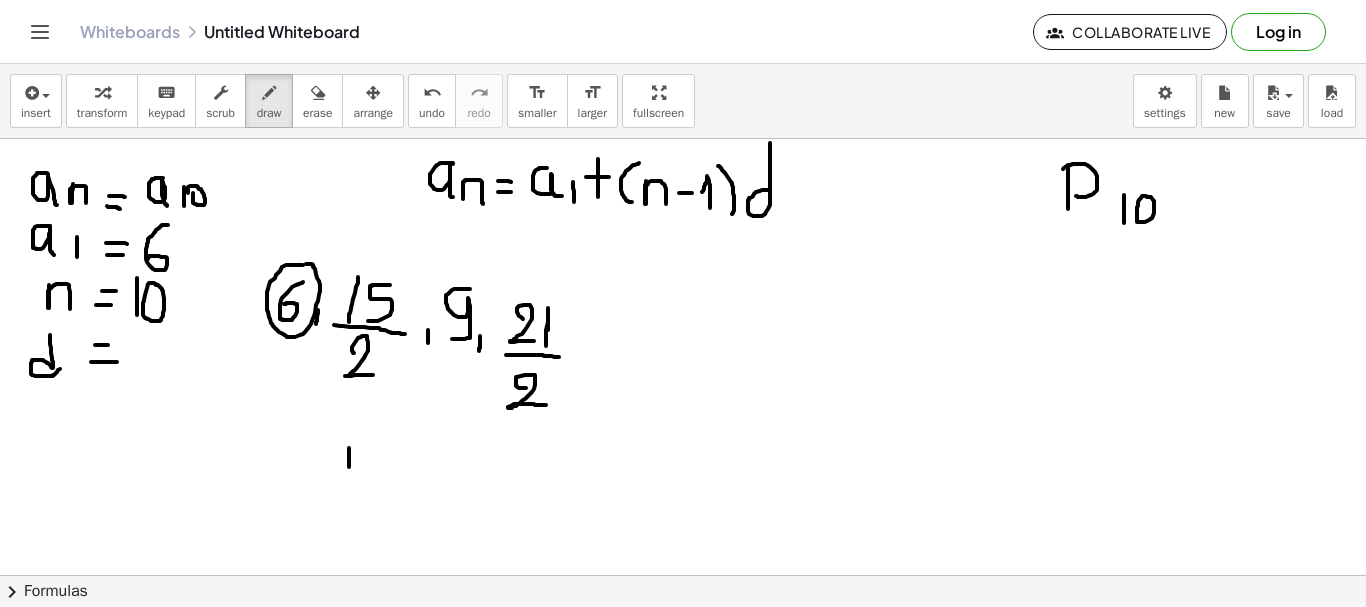 drag, startPoint x: 349, startPoint y: 448, endPoint x: 349, endPoint y: 468, distance: 20 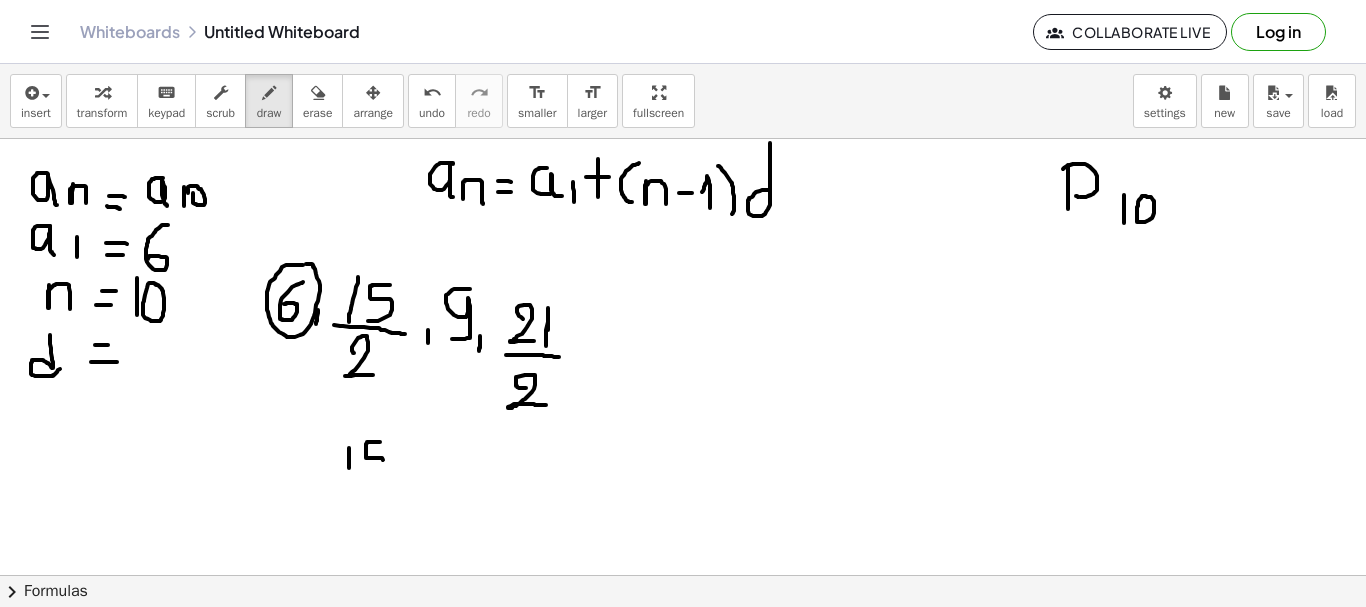 drag, startPoint x: 380, startPoint y: 442, endPoint x: 375, endPoint y: 470, distance: 28.442924 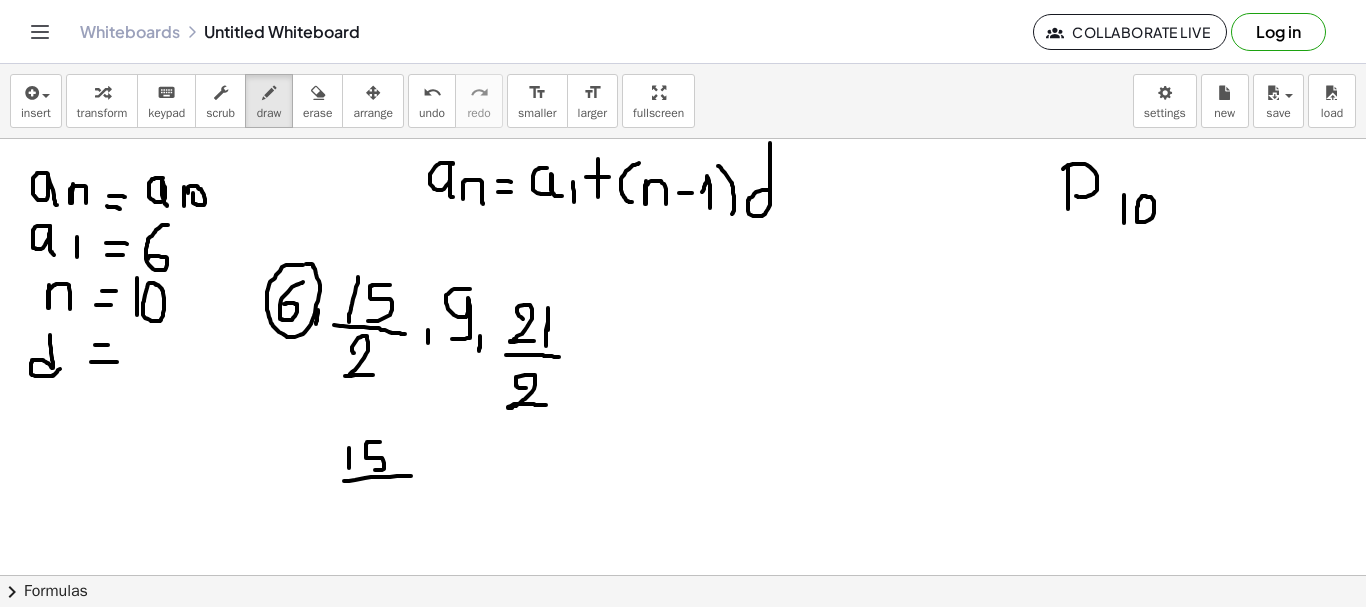 drag, startPoint x: 344, startPoint y: 481, endPoint x: 414, endPoint y: 476, distance: 70.178345 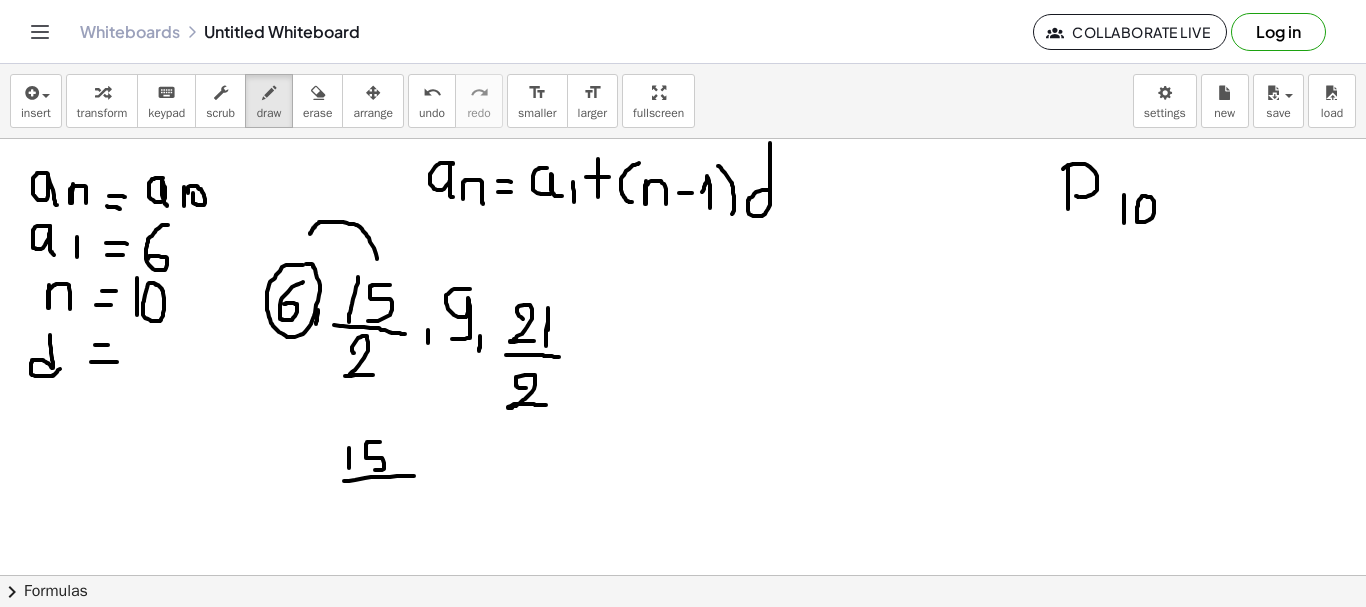 drag, startPoint x: 377, startPoint y: 259, endPoint x: 309, endPoint y: 237, distance: 71.470276 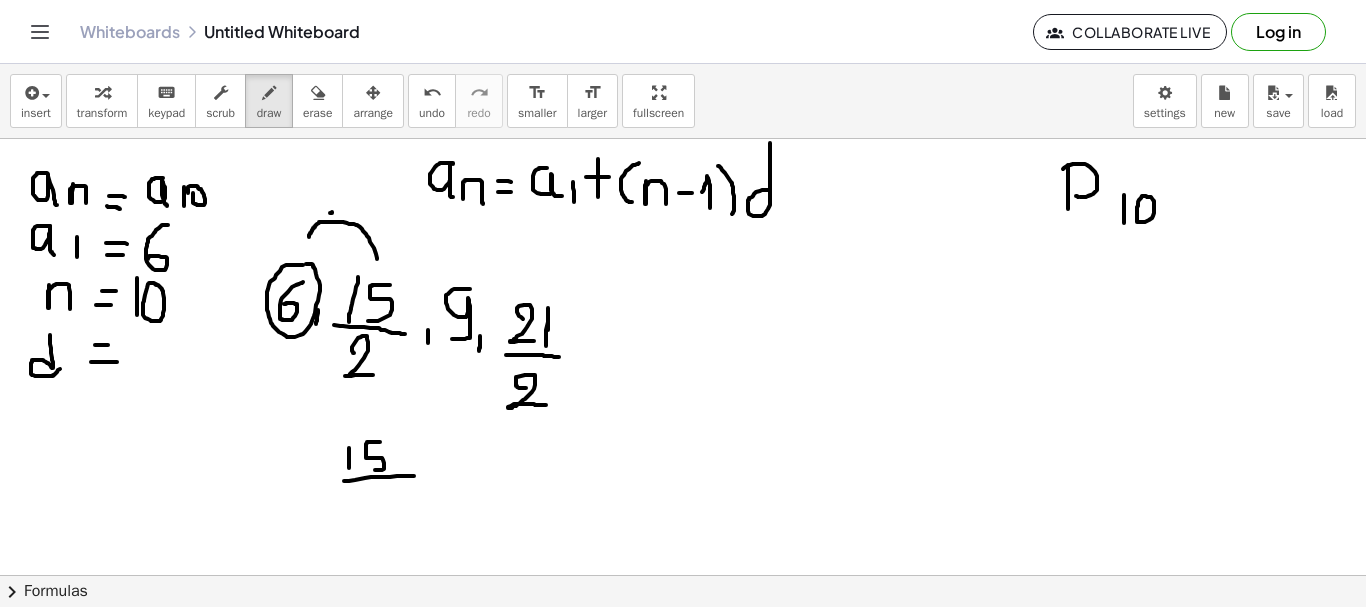 click at bounding box center [683, 148] 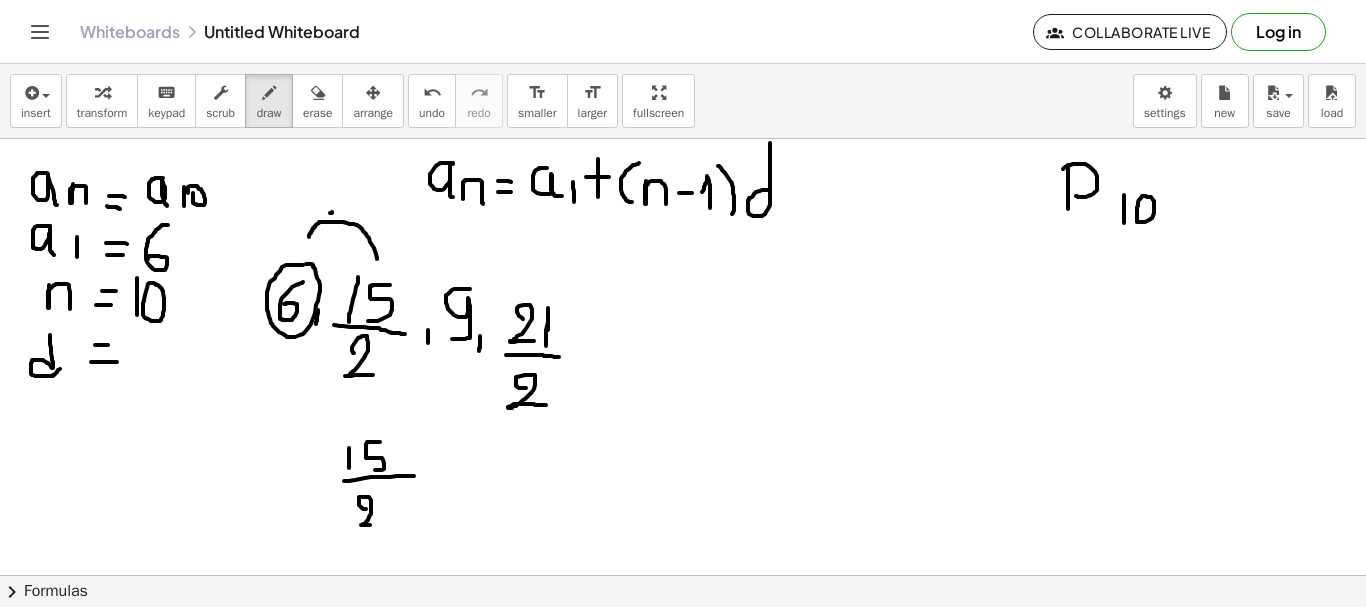 drag, startPoint x: 366, startPoint y: 509, endPoint x: 380, endPoint y: 521, distance: 18.439089 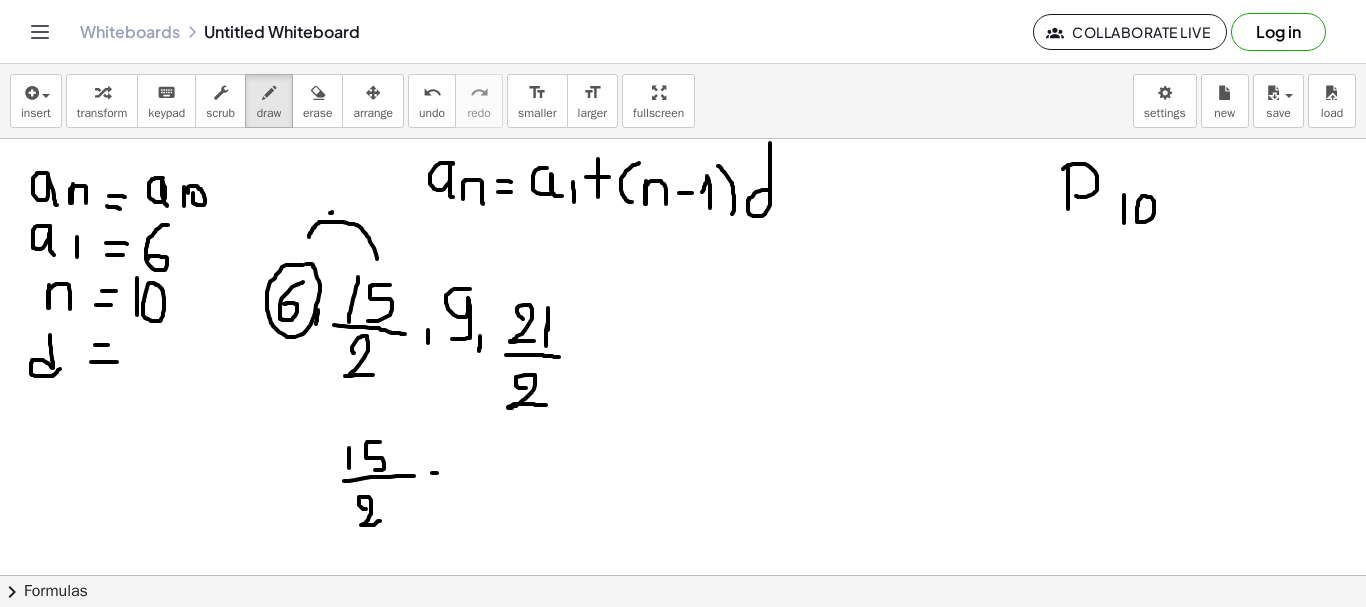 drag, startPoint x: 432, startPoint y: 473, endPoint x: 444, endPoint y: 473, distance: 12 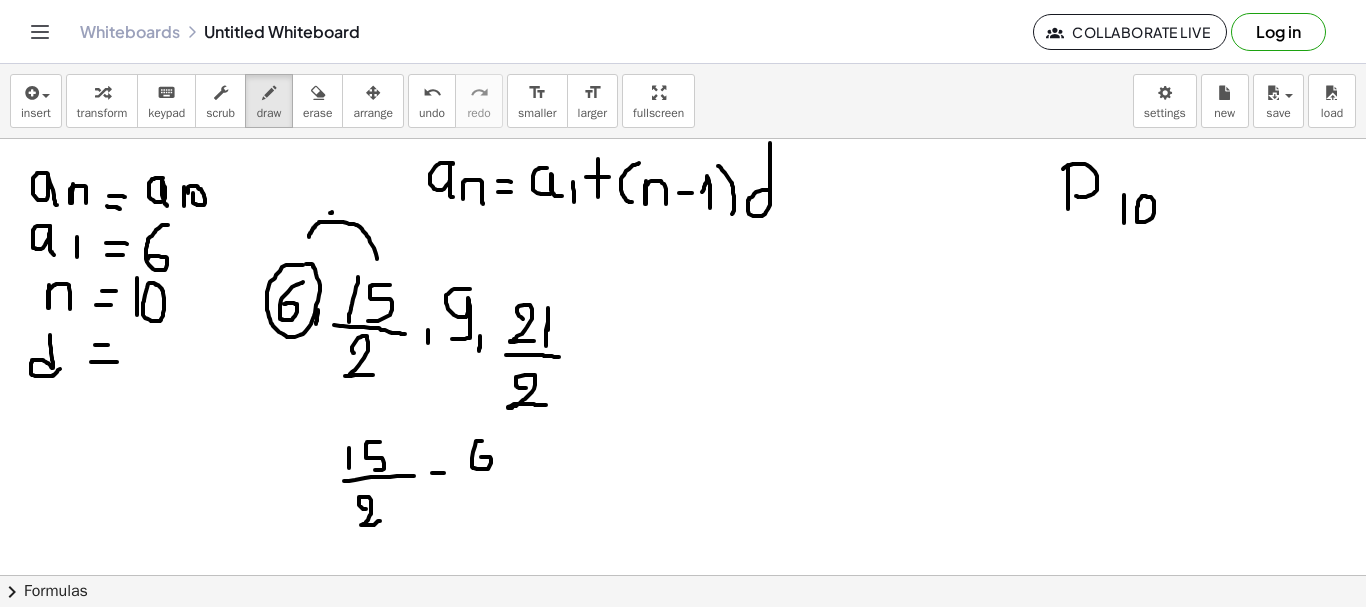drag, startPoint x: 482, startPoint y: 441, endPoint x: 480, endPoint y: 458, distance: 17.117243 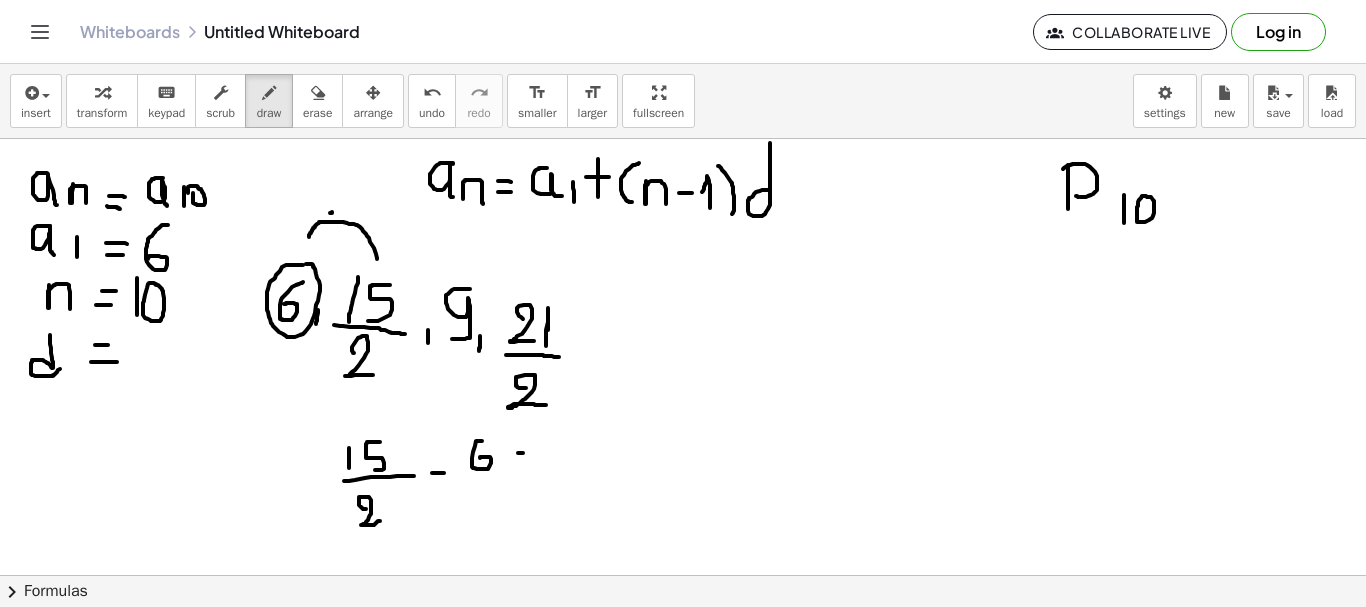 drag, startPoint x: 518, startPoint y: 453, endPoint x: 533, endPoint y: 454, distance: 15.033297 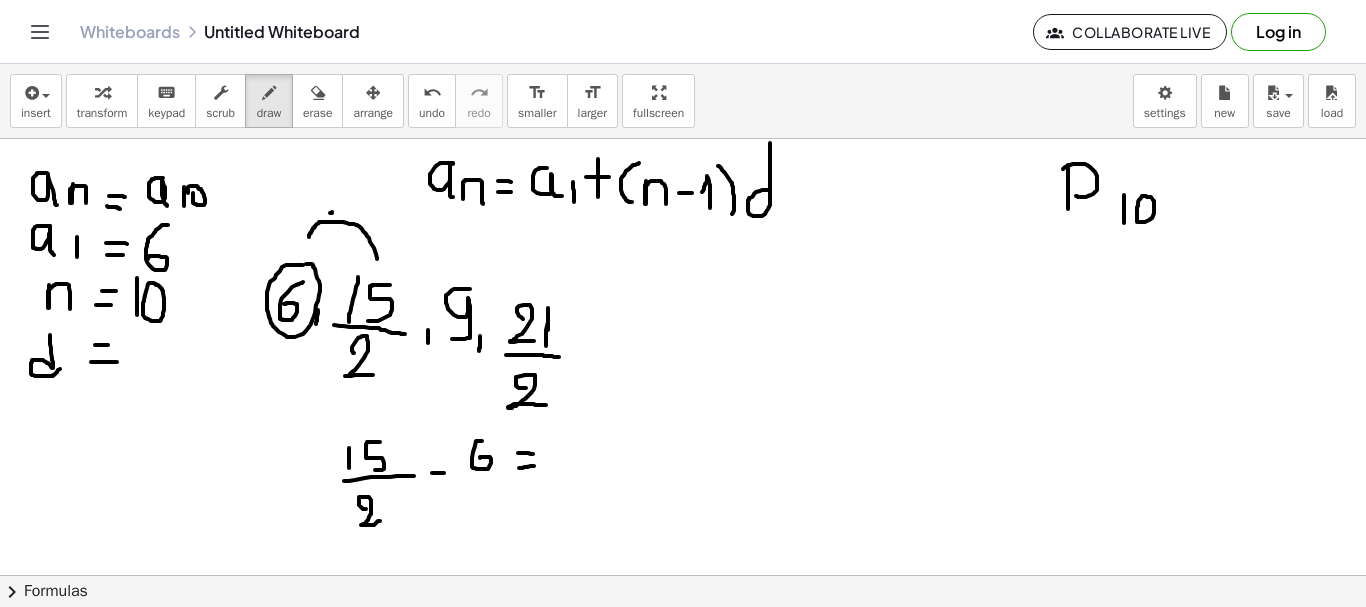 drag, startPoint x: 519, startPoint y: 468, endPoint x: 537, endPoint y: 466, distance: 18.110771 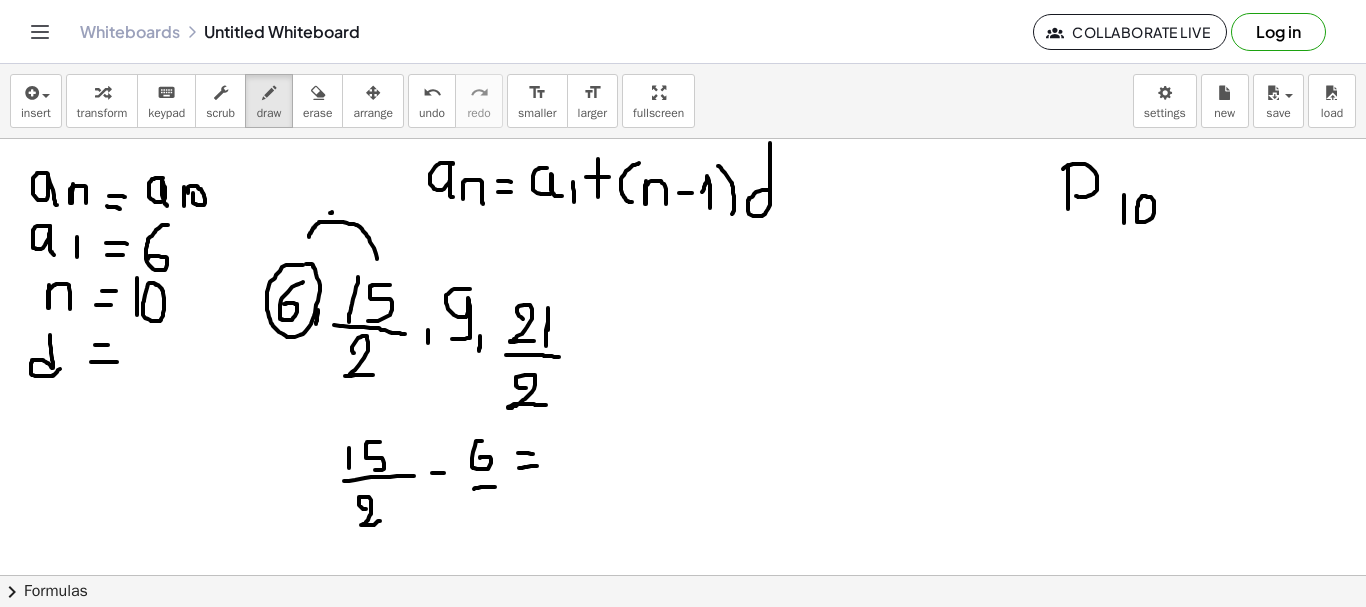 drag, startPoint x: 474, startPoint y: 489, endPoint x: 498, endPoint y: 487, distance: 24.083189 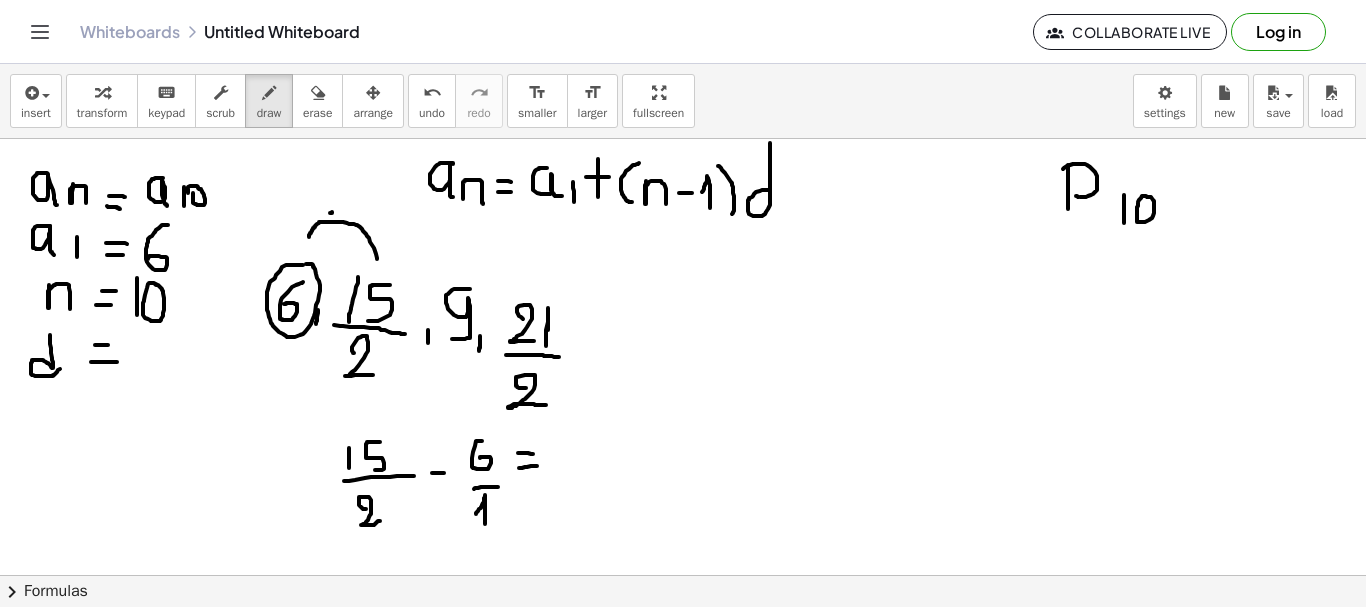 drag, startPoint x: 476, startPoint y: 514, endPoint x: 485, endPoint y: 525, distance: 14.21267 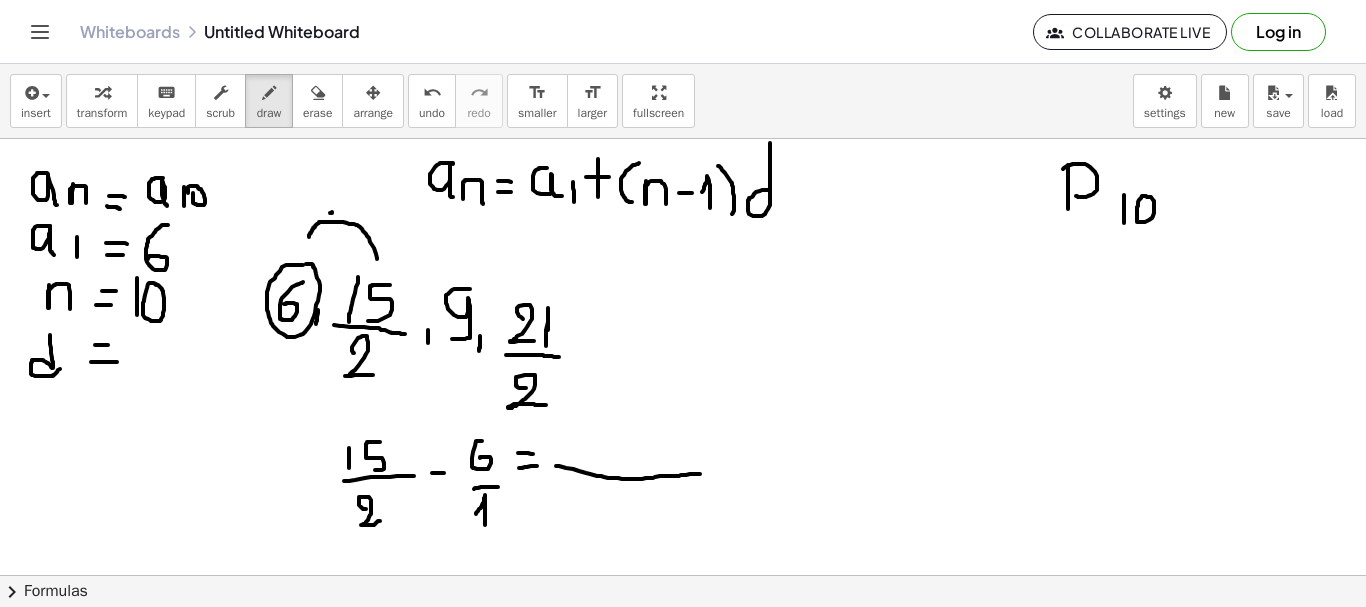 drag, startPoint x: 556, startPoint y: 466, endPoint x: 705, endPoint y: 474, distance: 149.21461 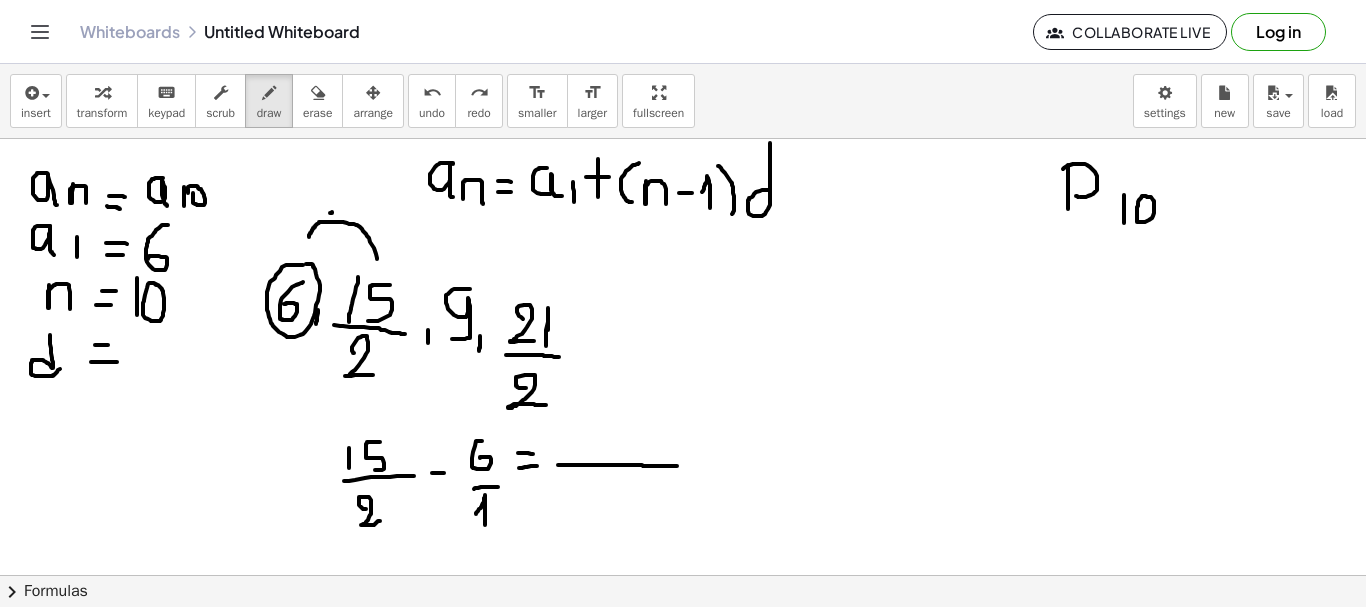 drag, startPoint x: 558, startPoint y: 465, endPoint x: 689, endPoint y: 466, distance: 131.00381 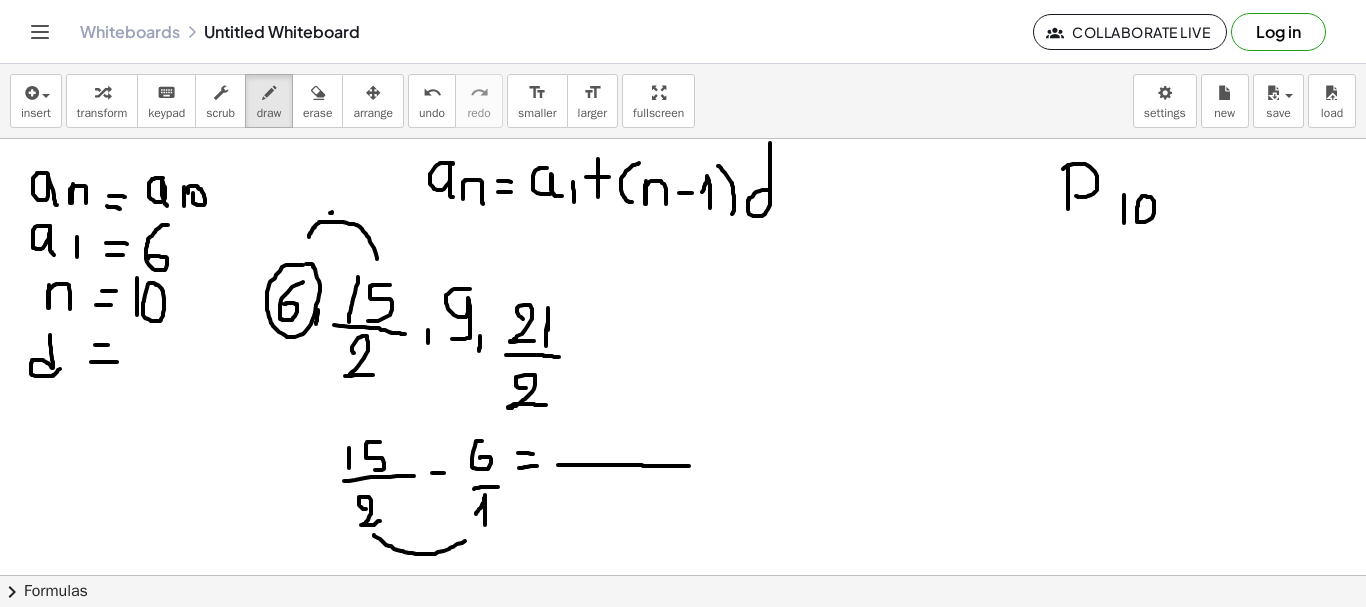 drag, startPoint x: 374, startPoint y: 535, endPoint x: 474, endPoint y: 538, distance: 100.04499 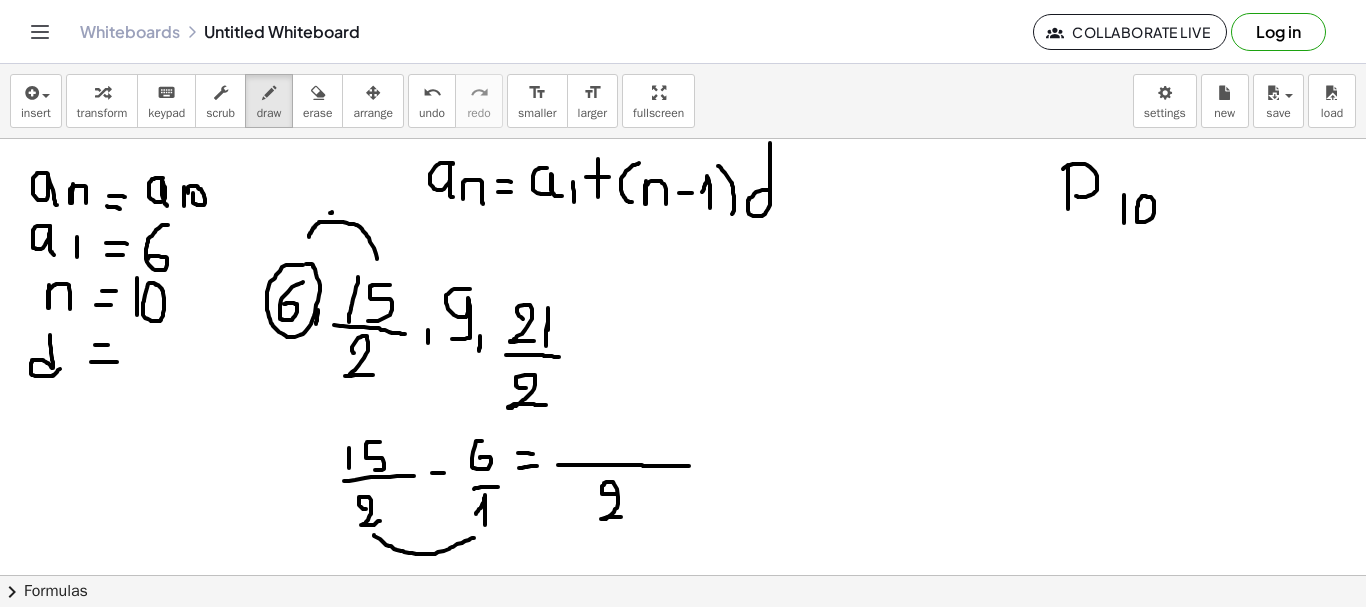 drag, startPoint x: 615, startPoint y: 494, endPoint x: 630, endPoint y: 518, distance: 28.301943 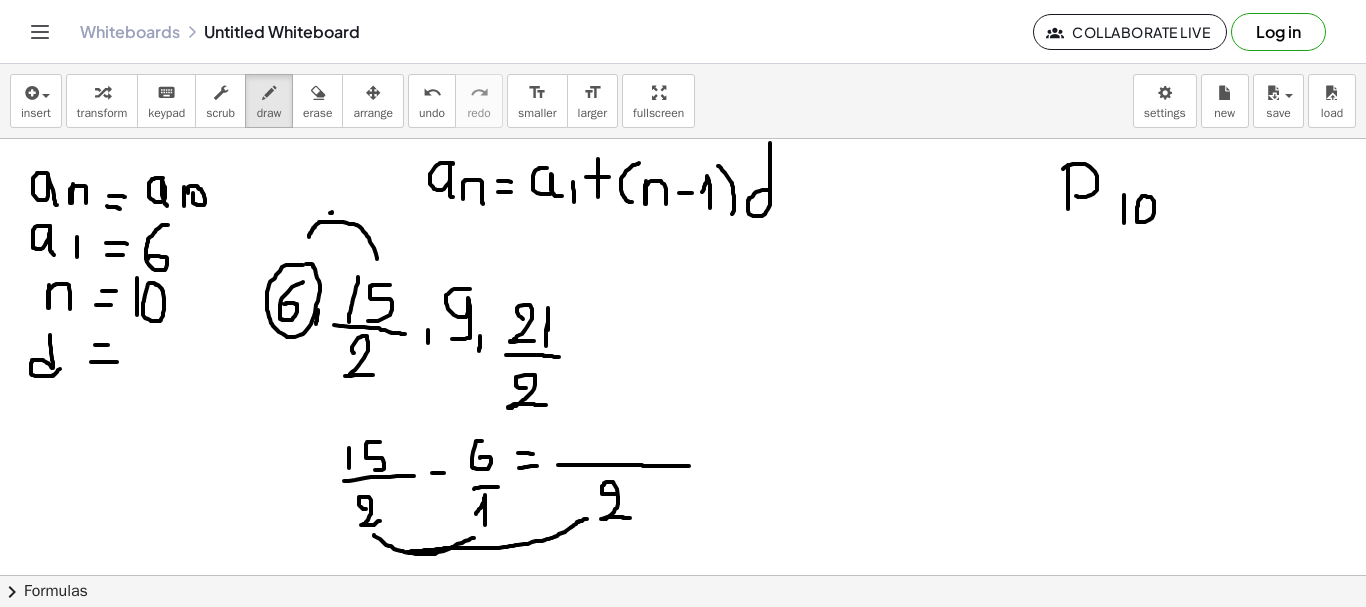 drag, startPoint x: 587, startPoint y: 519, endPoint x: 404, endPoint y: 552, distance: 185.9516 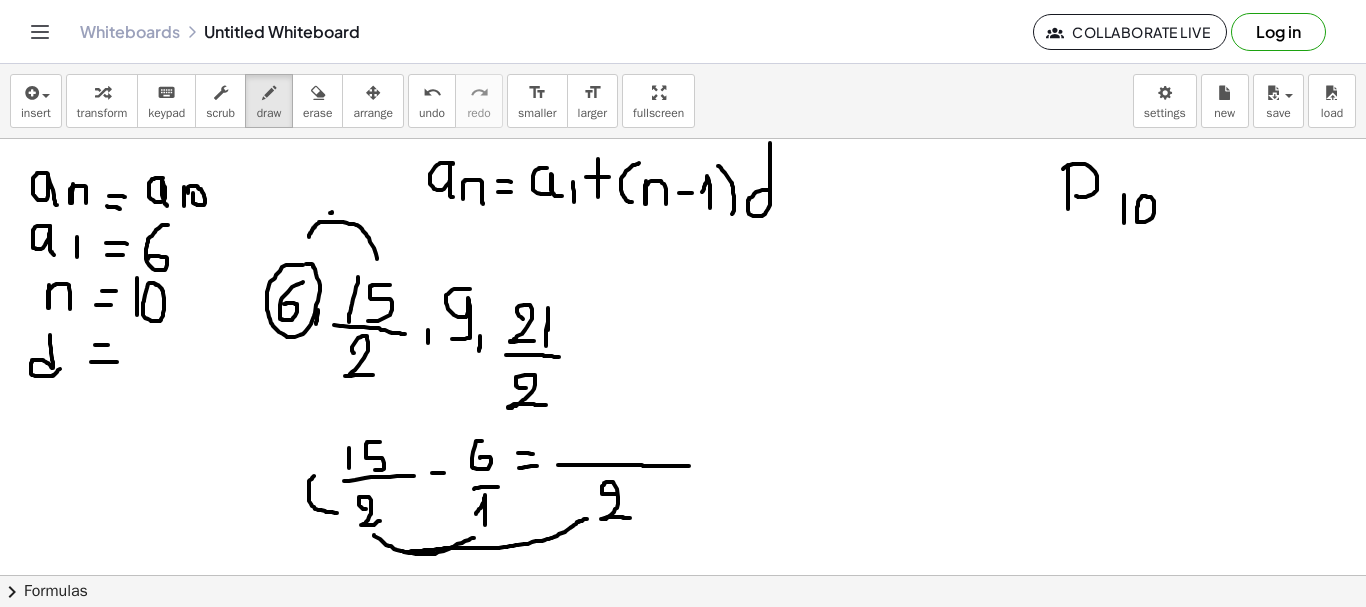 drag, startPoint x: 337, startPoint y: 513, endPoint x: 319, endPoint y: 473, distance: 43.863426 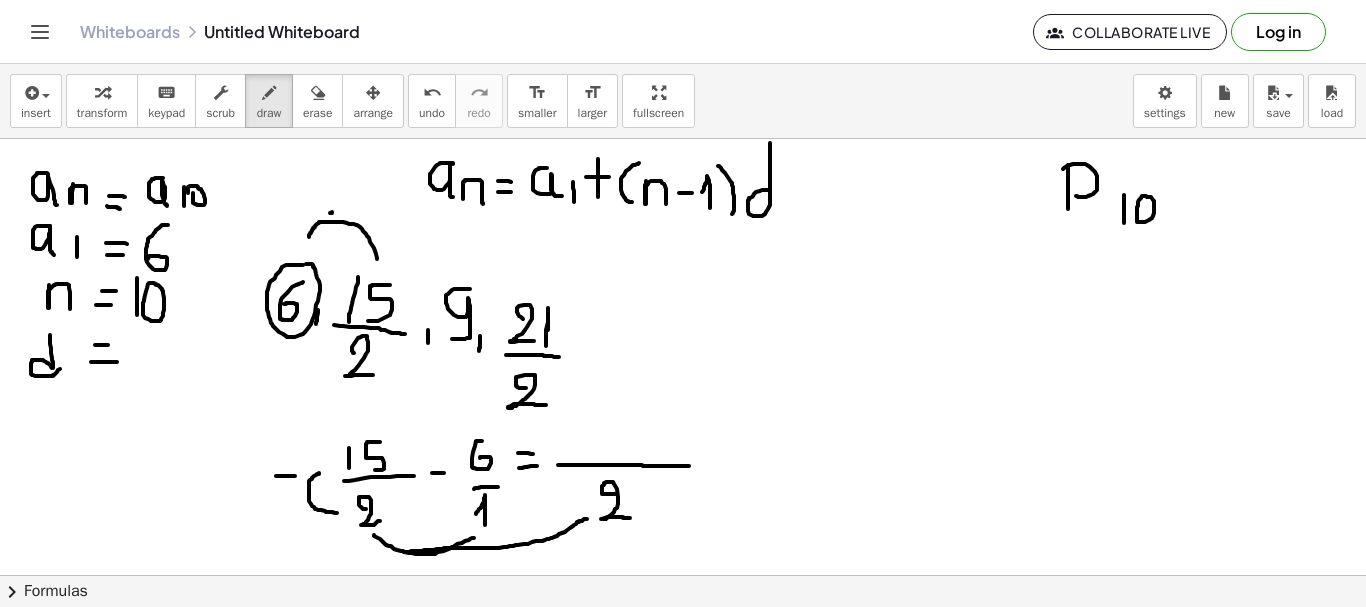 drag, startPoint x: 276, startPoint y: 476, endPoint x: 297, endPoint y: 476, distance: 21 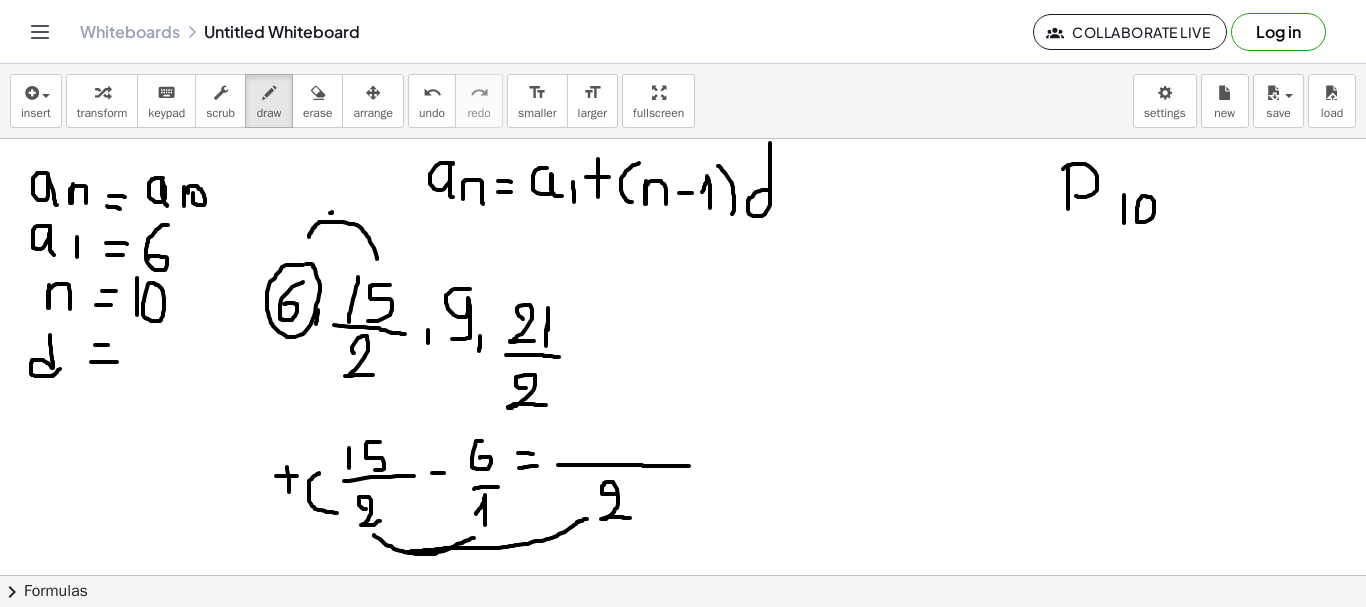 drag, startPoint x: 287, startPoint y: 467, endPoint x: 290, endPoint y: 493, distance: 26.172504 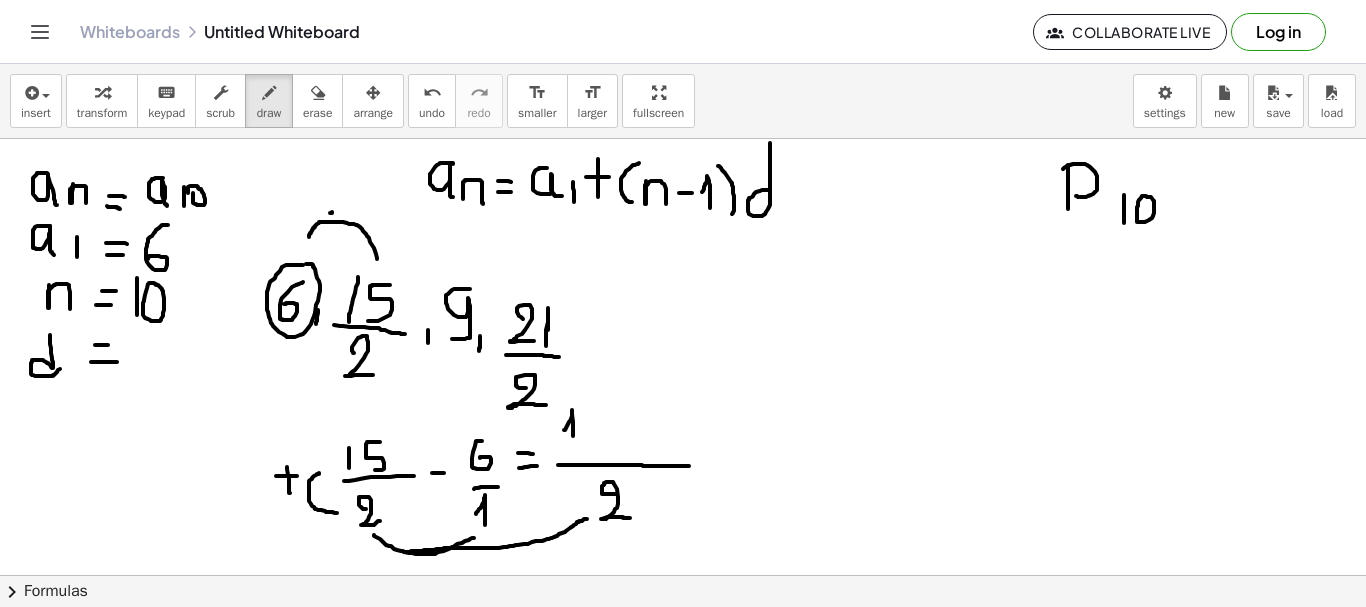 drag, startPoint x: 564, startPoint y: 430, endPoint x: 573, endPoint y: 441, distance: 14.21267 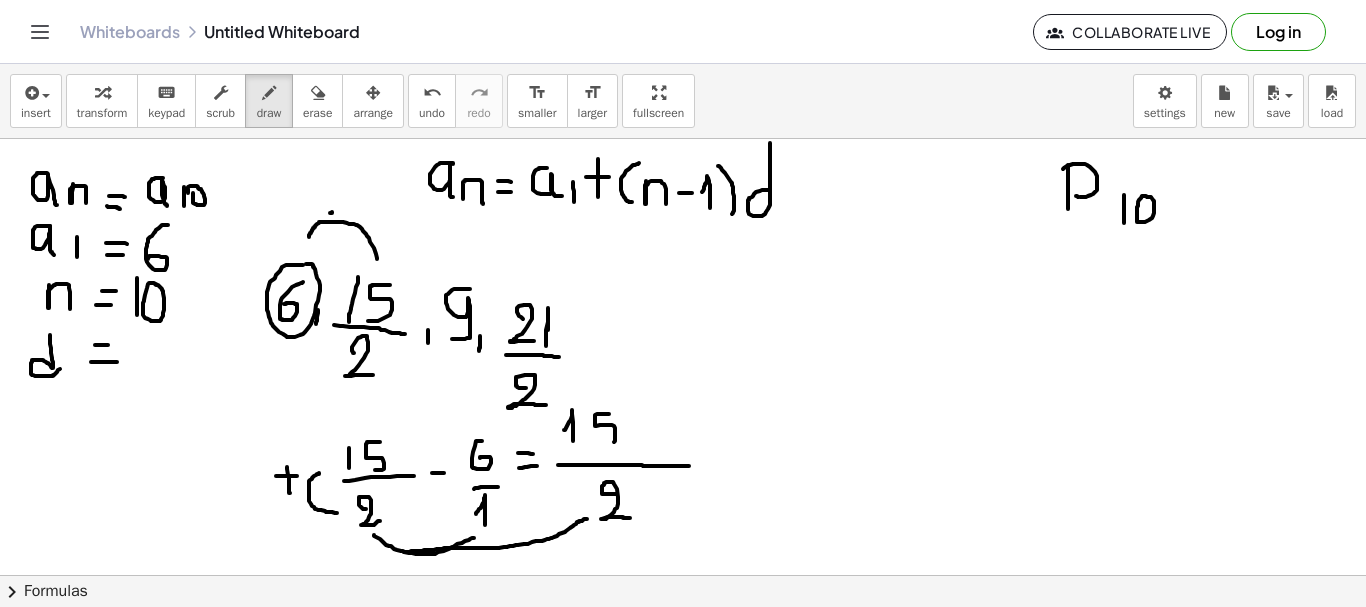 drag, startPoint x: 609, startPoint y: 414, endPoint x: 600, endPoint y: 443, distance: 30.364452 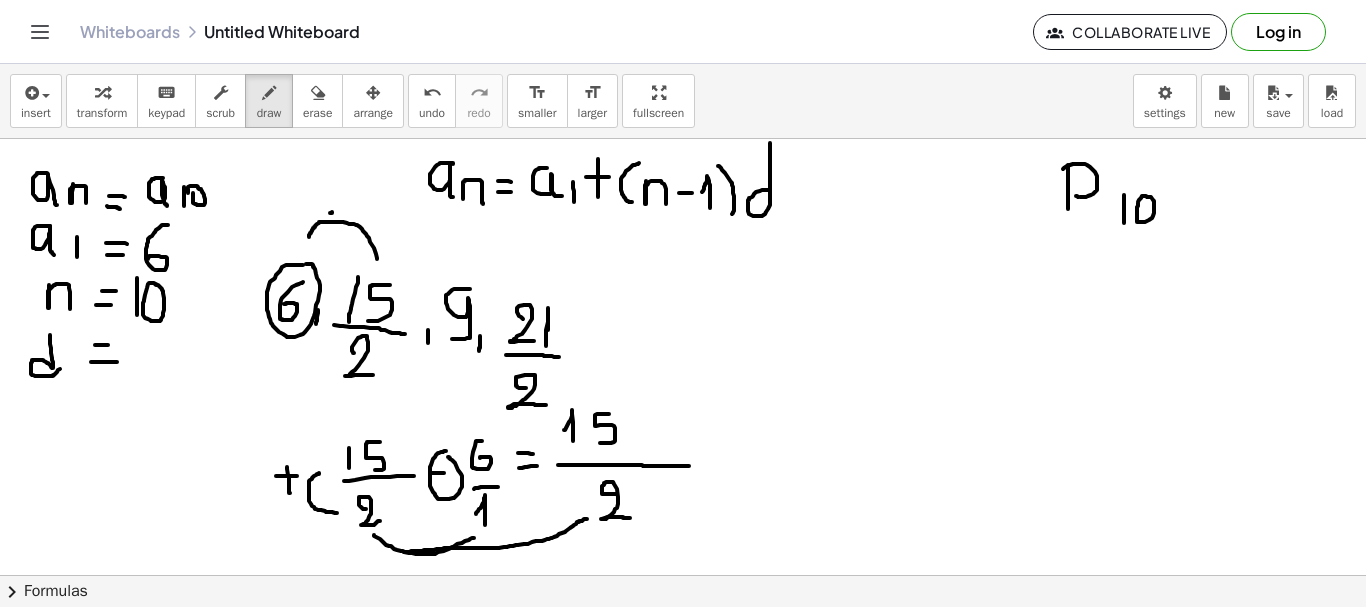 click at bounding box center [683, 148] 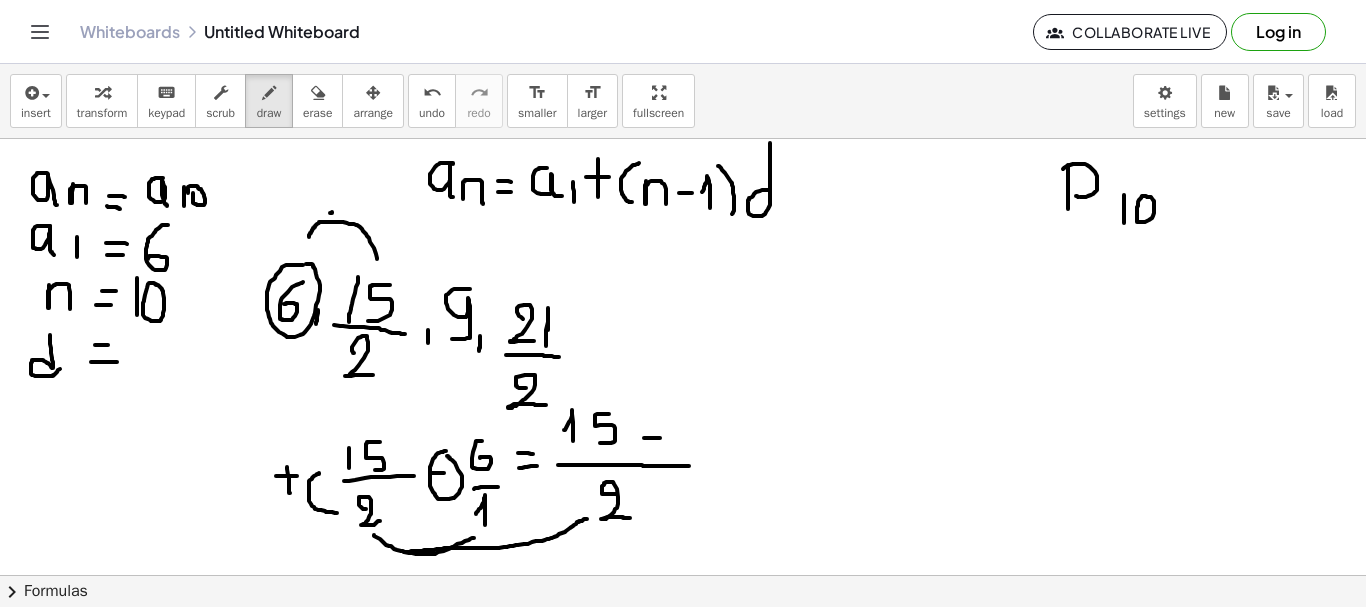 drag, startPoint x: 644, startPoint y: 438, endPoint x: 667, endPoint y: 439, distance: 23.021729 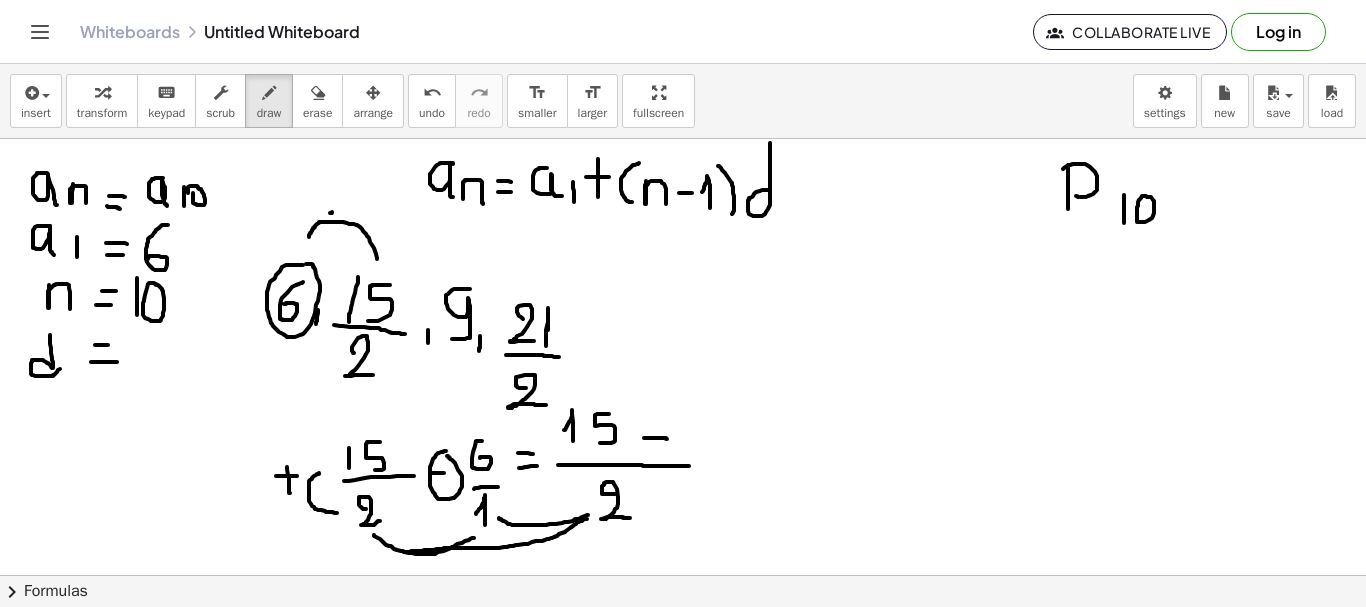 drag, startPoint x: 588, startPoint y: 515, endPoint x: 497, endPoint y: 517, distance: 91.02197 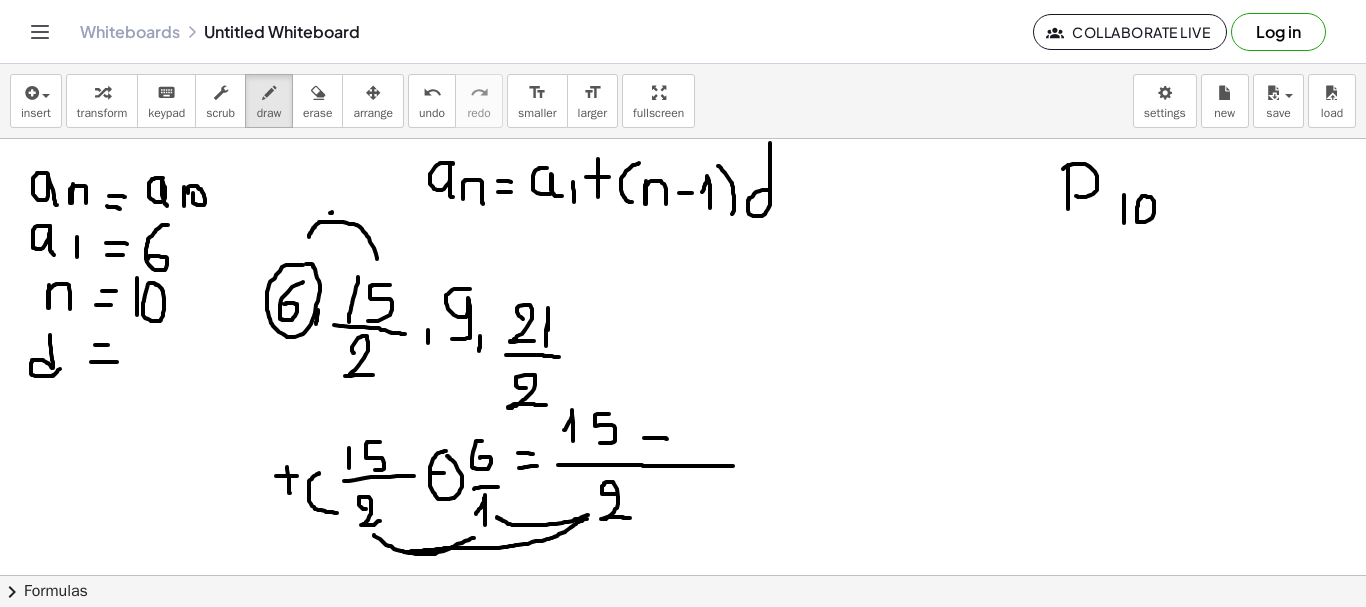 drag, startPoint x: 686, startPoint y: 466, endPoint x: 746, endPoint y: 468, distance: 60.033325 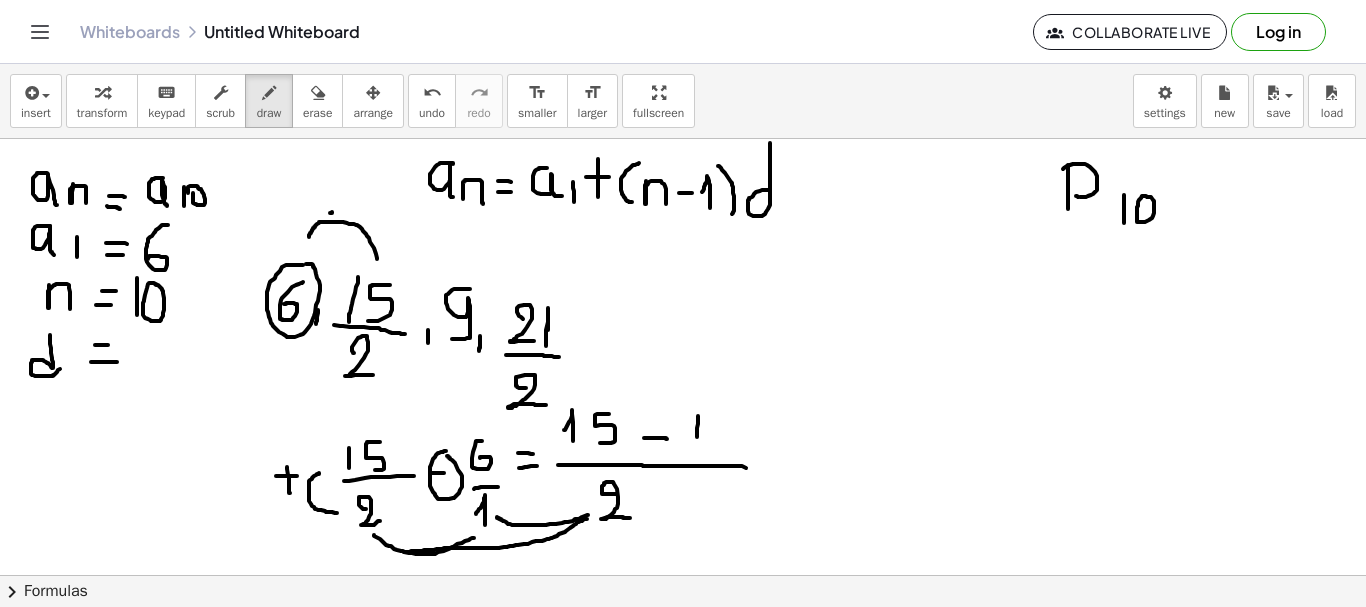 drag, startPoint x: 698, startPoint y: 416, endPoint x: 697, endPoint y: 445, distance: 29.017237 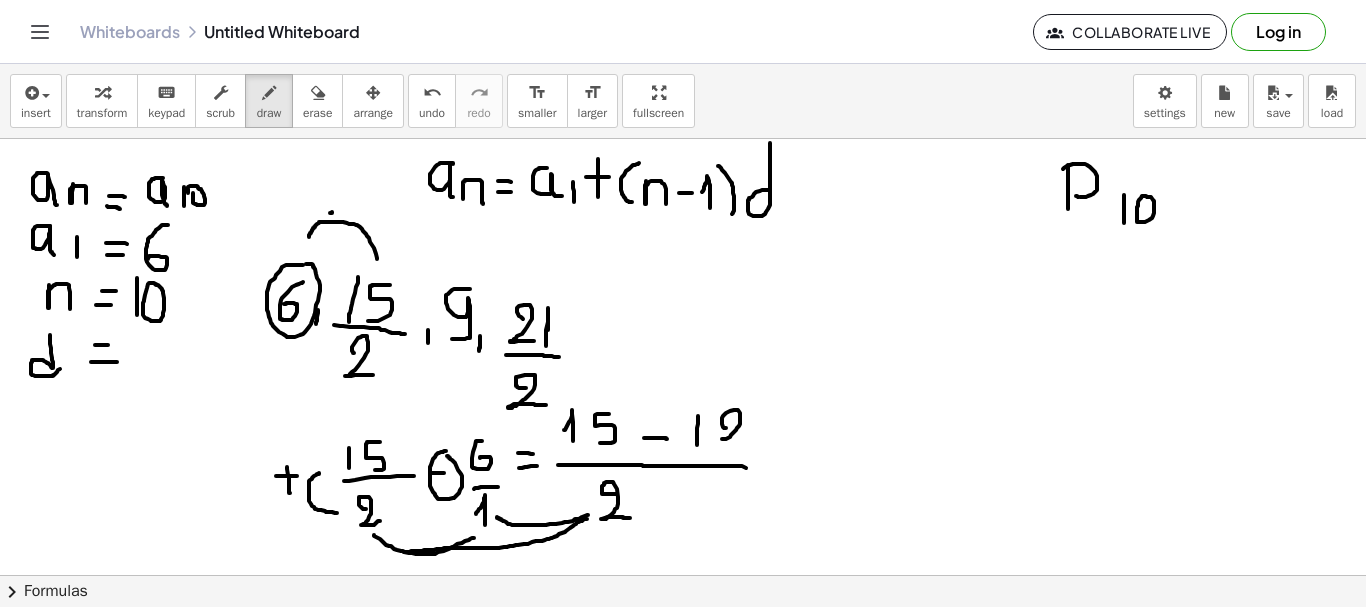 drag, startPoint x: 726, startPoint y: 428, endPoint x: 743, endPoint y: 441, distance: 21.400934 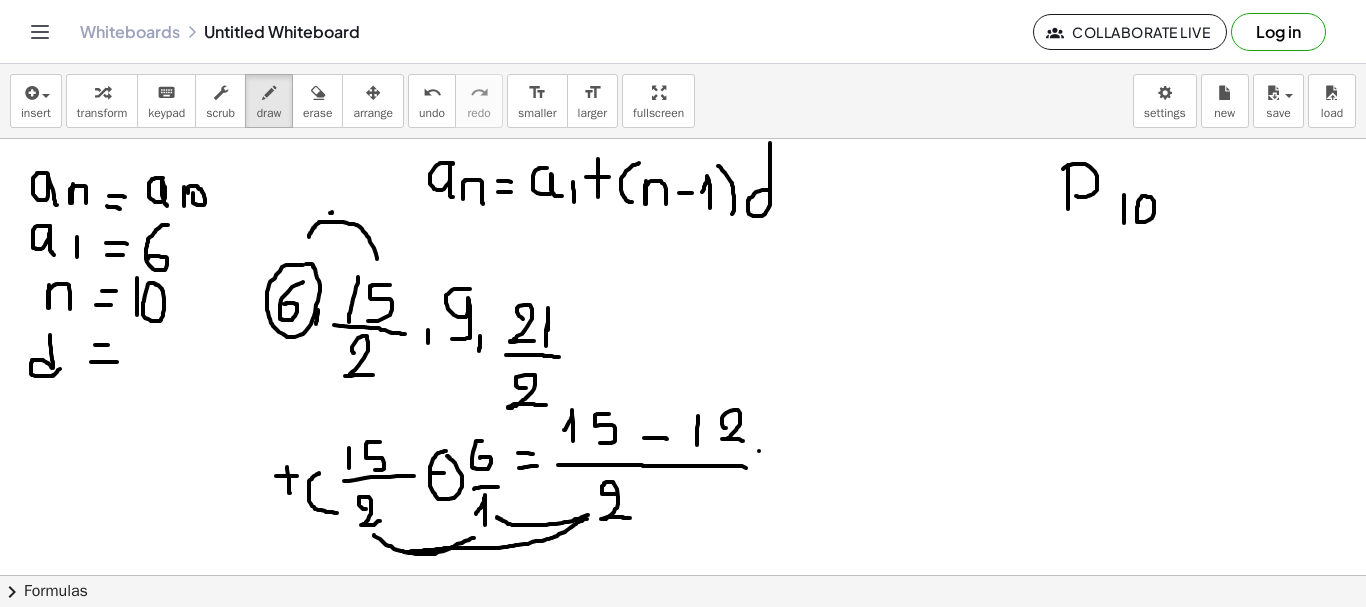 drag, startPoint x: 759, startPoint y: 451, endPoint x: 787, endPoint y: 453, distance: 28.071337 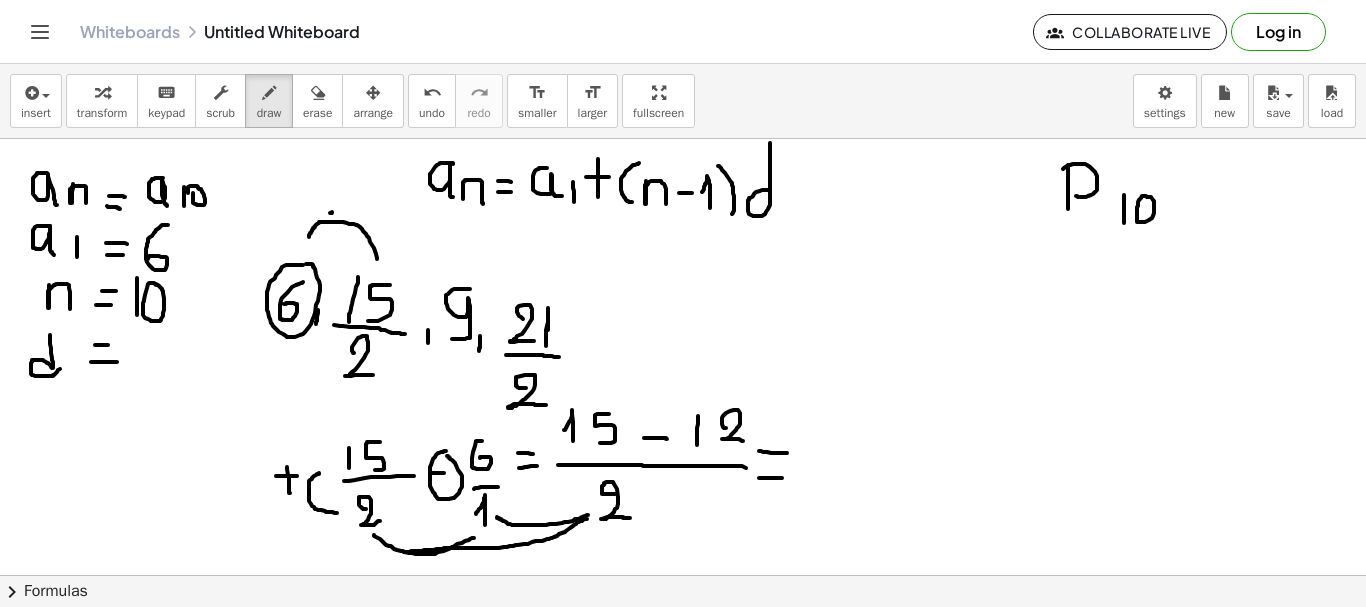 drag, startPoint x: 759, startPoint y: 478, endPoint x: 782, endPoint y: 478, distance: 23 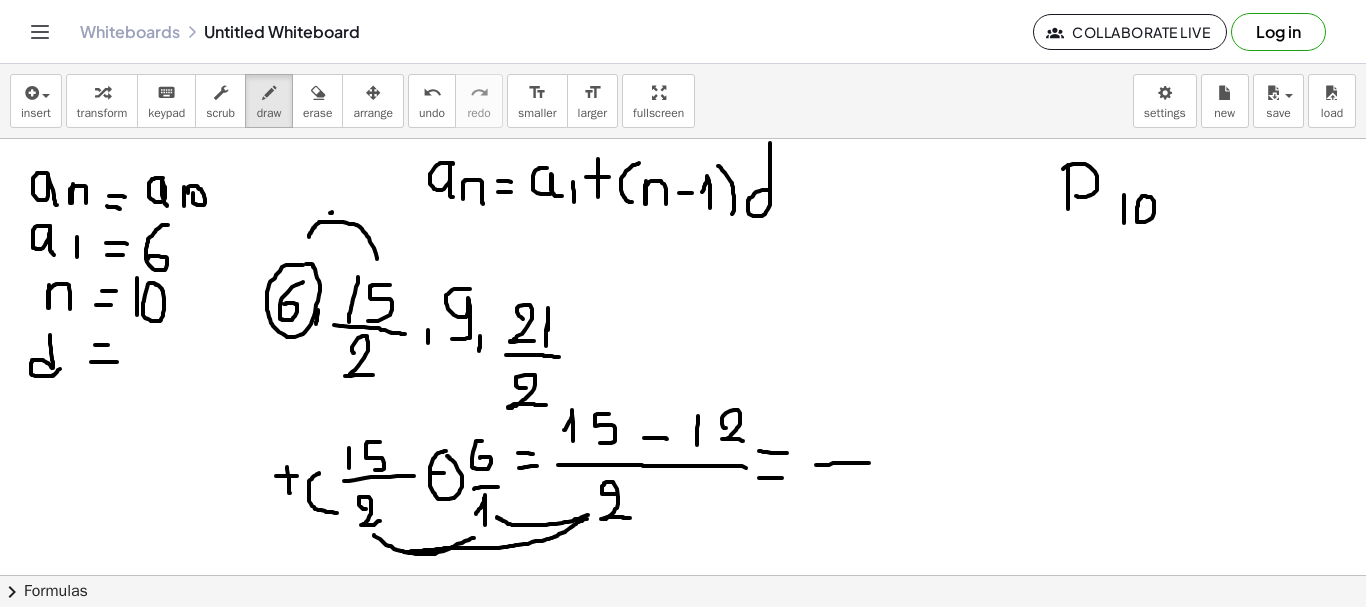 drag, startPoint x: 816, startPoint y: 465, endPoint x: 870, endPoint y: 463, distance: 54.037025 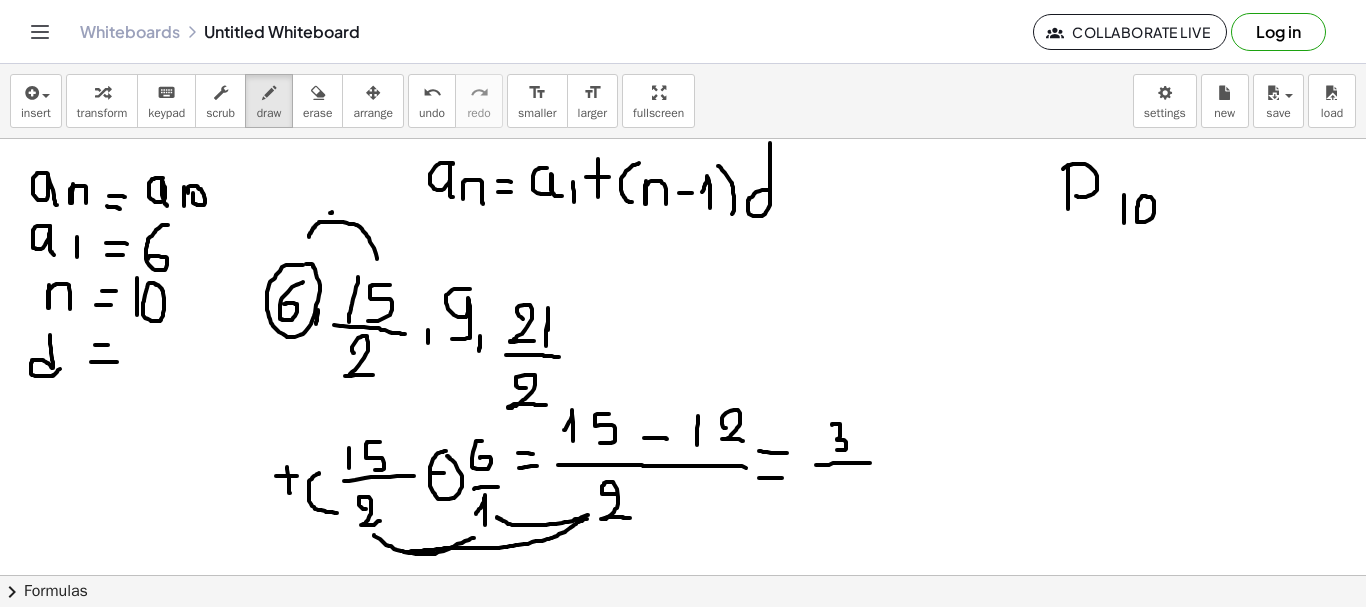 drag, startPoint x: 832, startPoint y: 425, endPoint x: 836, endPoint y: 450, distance: 25.317978 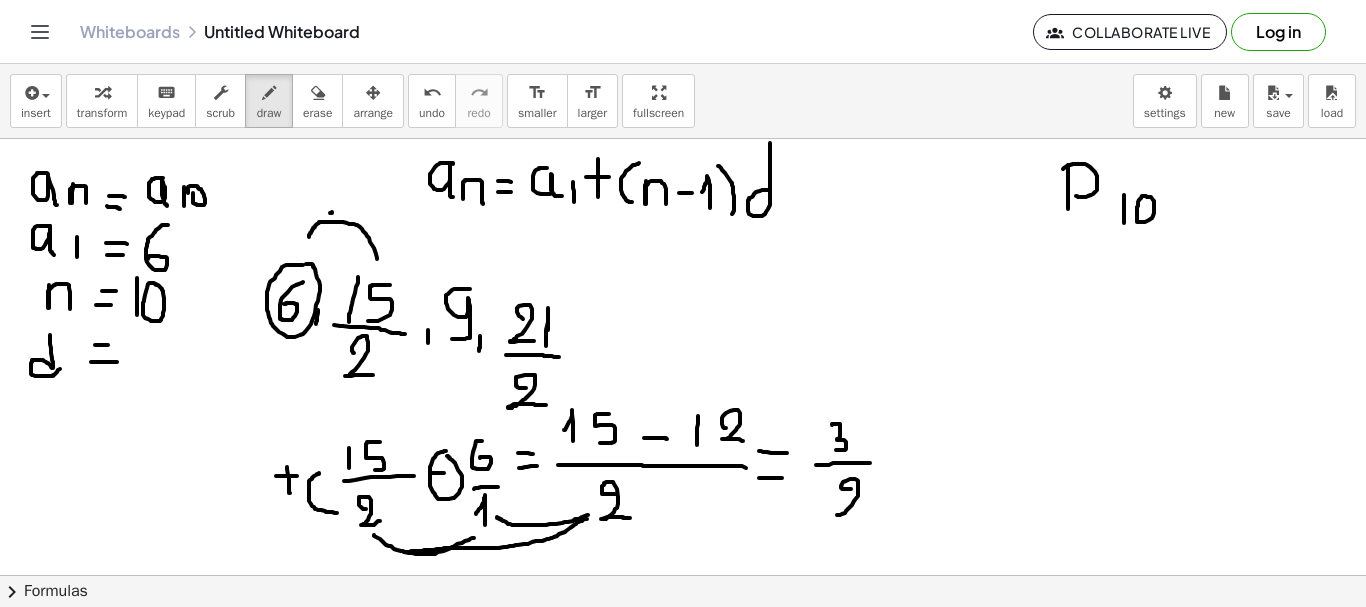 drag, startPoint x: 851, startPoint y: 489, endPoint x: 867, endPoint y: 512, distance: 28.01785 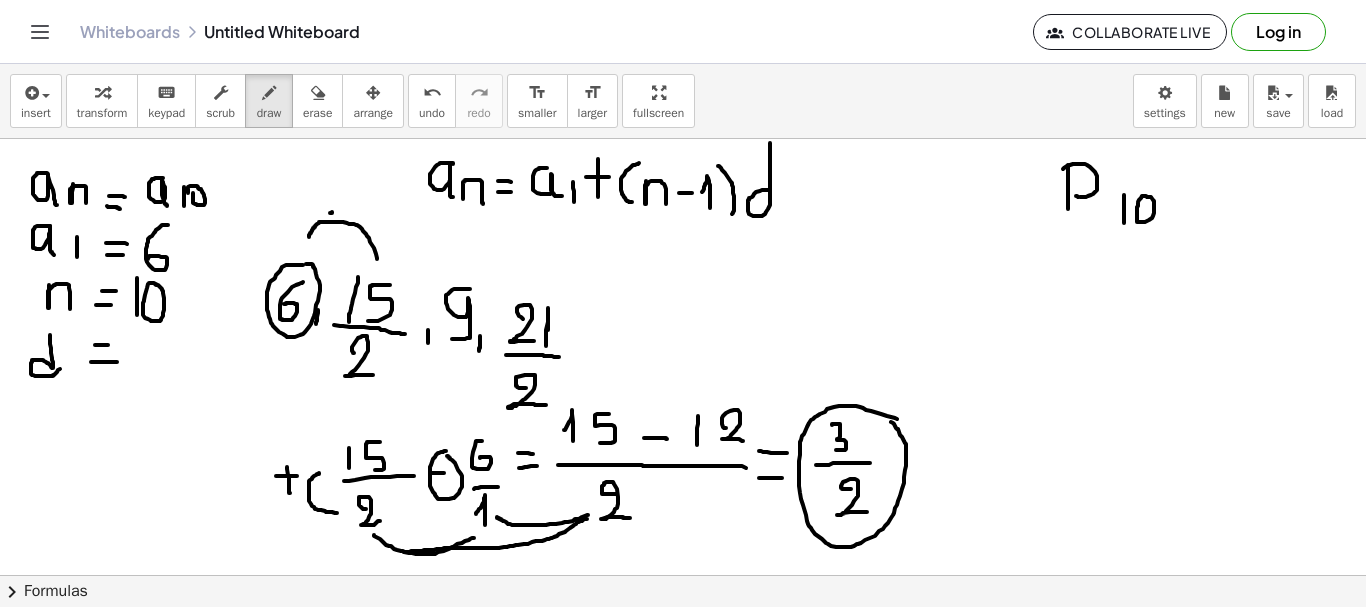 drag, startPoint x: 897, startPoint y: 419, endPoint x: 884, endPoint y: 421, distance: 13.152946 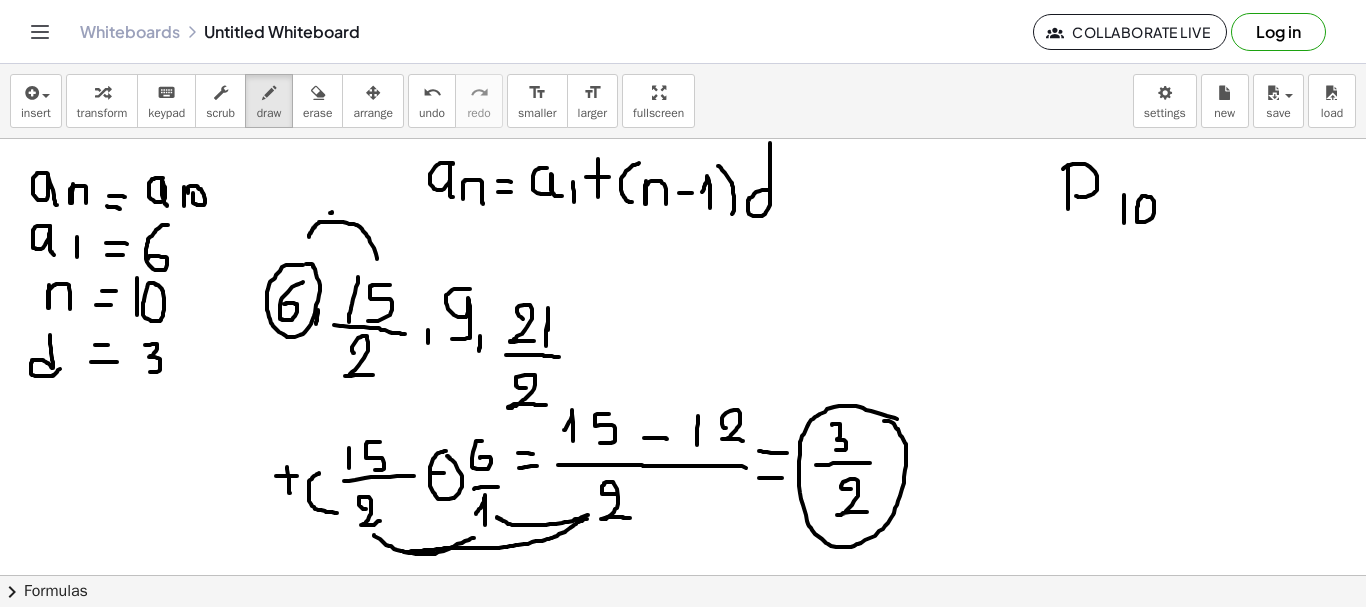 drag, startPoint x: 145, startPoint y: 345, endPoint x: 149, endPoint y: 372, distance: 27.294687 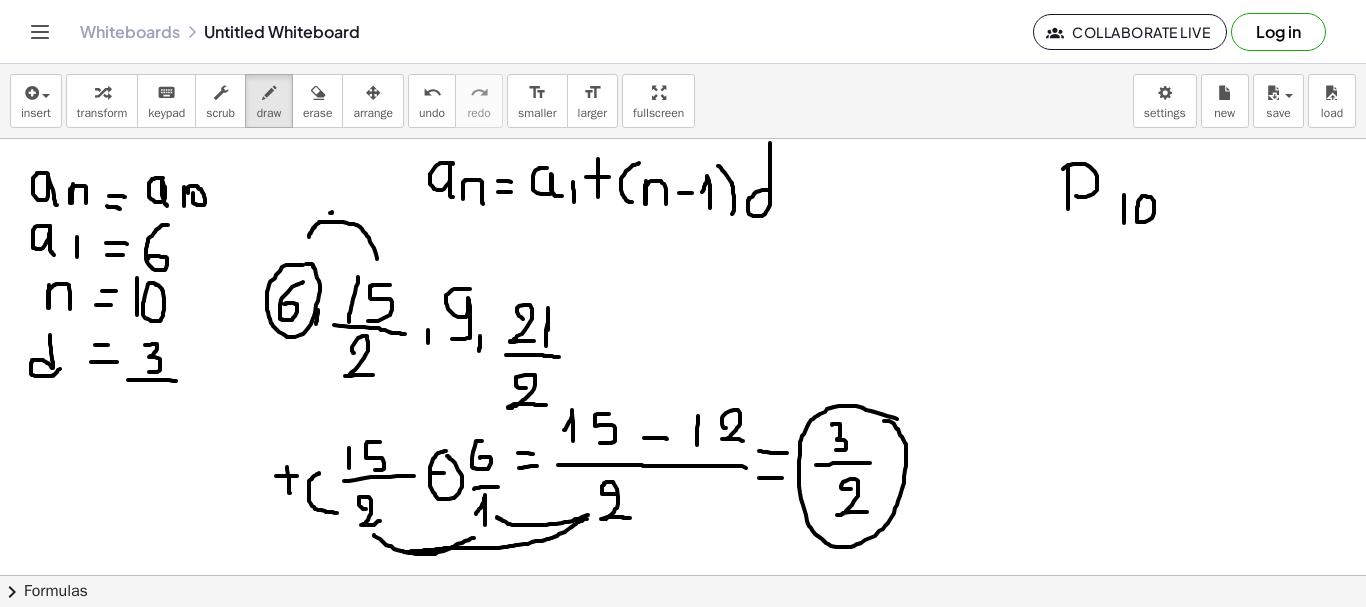 drag, startPoint x: 128, startPoint y: 380, endPoint x: 177, endPoint y: 381, distance: 49.010204 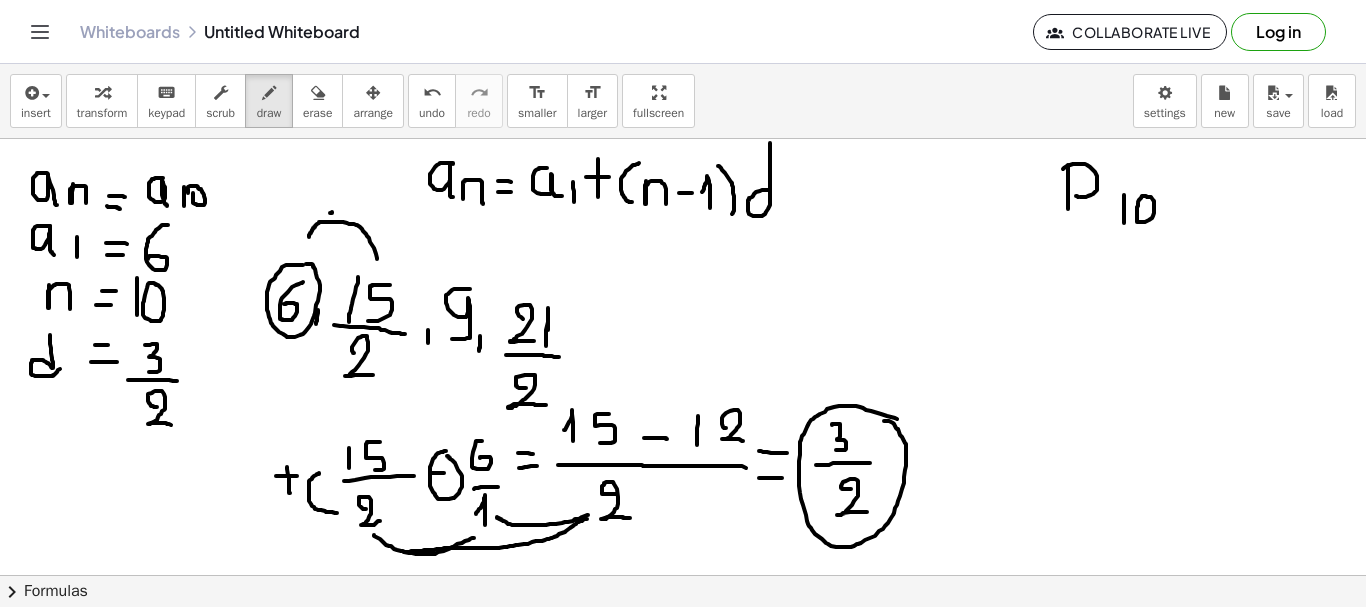 drag, startPoint x: 157, startPoint y: 407, endPoint x: 184, endPoint y: 421, distance: 30.413813 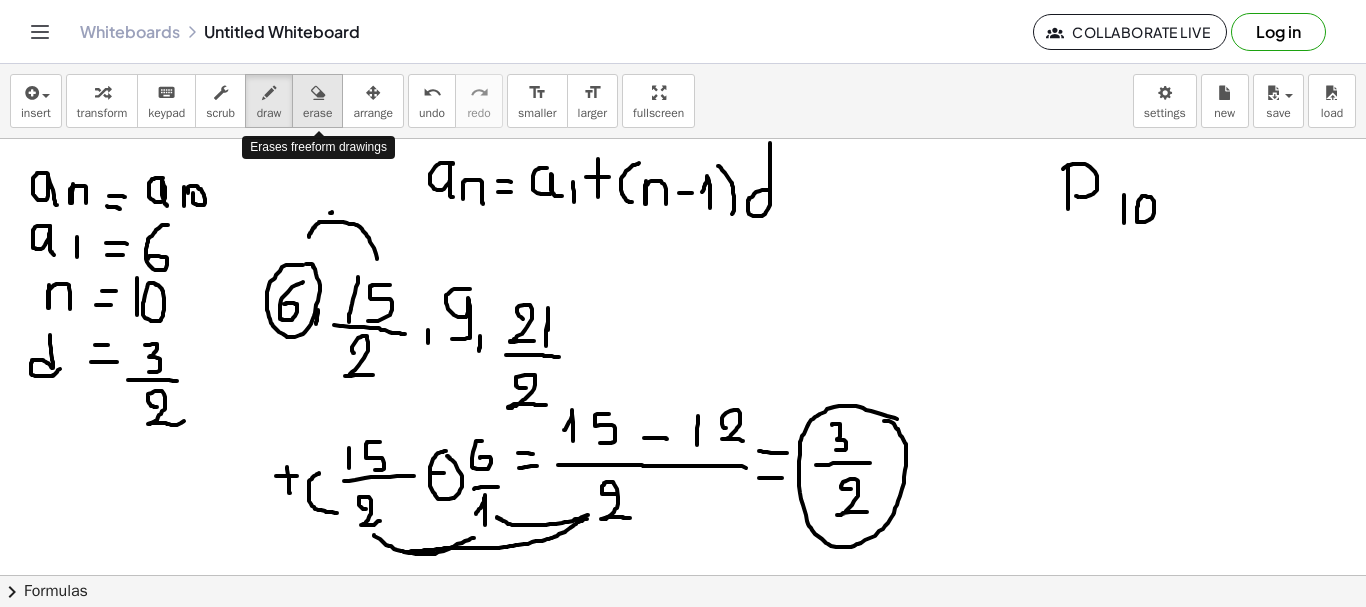 click on "erase" at bounding box center [317, 101] 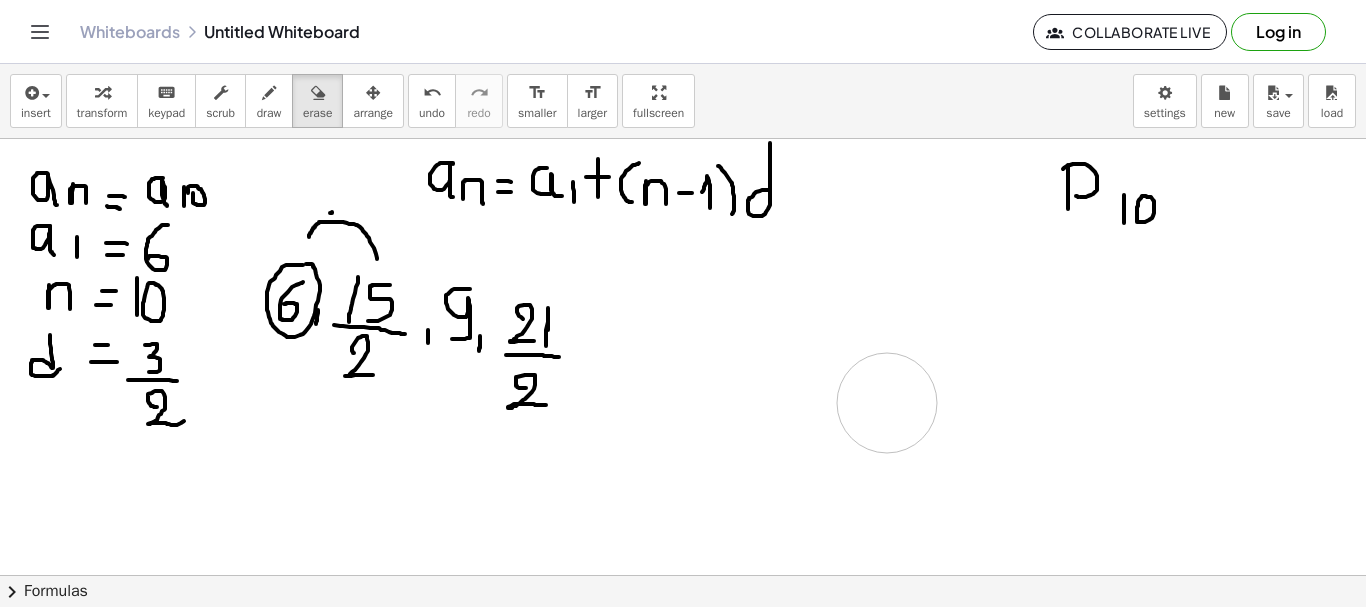 drag, startPoint x: 726, startPoint y: 446, endPoint x: 1056, endPoint y: 337, distance: 347.5356 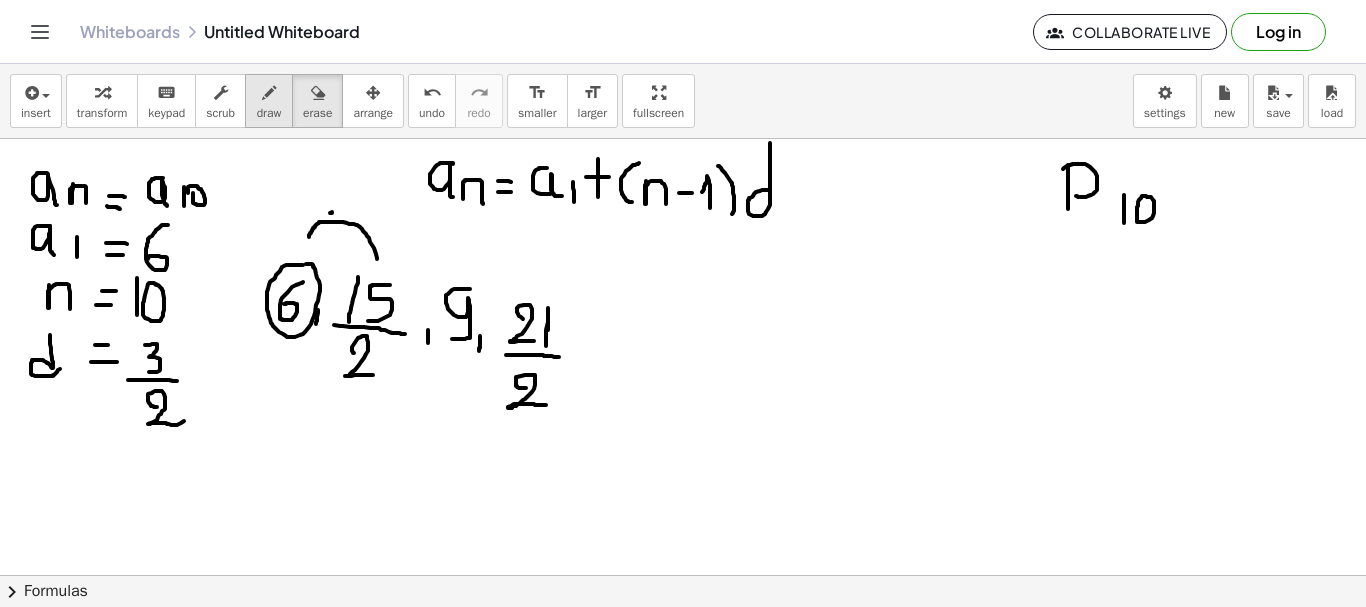 click at bounding box center [269, 93] 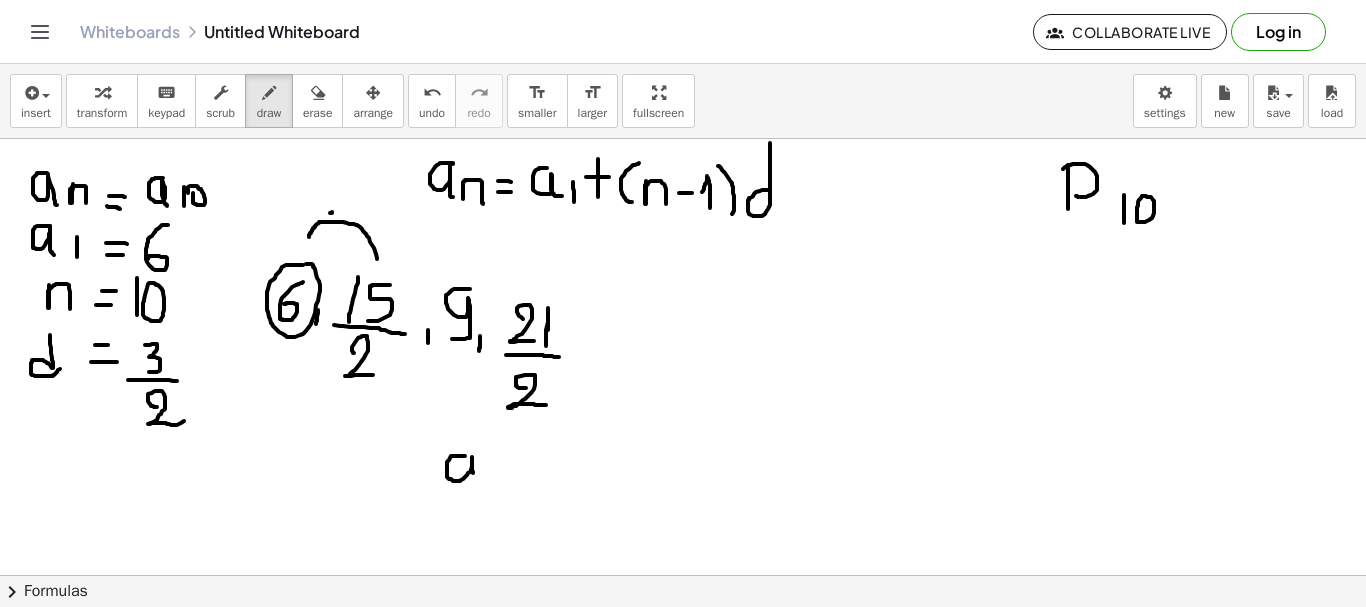 drag, startPoint x: 465, startPoint y: 456, endPoint x: 479, endPoint y: 483, distance: 30.413813 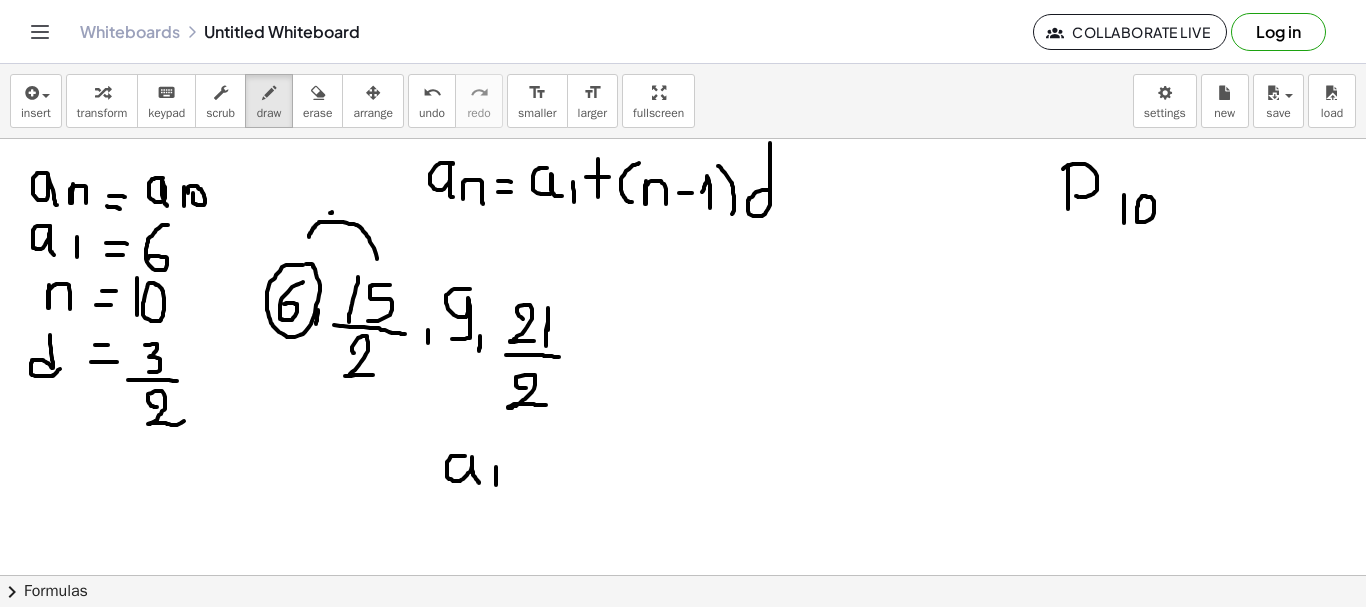 drag, startPoint x: 496, startPoint y: 467, endPoint x: 496, endPoint y: 486, distance: 19 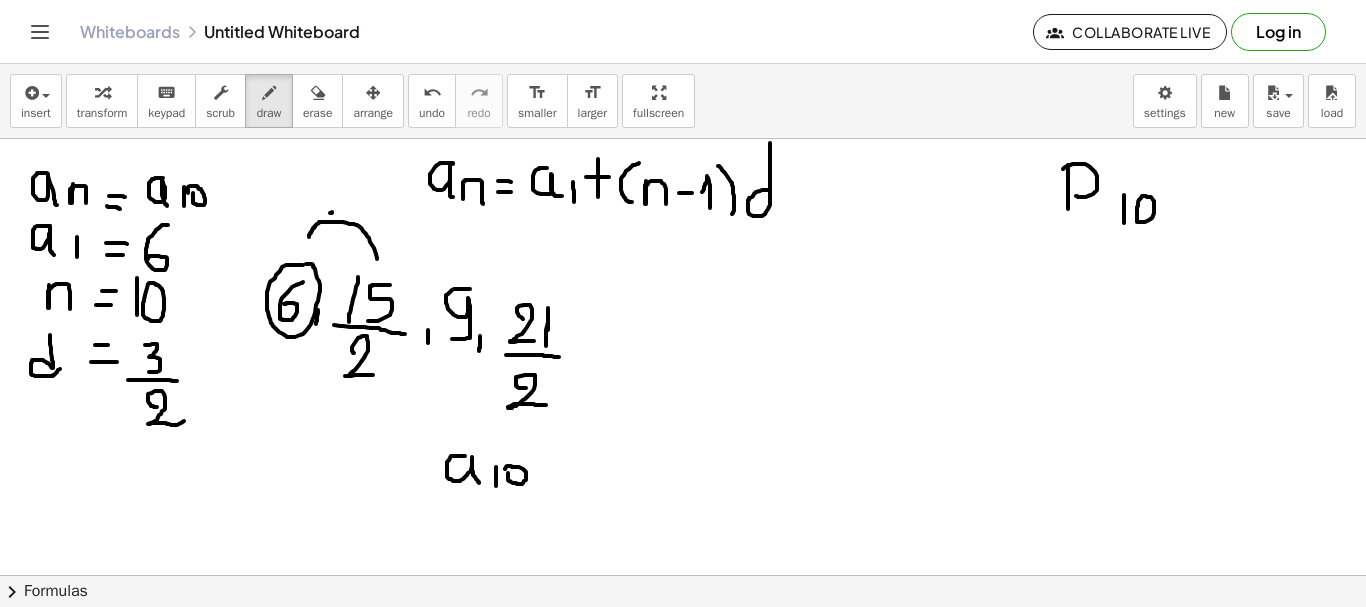 click at bounding box center [683, 148] 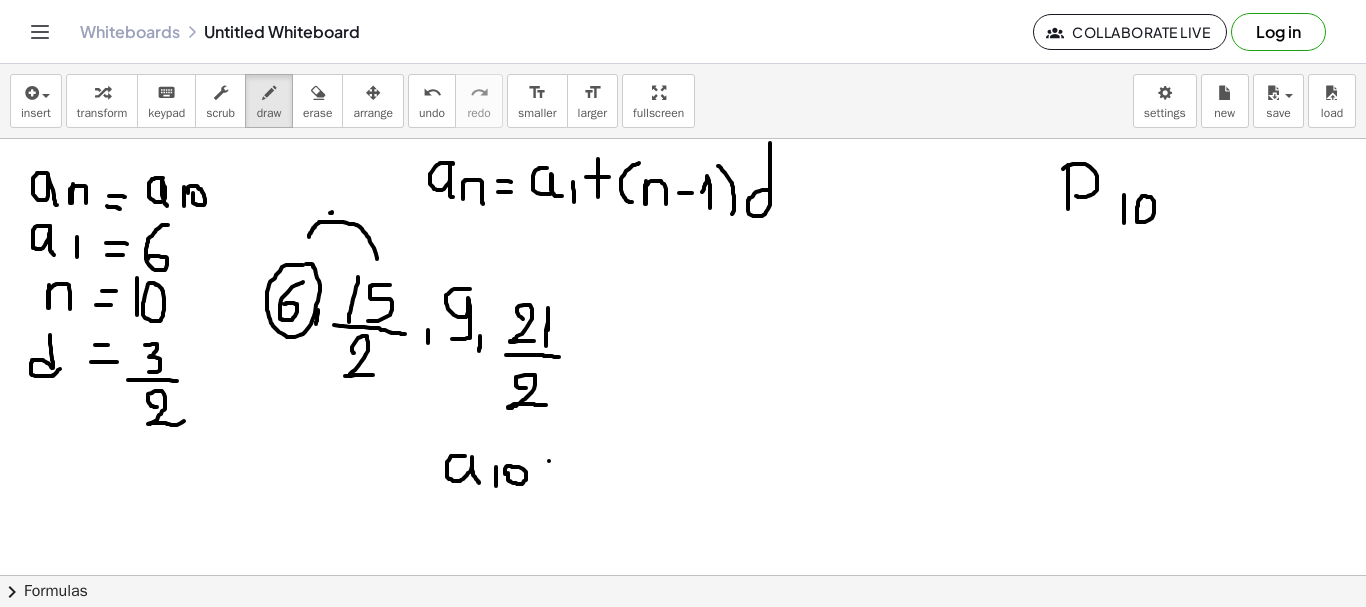 drag, startPoint x: 549, startPoint y: 461, endPoint x: 576, endPoint y: 461, distance: 27 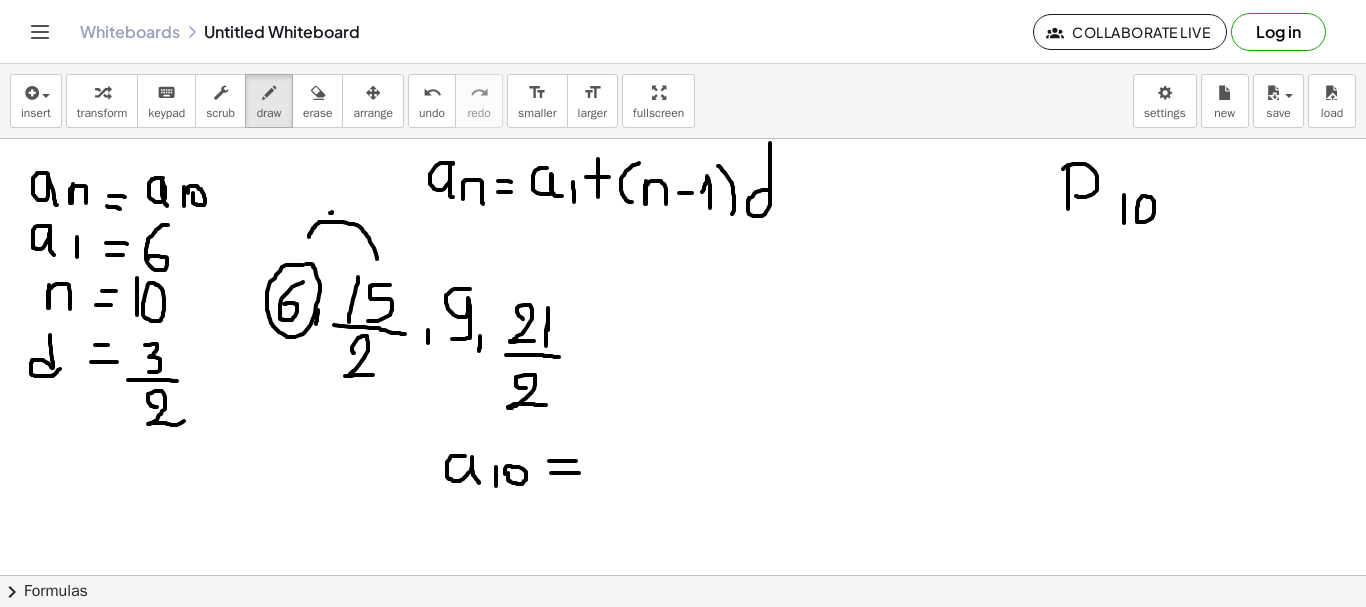 drag, startPoint x: 551, startPoint y: 473, endPoint x: 579, endPoint y: 473, distance: 28 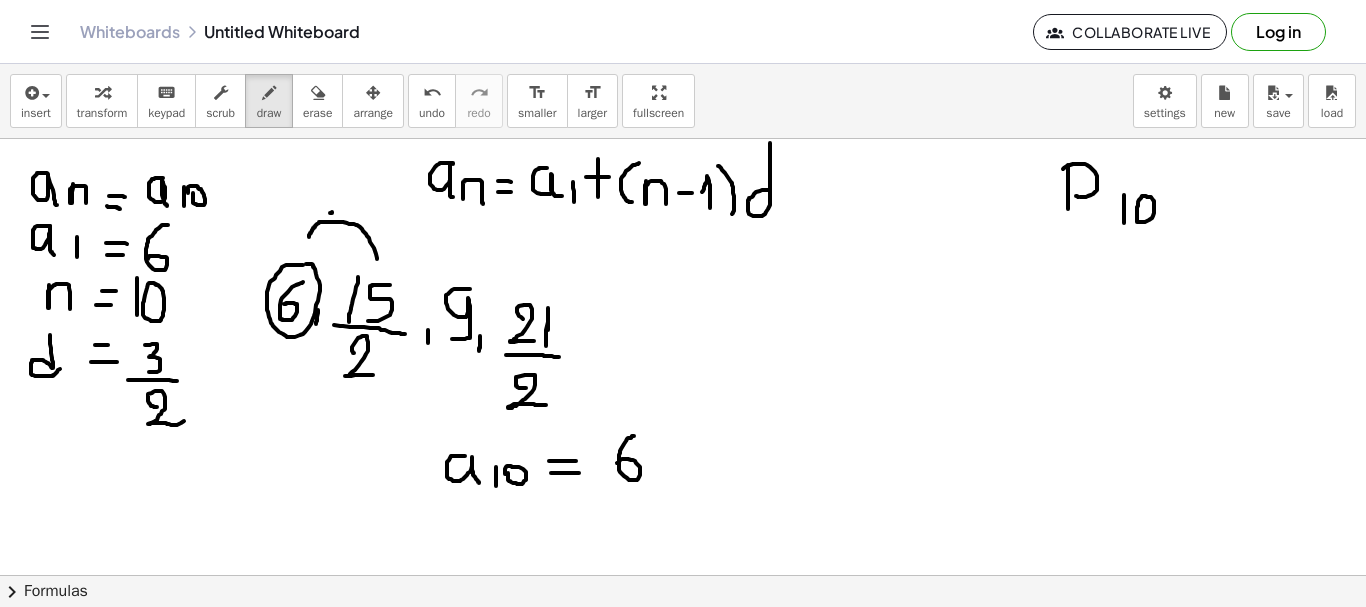 drag, startPoint x: 634, startPoint y: 436, endPoint x: 617, endPoint y: 463, distance: 31.906113 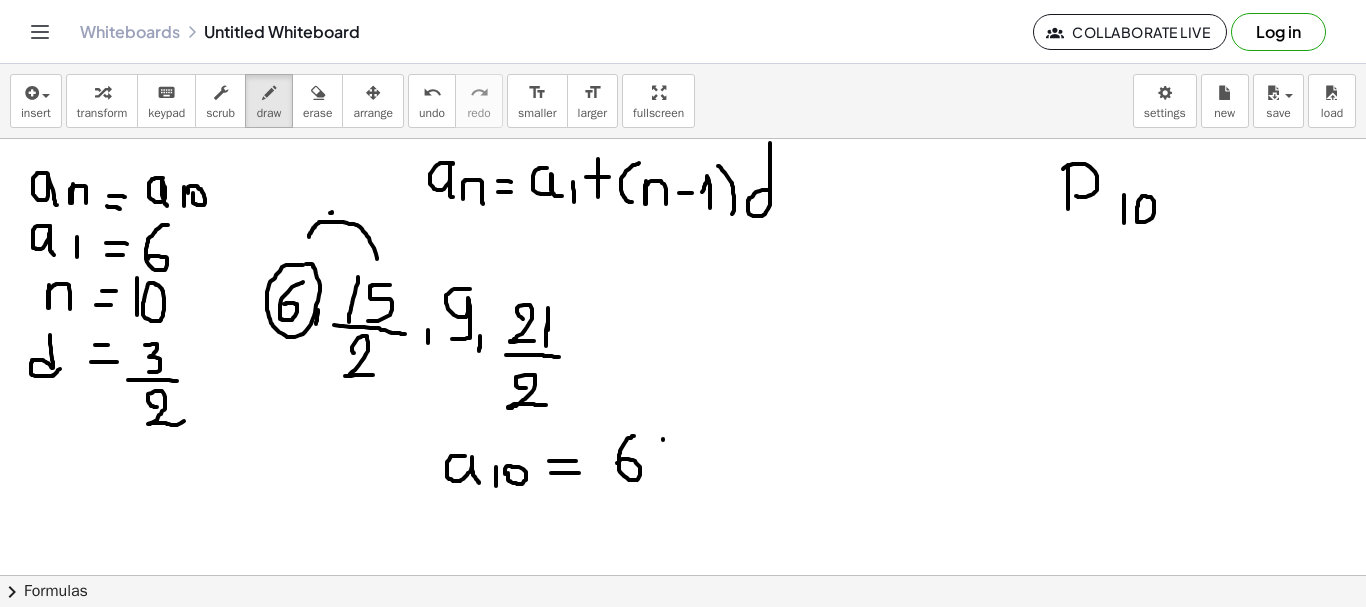 drag, startPoint x: 663, startPoint y: 439, endPoint x: 665, endPoint y: 472, distance: 33.06055 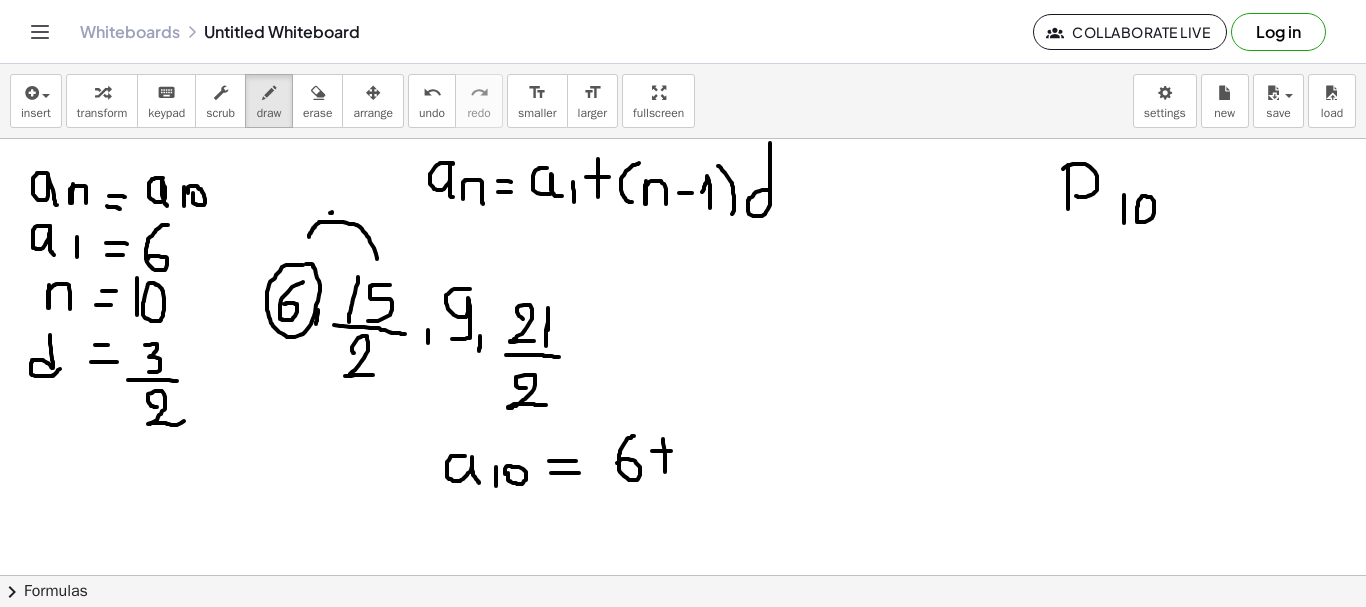 drag, startPoint x: 652, startPoint y: 451, endPoint x: 680, endPoint y: 451, distance: 28 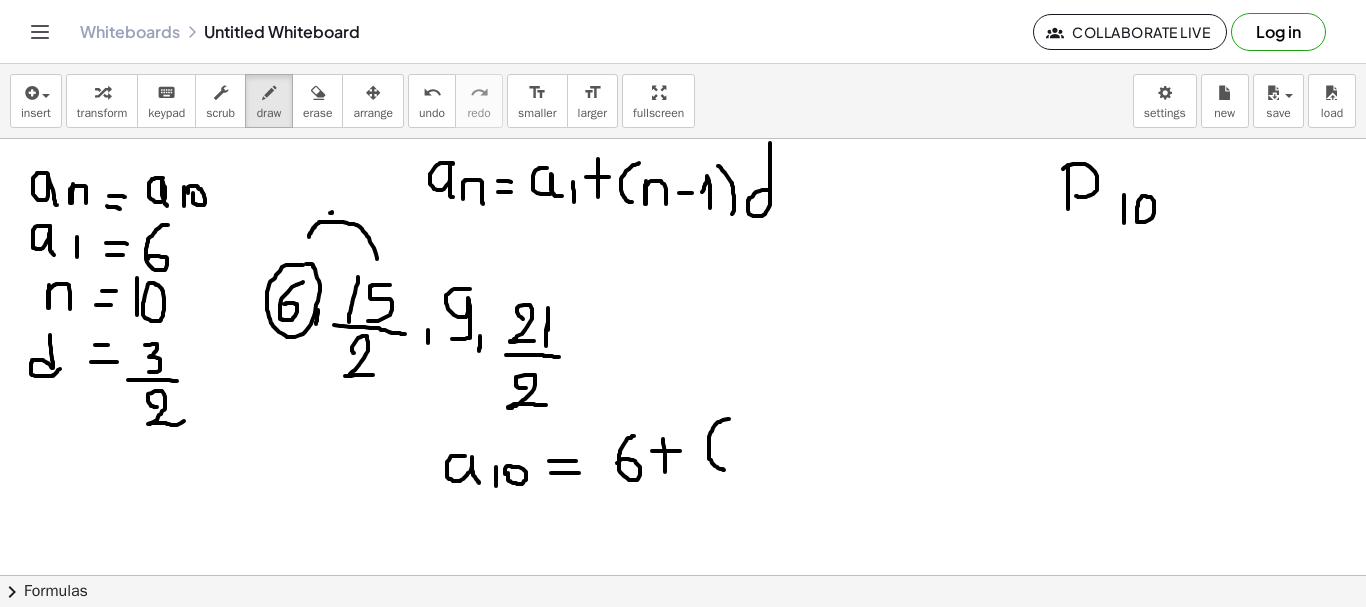 drag, startPoint x: 729, startPoint y: 419, endPoint x: 724, endPoint y: 470, distance: 51.24451 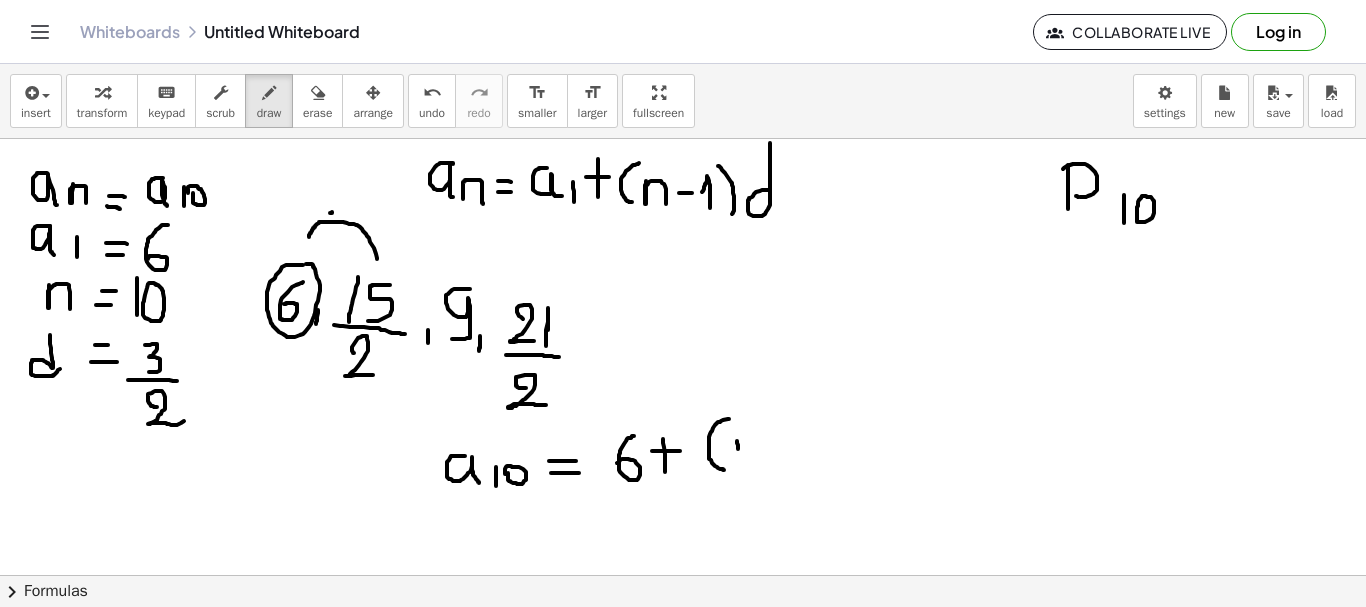drag, startPoint x: 737, startPoint y: 441, endPoint x: 739, endPoint y: 460, distance: 19.104973 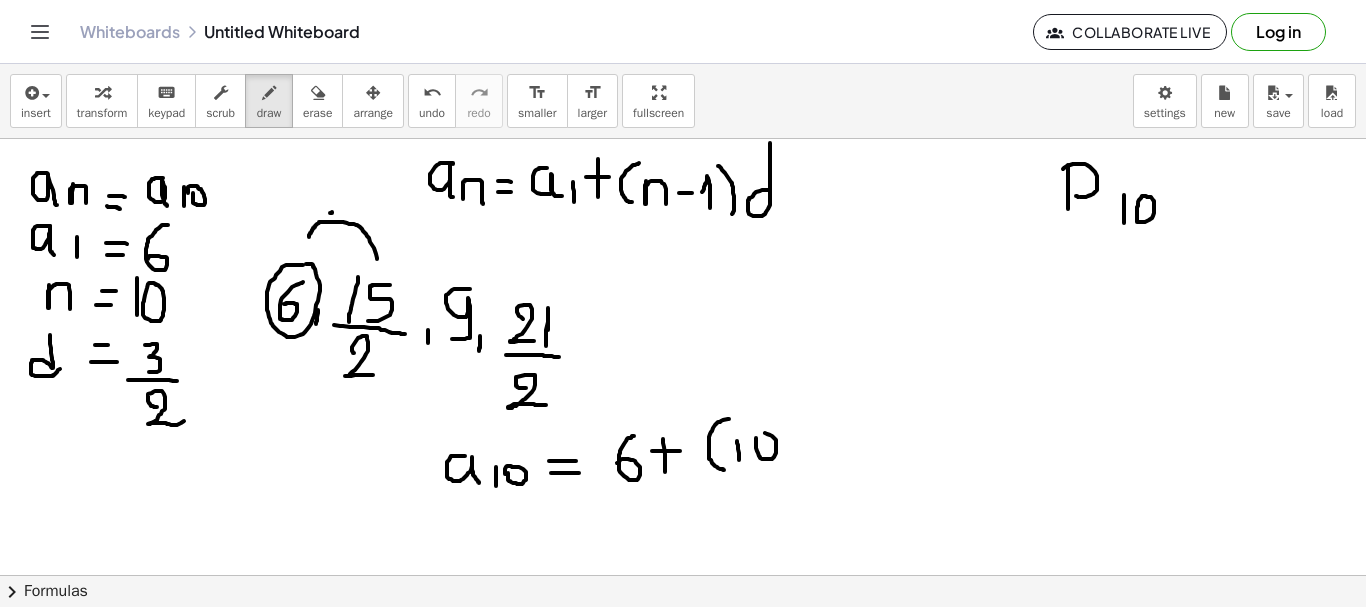 click at bounding box center (683, 148) 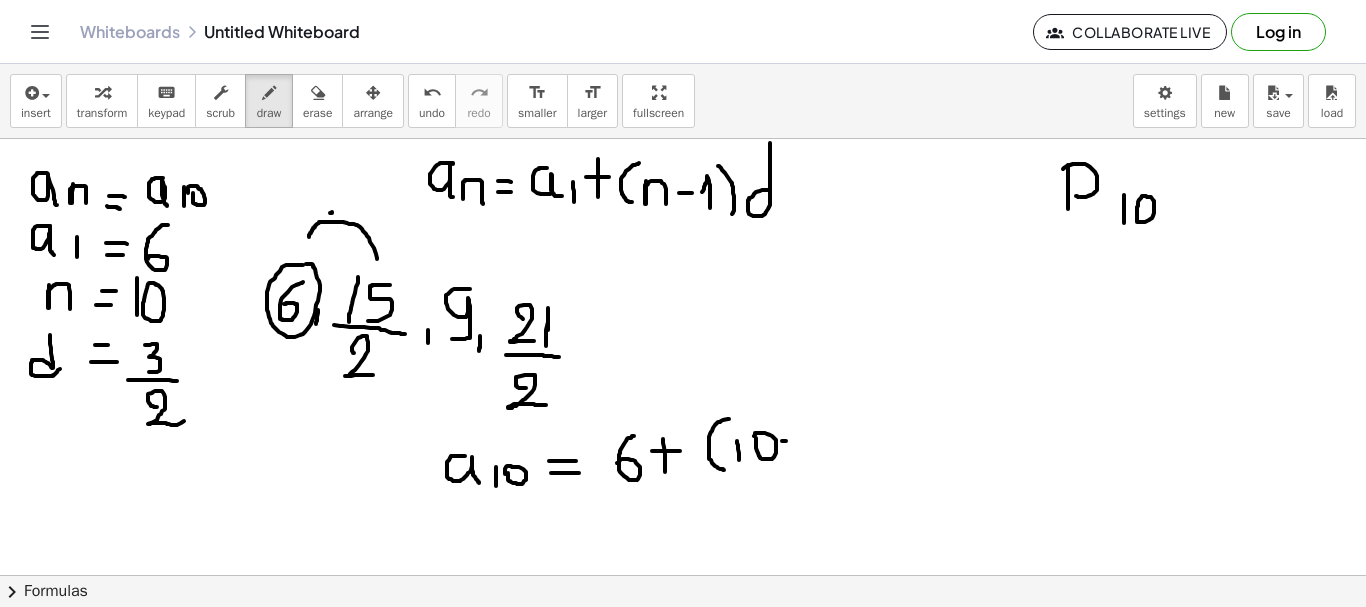 drag, startPoint x: 782, startPoint y: 441, endPoint x: 798, endPoint y: 441, distance: 16 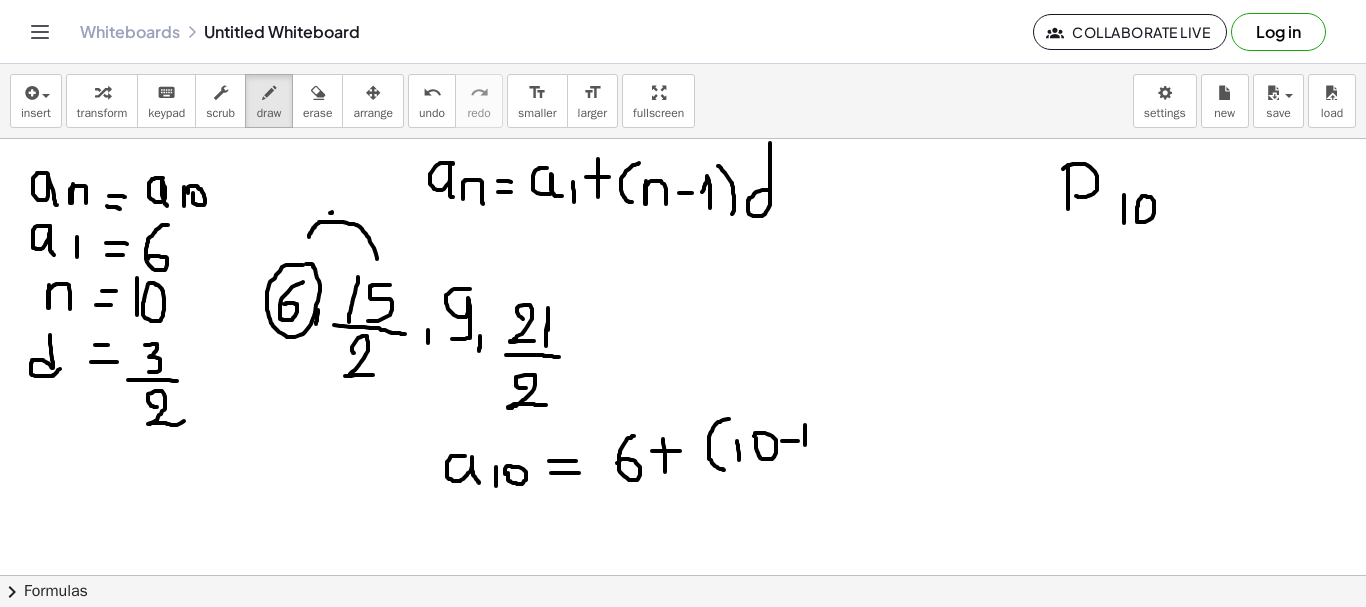 click at bounding box center [683, 148] 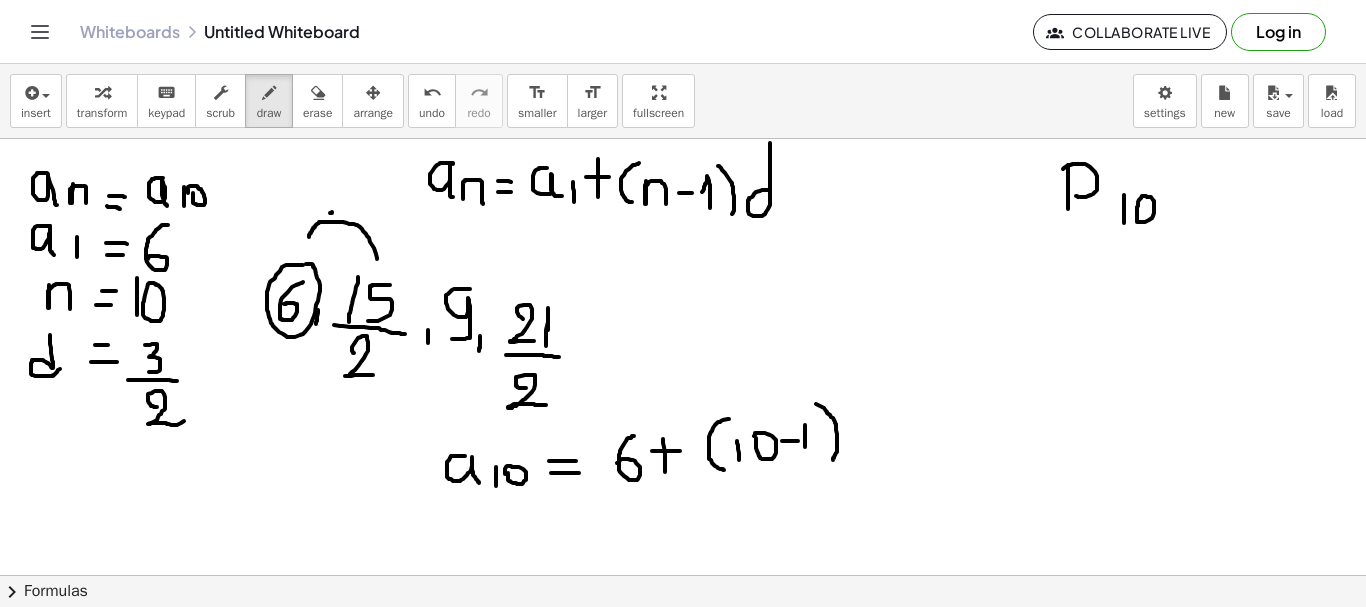 drag, startPoint x: 816, startPoint y: 404, endPoint x: 832, endPoint y: 461, distance: 59.20304 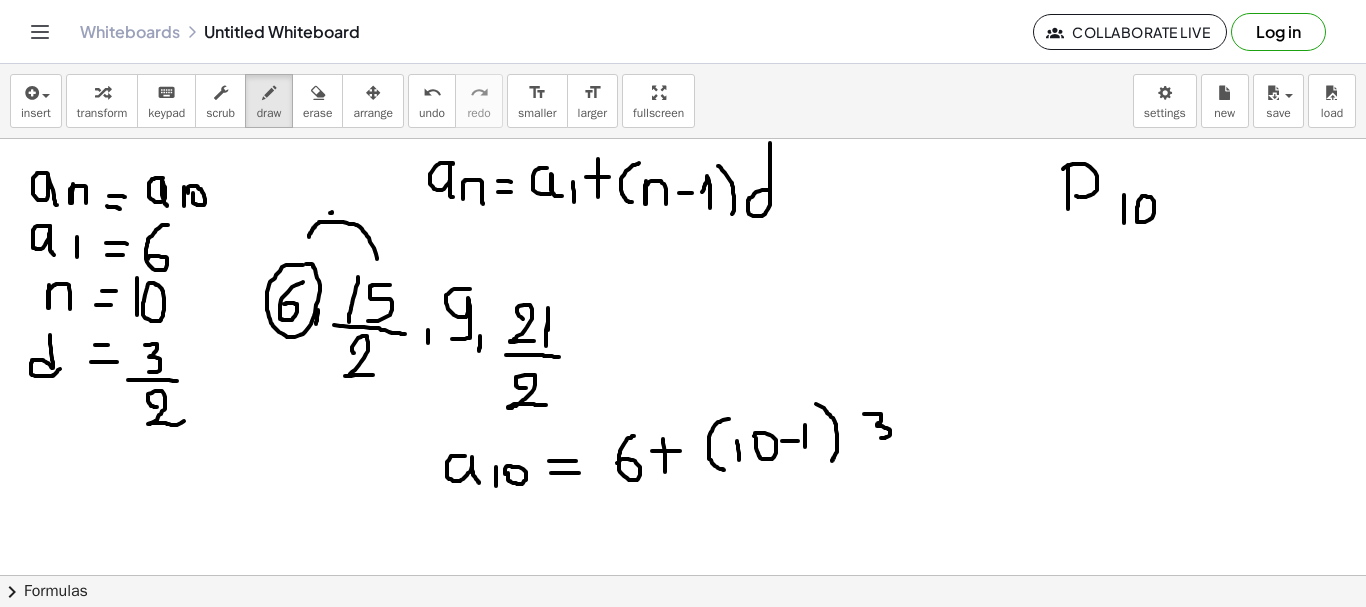 drag, startPoint x: 864, startPoint y: 414, endPoint x: 877, endPoint y: 438, distance: 27.294687 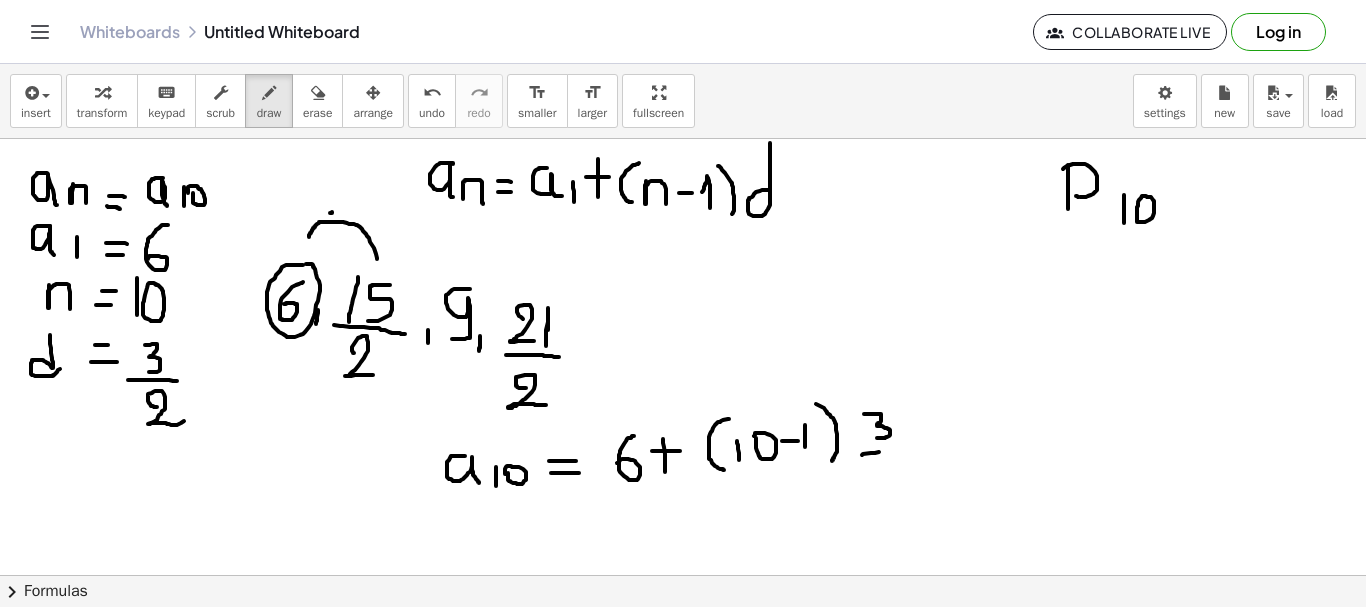 drag, startPoint x: 862, startPoint y: 455, endPoint x: 913, endPoint y: 449, distance: 51.351727 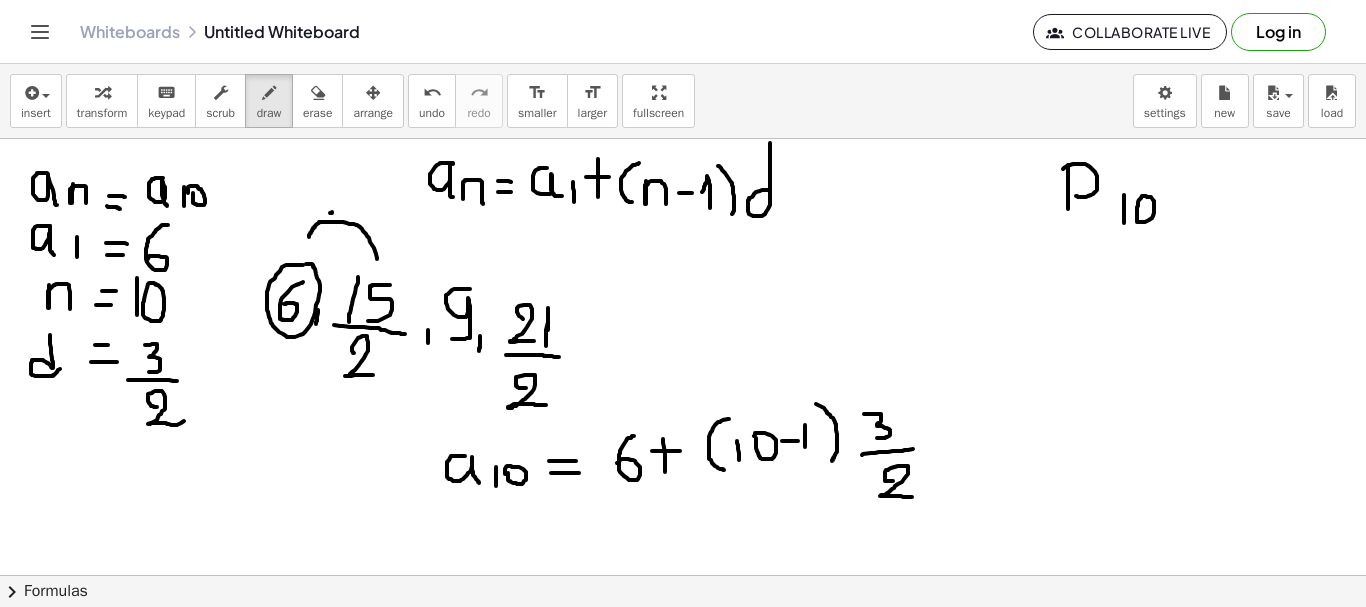 drag, startPoint x: 893, startPoint y: 481, endPoint x: 920, endPoint y: 495, distance: 30.413813 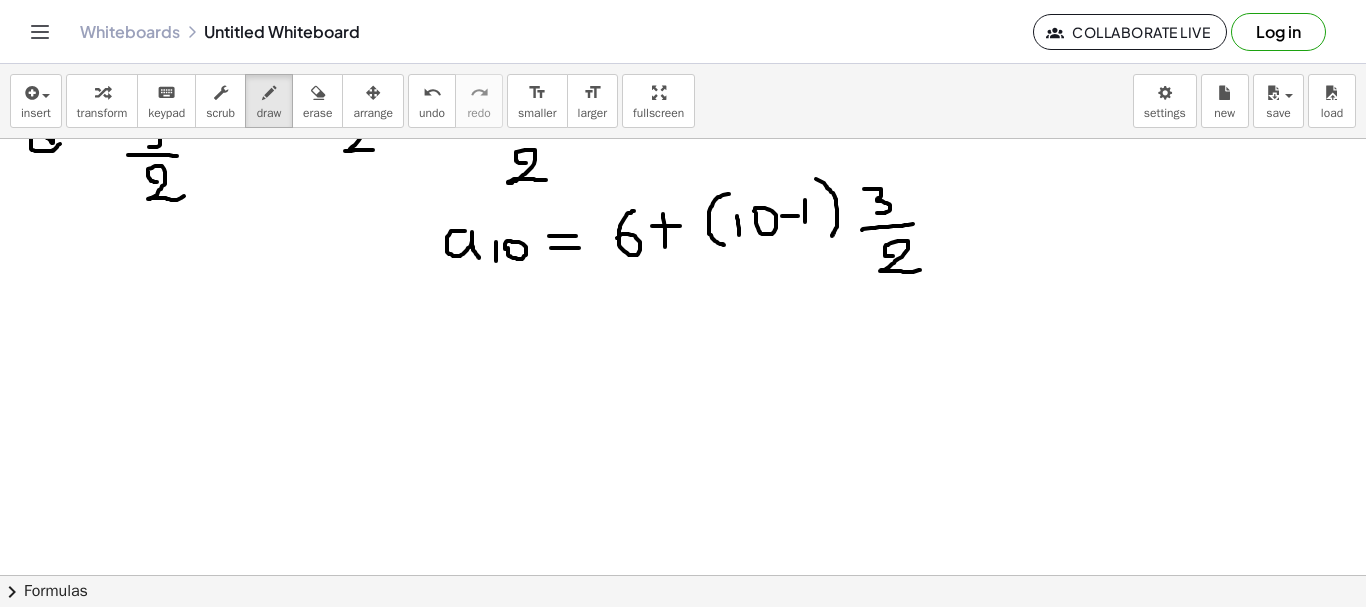 scroll, scrollTop: 883, scrollLeft: 0, axis: vertical 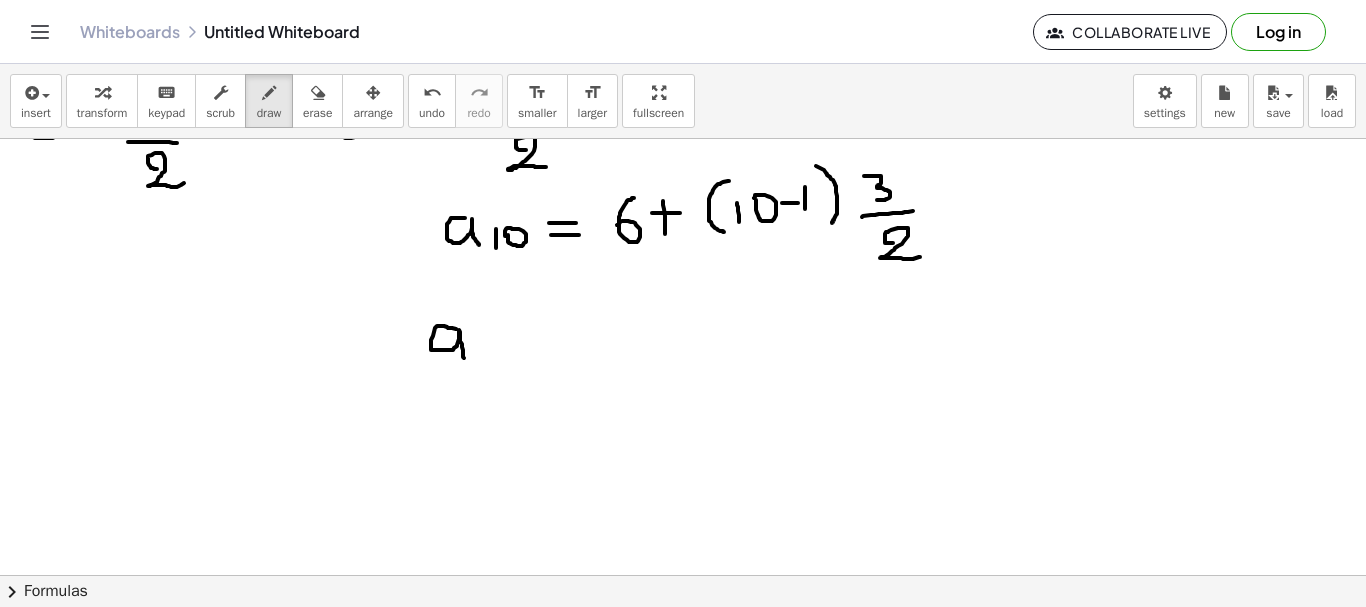 drag, startPoint x: 456, startPoint y: 329, endPoint x: 465, endPoint y: 360, distance: 32.280025 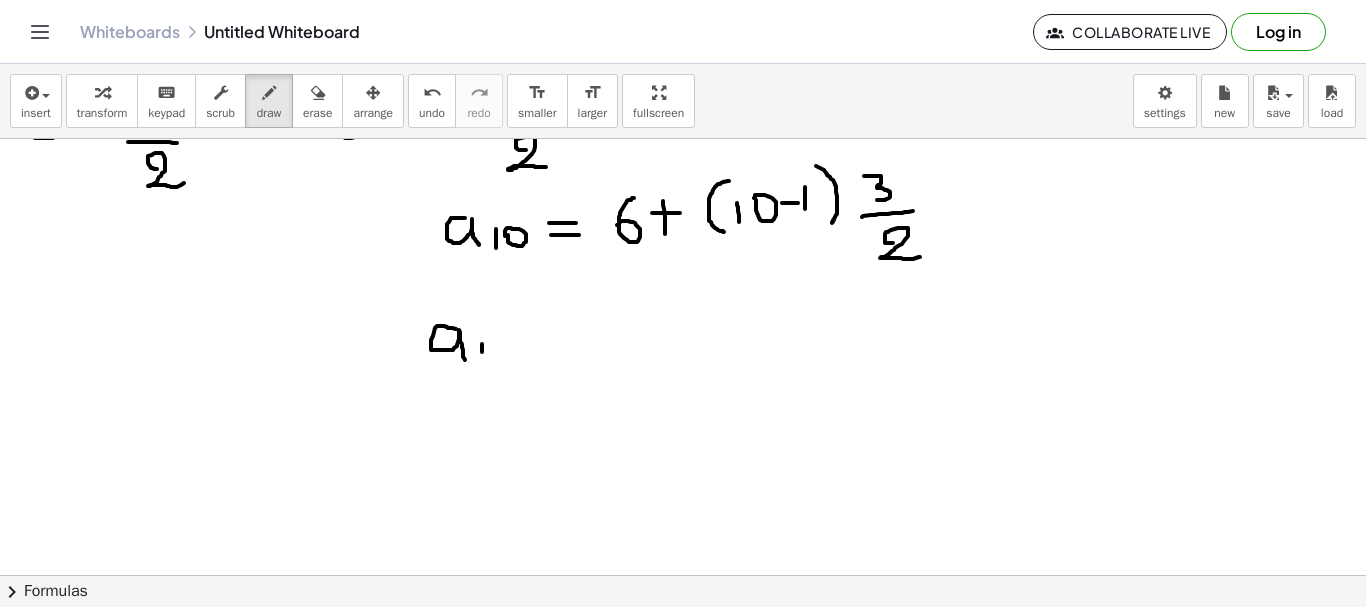 drag, startPoint x: 482, startPoint y: 344, endPoint x: 482, endPoint y: 359, distance: 15 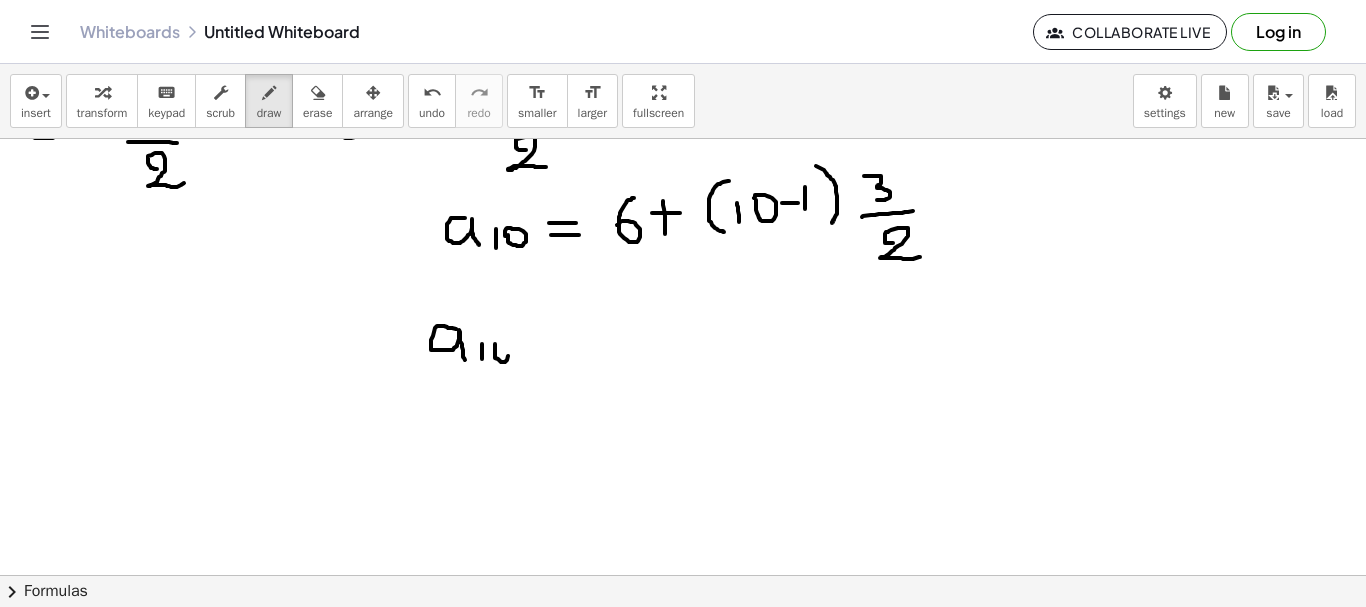 click at bounding box center (683, 128) 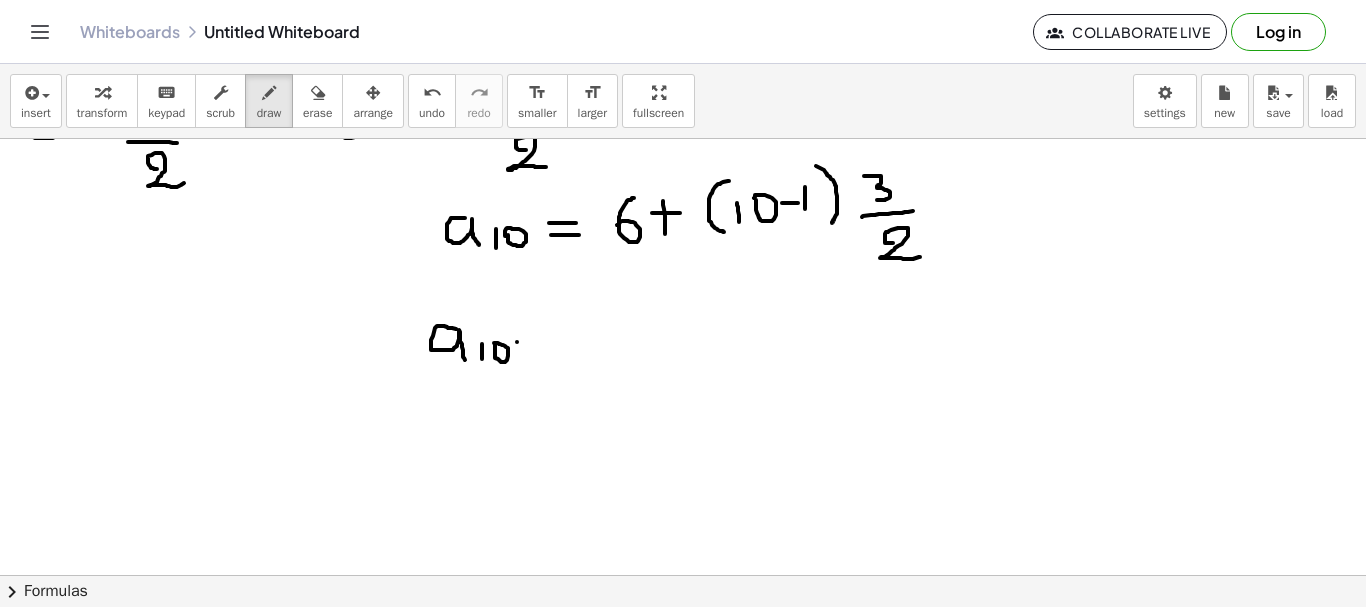 drag, startPoint x: 517, startPoint y: 342, endPoint x: 532, endPoint y: 342, distance: 15 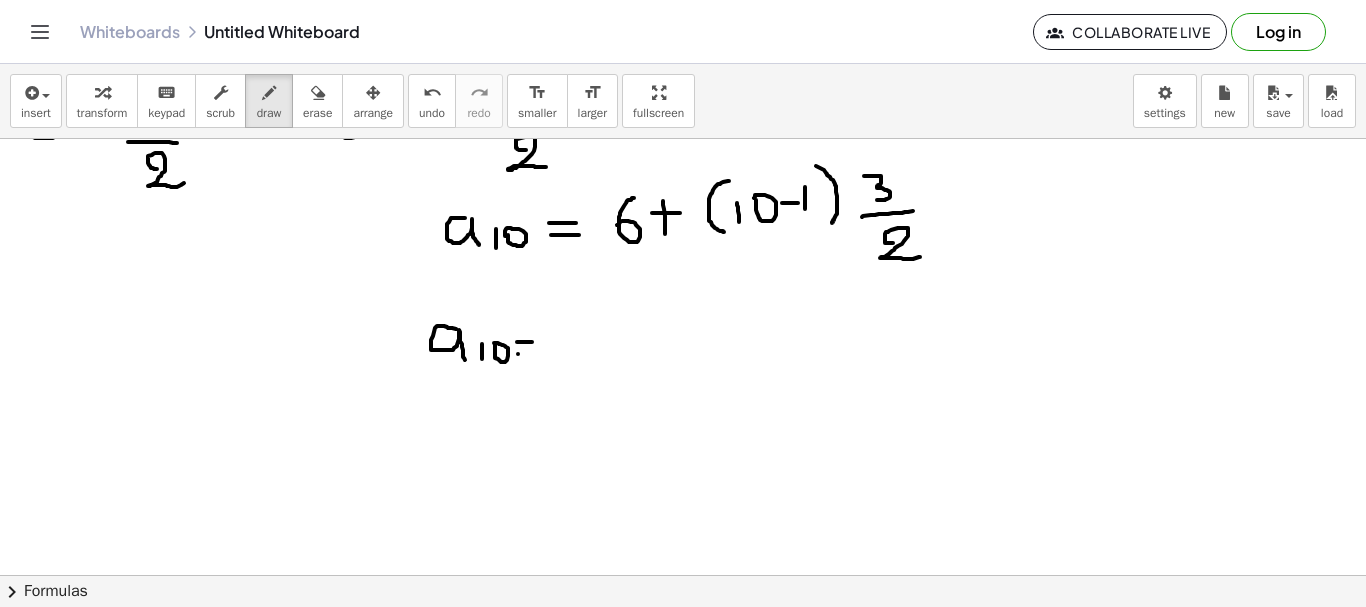drag, startPoint x: 518, startPoint y: 354, endPoint x: 538, endPoint y: 354, distance: 20 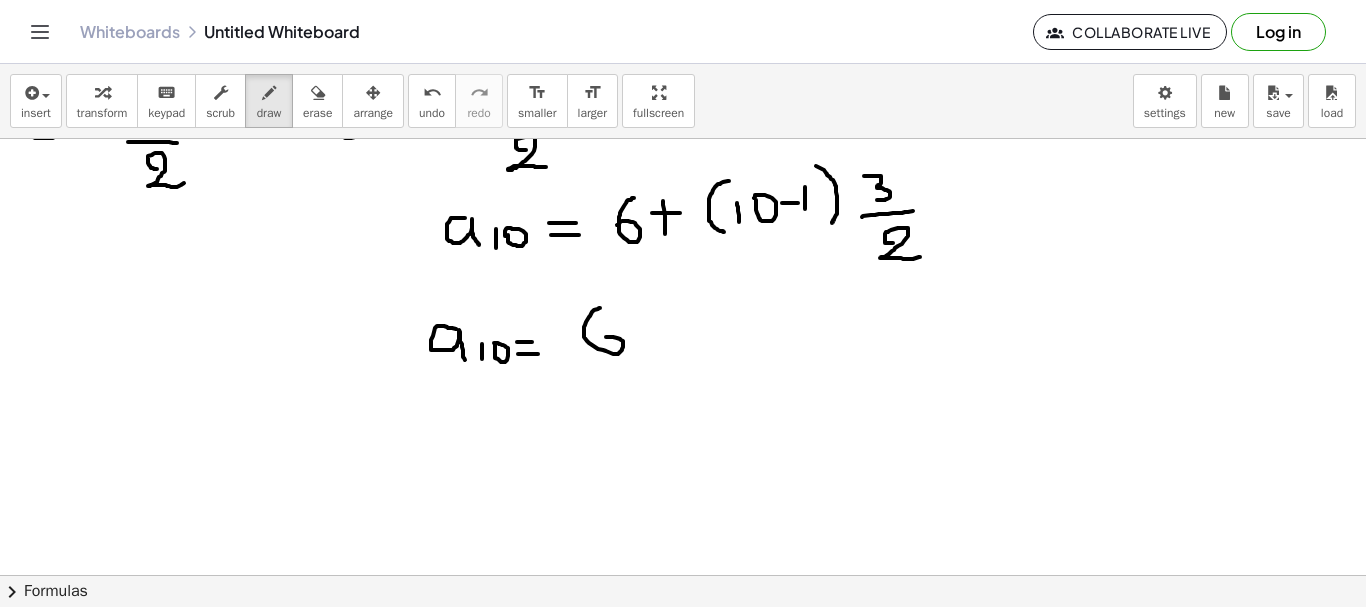 drag, startPoint x: 600, startPoint y: 308, endPoint x: 591, endPoint y: 350, distance: 42.953465 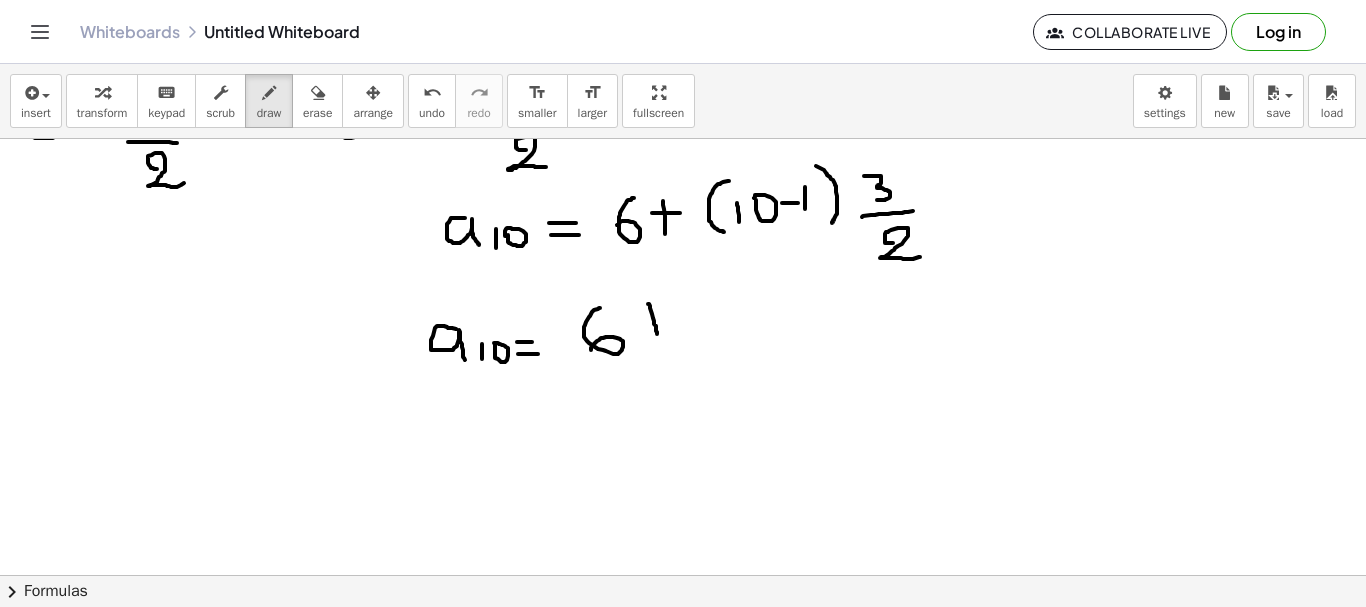 drag, startPoint x: 648, startPoint y: 304, endPoint x: 658, endPoint y: 342, distance: 39.293766 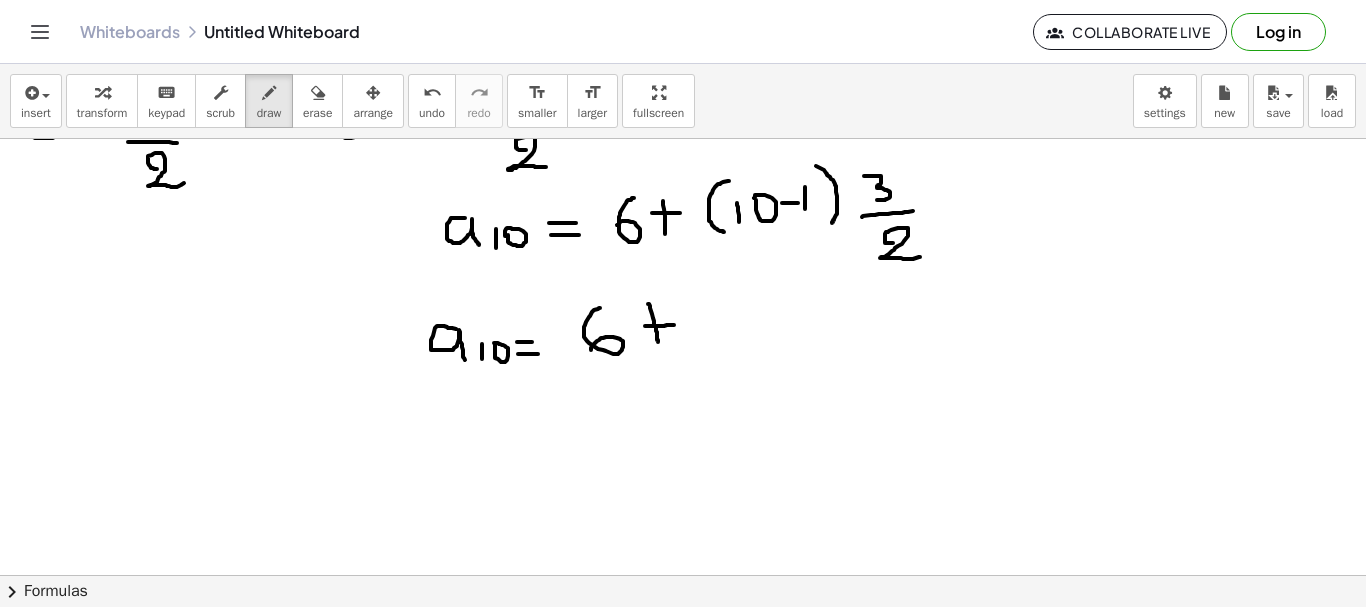 drag, startPoint x: 645, startPoint y: 326, endPoint x: 677, endPoint y: 325, distance: 32.01562 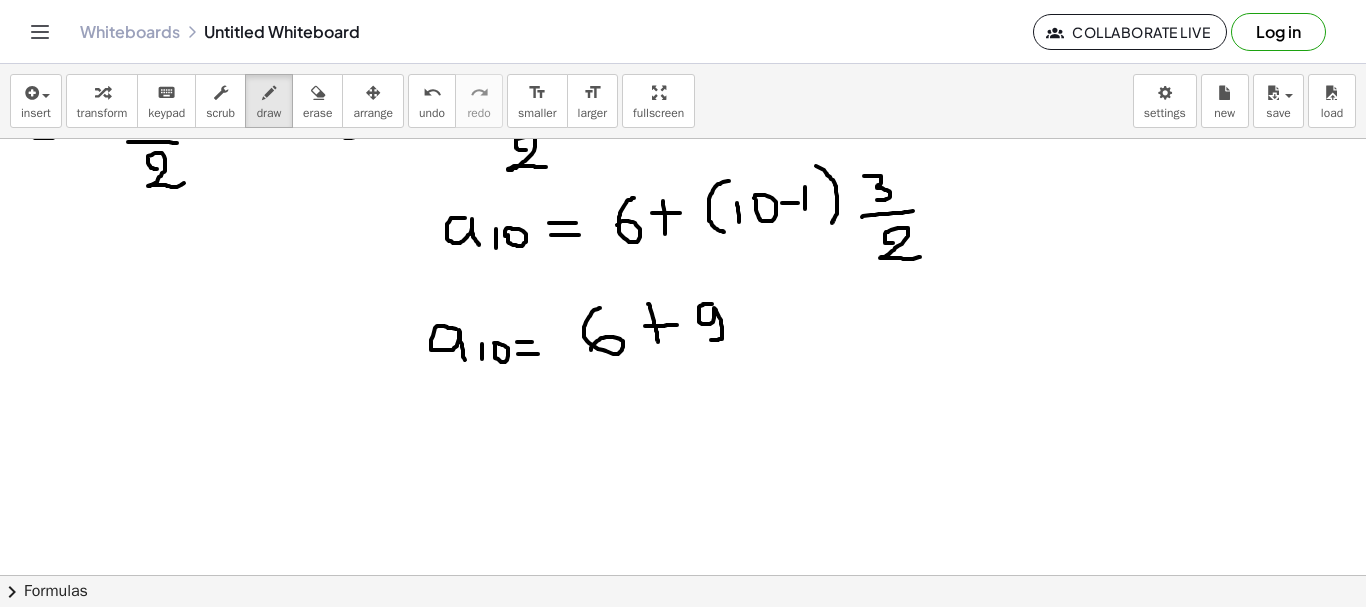 drag, startPoint x: 712, startPoint y: 304, endPoint x: 710, endPoint y: 340, distance: 36.05551 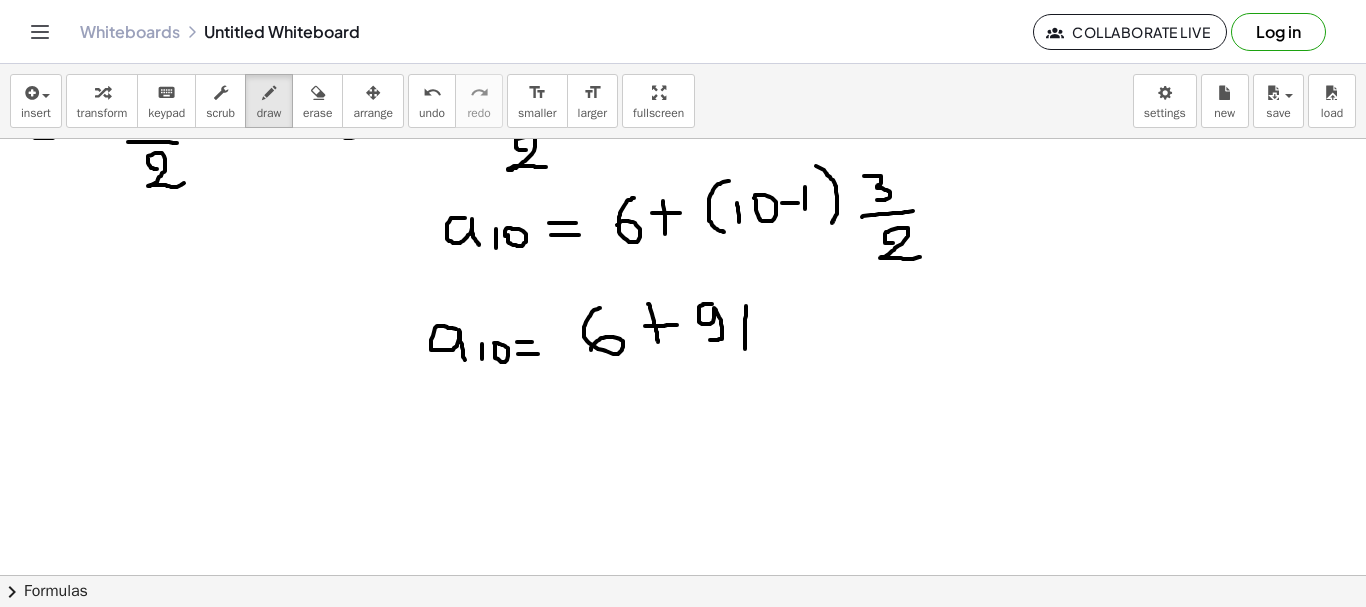 drag, startPoint x: 746, startPoint y: 306, endPoint x: 761, endPoint y: 369, distance: 64.7611 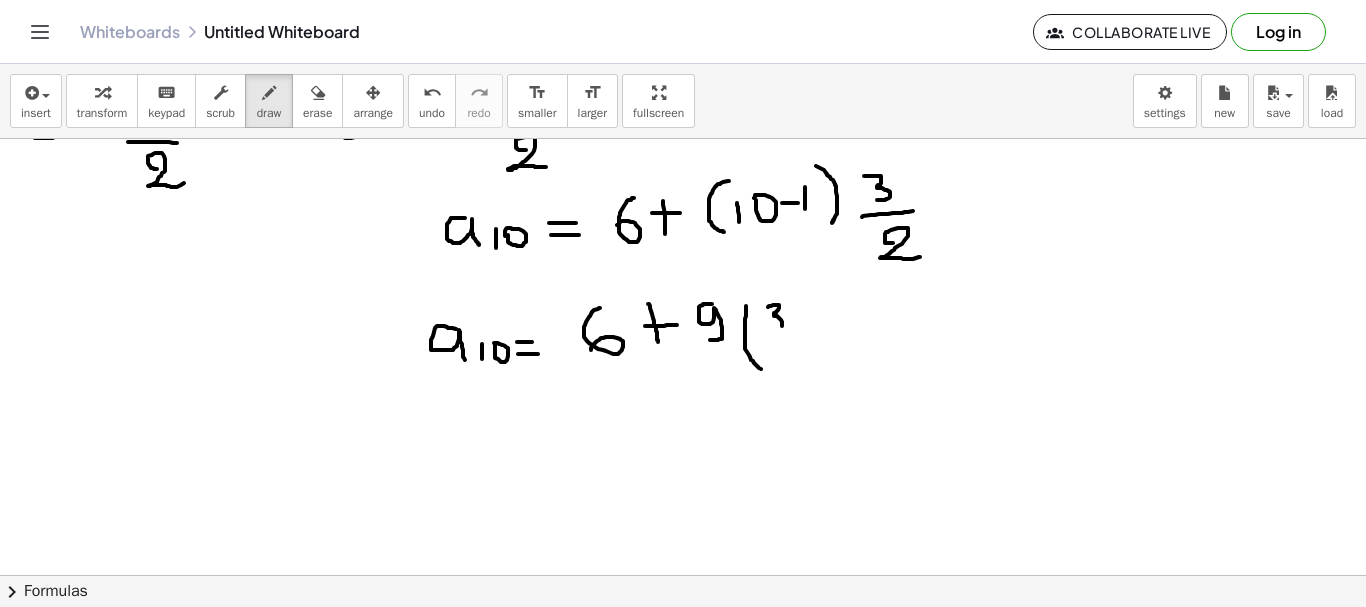 drag, startPoint x: 768, startPoint y: 307, endPoint x: 770, endPoint y: 329, distance: 22.090721 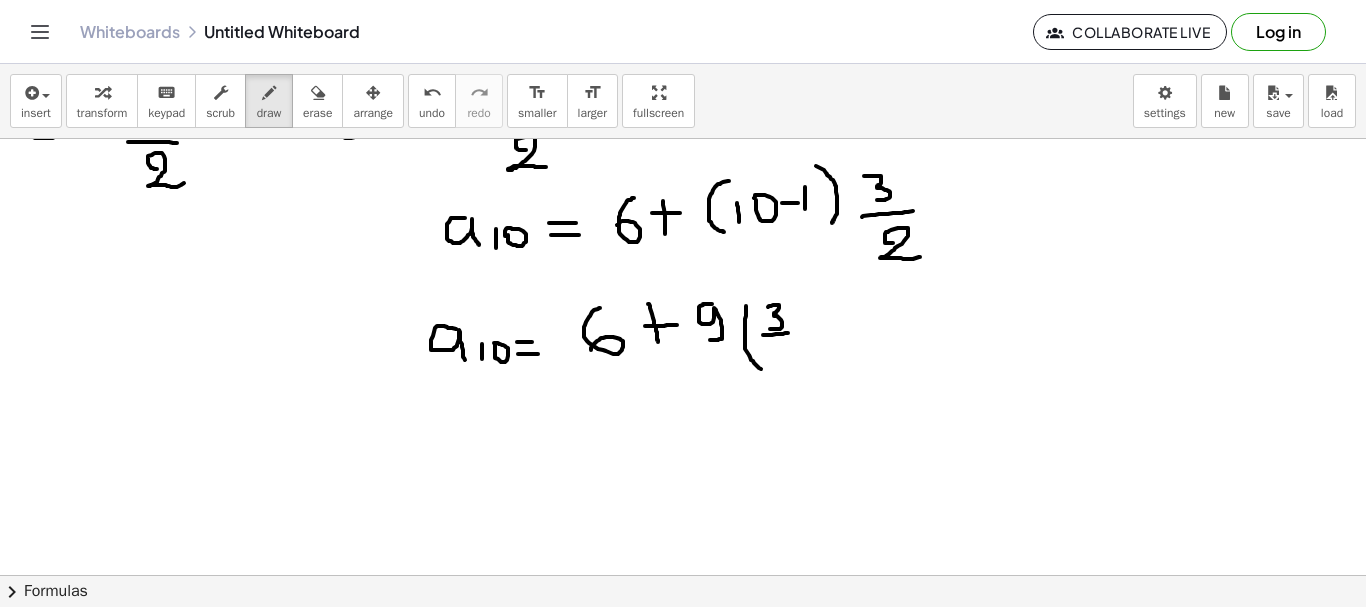 drag, startPoint x: 763, startPoint y: 335, endPoint x: 791, endPoint y: 332, distance: 28.160255 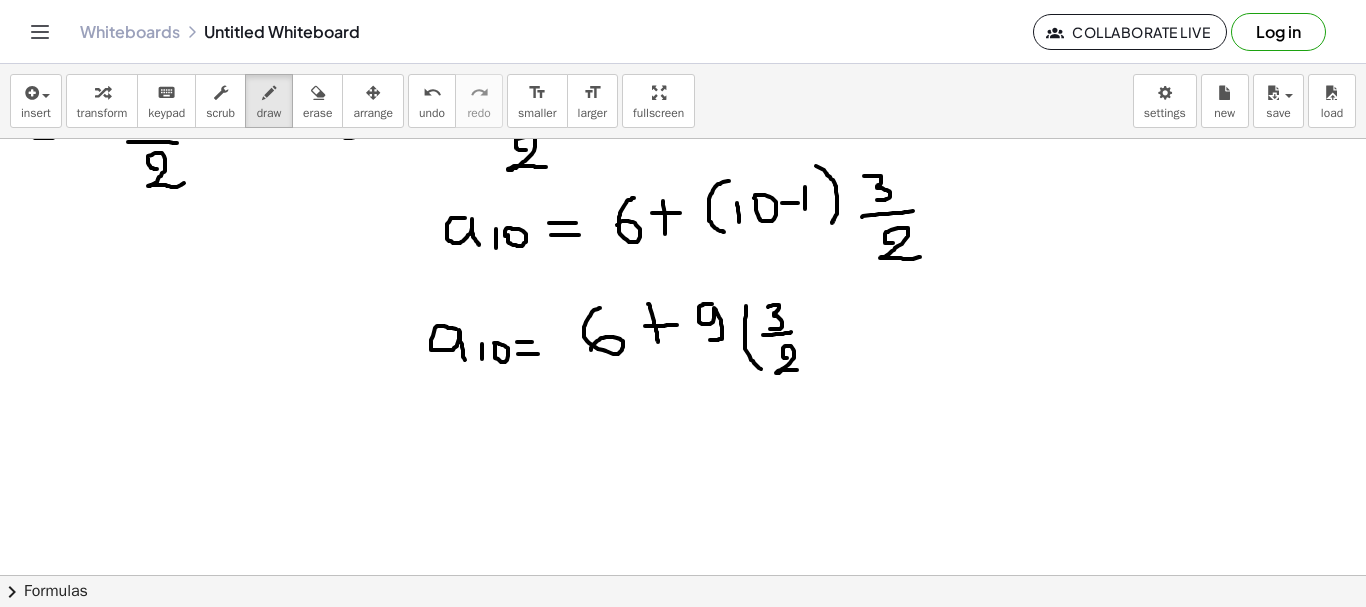 drag, startPoint x: 787, startPoint y: 358, endPoint x: 798, endPoint y: 370, distance: 16.27882 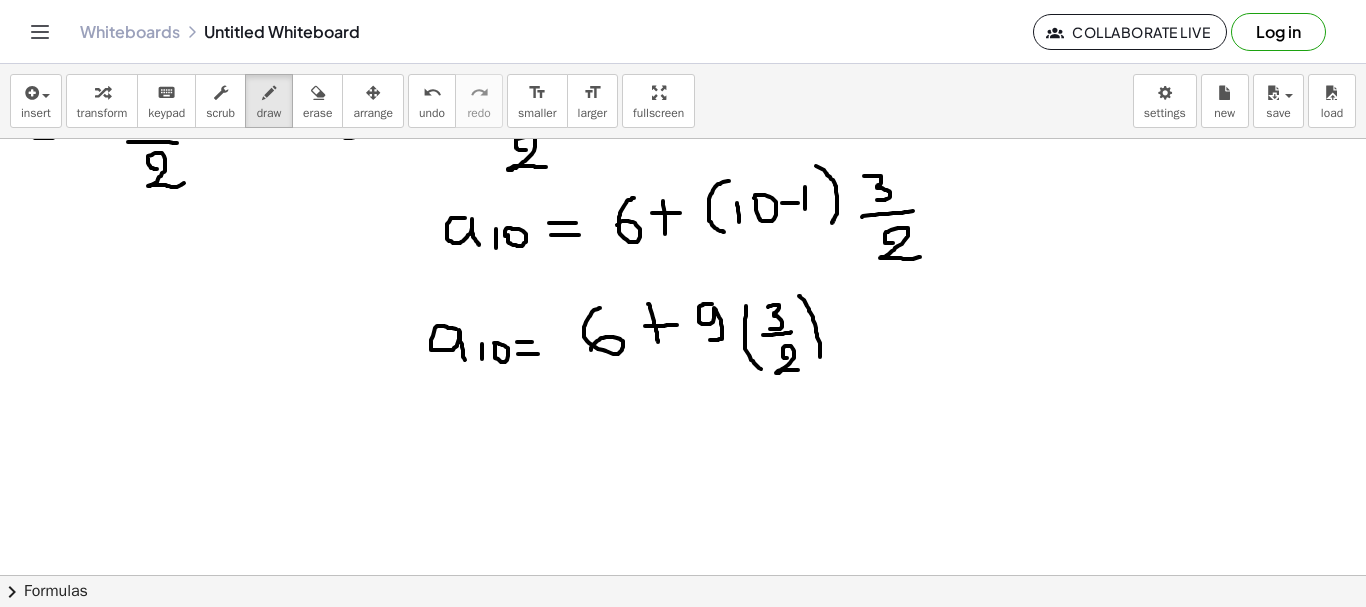 drag, startPoint x: 799, startPoint y: 296, endPoint x: 818, endPoint y: 373, distance: 79.30952 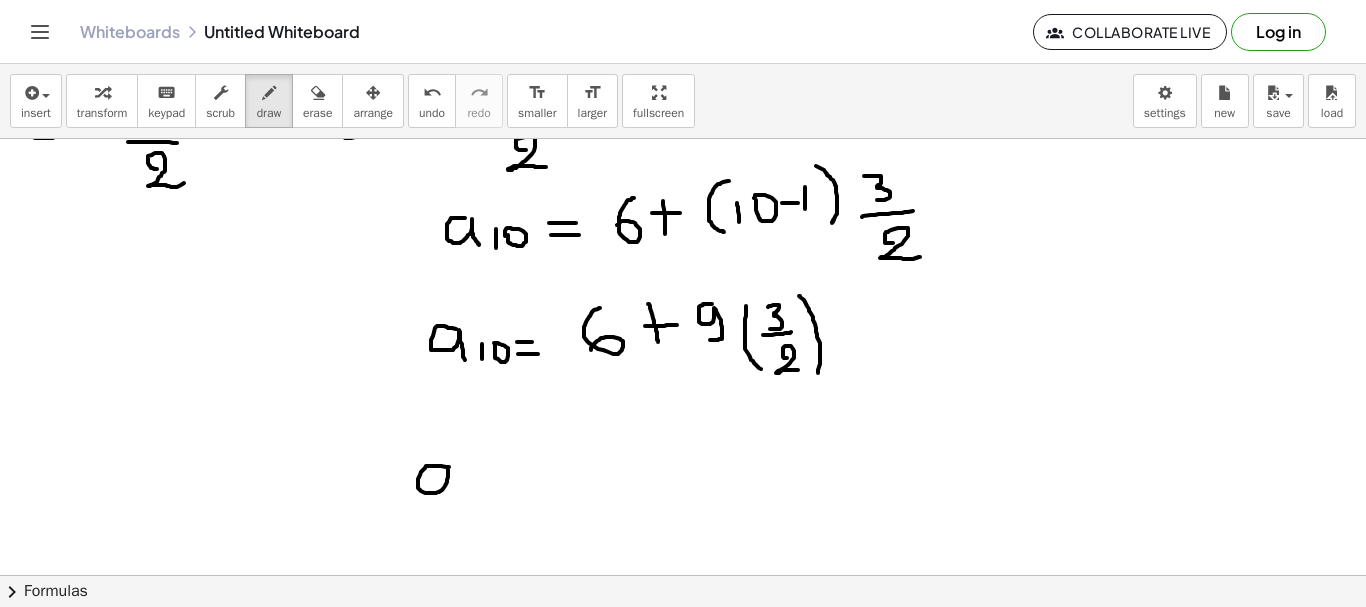 drag, startPoint x: 449, startPoint y: 467, endPoint x: 457, endPoint y: 489, distance: 23.409399 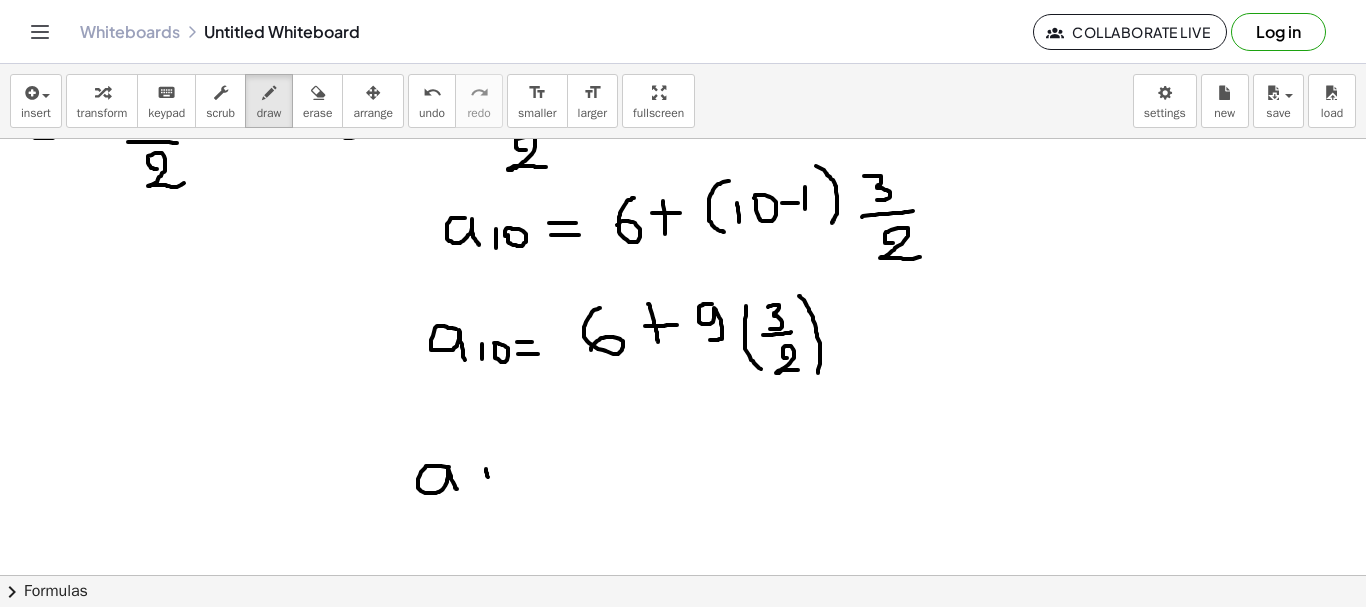 click at bounding box center (683, 128) 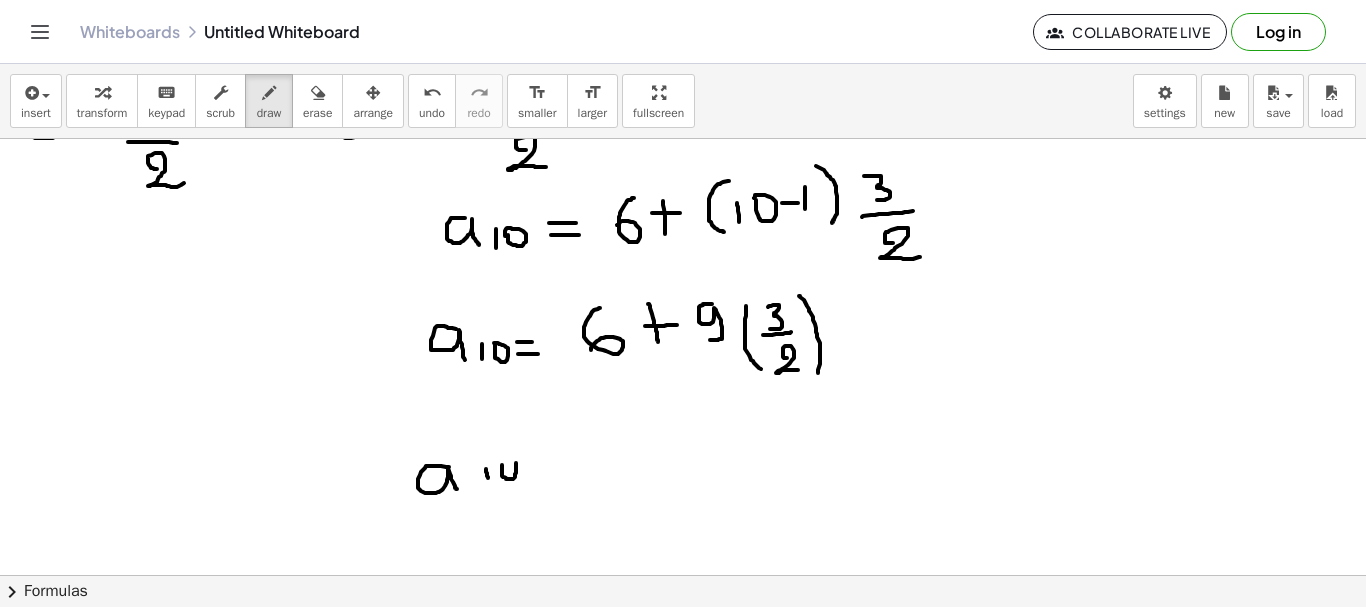 click at bounding box center (683, 128) 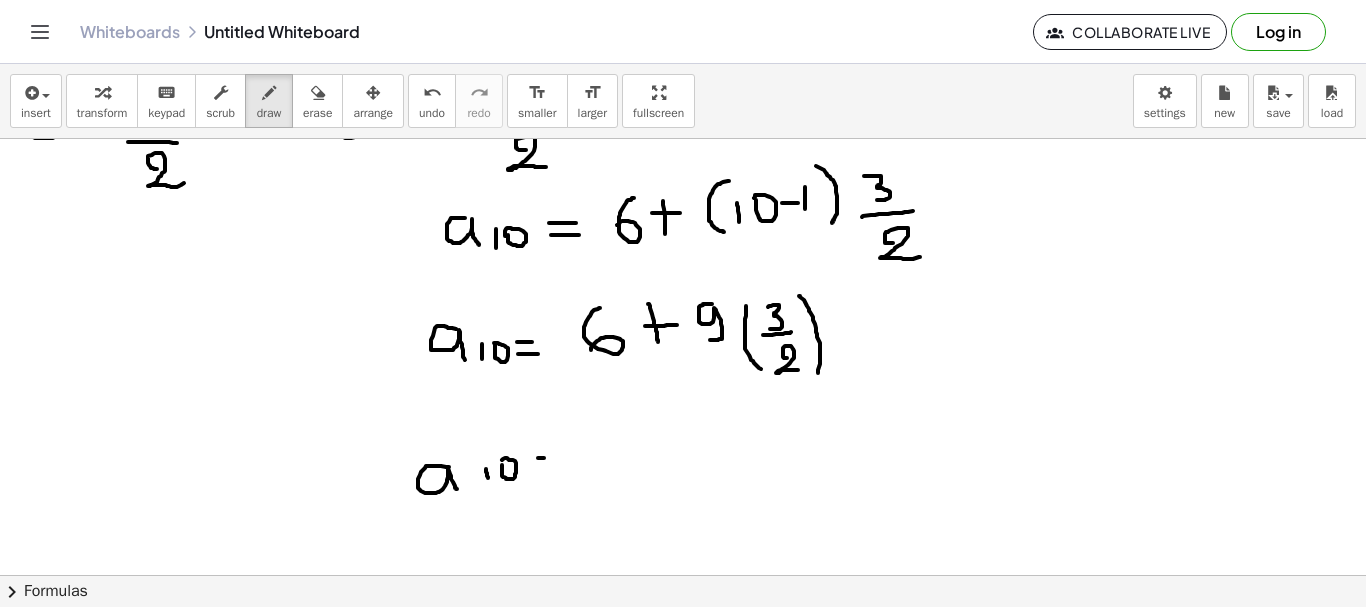 drag, startPoint x: 538, startPoint y: 458, endPoint x: 557, endPoint y: 458, distance: 19 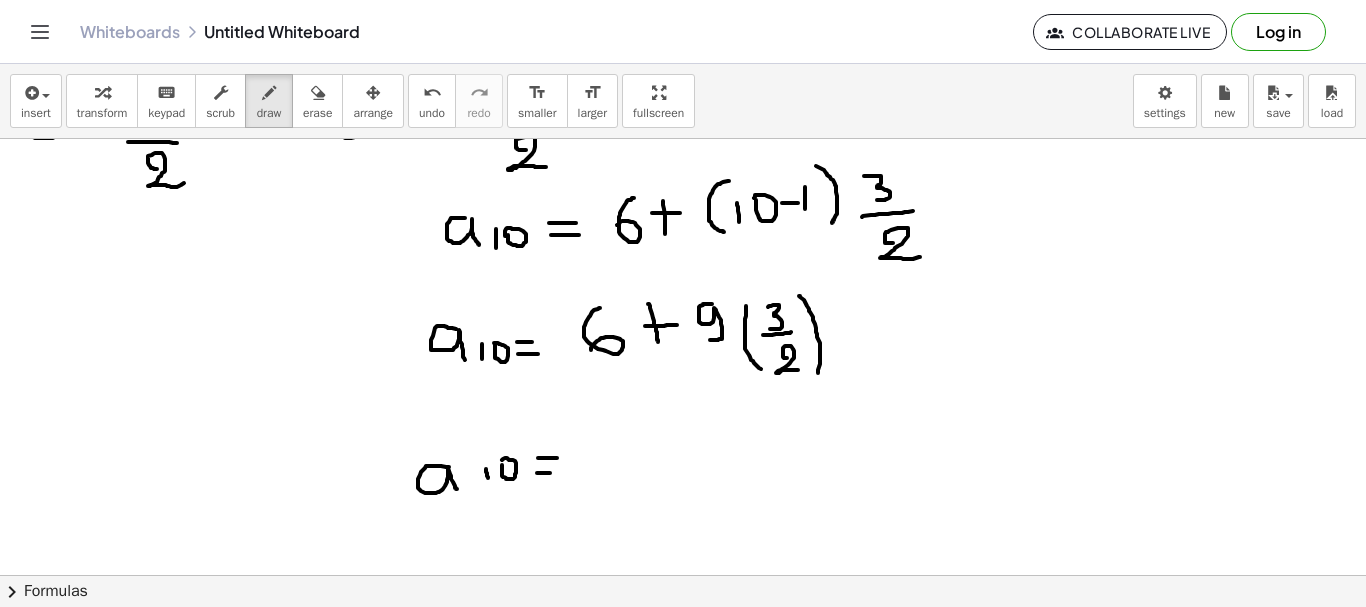 drag, startPoint x: 537, startPoint y: 473, endPoint x: 552, endPoint y: 473, distance: 15 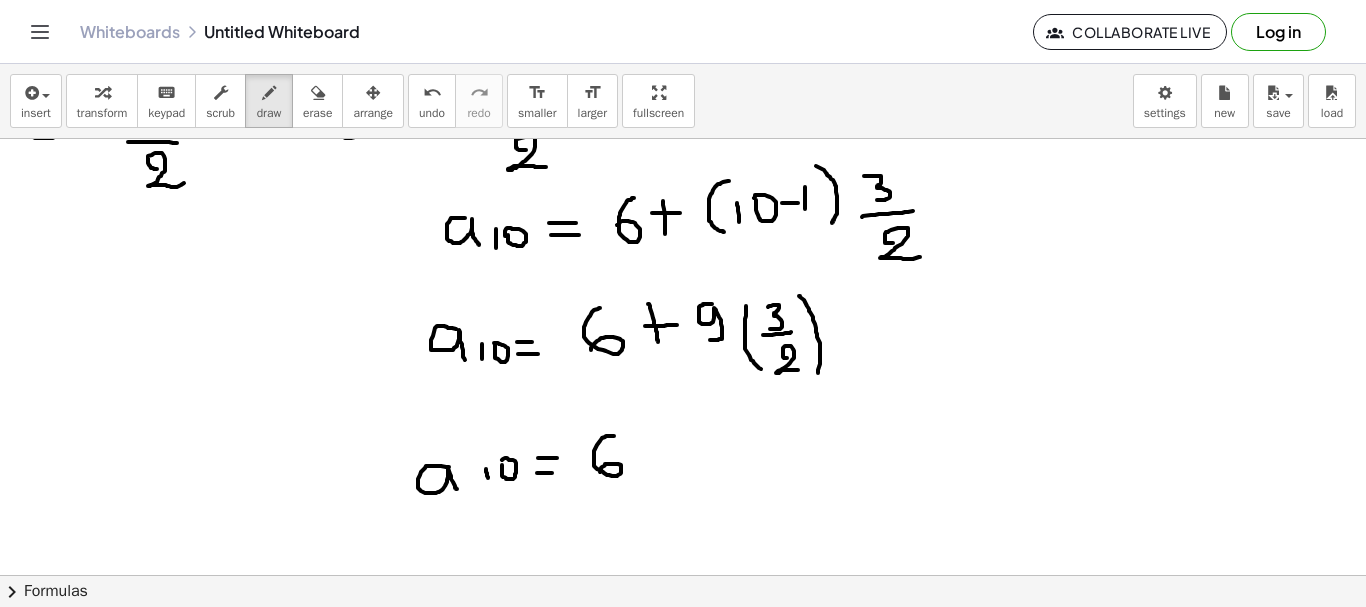 drag, startPoint x: 614, startPoint y: 436, endPoint x: 600, endPoint y: 473, distance: 39.56008 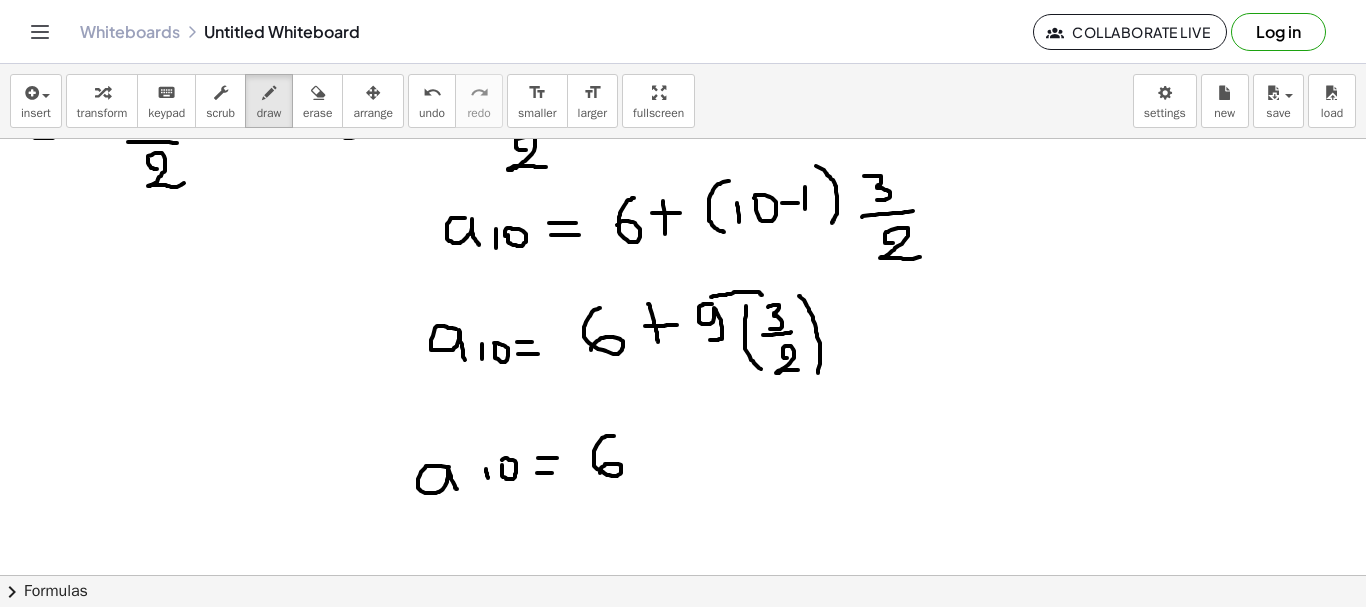 drag, startPoint x: 711, startPoint y: 297, endPoint x: 767, endPoint y: 296, distance: 56.008926 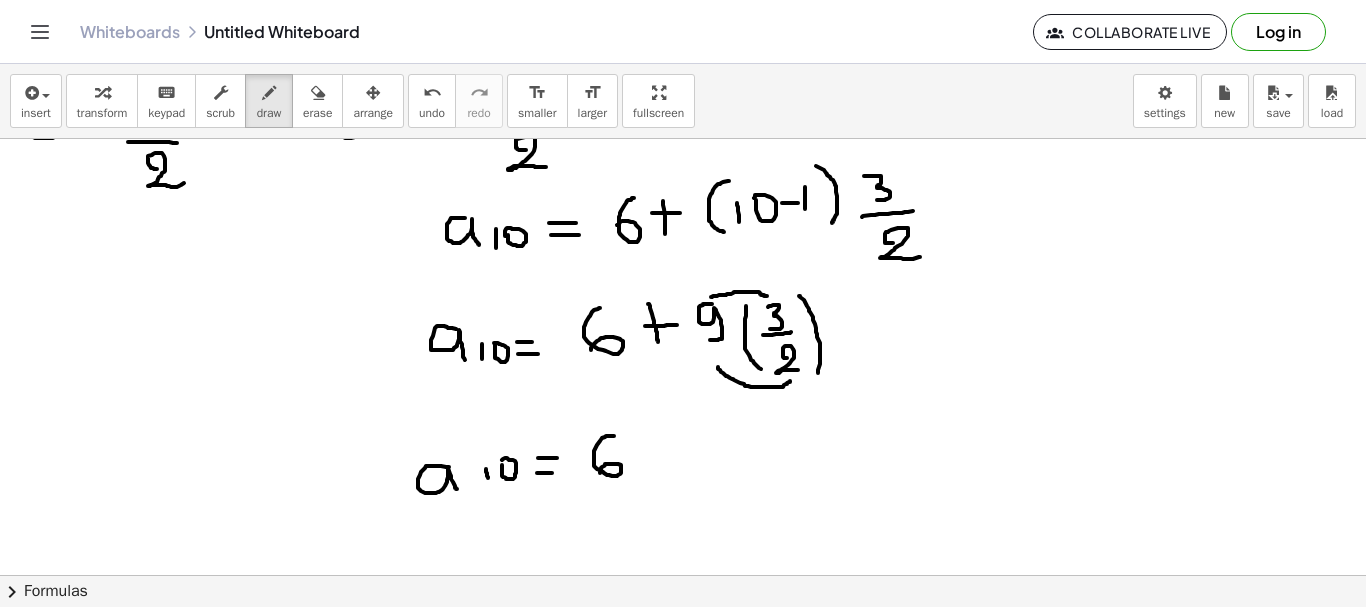 drag, startPoint x: 718, startPoint y: 367, endPoint x: 791, endPoint y: 380, distance: 74.1485 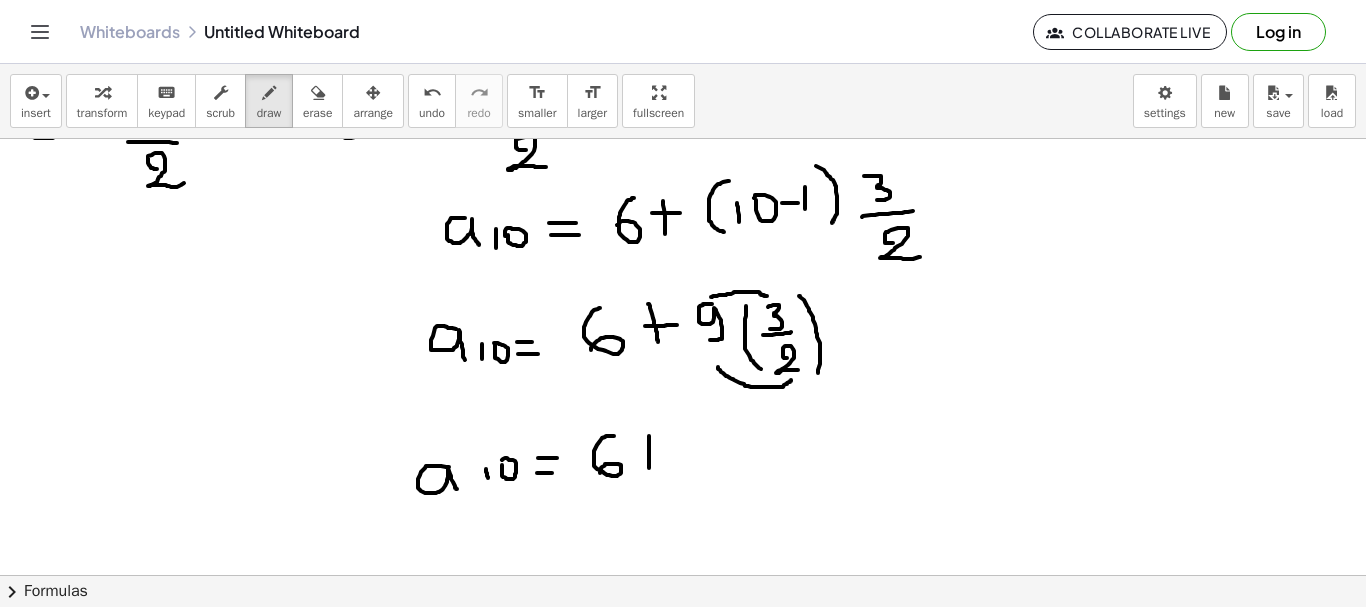 drag, startPoint x: 649, startPoint y: 436, endPoint x: 649, endPoint y: 475, distance: 39 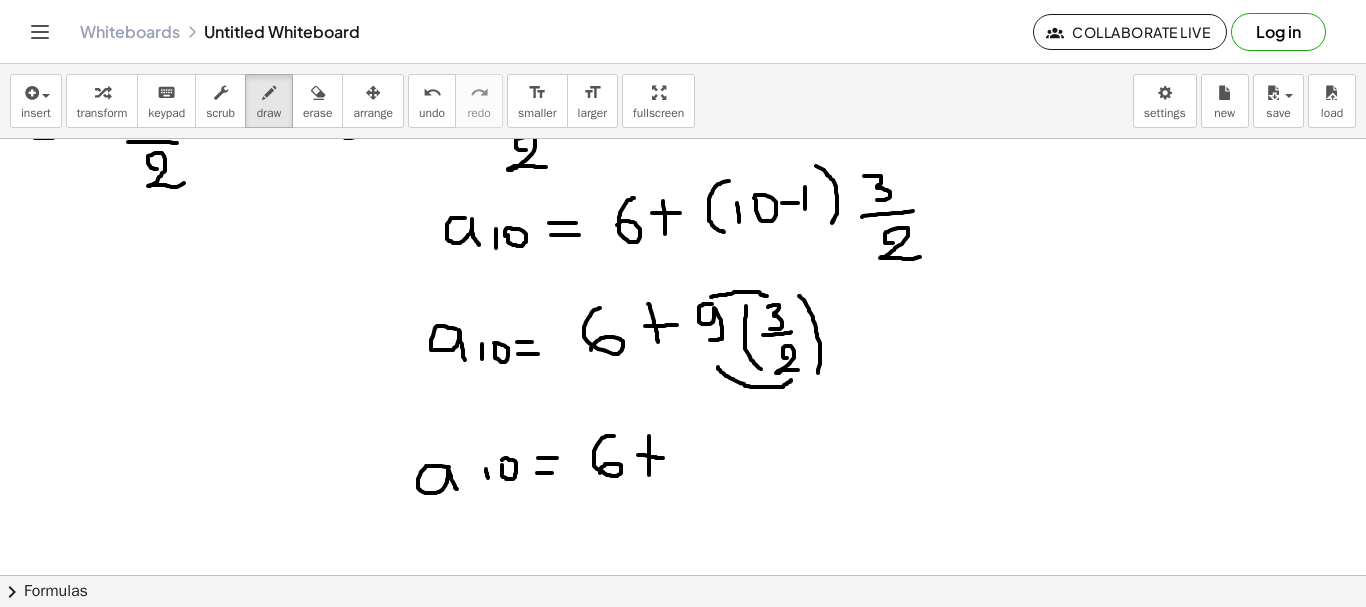 drag, startPoint x: 638, startPoint y: 455, endPoint x: 664, endPoint y: 460, distance: 26.476404 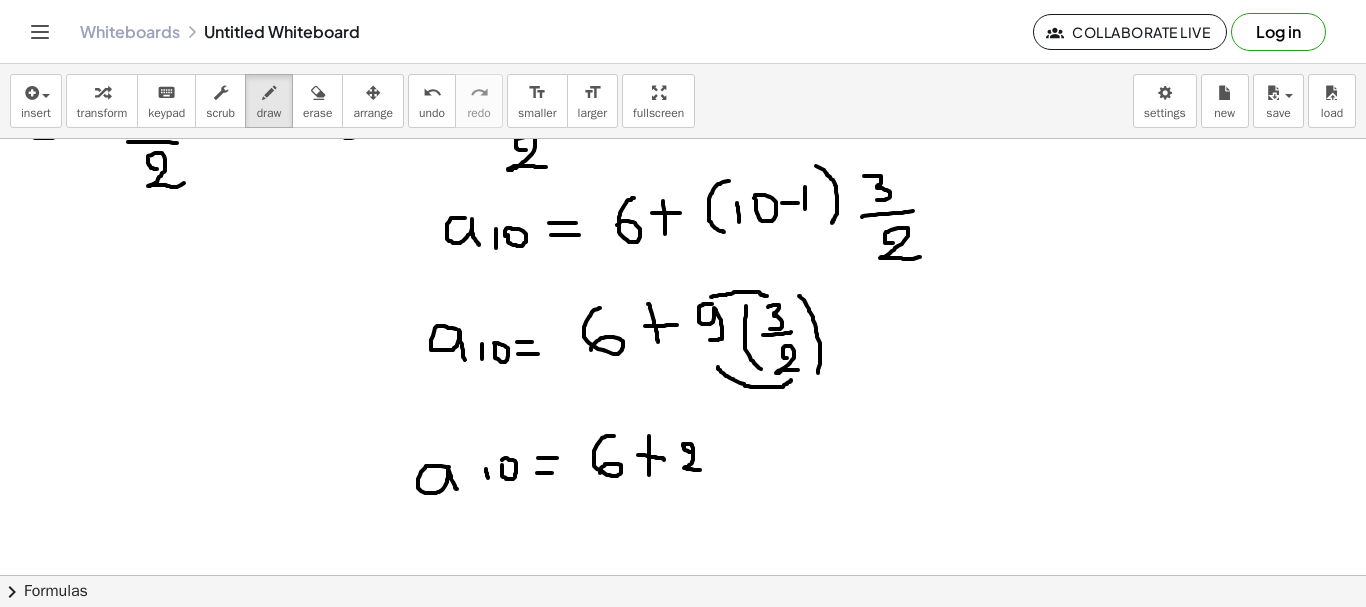 drag, startPoint x: 691, startPoint y: 452, endPoint x: 700, endPoint y: 470, distance: 20.12461 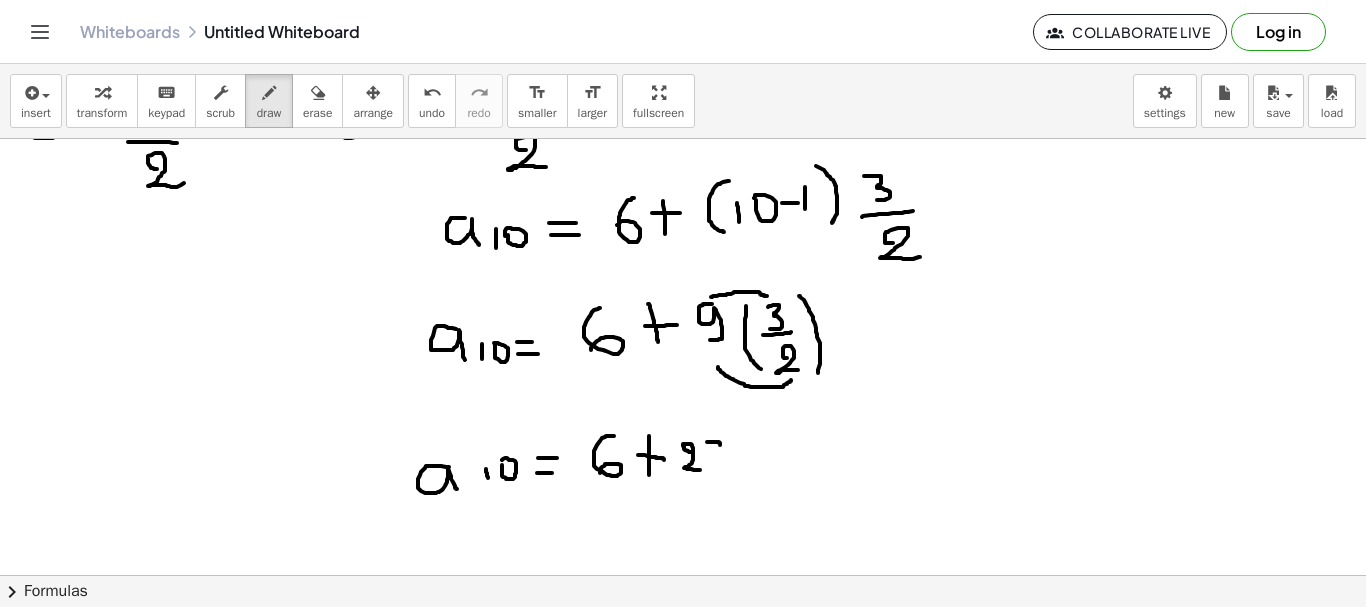drag, startPoint x: 707, startPoint y: 442, endPoint x: 721, endPoint y: 467, distance: 28.653097 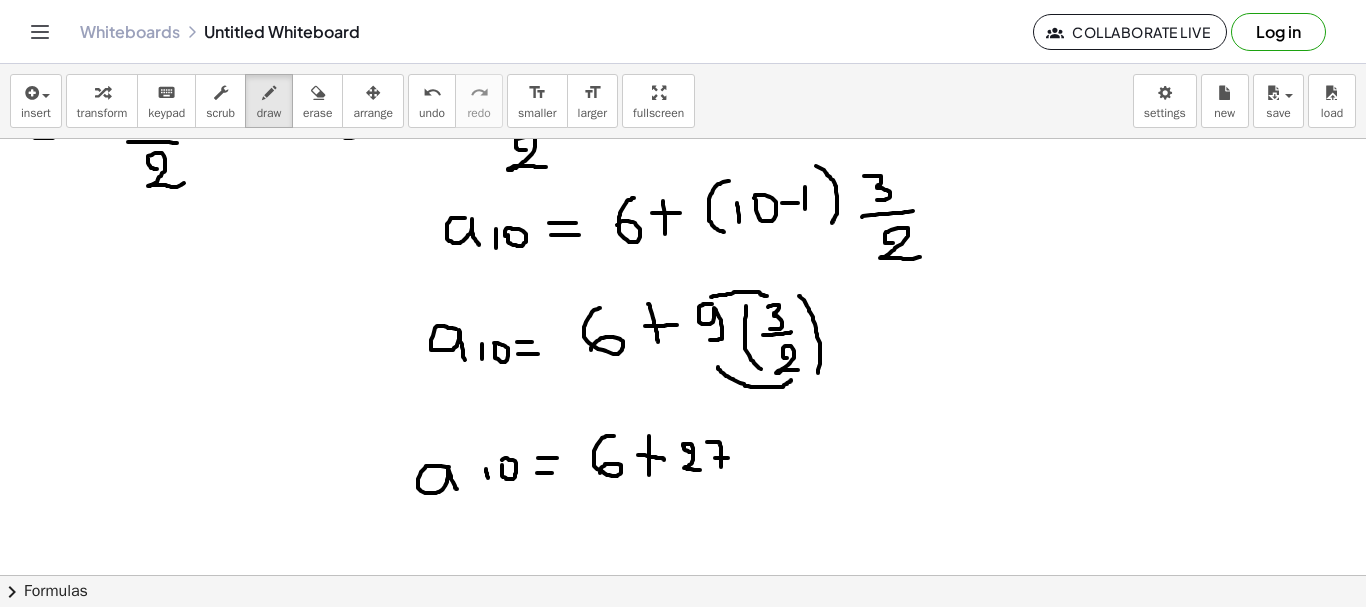 drag, startPoint x: 715, startPoint y: 458, endPoint x: 728, endPoint y: 459, distance: 13.038404 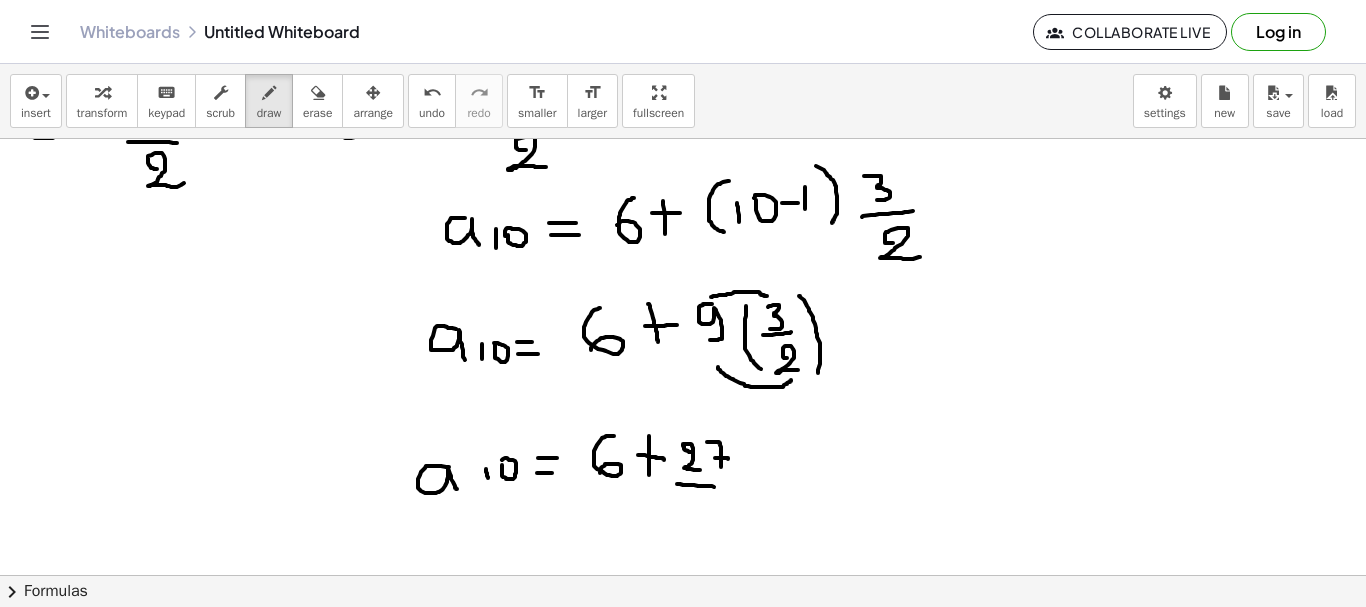 drag, startPoint x: 677, startPoint y: 484, endPoint x: 729, endPoint y: 487, distance: 52.086468 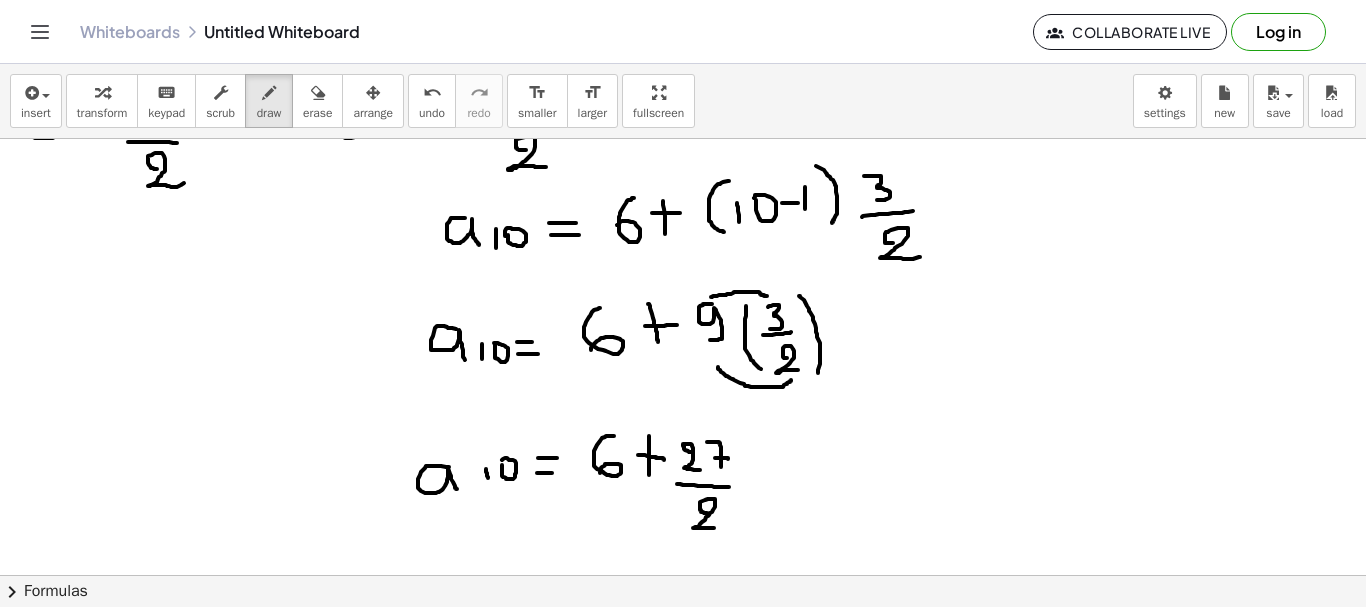 drag, startPoint x: 707, startPoint y: 513, endPoint x: 718, endPoint y: 528, distance: 18.601076 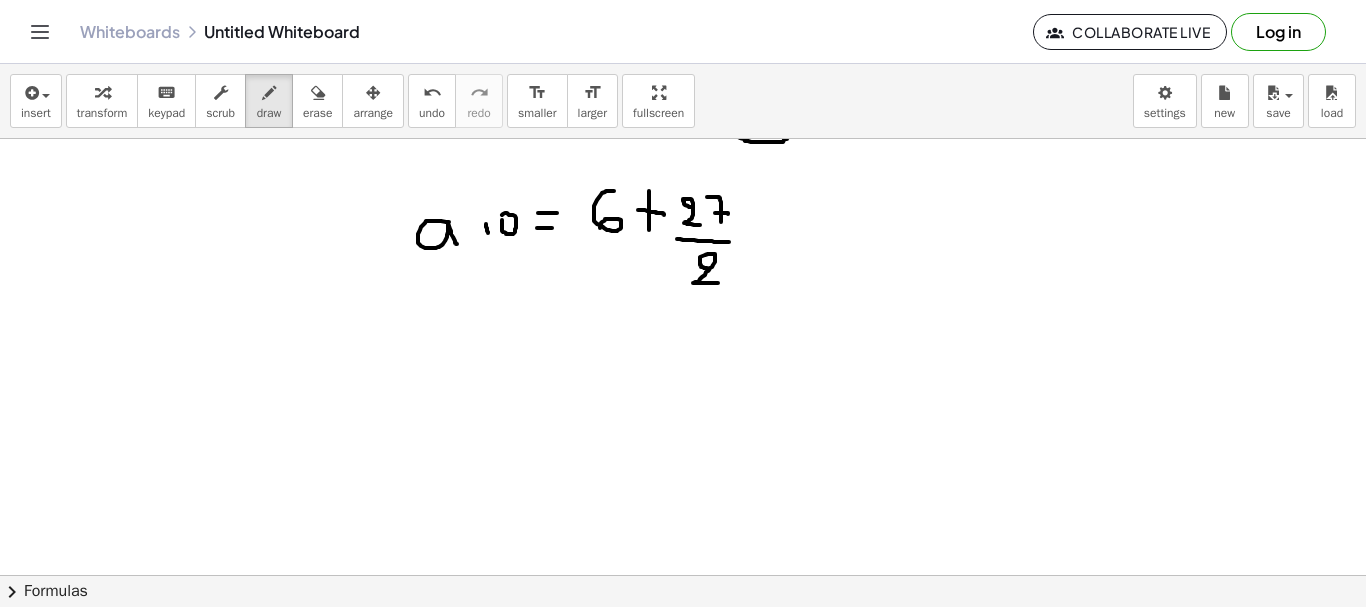 scroll, scrollTop: 1141, scrollLeft: 0, axis: vertical 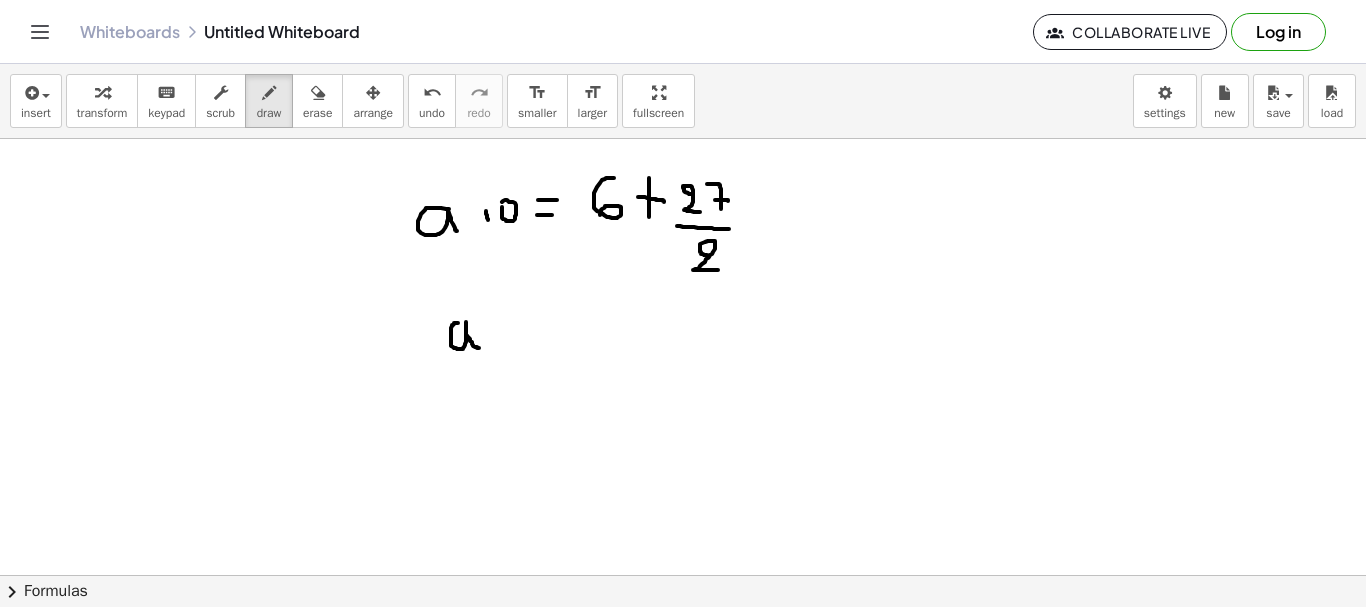 drag, startPoint x: 458, startPoint y: 323, endPoint x: 479, endPoint y: 348, distance: 32.649654 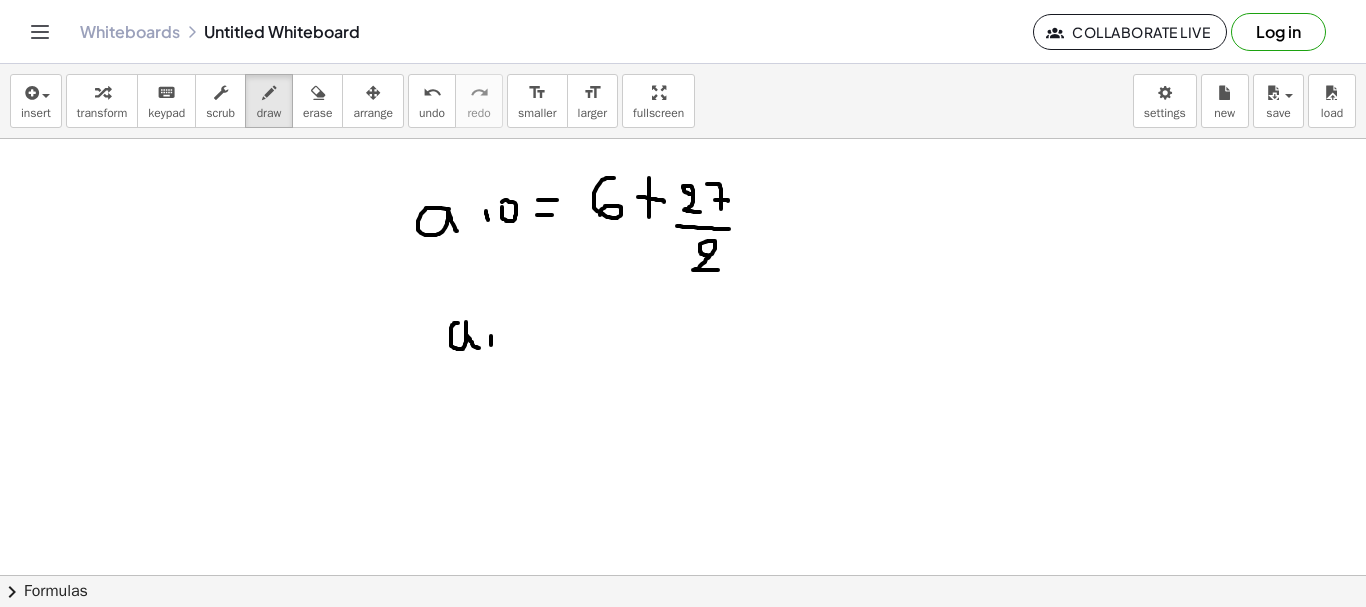 drag, startPoint x: 491, startPoint y: 336, endPoint x: 491, endPoint y: 354, distance: 18 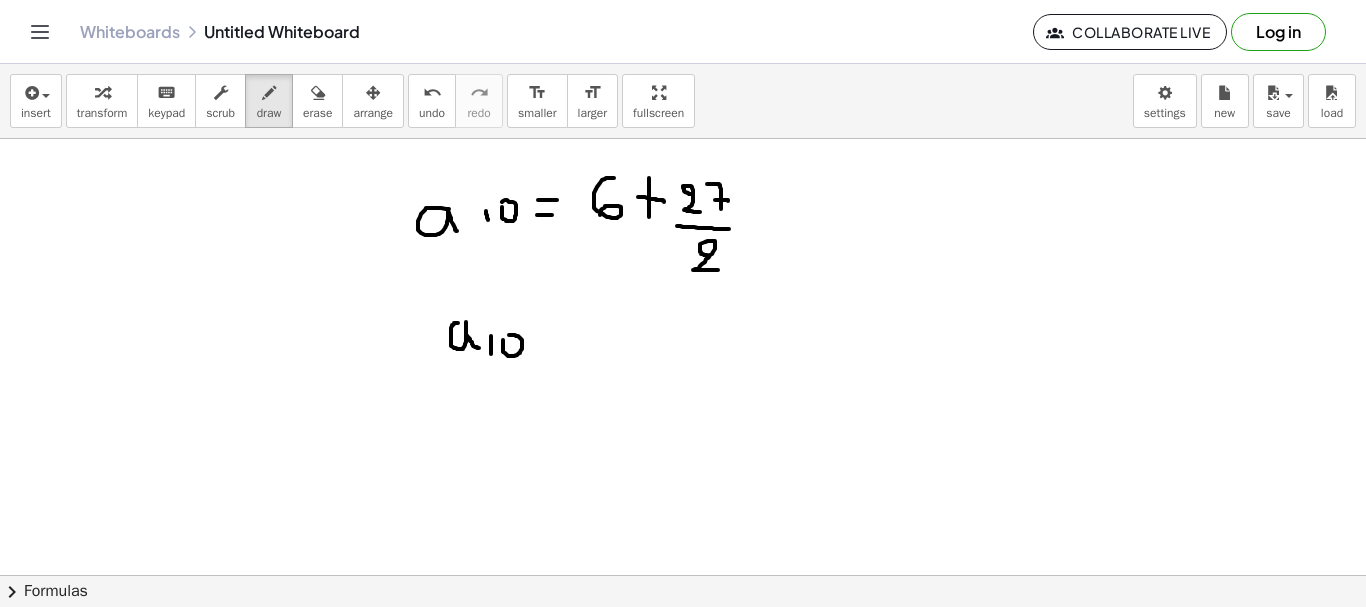 click at bounding box center (683, -130) 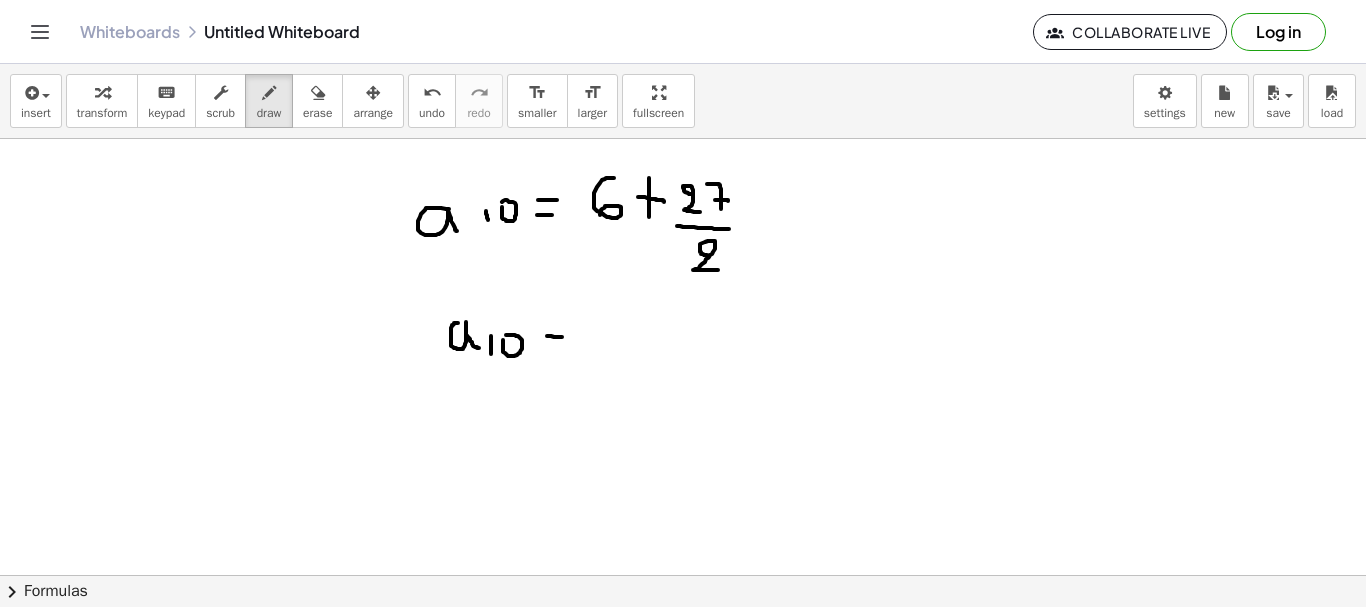 drag, startPoint x: 547, startPoint y: 336, endPoint x: 564, endPoint y: 337, distance: 17.029387 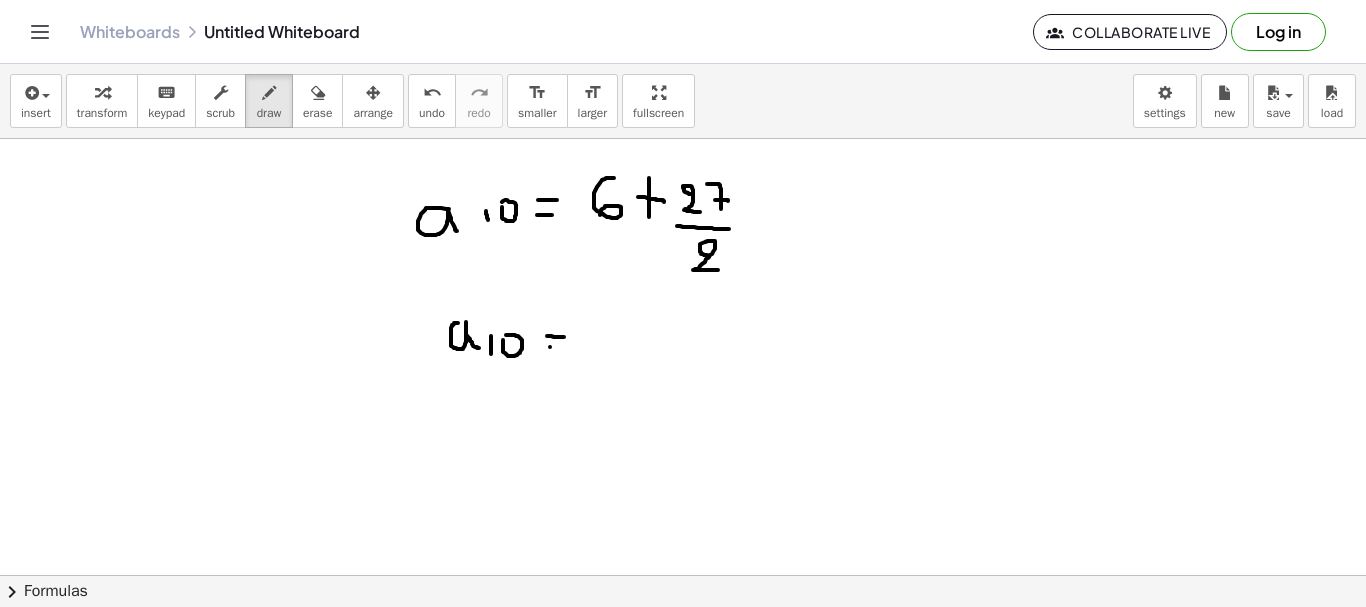 drag, startPoint x: 550, startPoint y: 347, endPoint x: 563, endPoint y: 348, distance: 13.038404 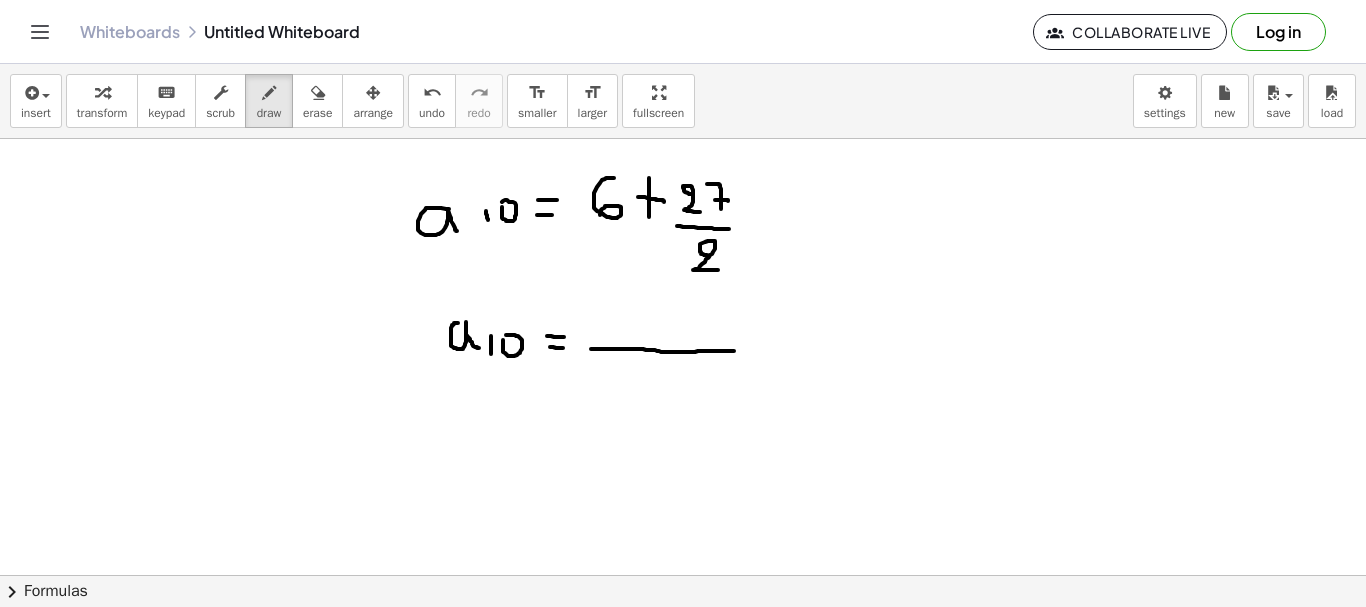 drag, startPoint x: 591, startPoint y: 349, endPoint x: 739, endPoint y: 351, distance: 148.01352 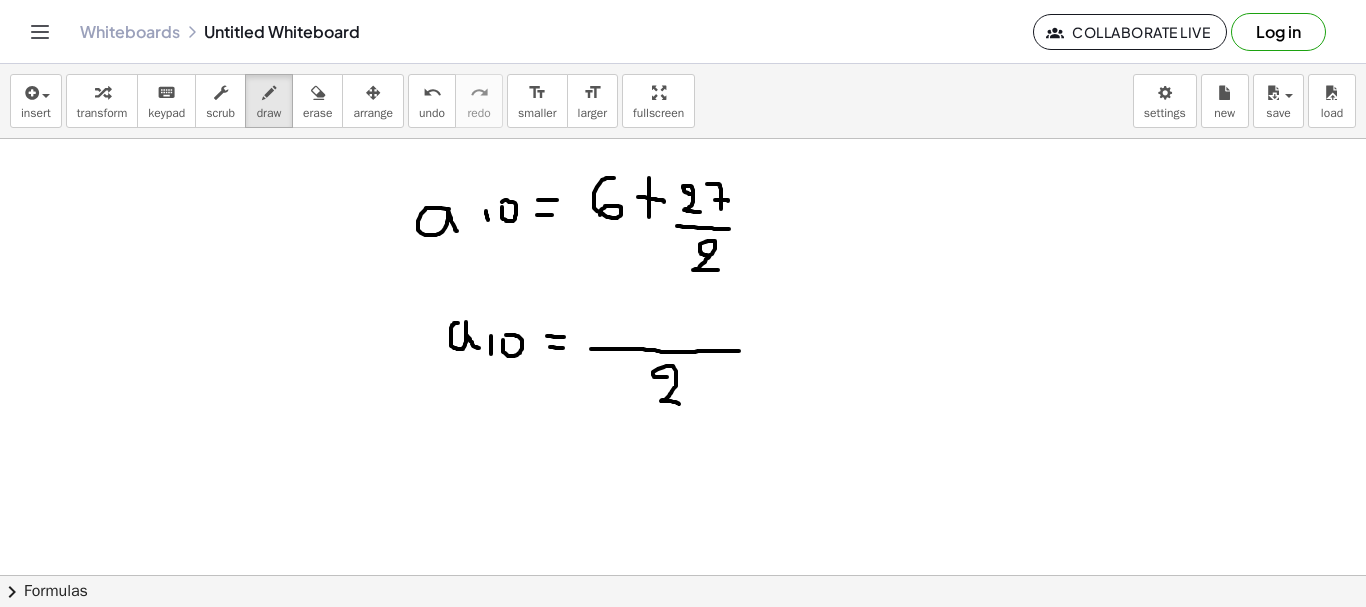 drag, startPoint x: 667, startPoint y: 377, endPoint x: 689, endPoint y: 406, distance: 36.40055 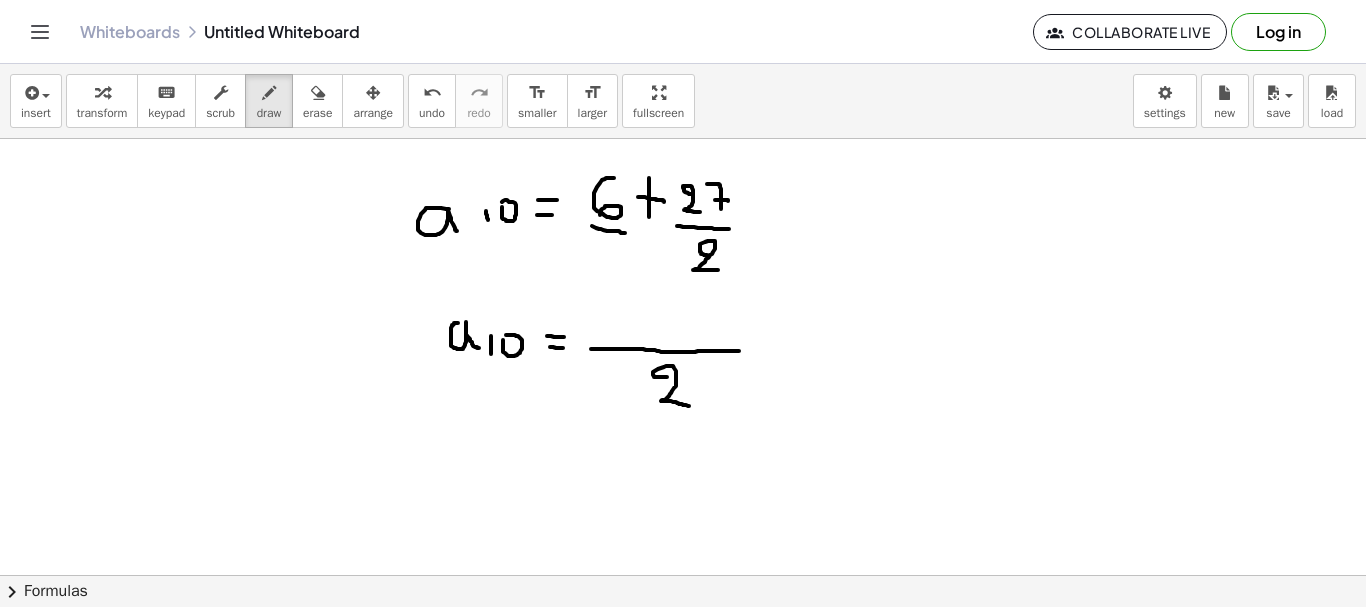 drag, startPoint x: 592, startPoint y: 226, endPoint x: 630, endPoint y: 234, distance: 38.832977 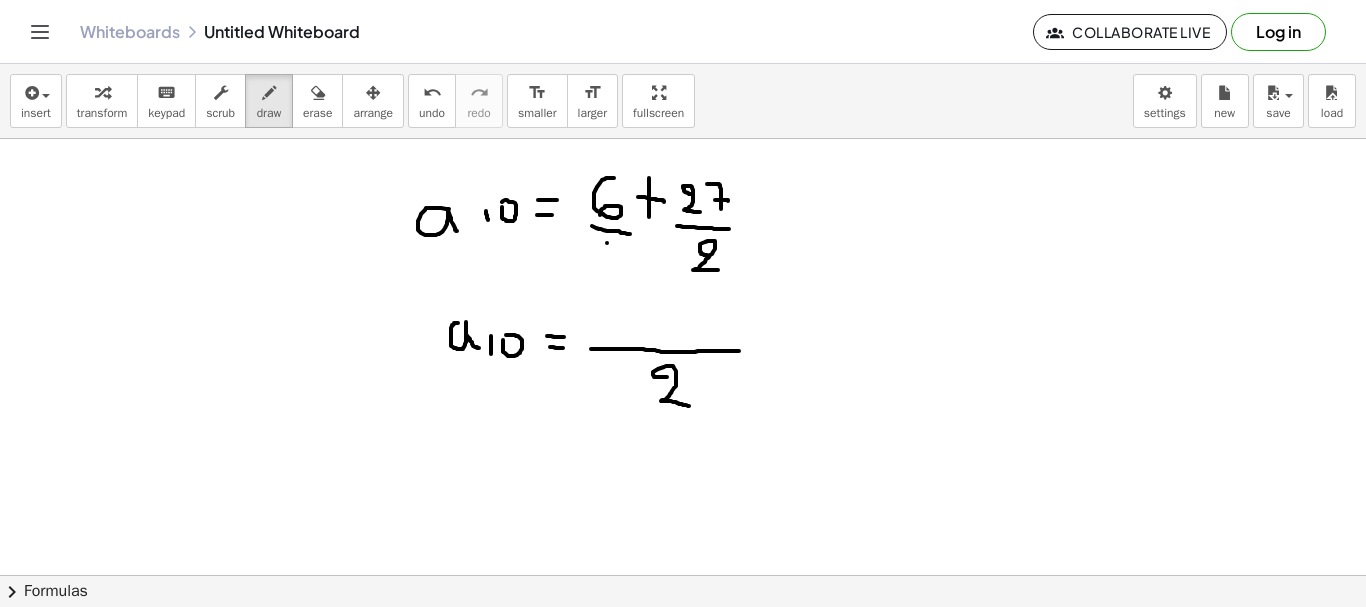 click at bounding box center [683, -130] 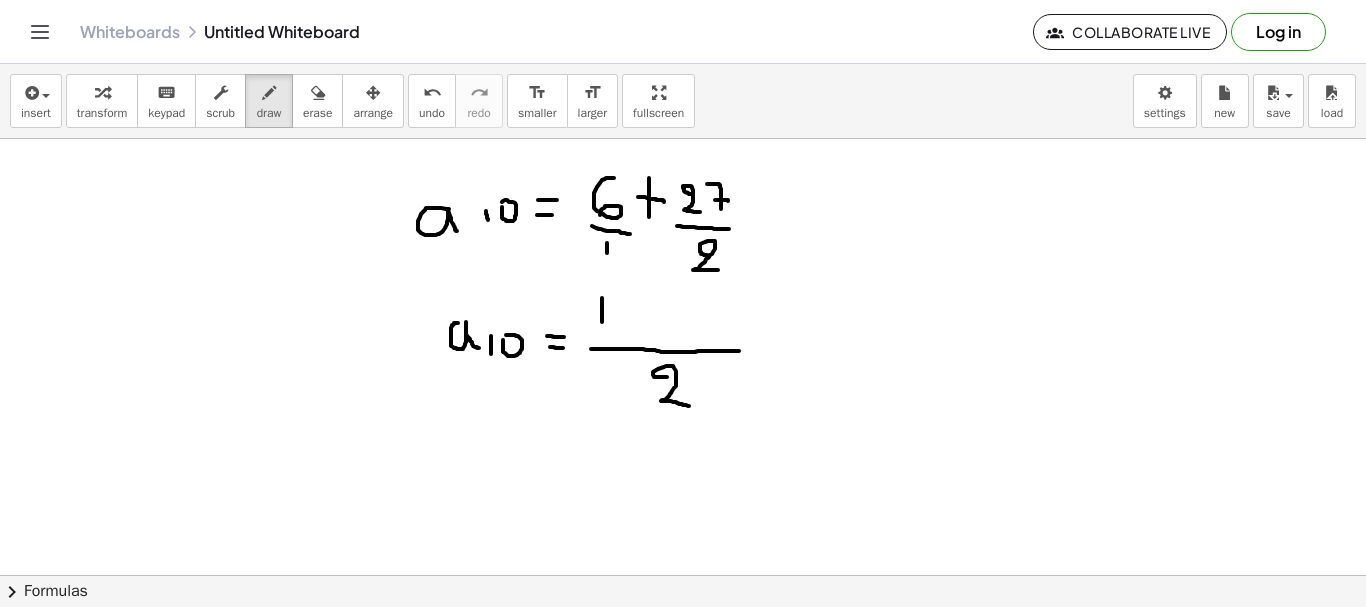 drag, startPoint x: 602, startPoint y: 298, endPoint x: 601, endPoint y: 345, distance: 47.010635 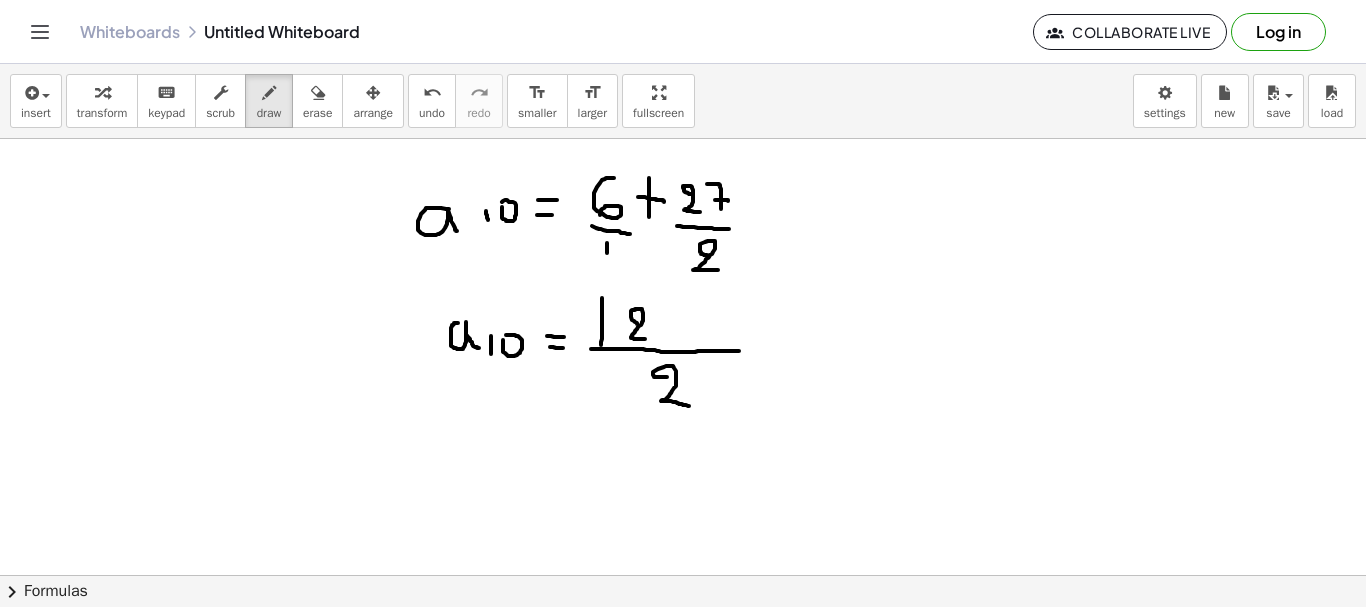 drag, startPoint x: 637, startPoint y: 324, endPoint x: 652, endPoint y: 339, distance: 21.213203 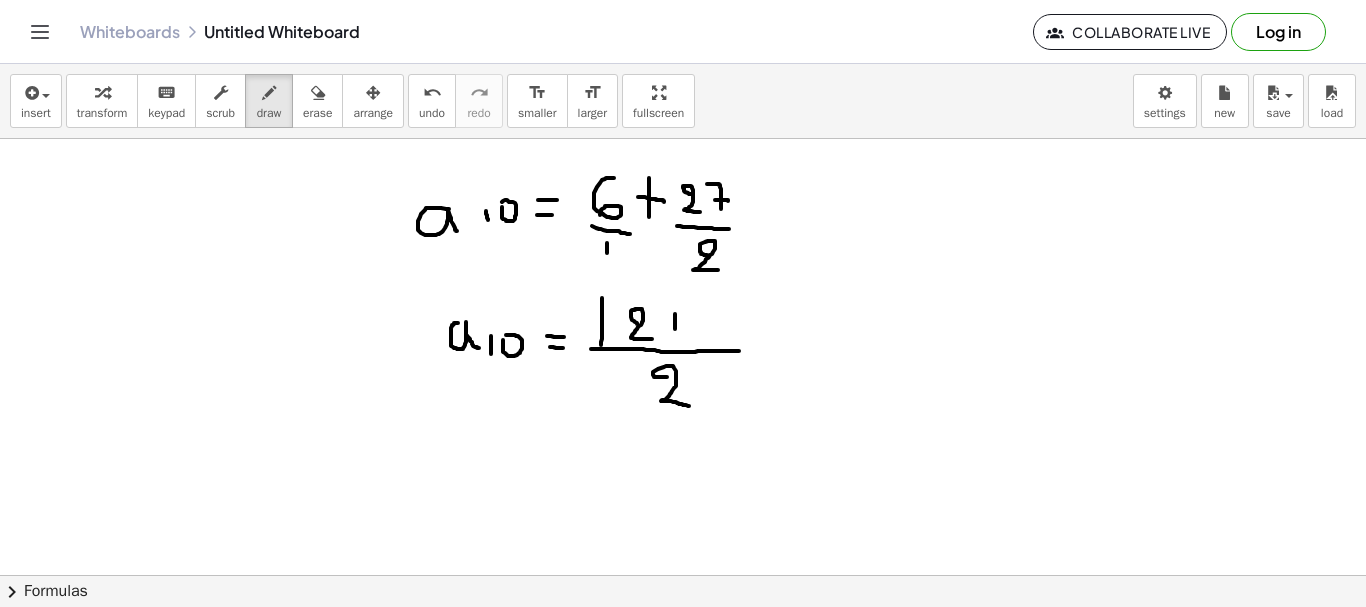 drag, startPoint x: 675, startPoint y: 314, endPoint x: 675, endPoint y: 343, distance: 29 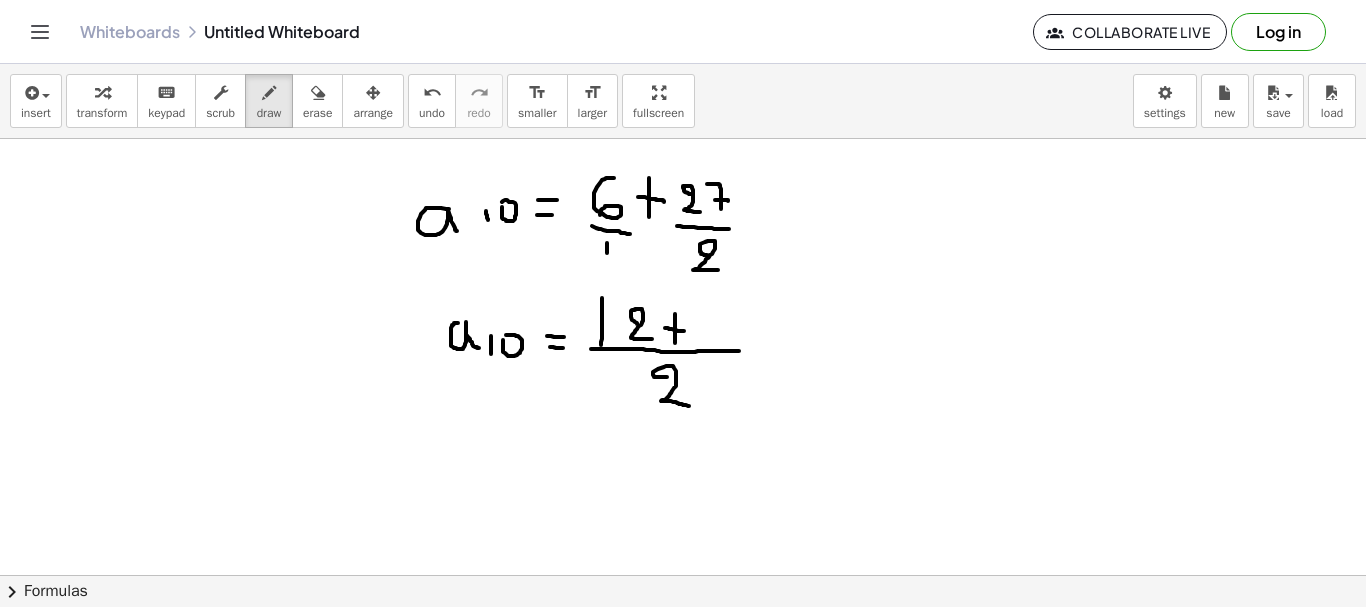 drag, startPoint x: 665, startPoint y: 328, endPoint x: 692, endPoint y: 333, distance: 27.45906 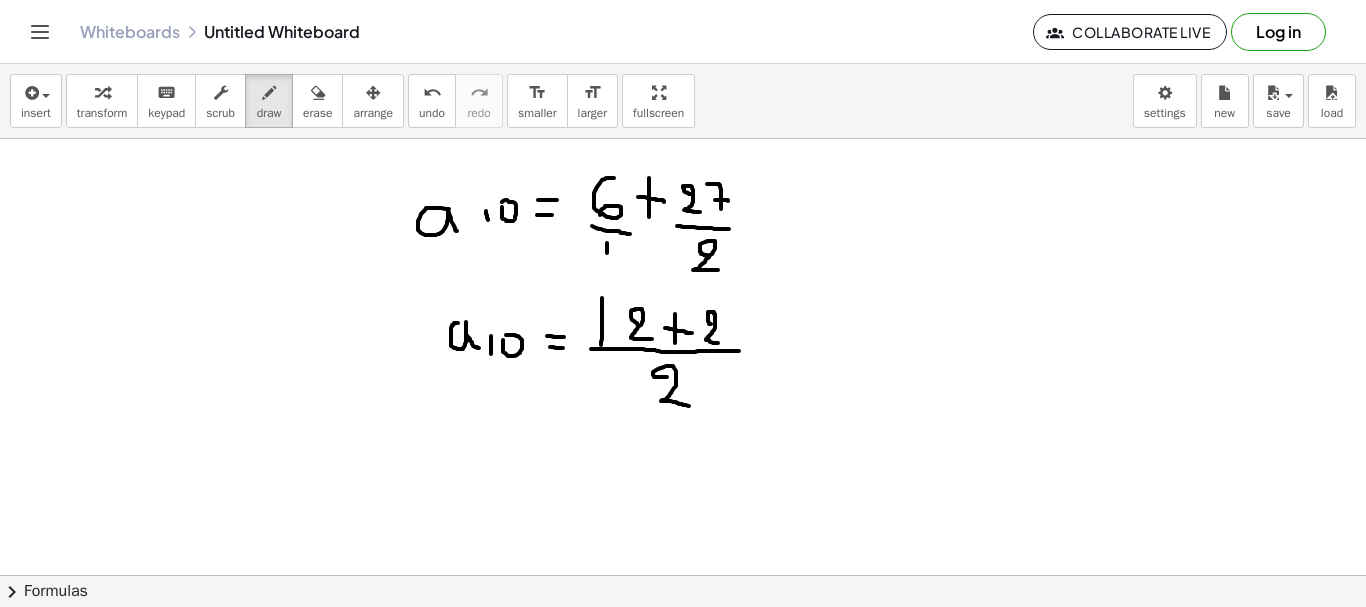 drag, startPoint x: 711, startPoint y: 324, endPoint x: 720, endPoint y: 344, distance: 21.931713 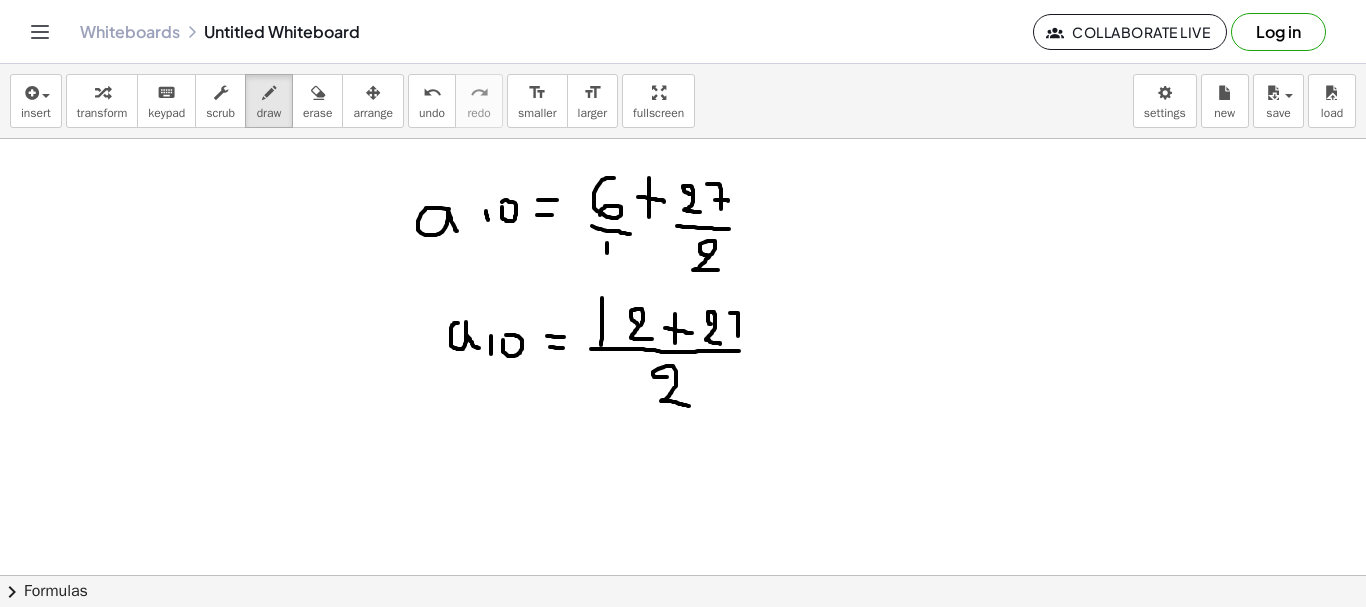 drag, startPoint x: 730, startPoint y: 313, endPoint x: 738, endPoint y: 340, distance: 28.160255 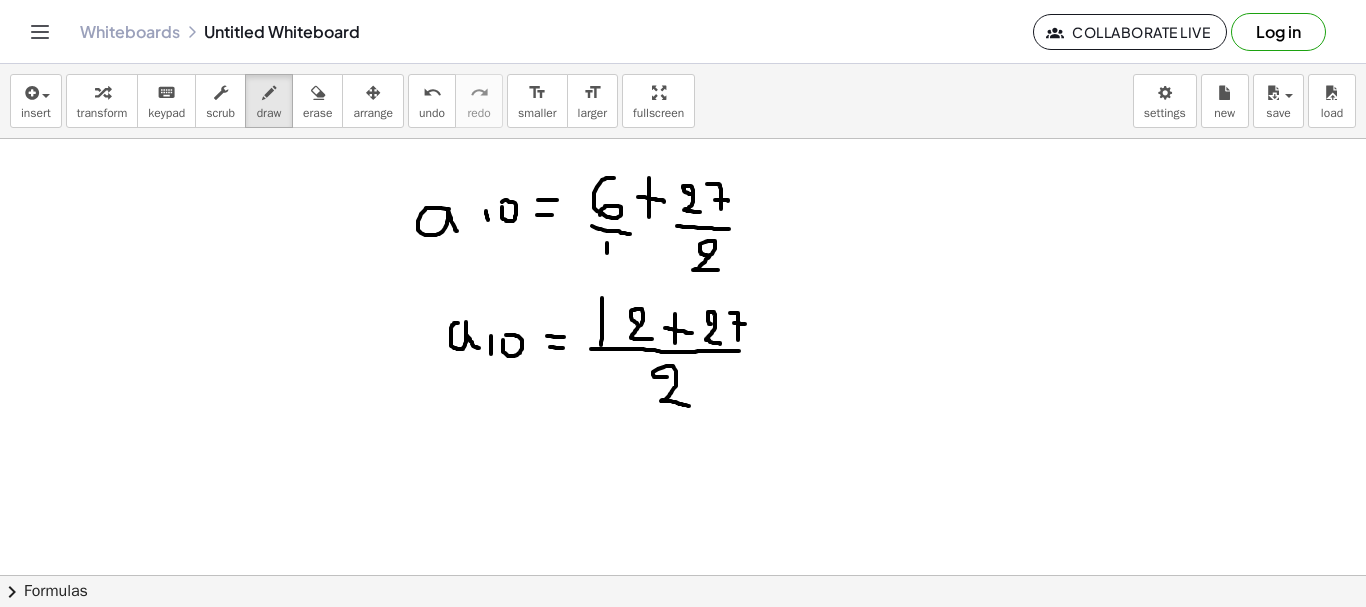 drag, startPoint x: 734, startPoint y: 323, endPoint x: 746, endPoint y: 324, distance: 12.0415945 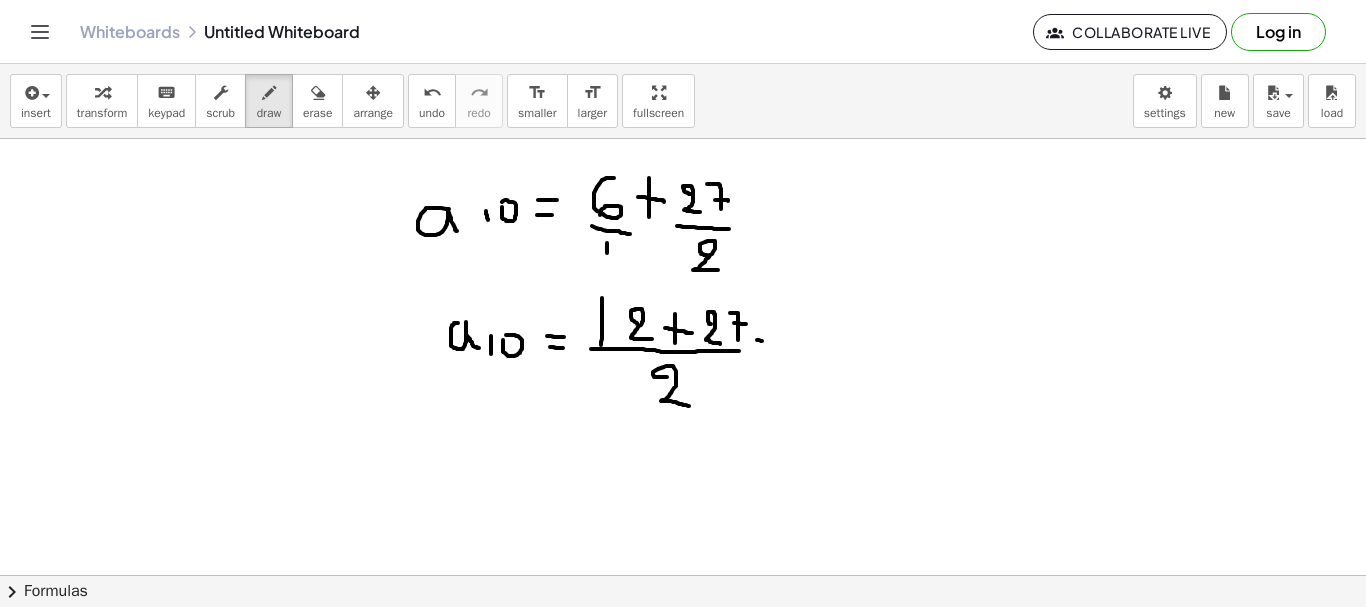 drag, startPoint x: 757, startPoint y: 340, endPoint x: 770, endPoint y: 341, distance: 13.038404 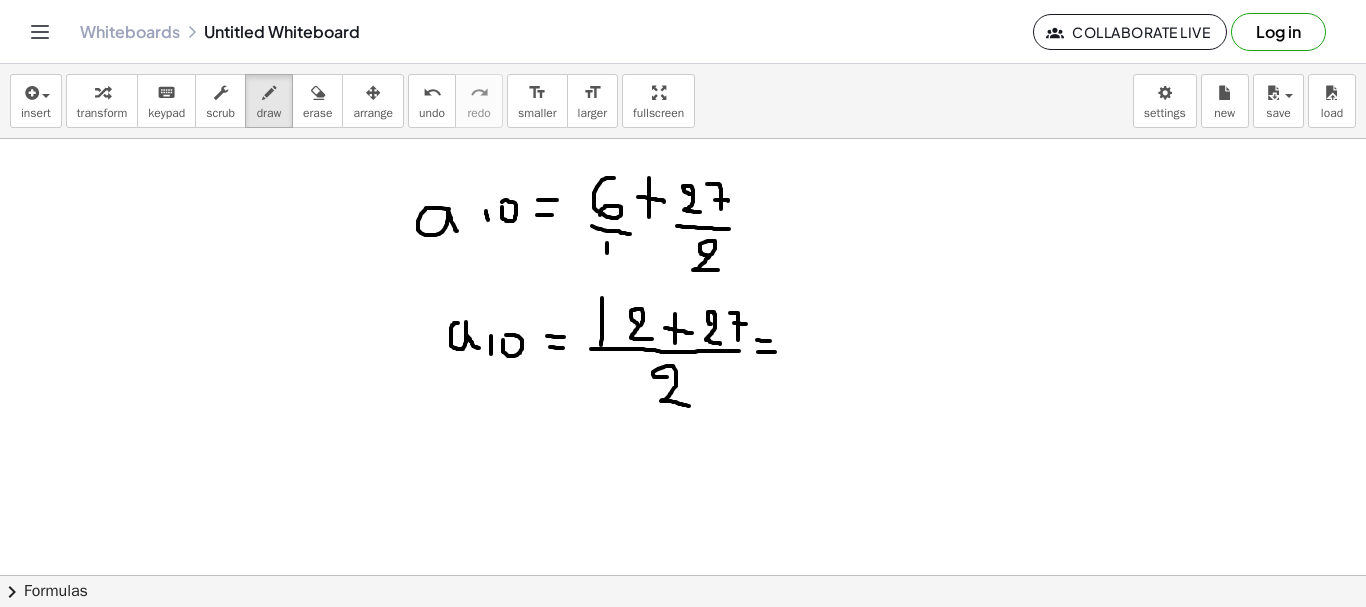 drag, startPoint x: 758, startPoint y: 352, endPoint x: 777, endPoint y: 352, distance: 19 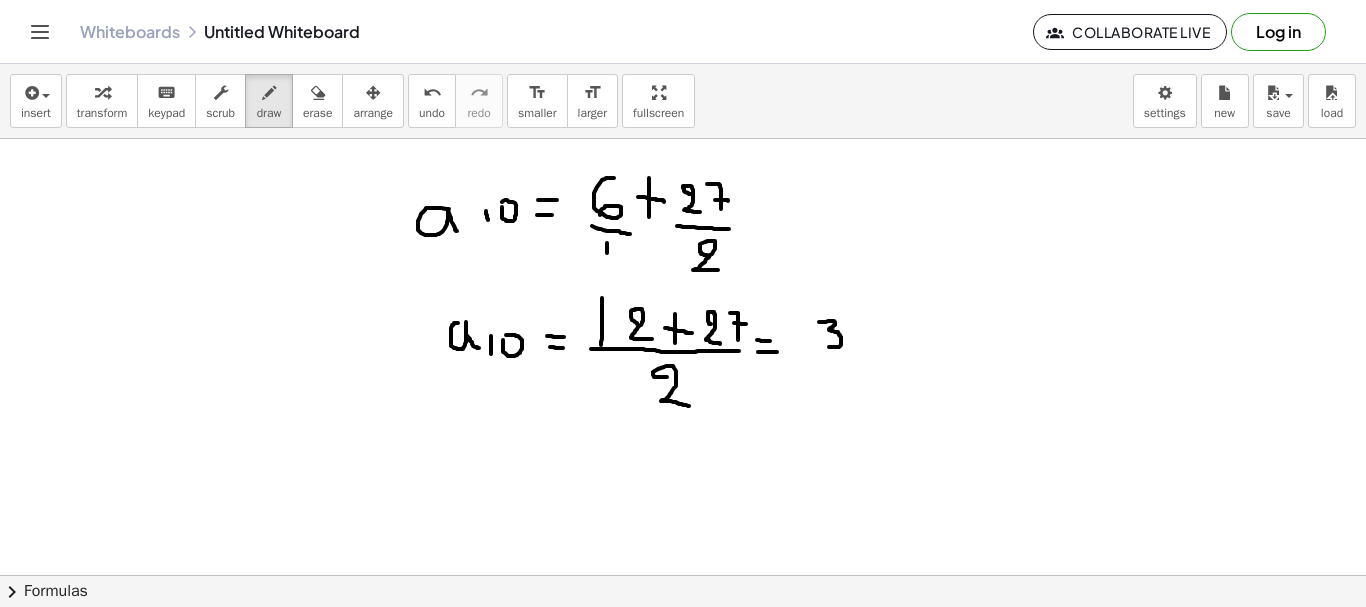 drag, startPoint x: 819, startPoint y: 322, endPoint x: 826, endPoint y: 346, distance: 25 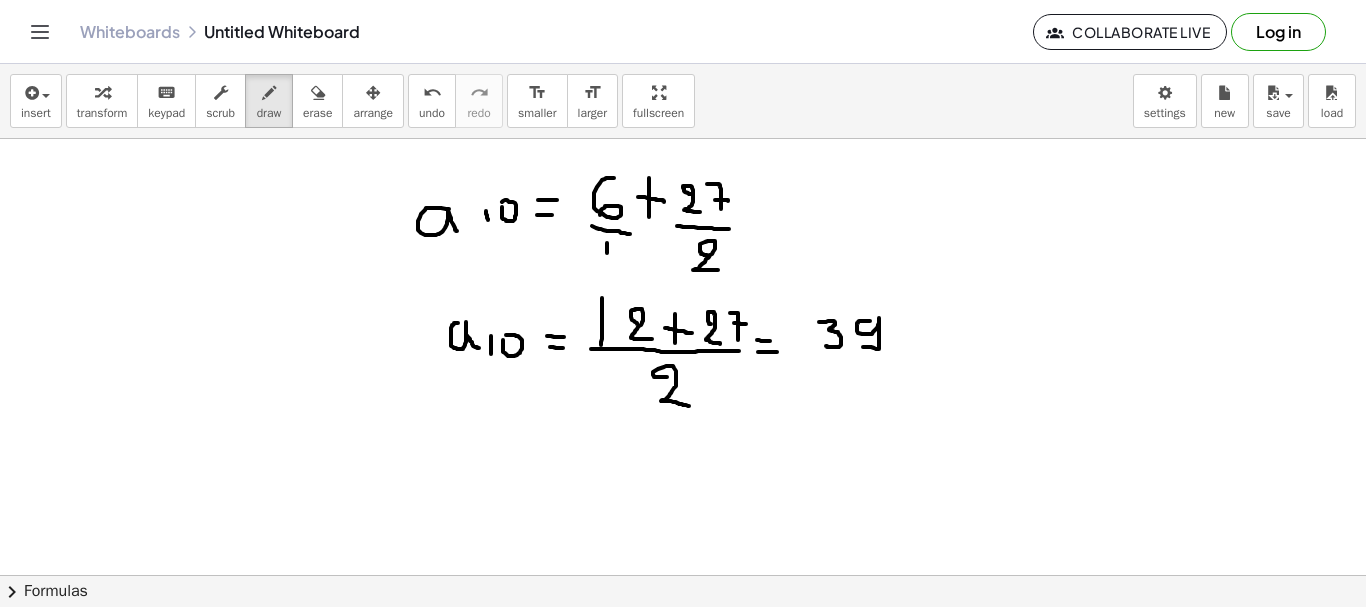 drag, startPoint x: 870, startPoint y: 321, endPoint x: 863, endPoint y: 347, distance: 26.925823 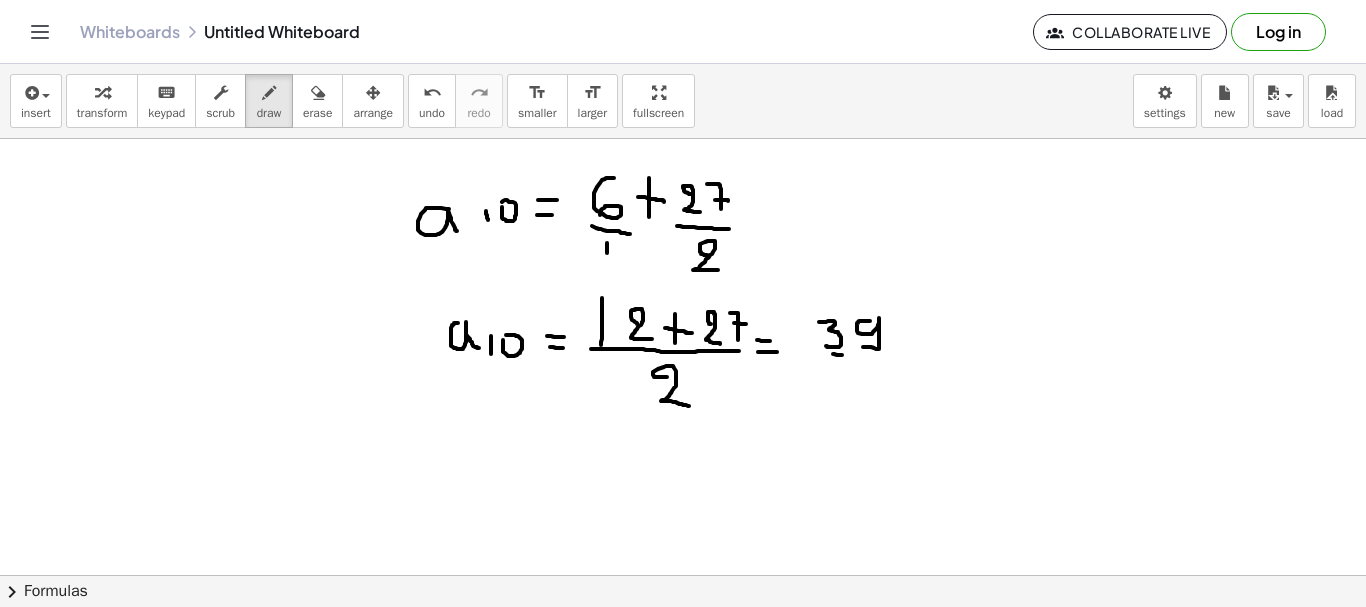 drag, startPoint x: 833, startPoint y: 354, endPoint x: 882, endPoint y: 363, distance: 49.819675 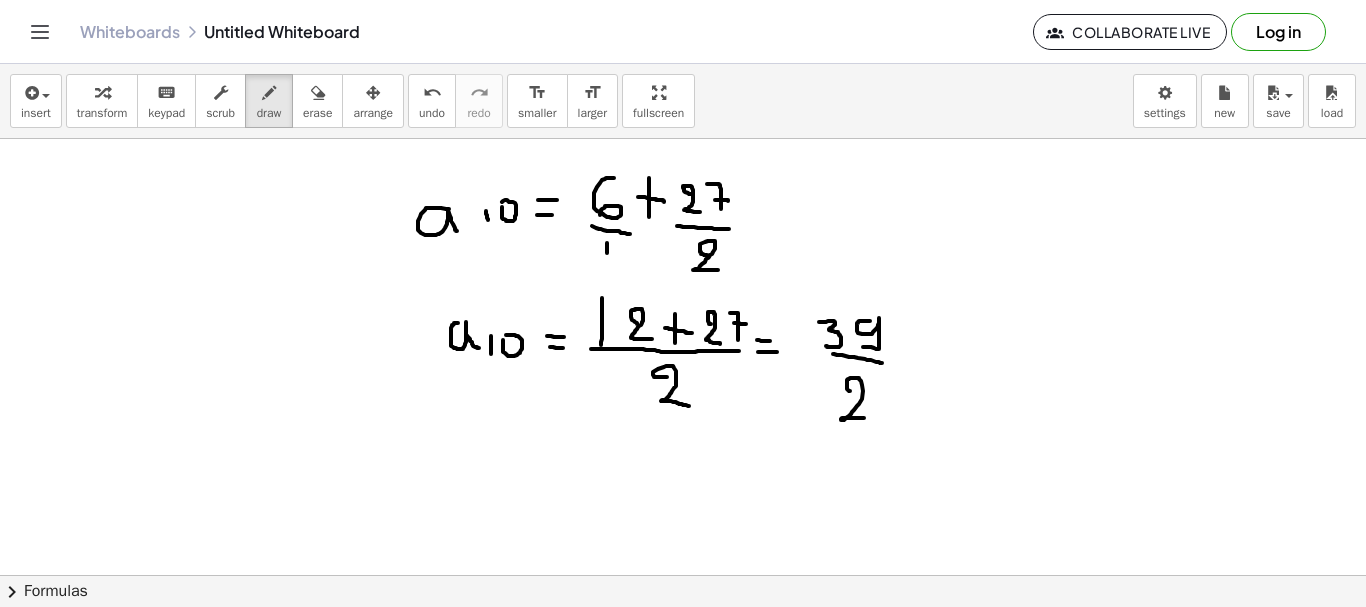 drag, startPoint x: 850, startPoint y: 391, endPoint x: 864, endPoint y: 418, distance: 30.413813 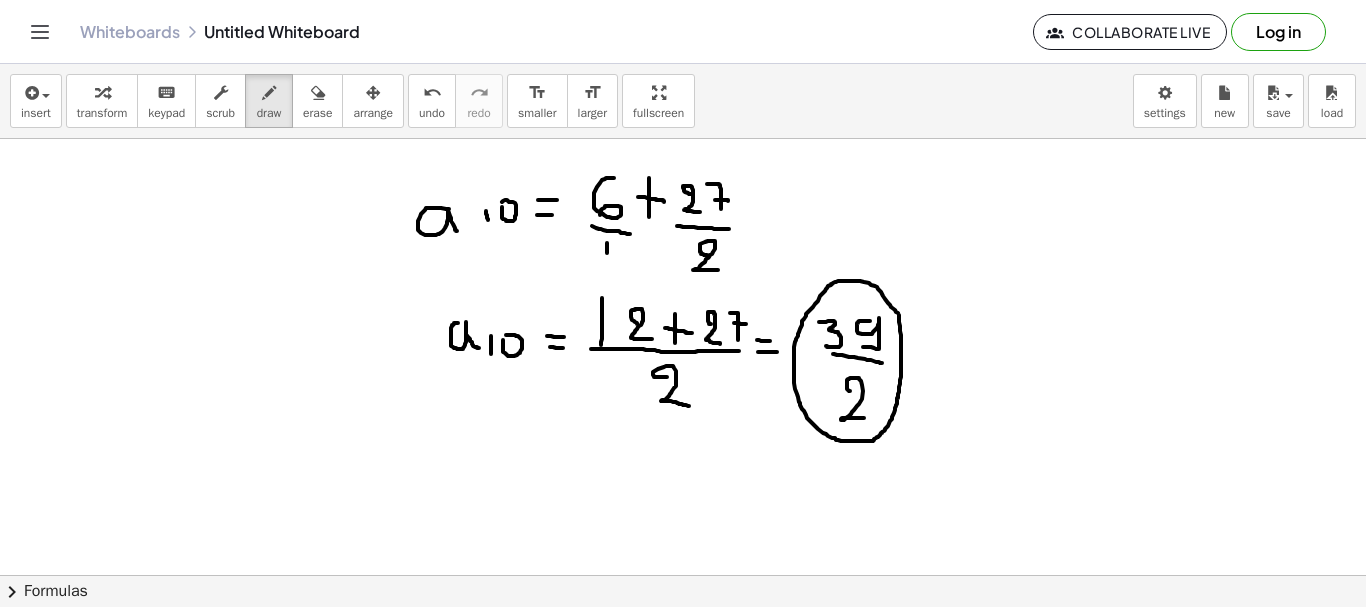 click at bounding box center (683, -130) 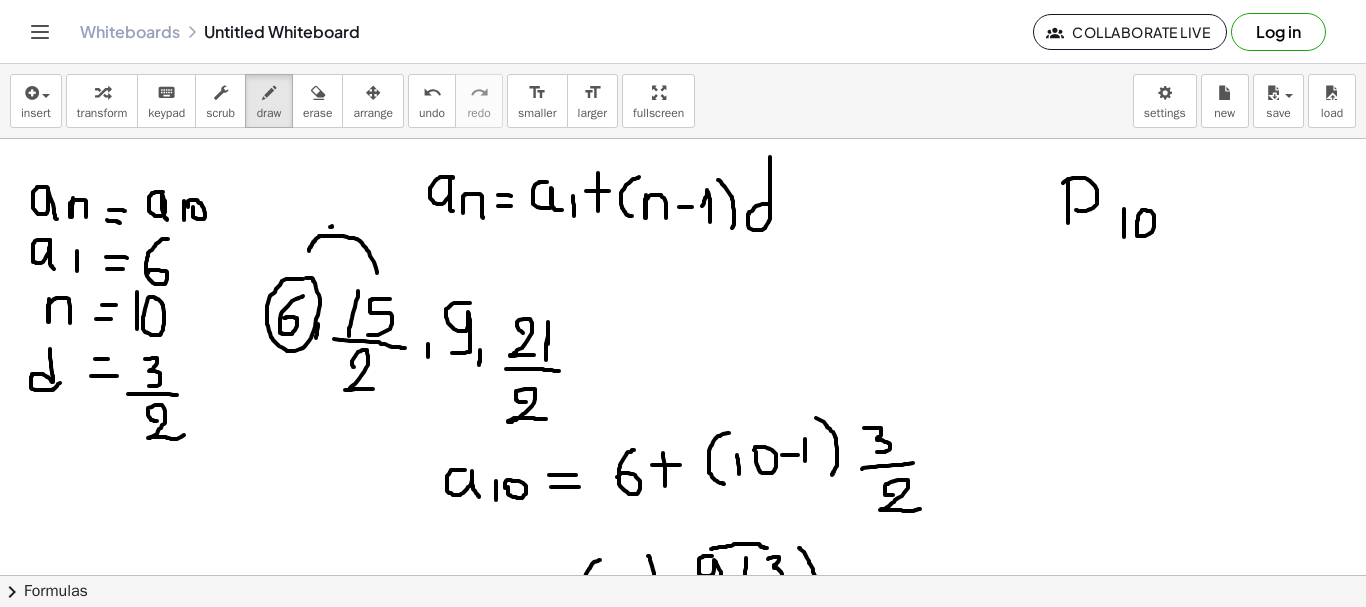 scroll, scrollTop: 617, scrollLeft: 0, axis: vertical 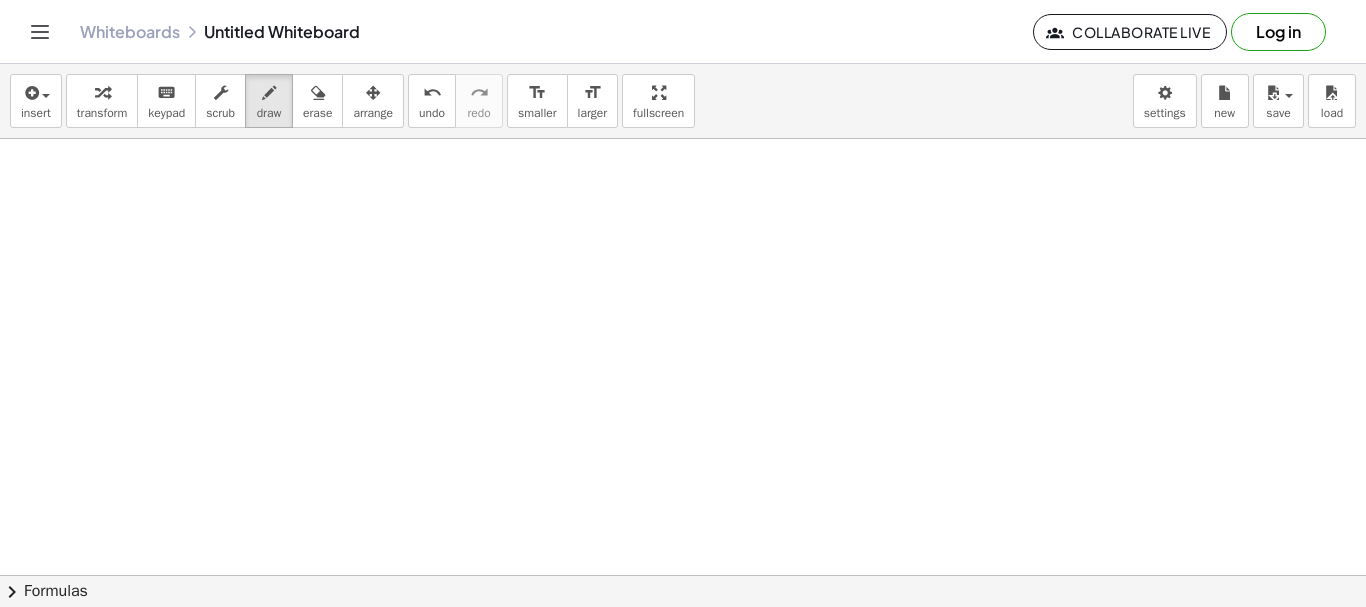 drag, startPoint x: 1360, startPoint y: 598, endPoint x: 1358, endPoint y: 571, distance: 27.073973 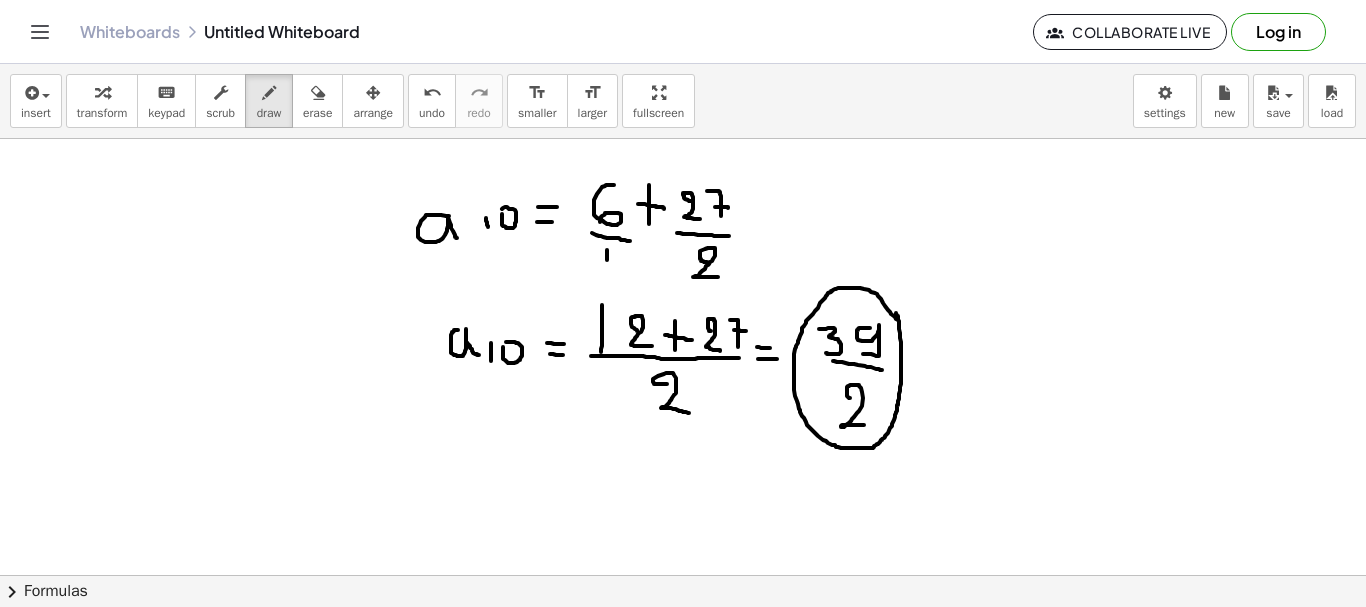 scroll, scrollTop: 1128, scrollLeft: 0, axis: vertical 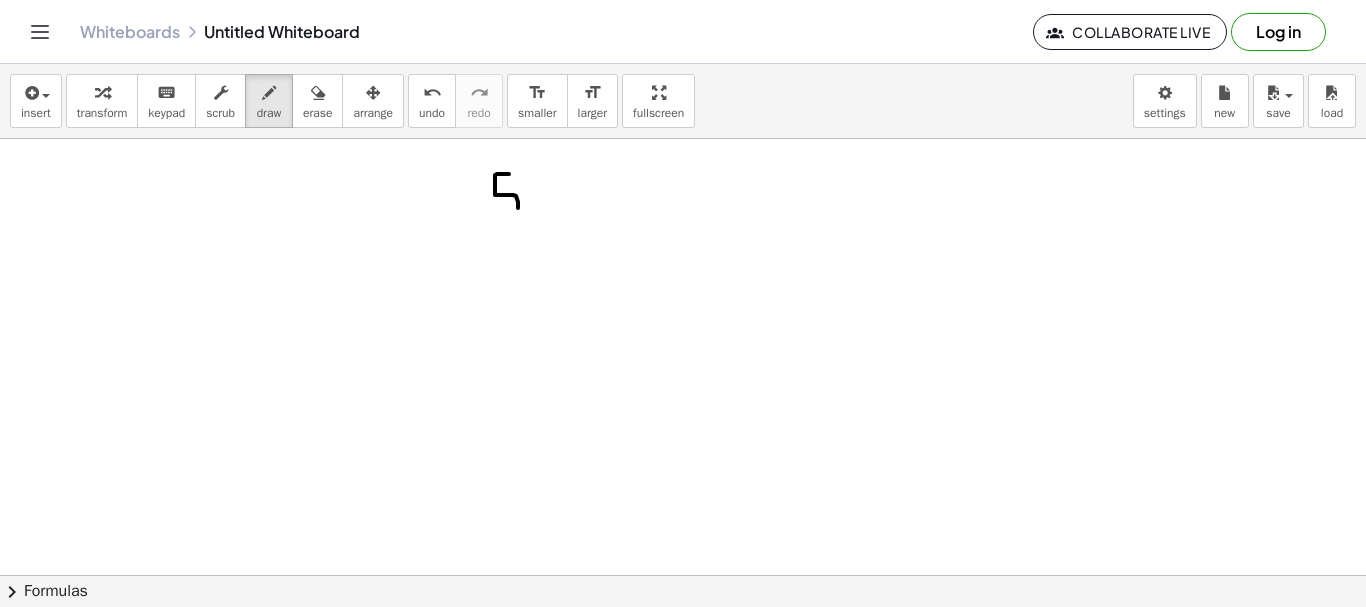 drag, startPoint x: 509, startPoint y: 174, endPoint x: 499, endPoint y: 218, distance: 45.122055 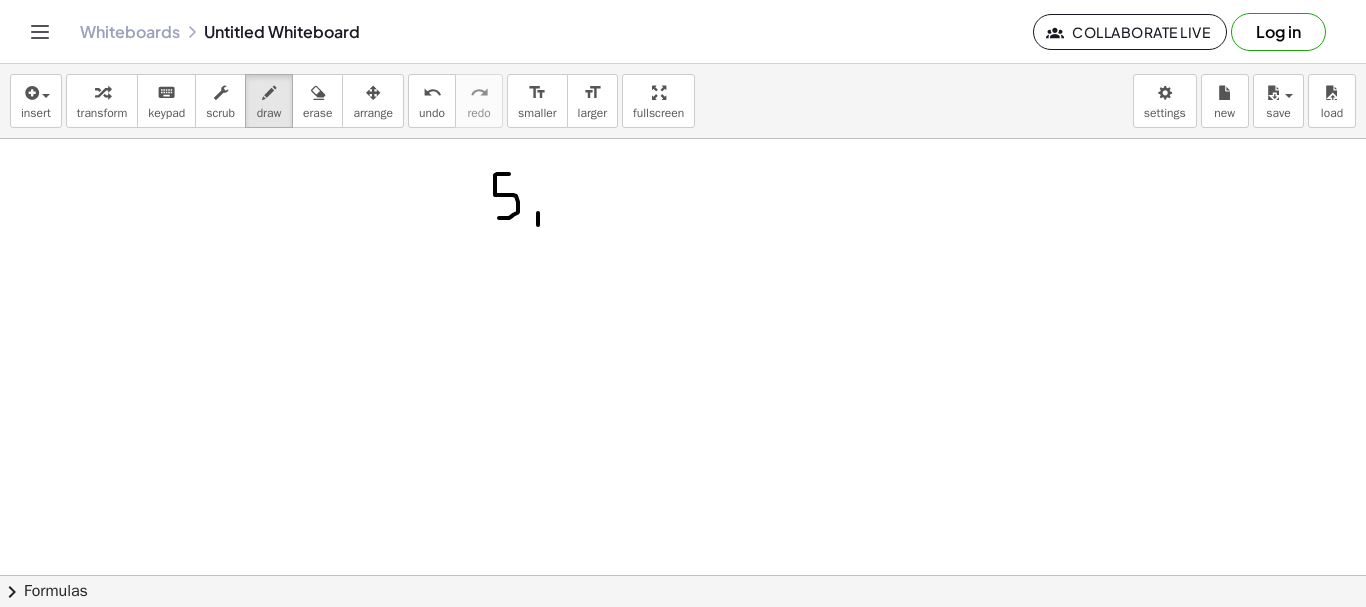 drag, startPoint x: 538, startPoint y: 213, endPoint x: 538, endPoint y: 225, distance: 12 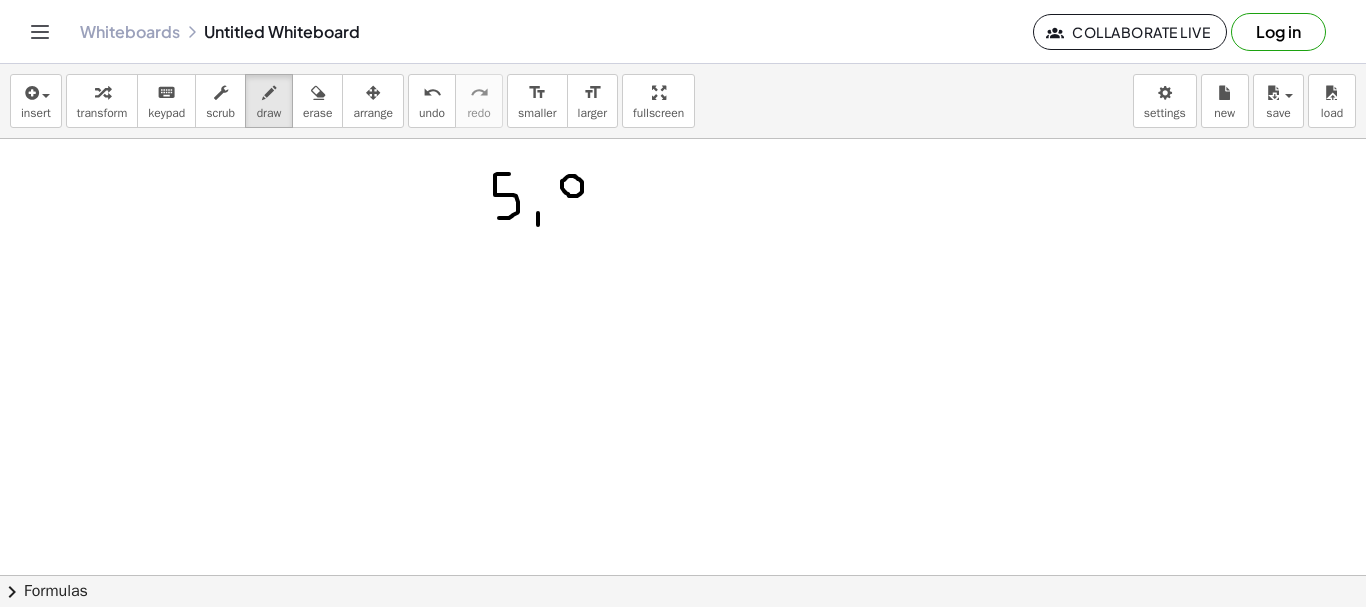click at bounding box center (683, -232) 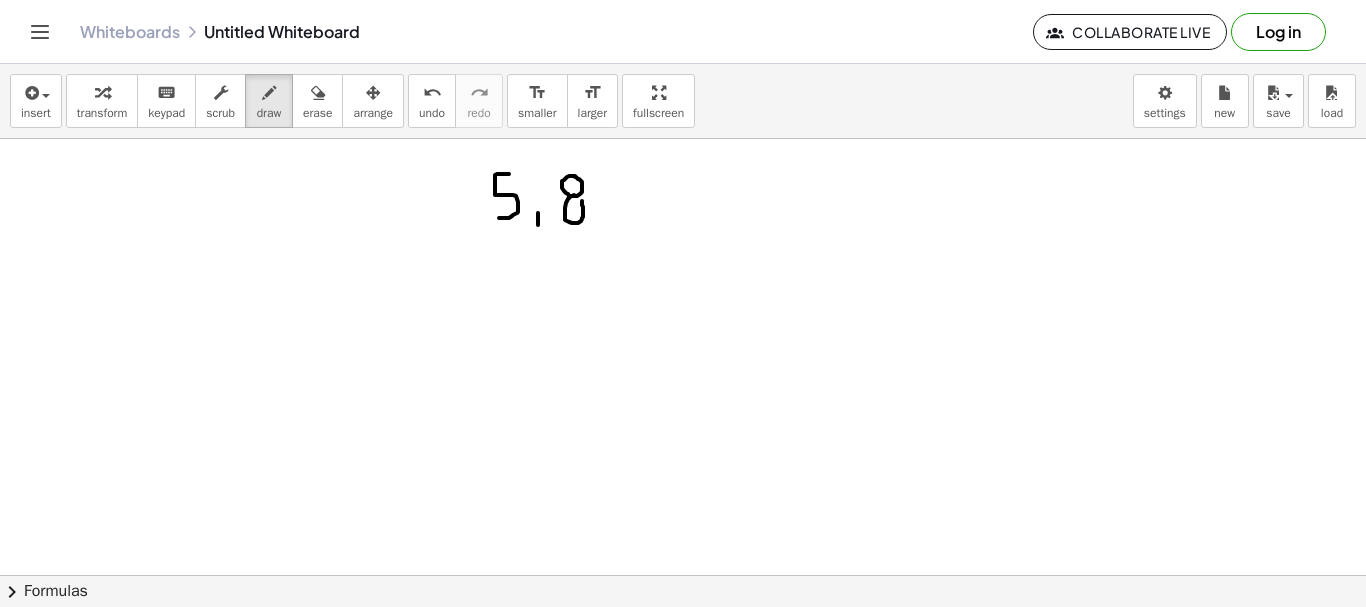 click at bounding box center (683, -232) 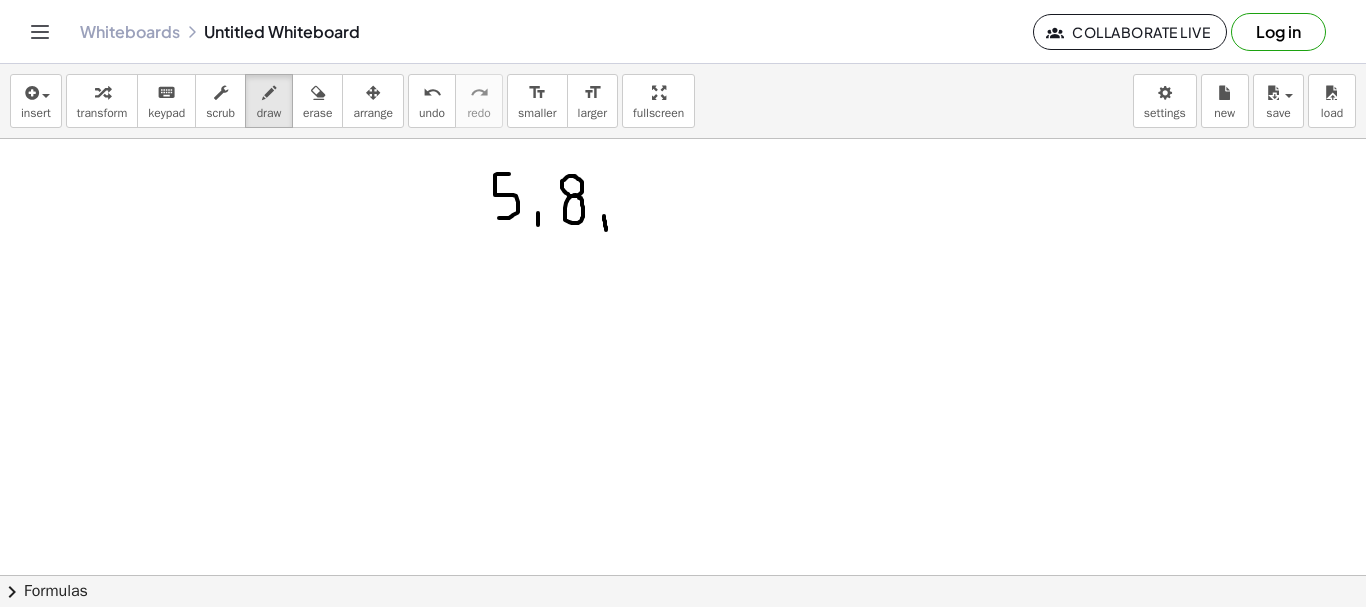 drag, startPoint x: 604, startPoint y: 216, endPoint x: 606, endPoint y: 230, distance: 14.142136 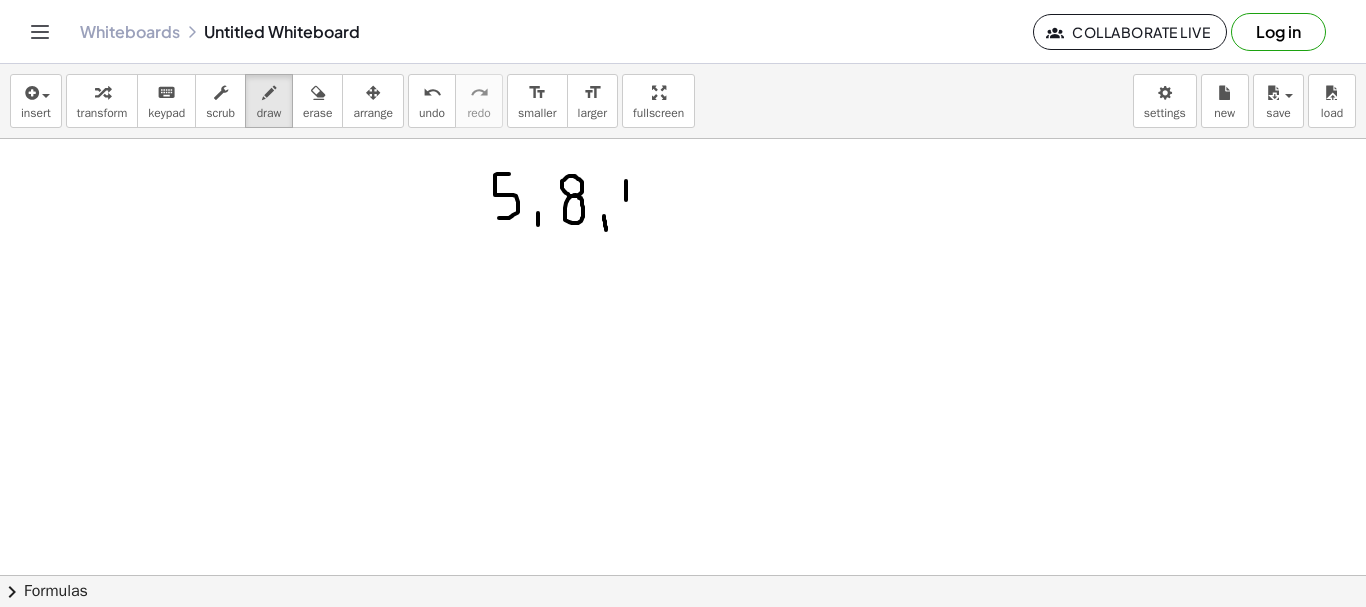 drag, startPoint x: 626, startPoint y: 181, endPoint x: 628, endPoint y: 209, distance: 28.071337 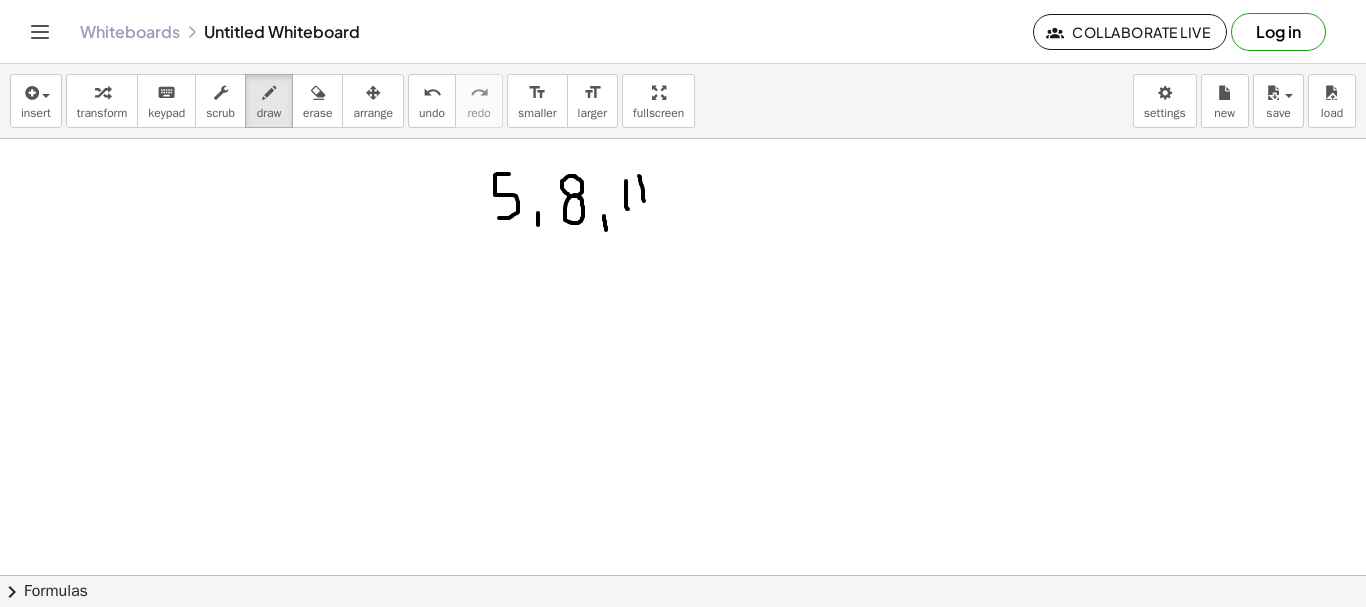 drag, startPoint x: 639, startPoint y: 176, endPoint x: 644, endPoint y: 207, distance: 31.400637 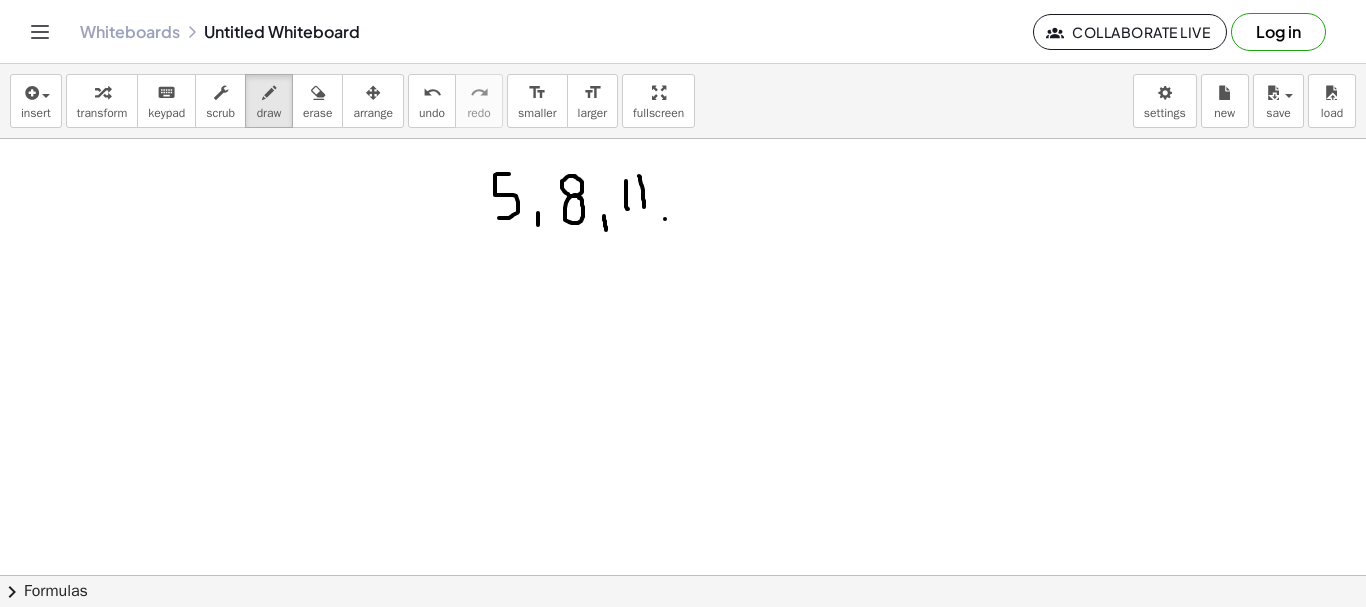 drag, startPoint x: 665, startPoint y: 219, endPoint x: 665, endPoint y: 235, distance: 16 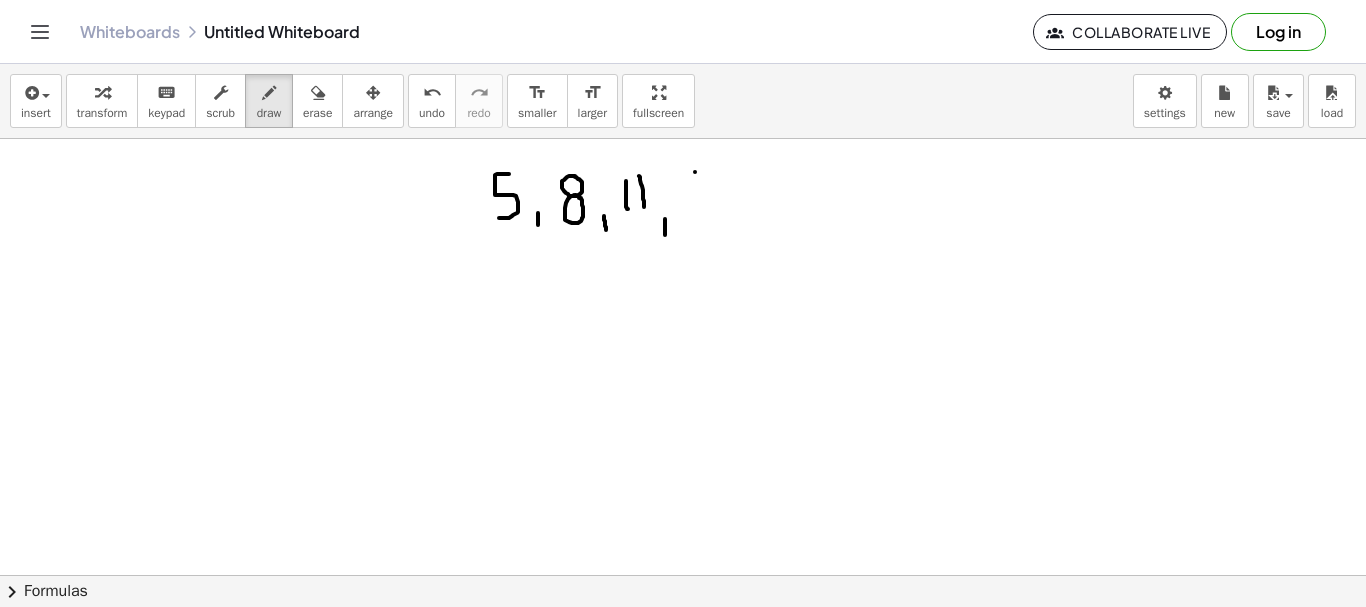 drag, startPoint x: 695, startPoint y: 172, endPoint x: 695, endPoint y: 201, distance: 29 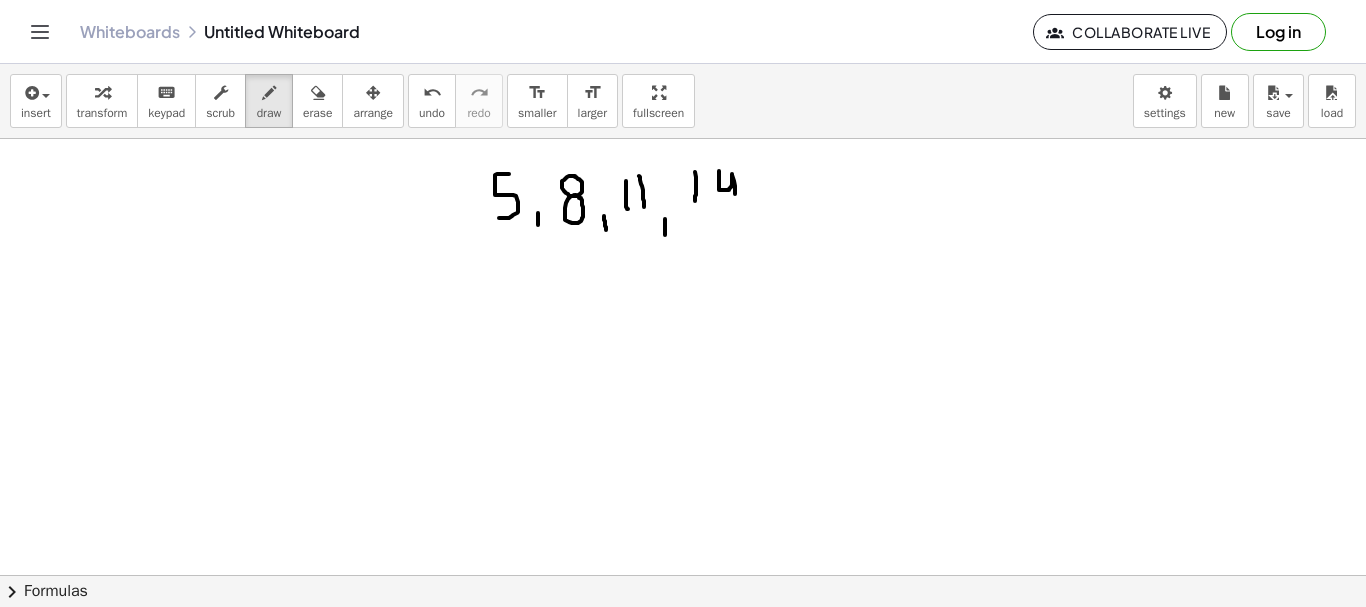 drag, startPoint x: 719, startPoint y: 171, endPoint x: 736, endPoint y: 205, distance: 38.013157 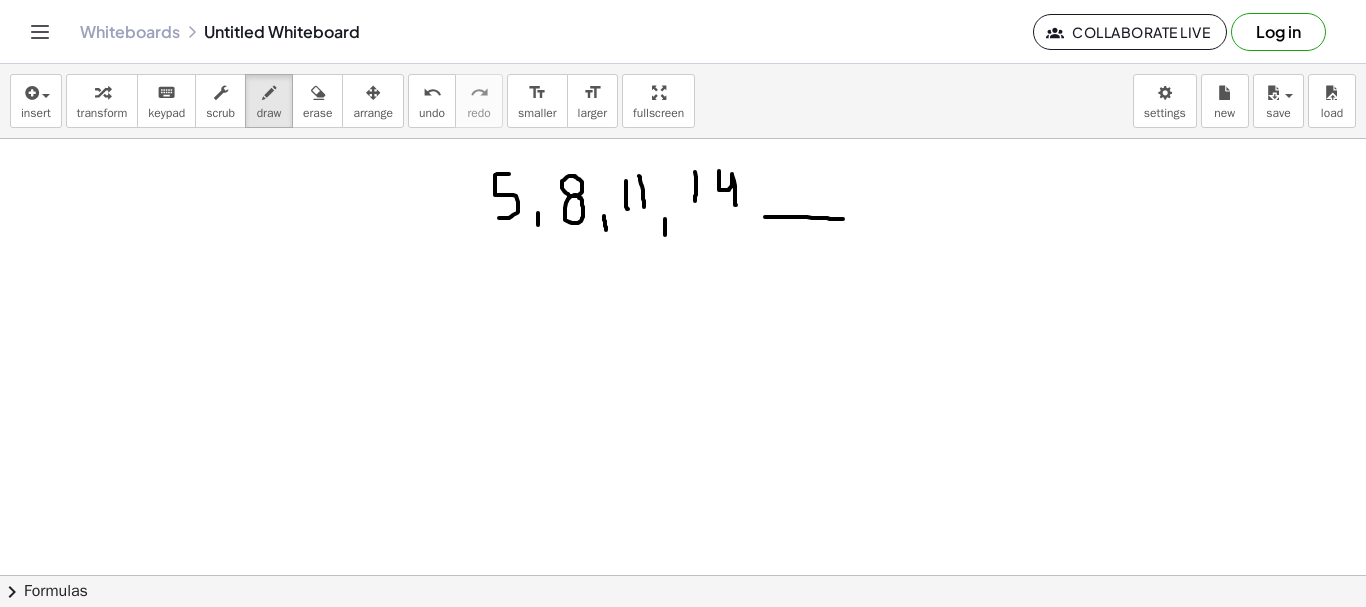 drag, startPoint x: 765, startPoint y: 217, endPoint x: 845, endPoint y: 219, distance: 80.024994 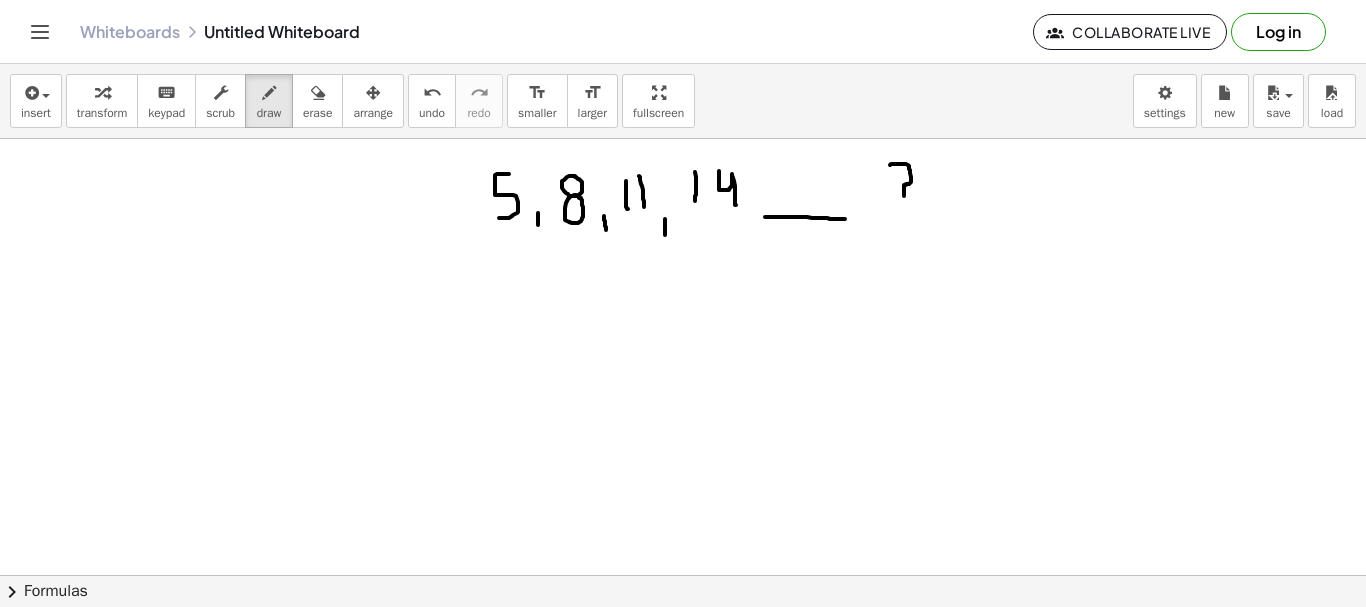 drag, startPoint x: 890, startPoint y: 165, endPoint x: 904, endPoint y: 197, distance: 34.928497 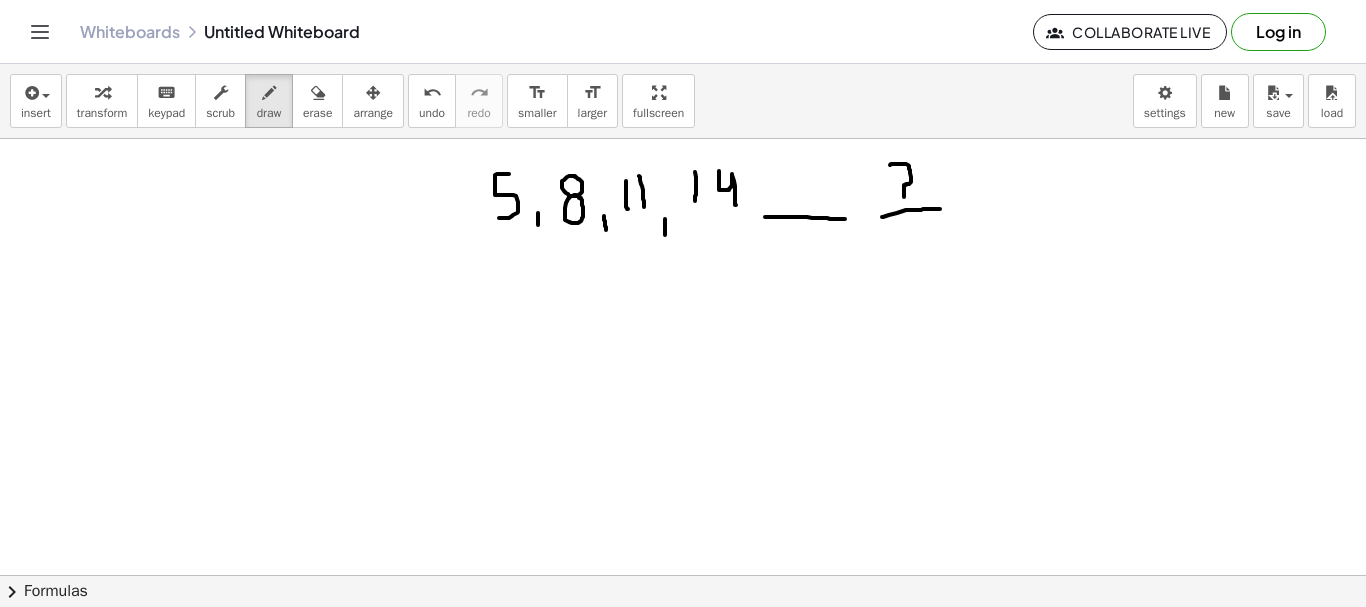 drag, startPoint x: 882, startPoint y: 217, endPoint x: 940, endPoint y: 209, distance: 58.549126 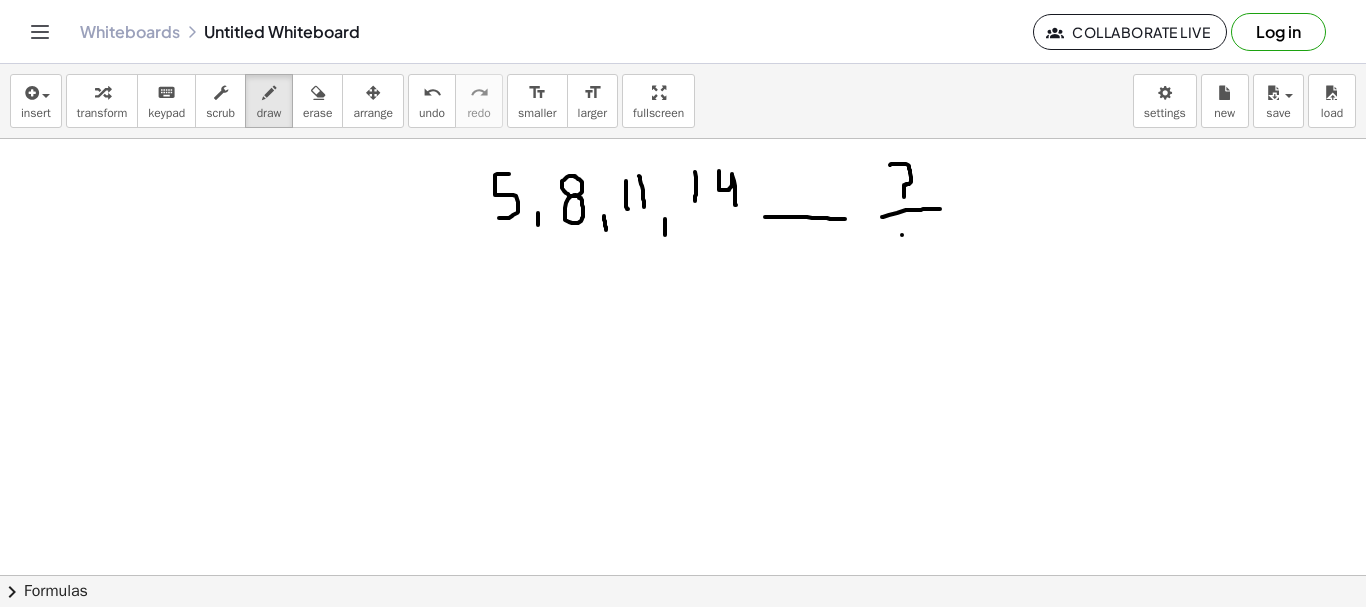 drag, startPoint x: 902, startPoint y: 235, endPoint x: 903, endPoint y: 256, distance: 21.023796 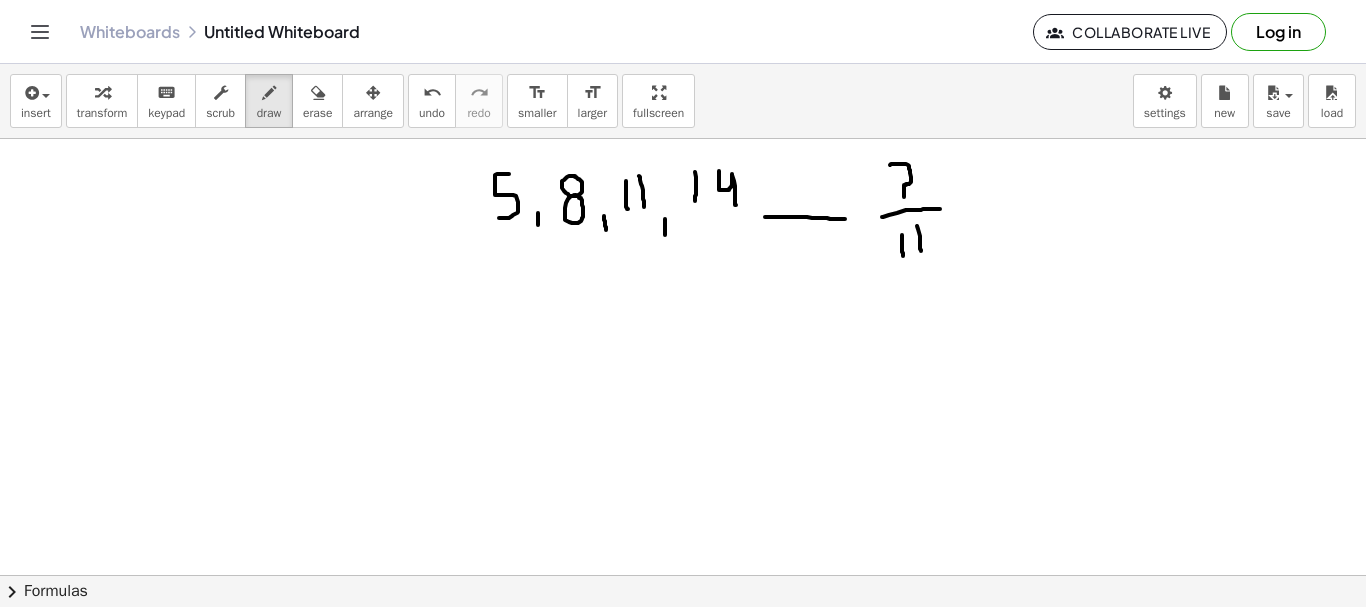 drag, startPoint x: 917, startPoint y: 226, endPoint x: 921, endPoint y: 251, distance: 25.317978 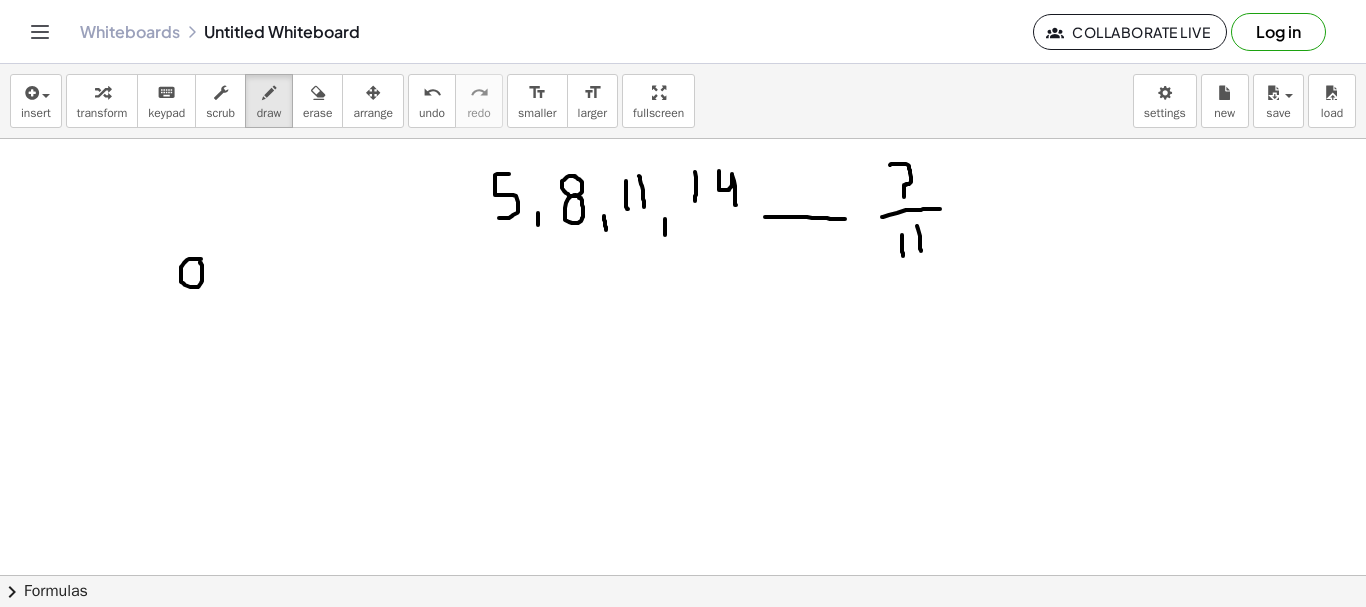 drag, startPoint x: 201, startPoint y: 259, endPoint x: 201, endPoint y: 296, distance: 37 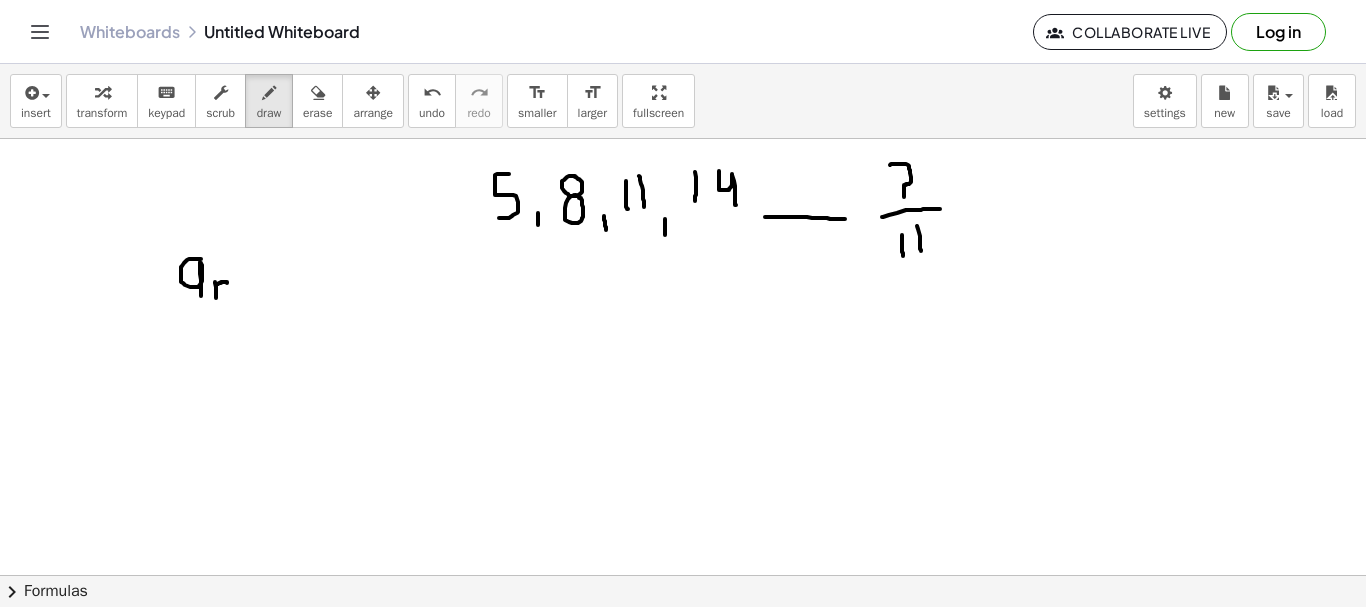 drag, startPoint x: 215, startPoint y: 282, endPoint x: 231, endPoint y: 299, distance: 23.345236 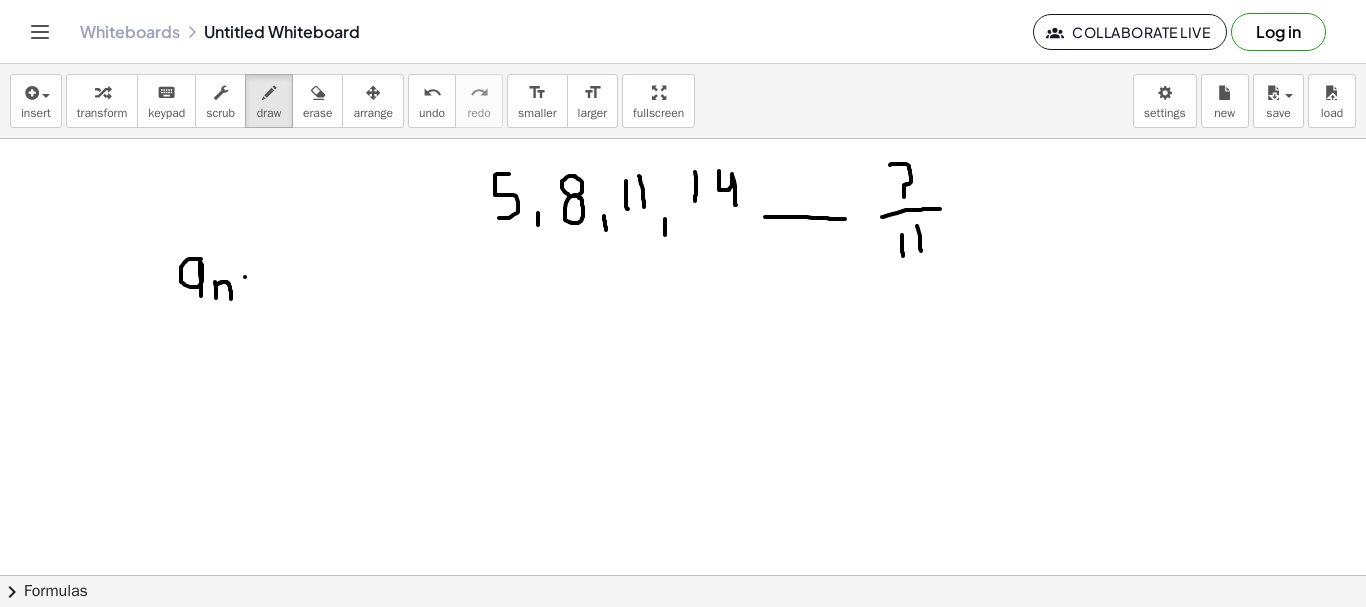 drag, startPoint x: 245, startPoint y: 277, endPoint x: 266, endPoint y: 277, distance: 21 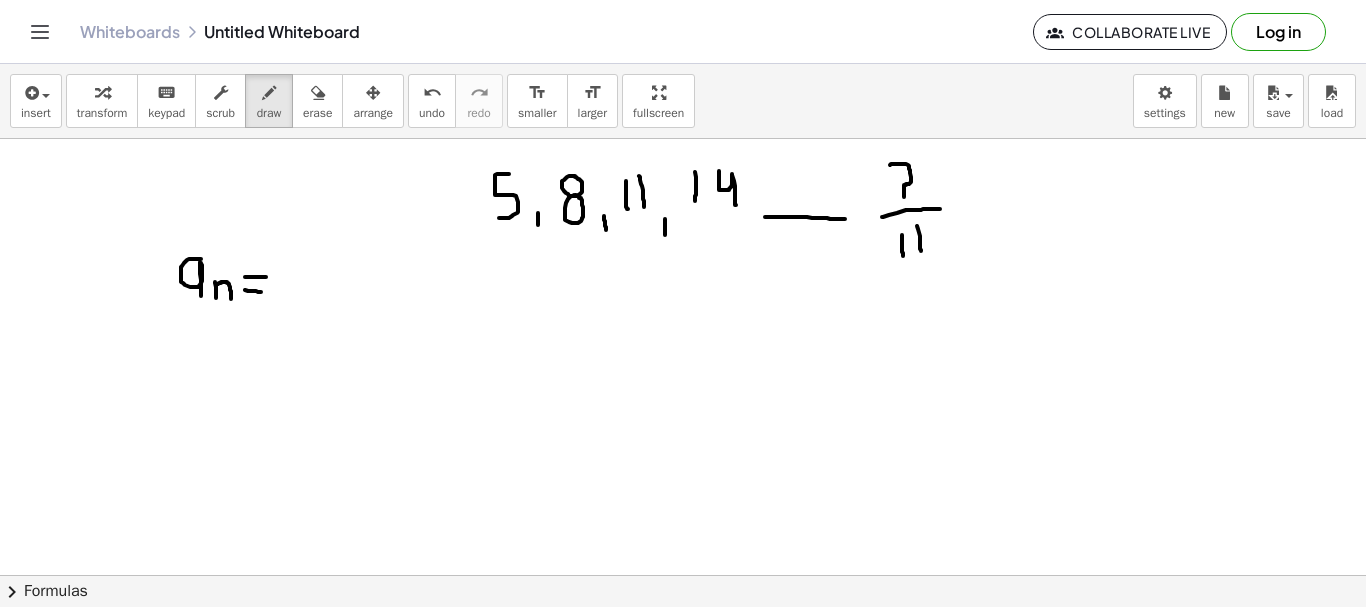 drag, startPoint x: 245, startPoint y: 290, endPoint x: 262, endPoint y: 292, distance: 17.117243 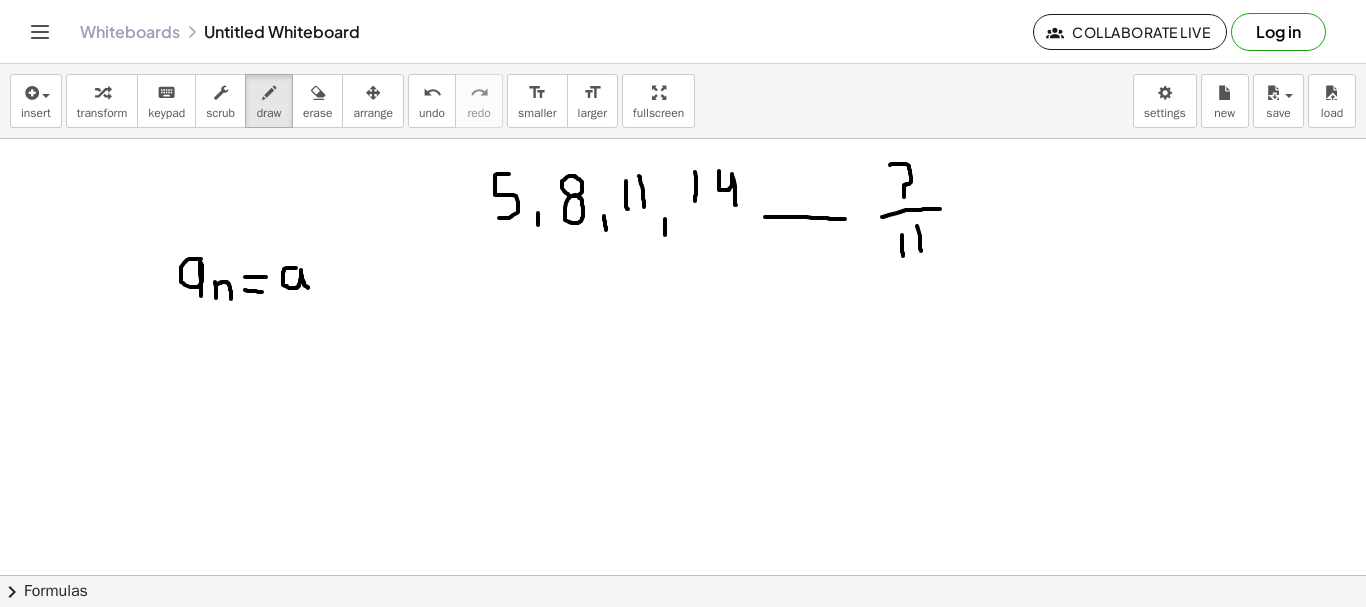 drag, startPoint x: 296, startPoint y: 268, endPoint x: 308, endPoint y: 288, distance: 23.323807 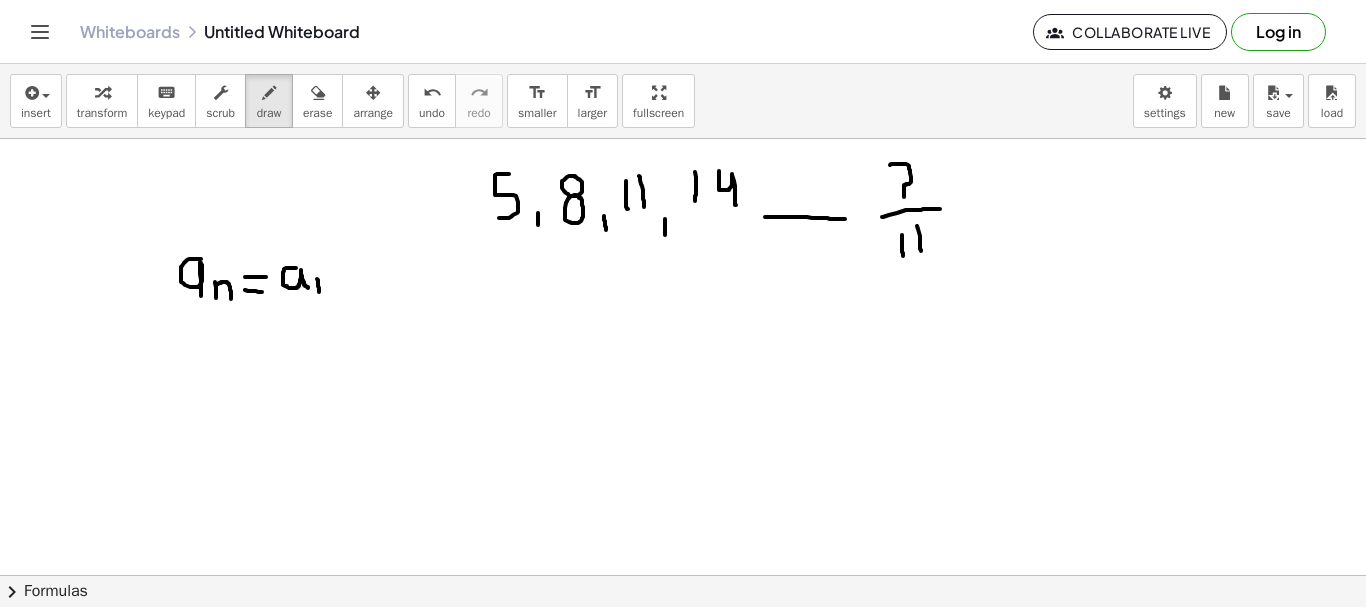 drag, startPoint x: 317, startPoint y: 279, endPoint x: 319, endPoint y: 293, distance: 14.142136 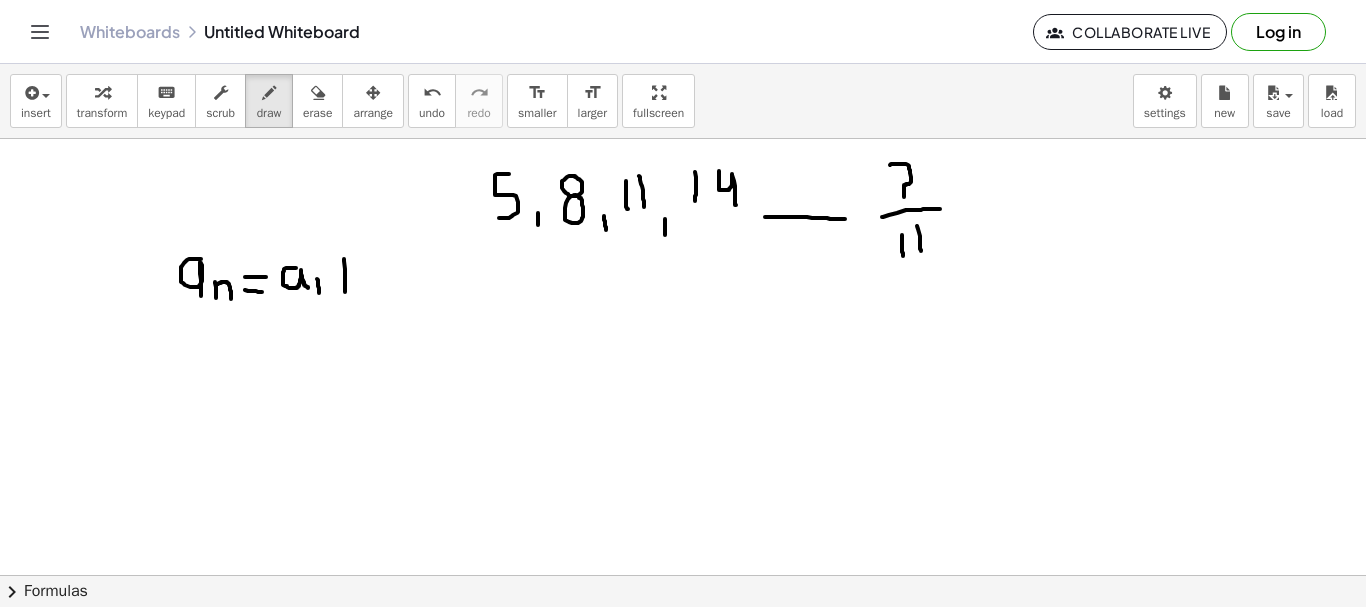 drag, startPoint x: 344, startPoint y: 259, endPoint x: 345, endPoint y: 296, distance: 37.01351 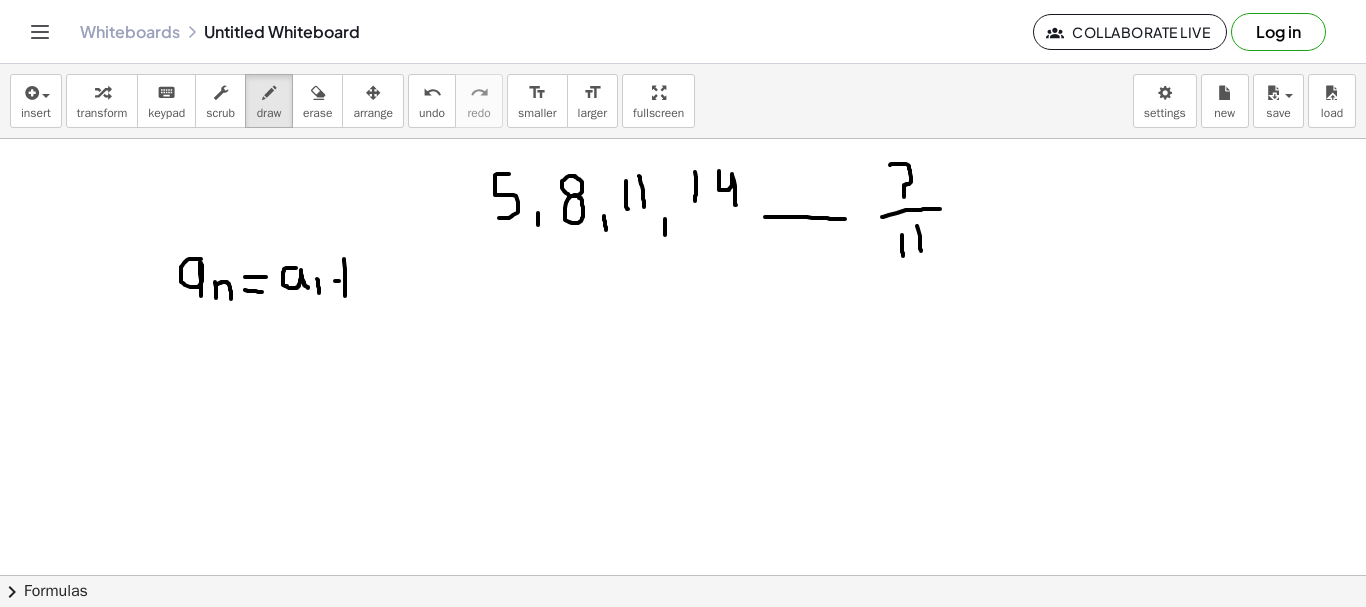 drag, startPoint x: 335, startPoint y: 281, endPoint x: 356, endPoint y: 281, distance: 21 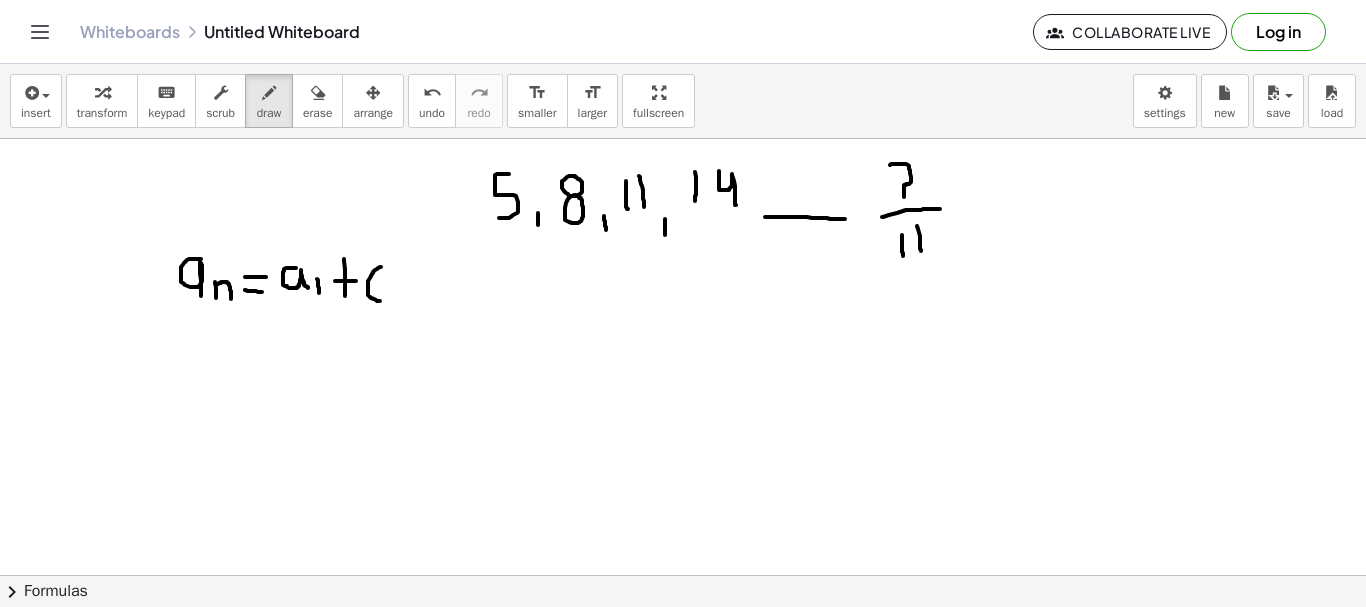 drag, startPoint x: 381, startPoint y: 267, endPoint x: 380, endPoint y: 301, distance: 34.0147 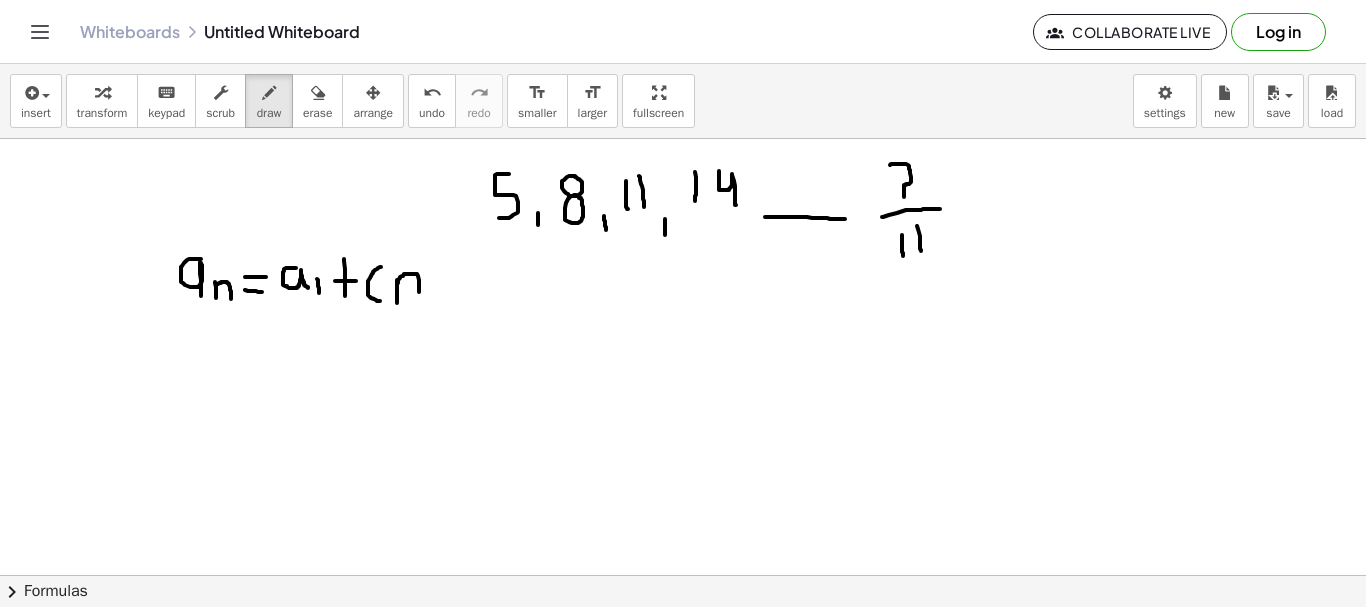 drag, startPoint x: 397, startPoint y: 280, endPoint x: 419, endPoint y: 299, distance: 29.068884 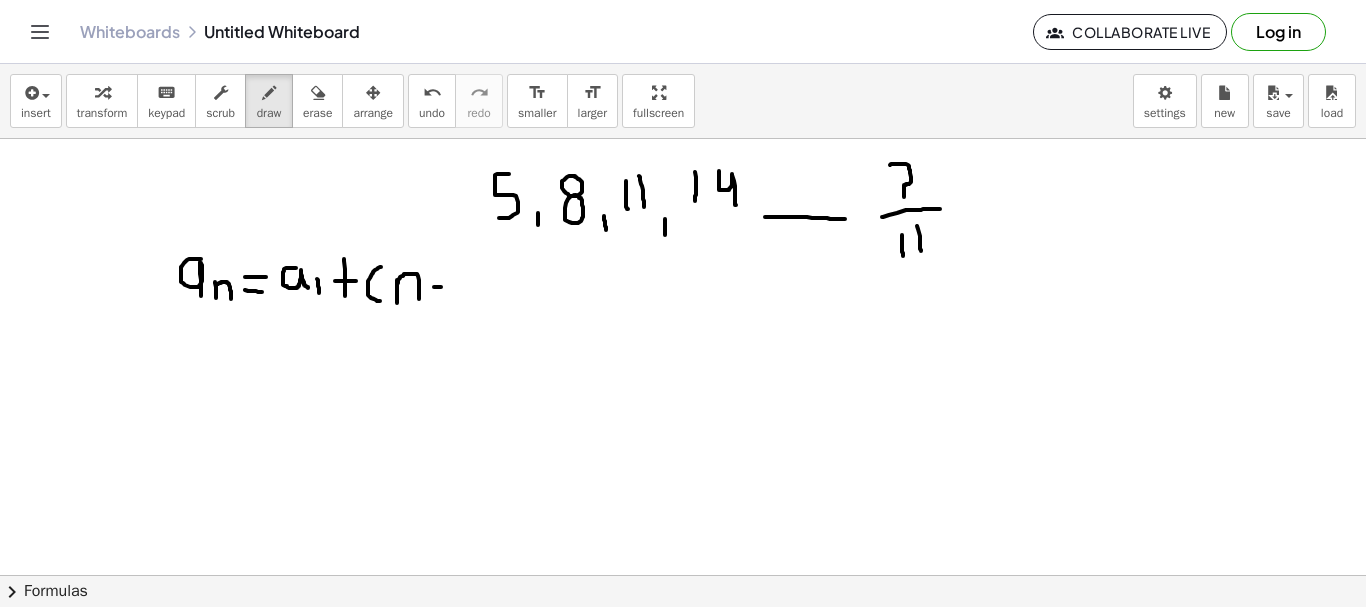 click at bounding box center (683, -232) 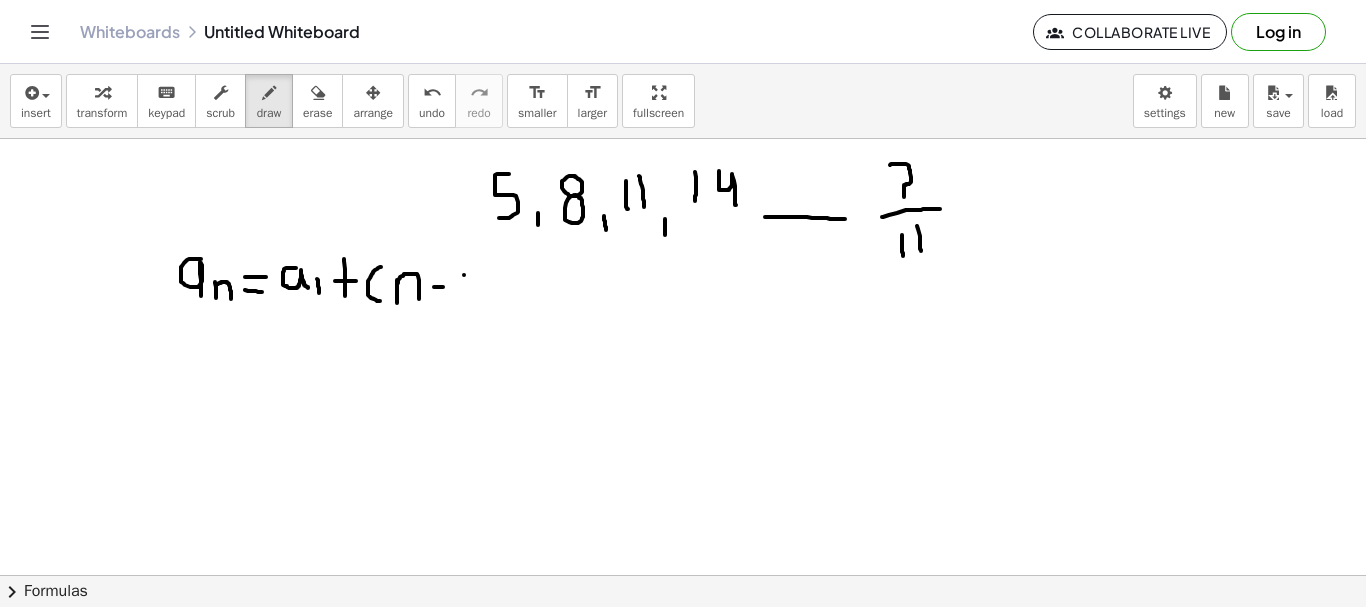 drag, startPoint x: 464, startPoint y: 275, endPoint x: 464, endPoint y: 307, distance: 32 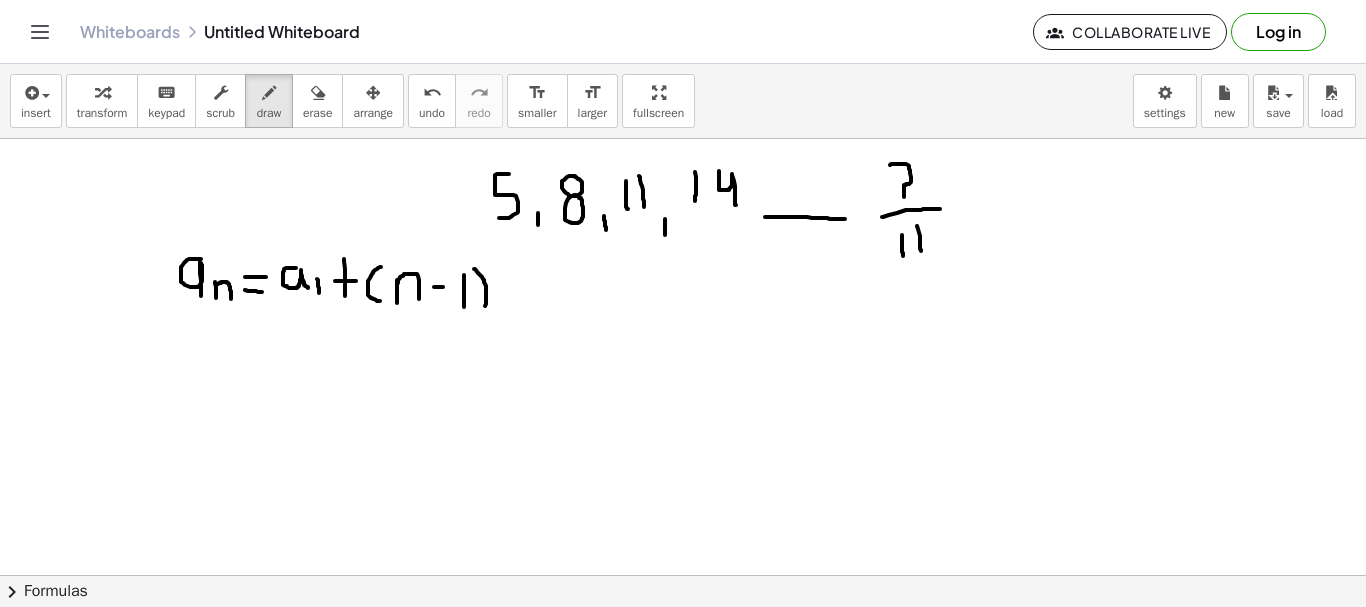 drag, startPoint x: 474, startPoint y: 269, endPoint x: 483, endPoint y: 310, distance: 41.976185 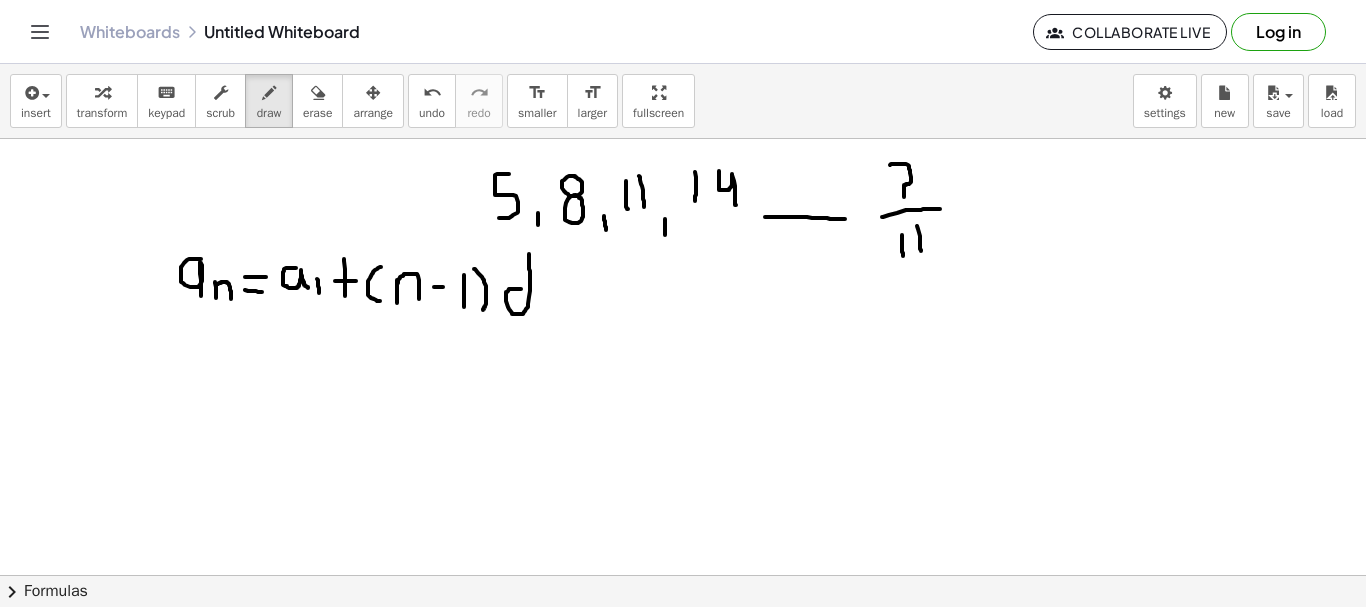 drag, startPoint x: 521, startPoint y: 289, endPoint x: 529, endPoint y: 251, distance: 38.832977 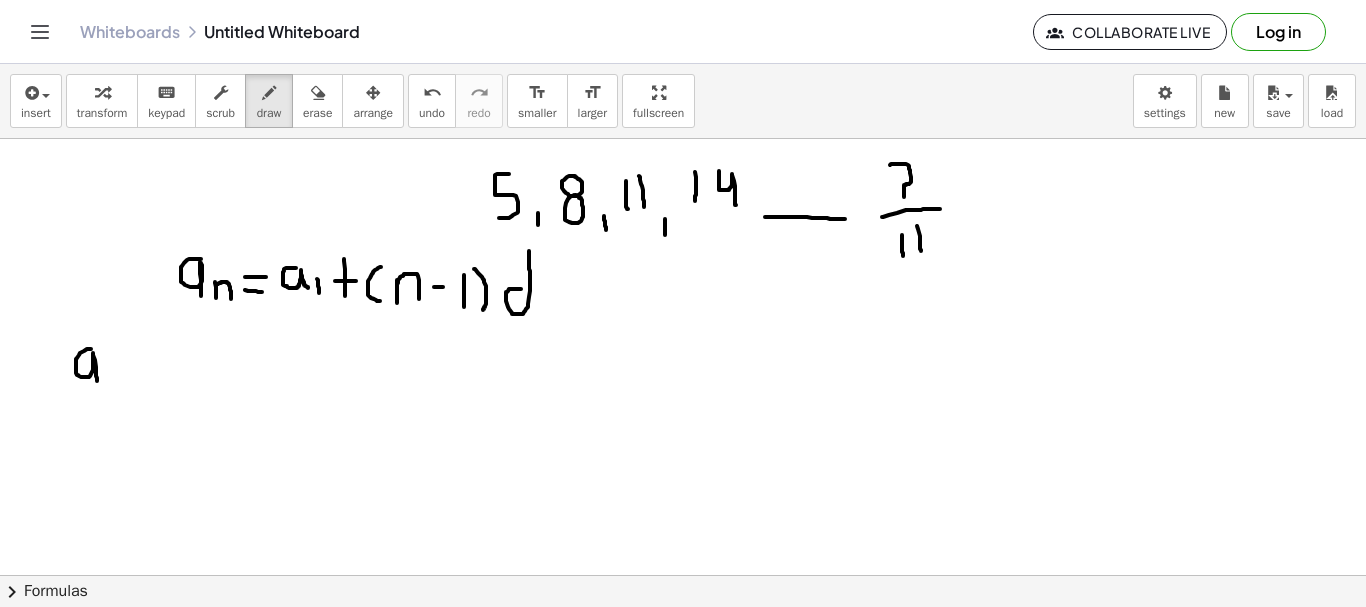 drag, startPoint x: 91, startPoint y: 349, endPoint x: 97, endPoint y: 381, distance: 32.55764 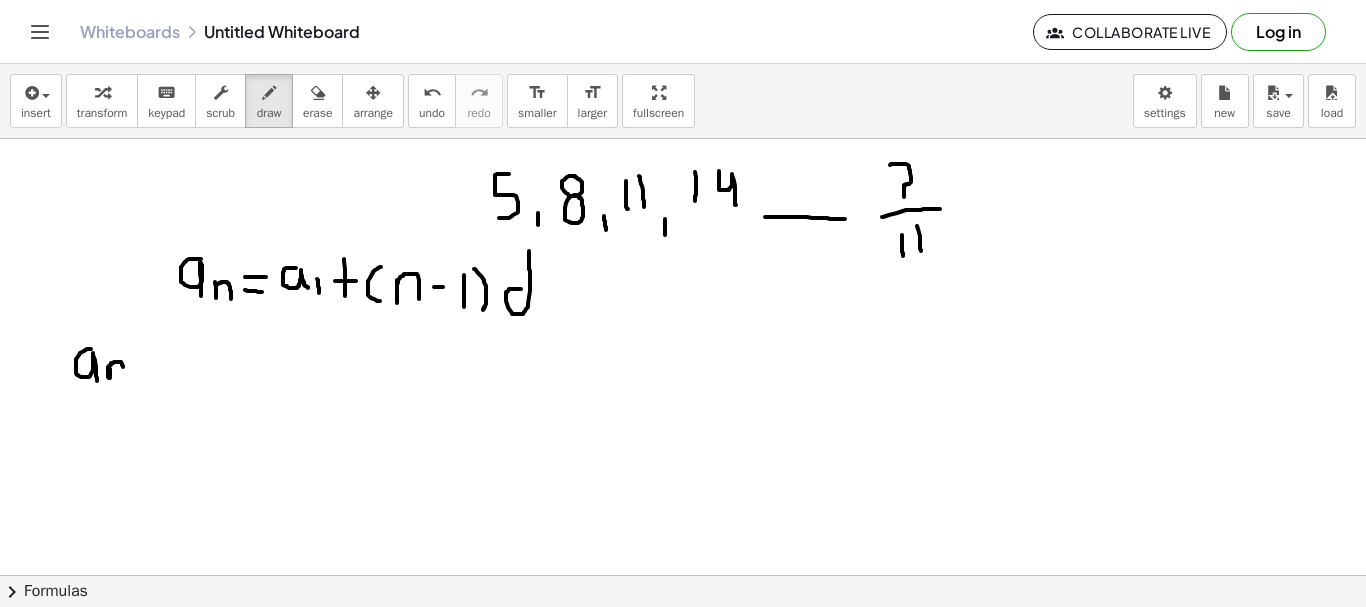 drag, startPoint x: 110, startPoint y: 369, endPoint x: 124, endPoint y: 375, distance: 15.231546 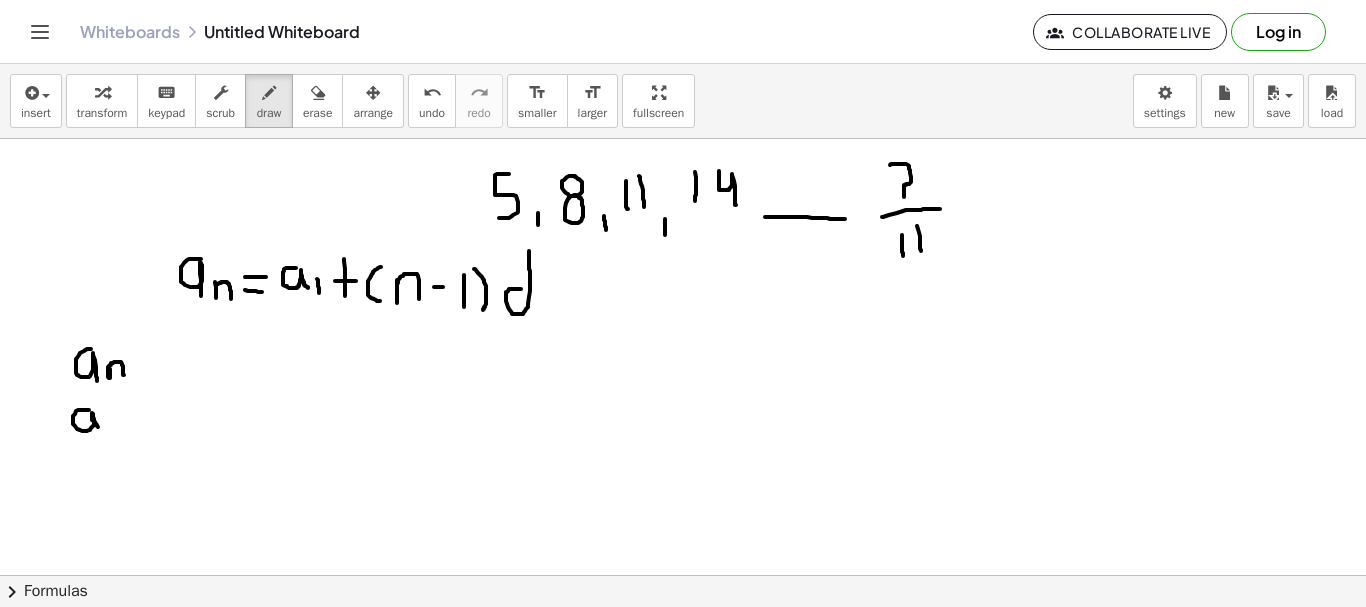 drag, startPoint x: 89, startPoint y: 410, endPoint x: 99, endPoint y: 427, distance: 19.723083 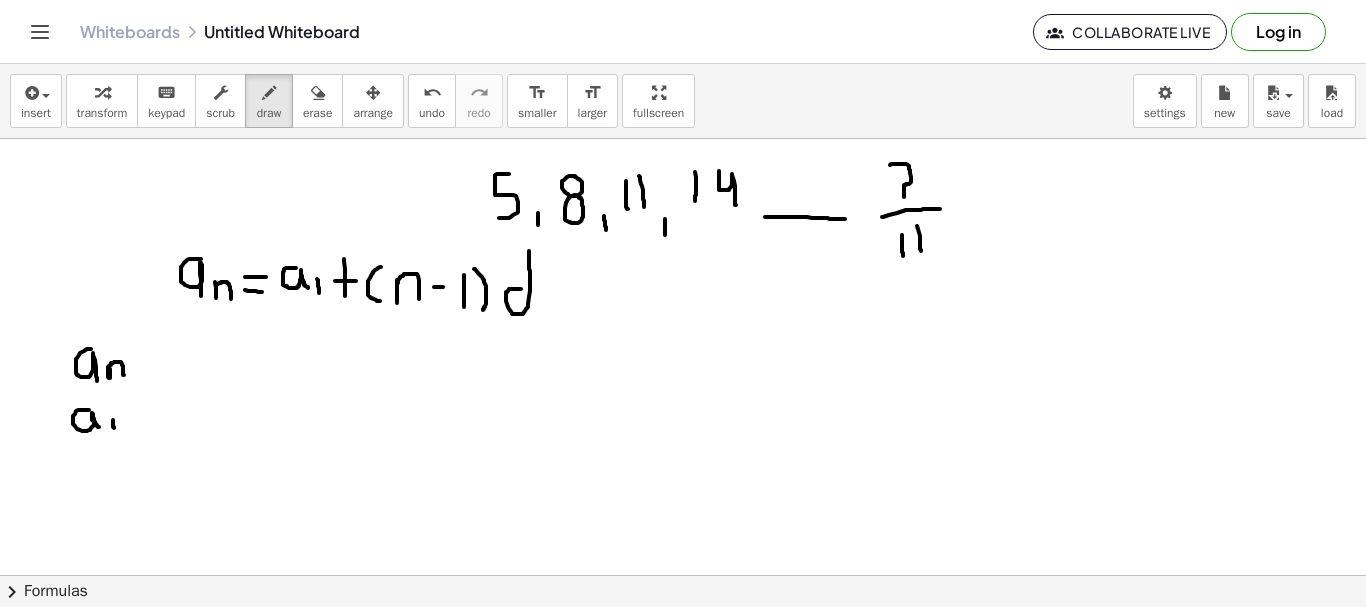 drag, startPoint x: 113, startPoint y: 420, endPoint x: 116, endPoint y: 432, distance: 12.369317 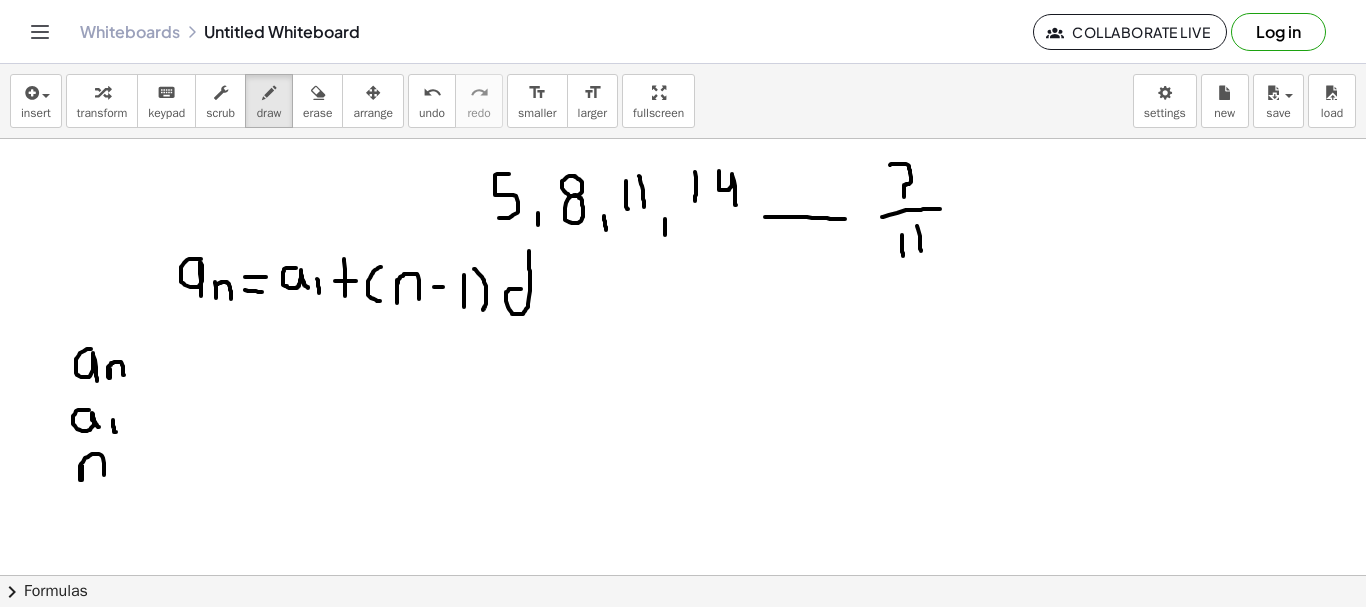drag, startPoint x: 82, startPoint y: 465, endPoint x: 104, endPoint y: 476, distance: 24.596748 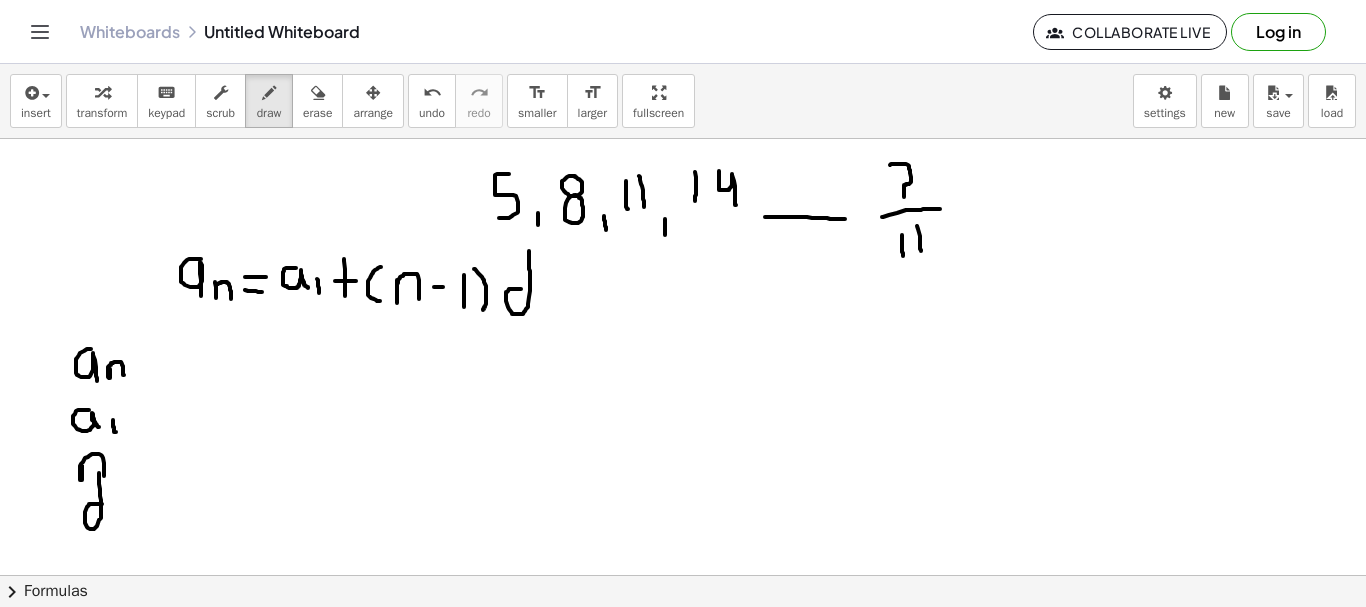 drag, startPoint x: 102, startPoint y: 504, endPoint x: 99, endPoint y: 472, distance: 32.140316 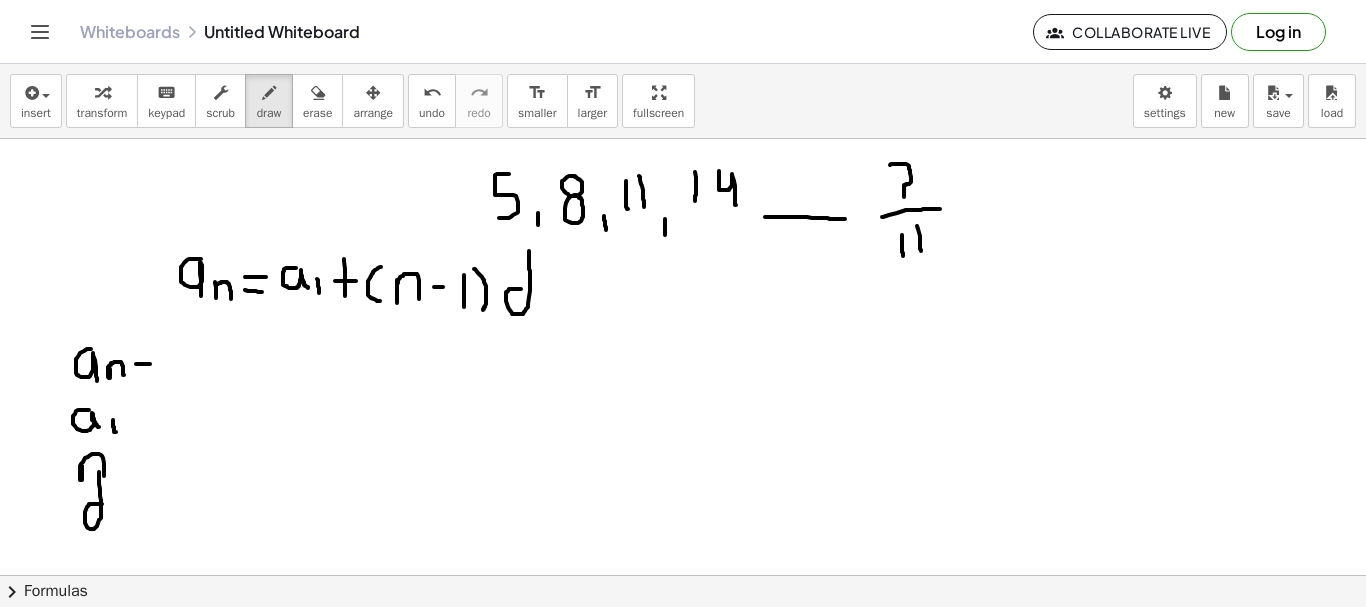 drag, startPoint x: 136, startPoint y: 364, endPoint x: 154, endPoint y: 364, distance: 18 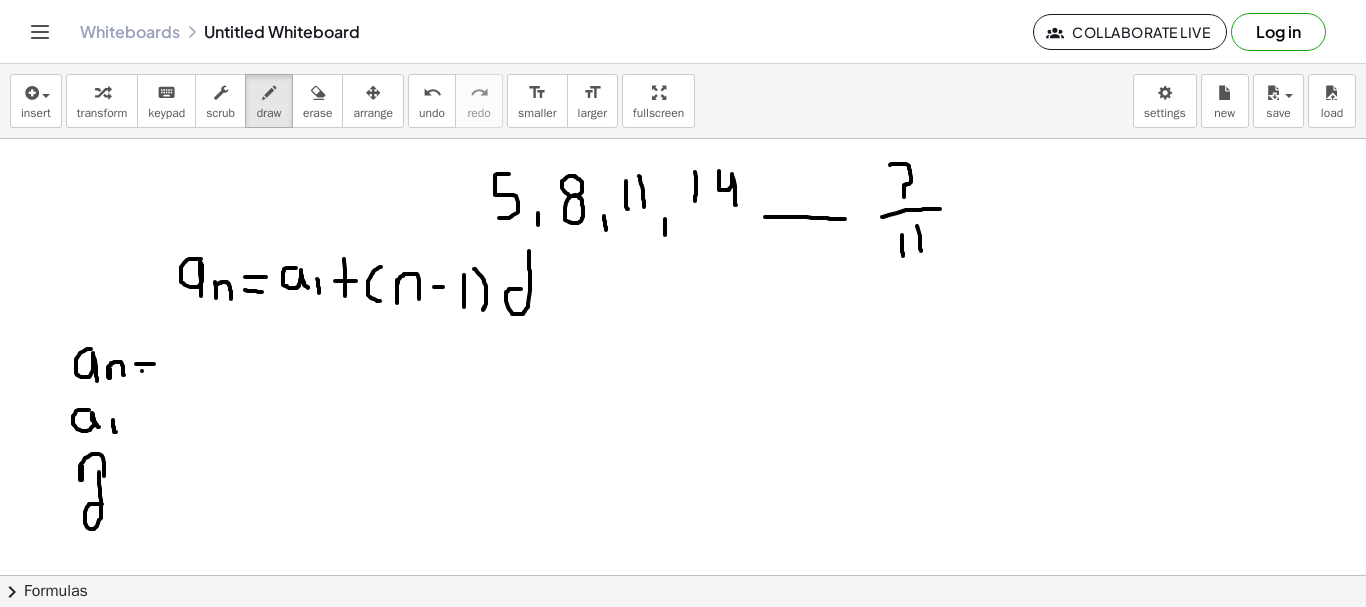 click at bounding box center [683, -232] 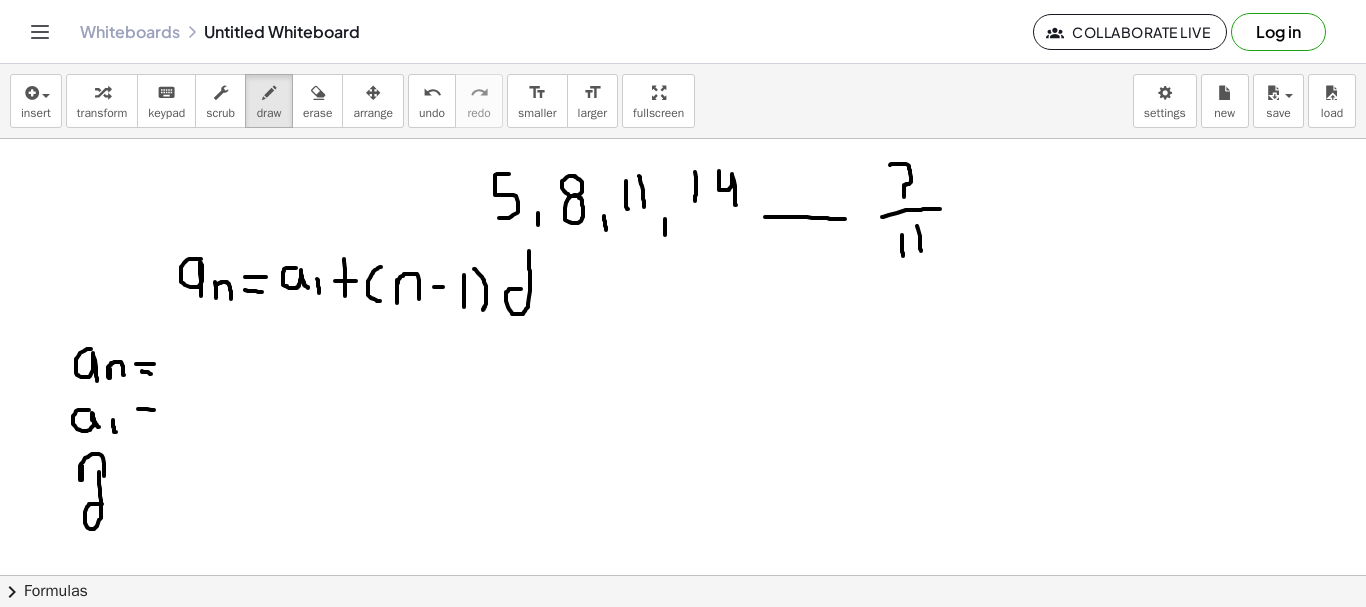 drag, startPoint x: 138, startPoint y: 409, endPoint x: 154, endPoint y: 410, distance: 16.03122 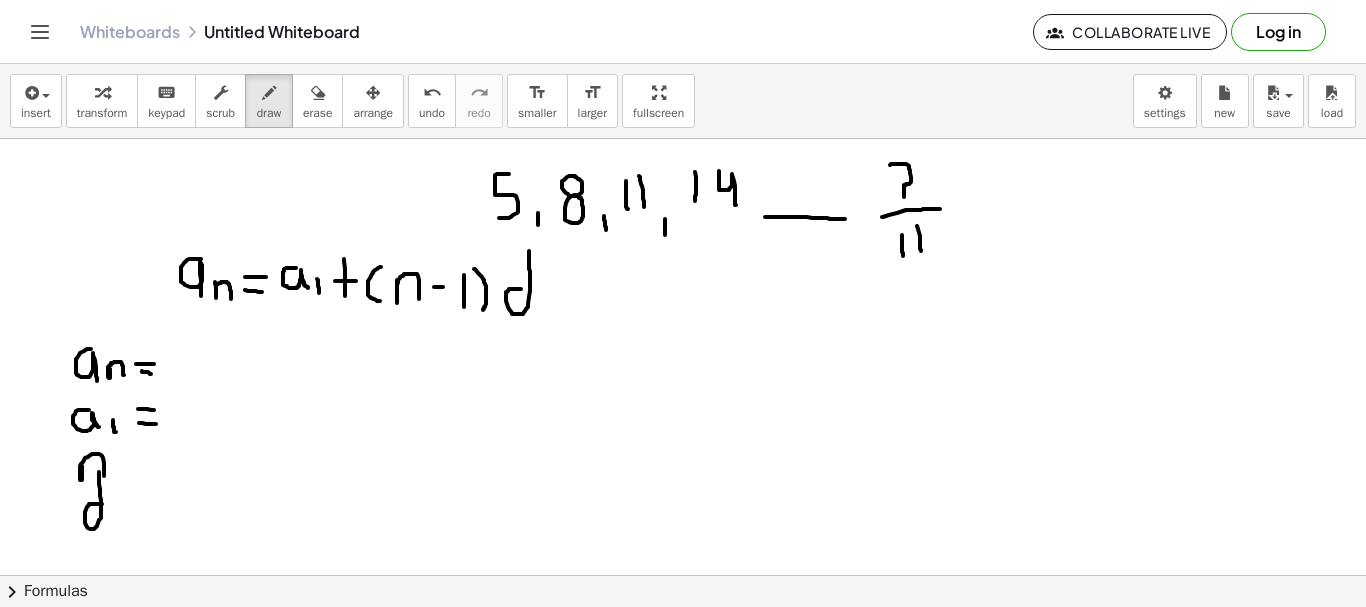 drag, startPoint x: 139, startPoint y: 423, endPoint x: 157, endPoint y: 424, distance: 18.027756 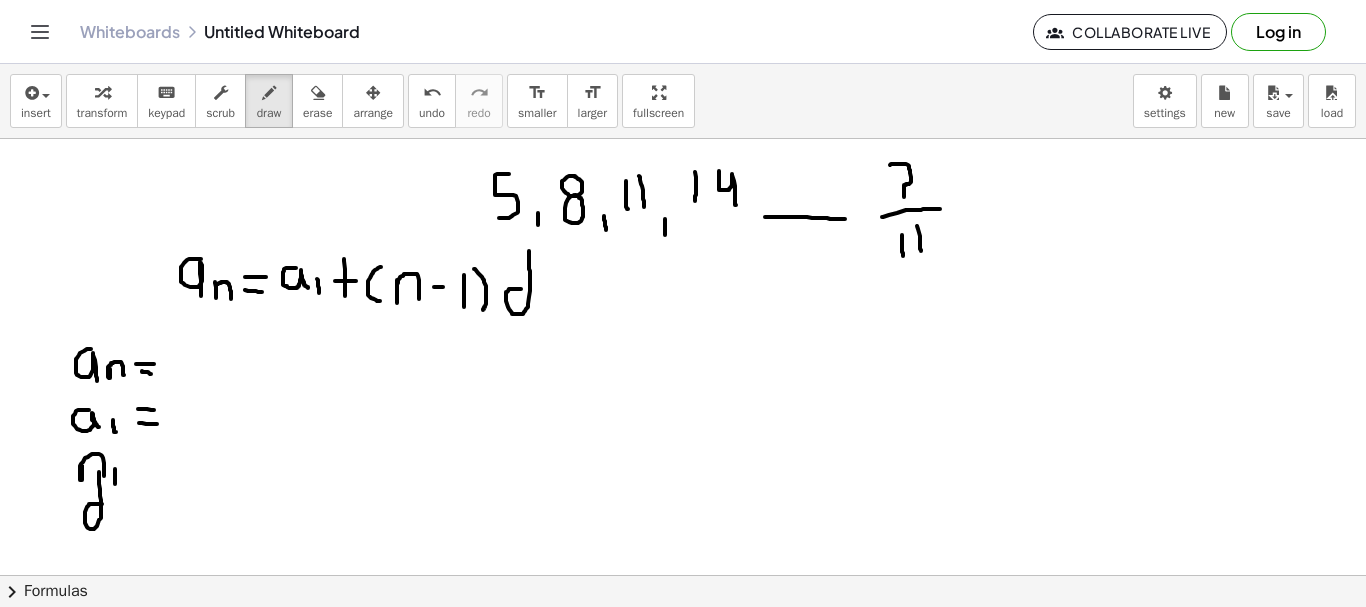 drag, startPoint x: 115, startPoint y: 469, endPoint x: 115, endPoint y: 485, distance: 16 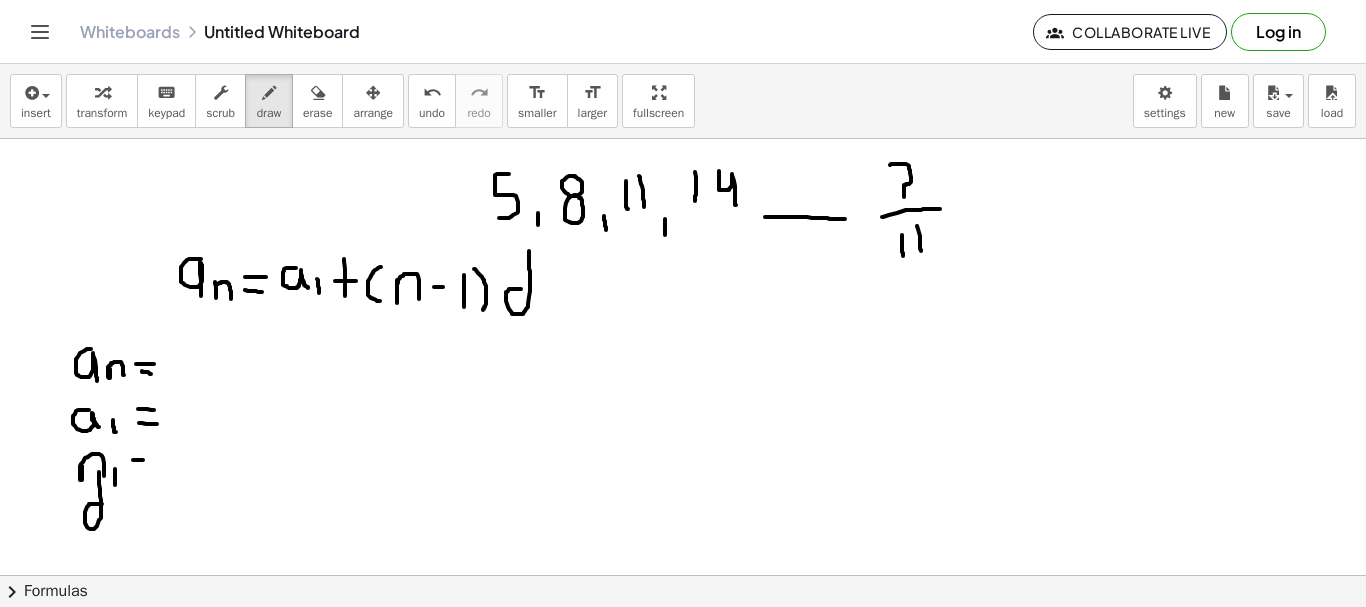 drag, startPoint x: 133, startPoint y: 460, endPoint x: 147, endPoint y: 460, distance: 14 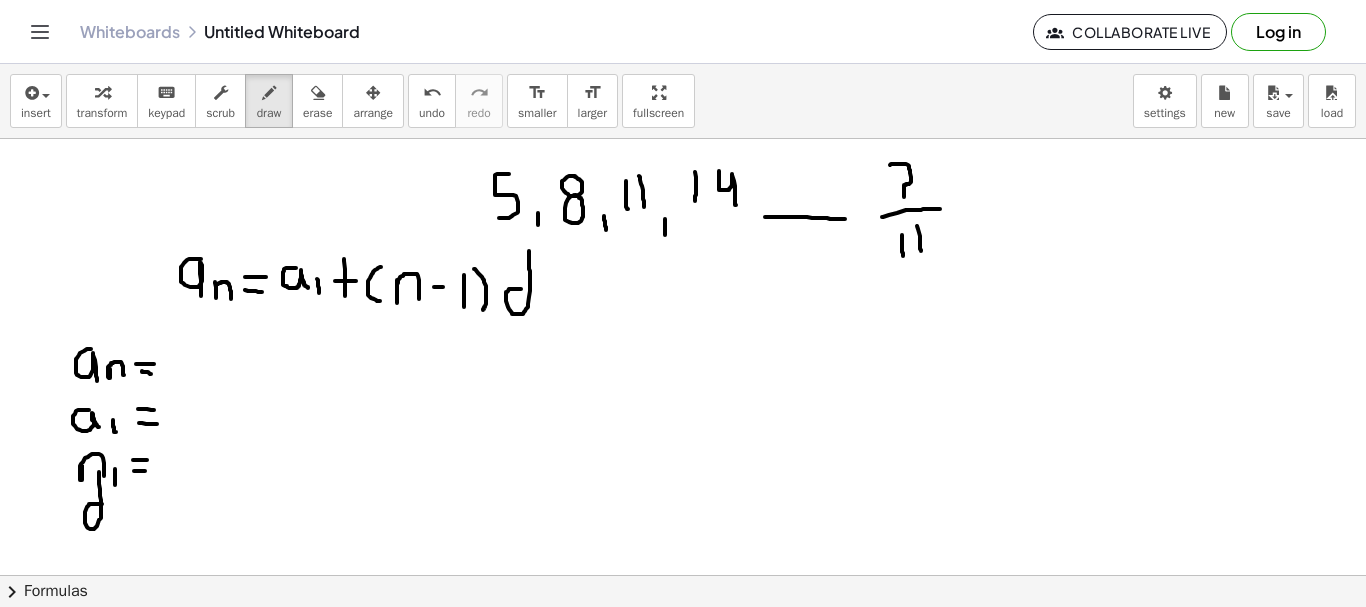 drag, startPoint x: 134, startPoint y: 471, endPoint x: 151, endPoint y: 471, distance: 17 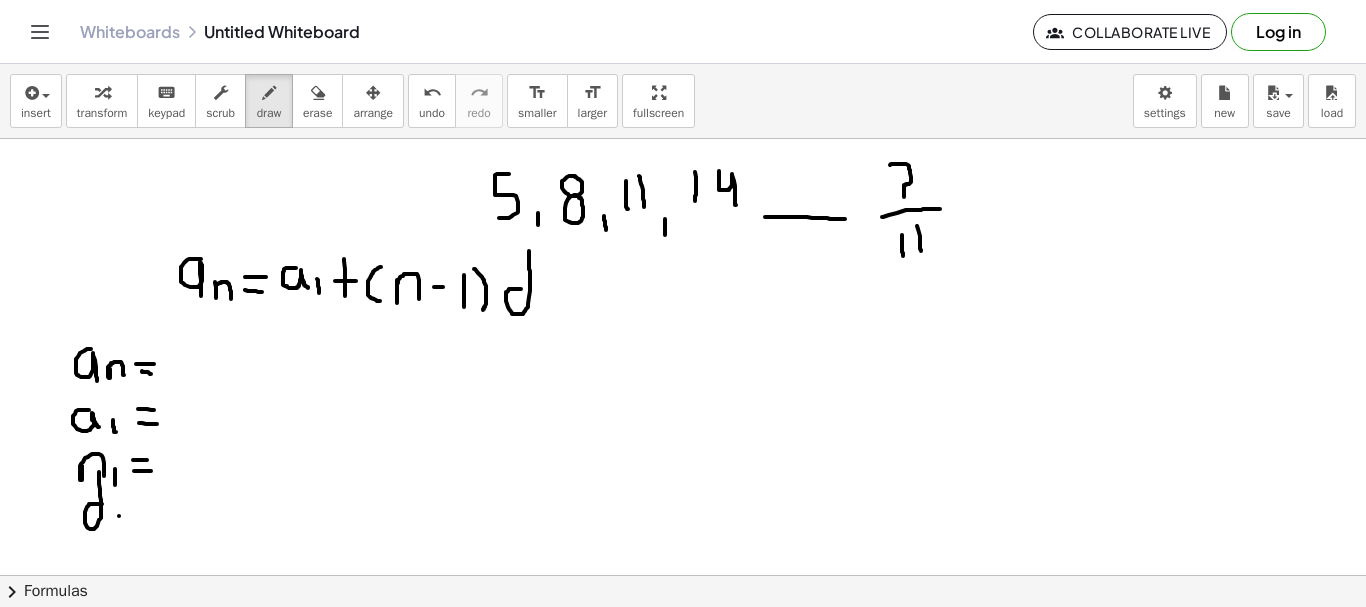 click at bounding box center [683, -232] 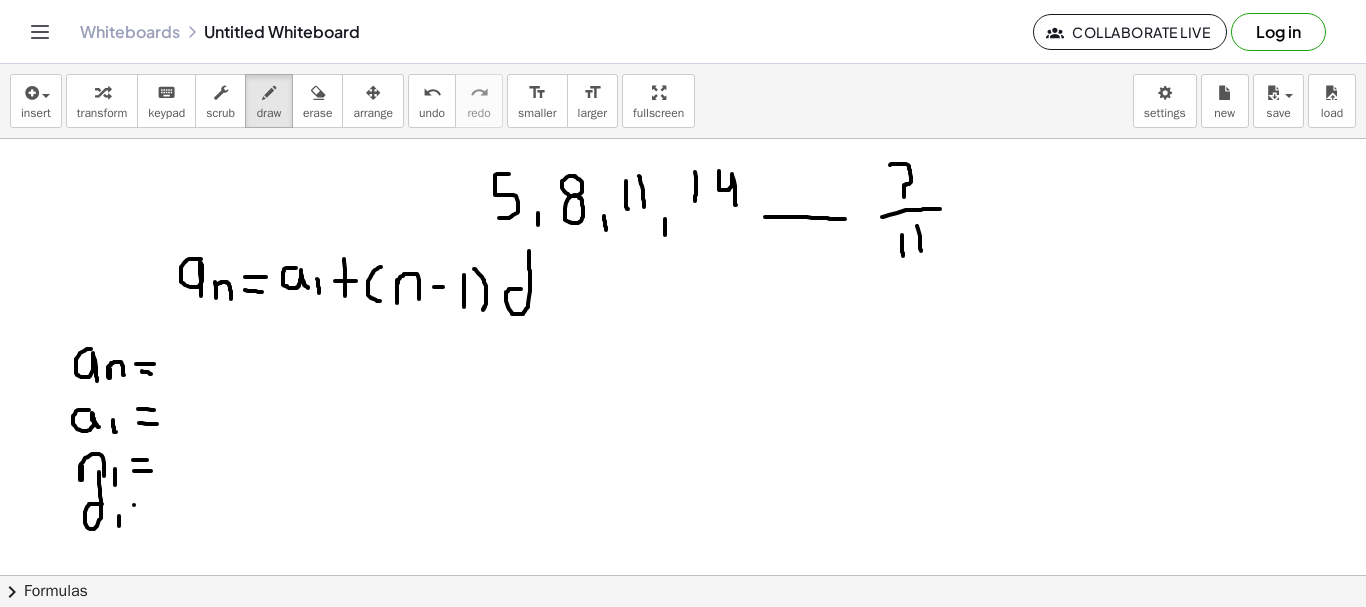 drag, startPoint x: 134, startPoint y: 505, endPoint x: 146, endPoint y: 505, distance: 12 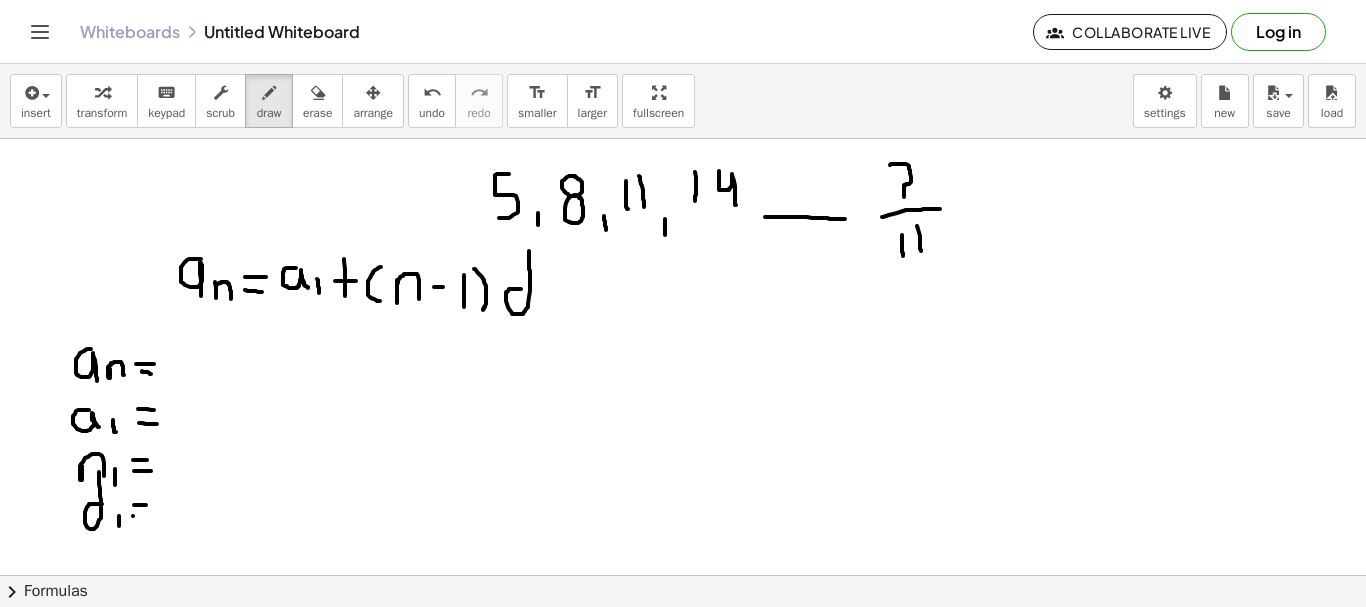 drag, startPoint x: 133, startPoint y: 516, endPoint x: 153, endPoint y: 517, distance: 20.024984 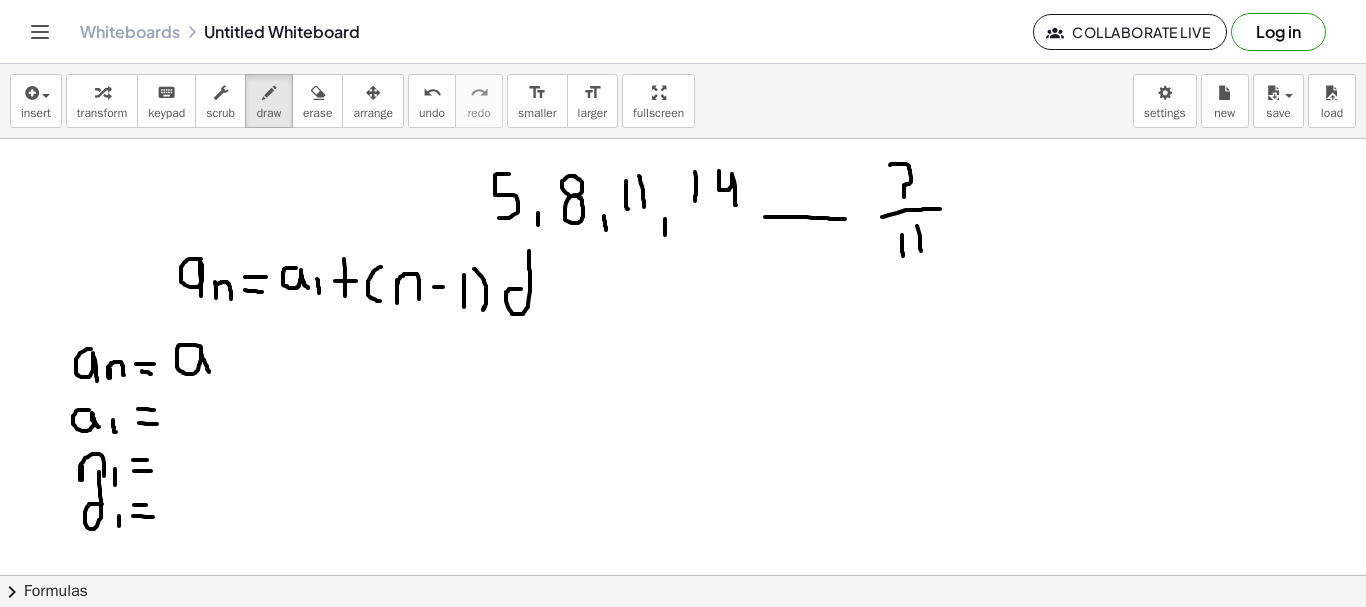 drag, startPoint x: 200, startPoint y: 346, endPoint x: 209, endPoint y: 372, distance: 27.513634 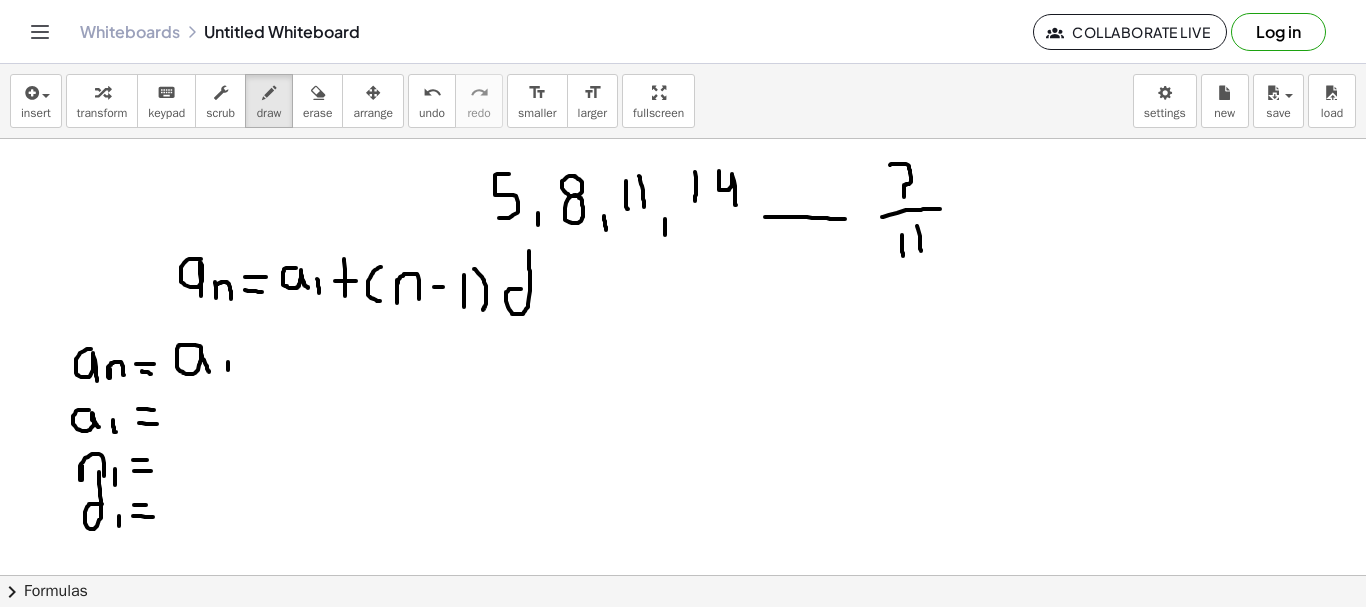 drag, startPoint x: 228, startPoint y: 362, endPoint x: 229, endPoint y: 377, distance: 15.033297 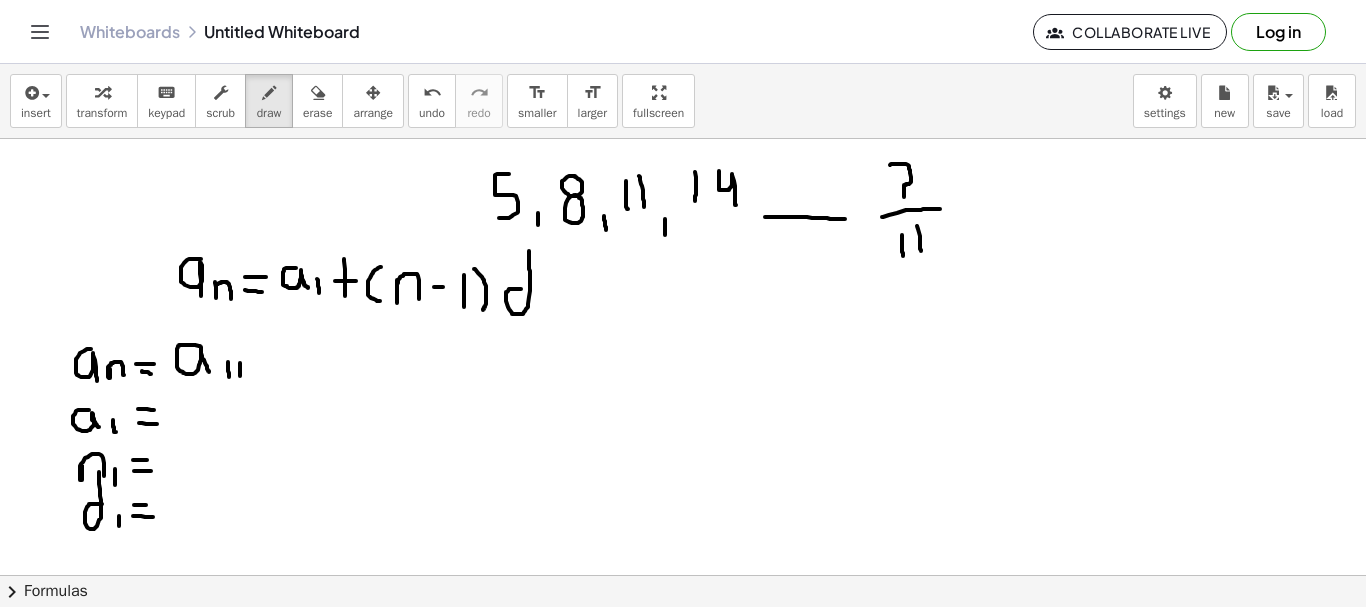 drag, startPoint x: 240, startPoint y: 363, endPoint x: 240, endPoint y: 379, distance: 16 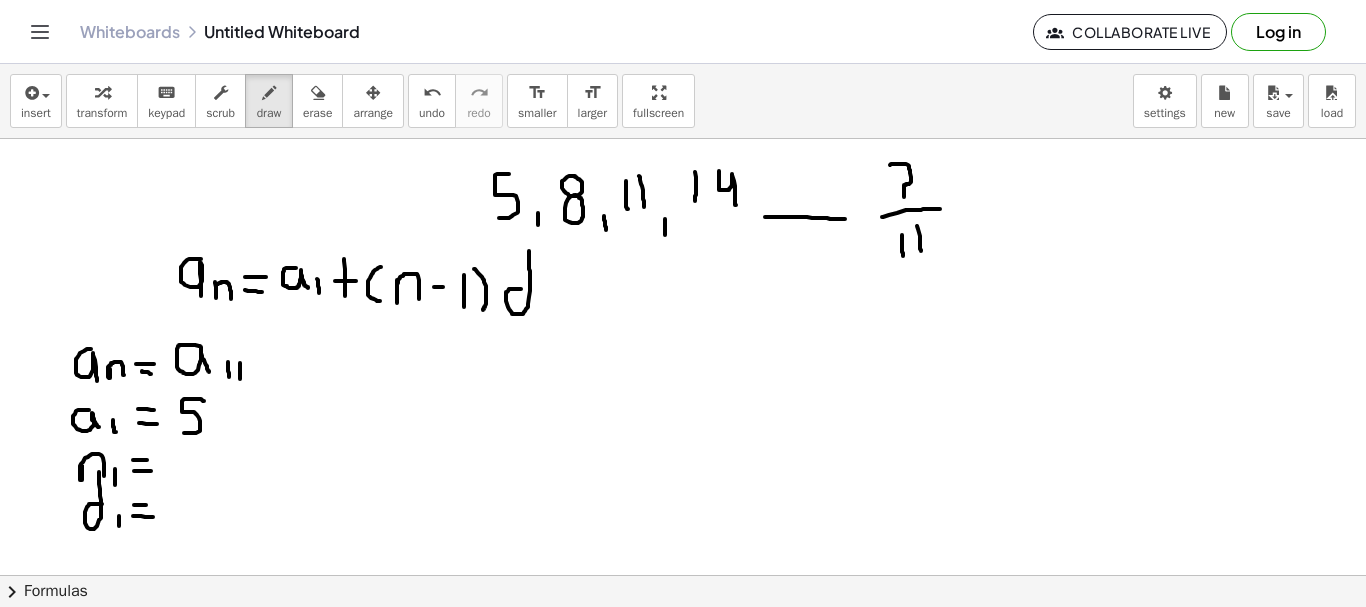 drag, startPoint x: 204, startPoint y: 401, endPoint x: 182, endPoint y: 433, distance: 38.832977 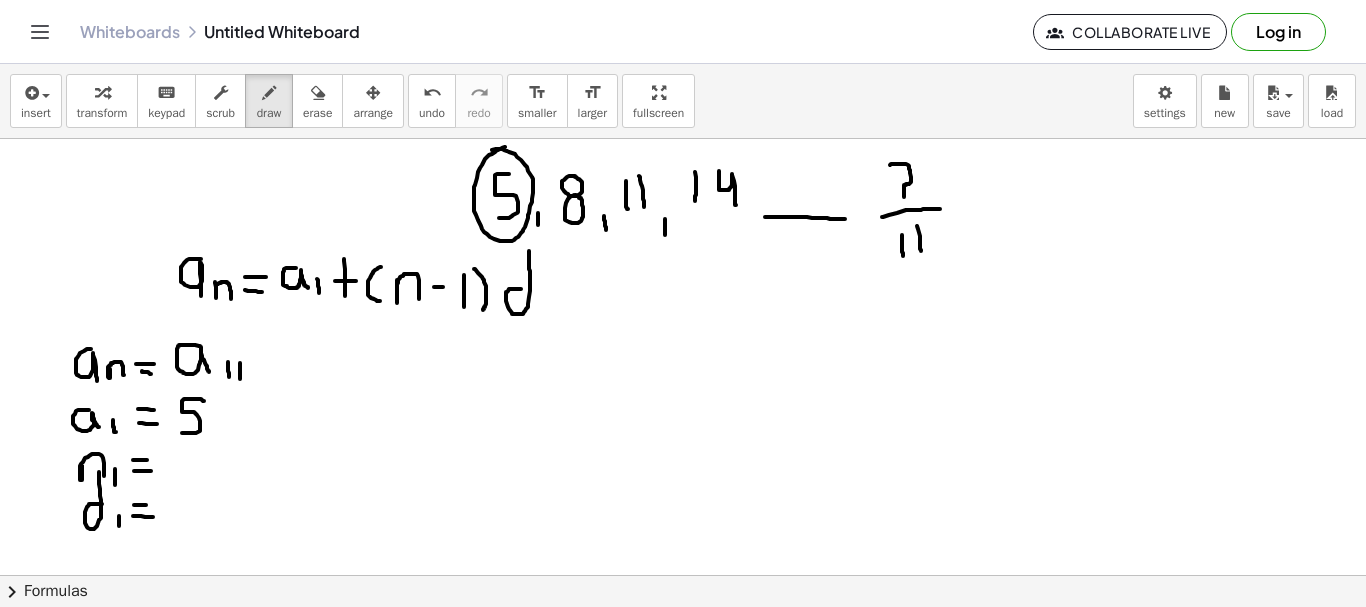 drag, startPoint x: 505, startPoint y: 147, endPoint x: 492, endPoint y: 150, distance: 13.341664 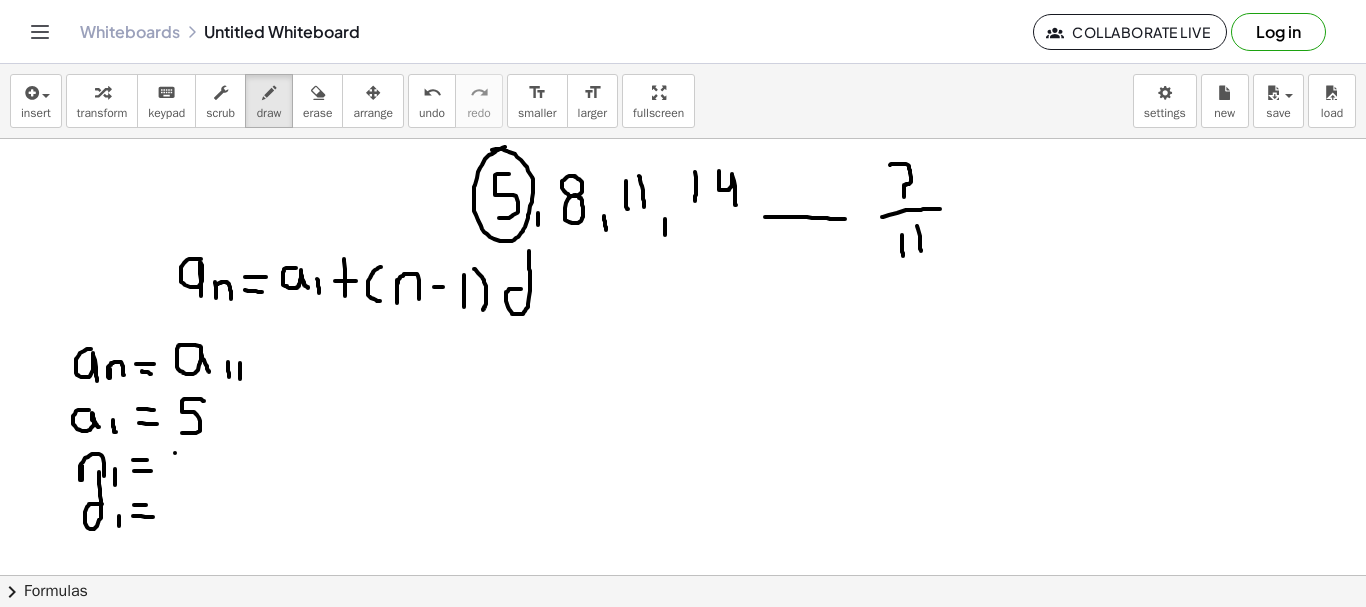 drag, startPoint x: 175, startPoint y: 453, endPoint x: 175, endPoint y: 477, distance: 24 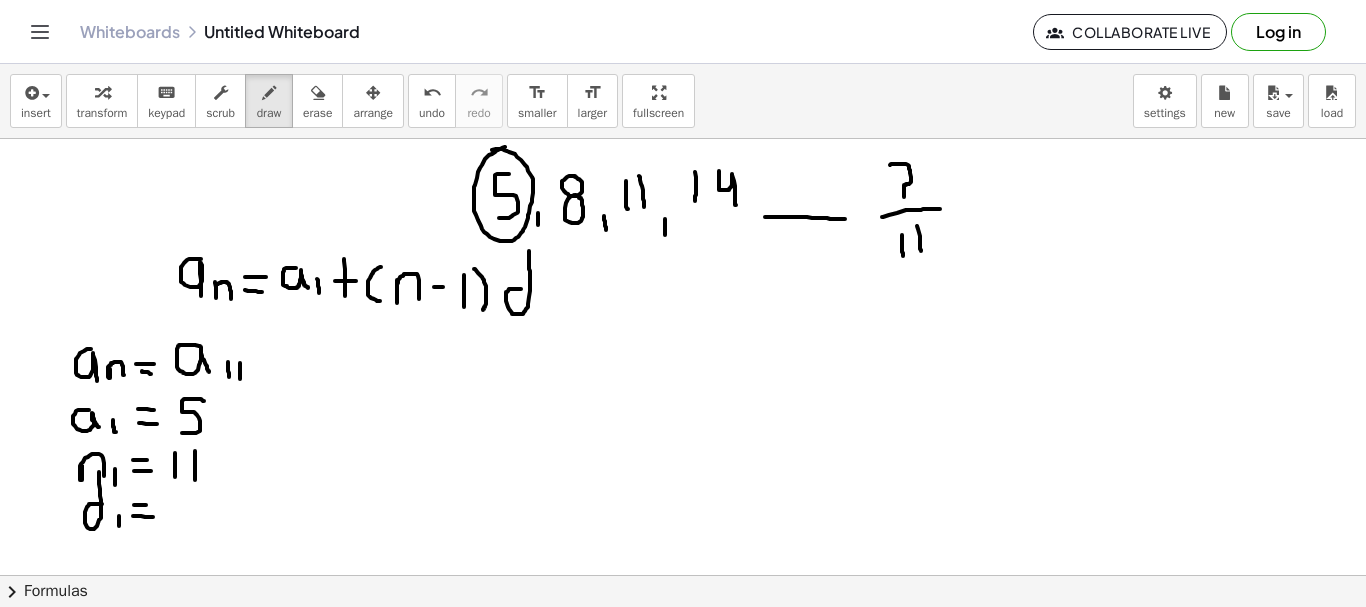 drag, startPoint x: 195, startPoint y: 451, endPoint x: 195, endPoint y: 482, distance: 31 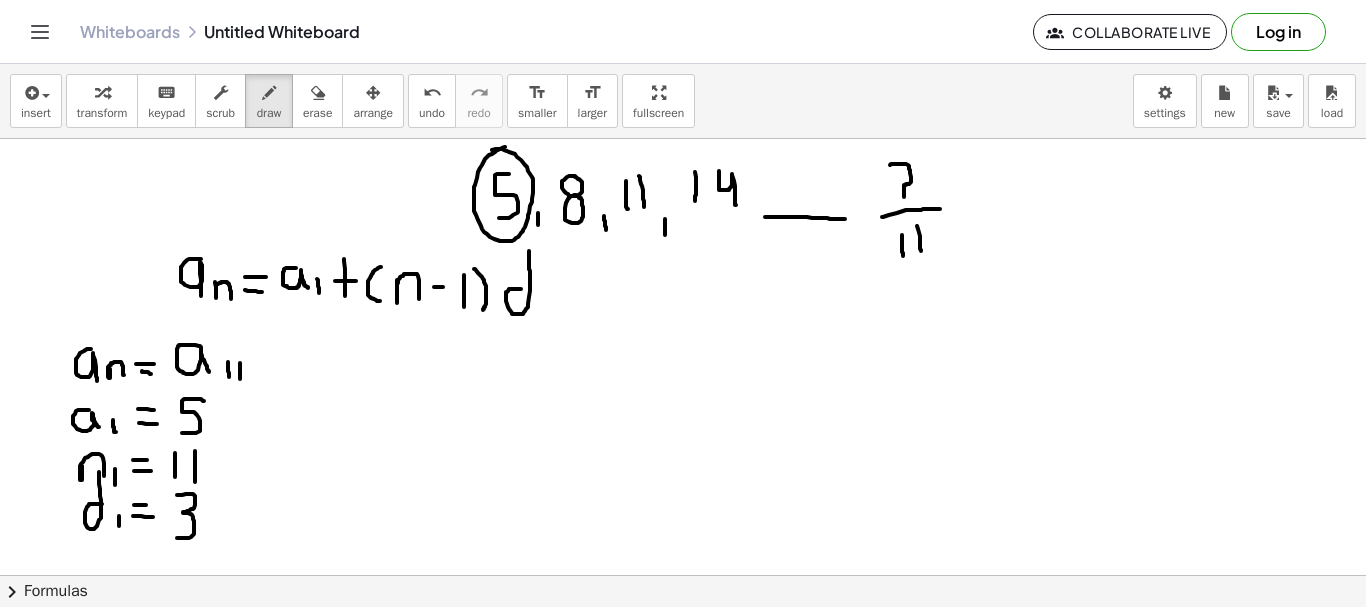drag, startPoint x: 177, startPoint y: 495, endPoint x: 172, endPoint y: 535, distance: 40.311287 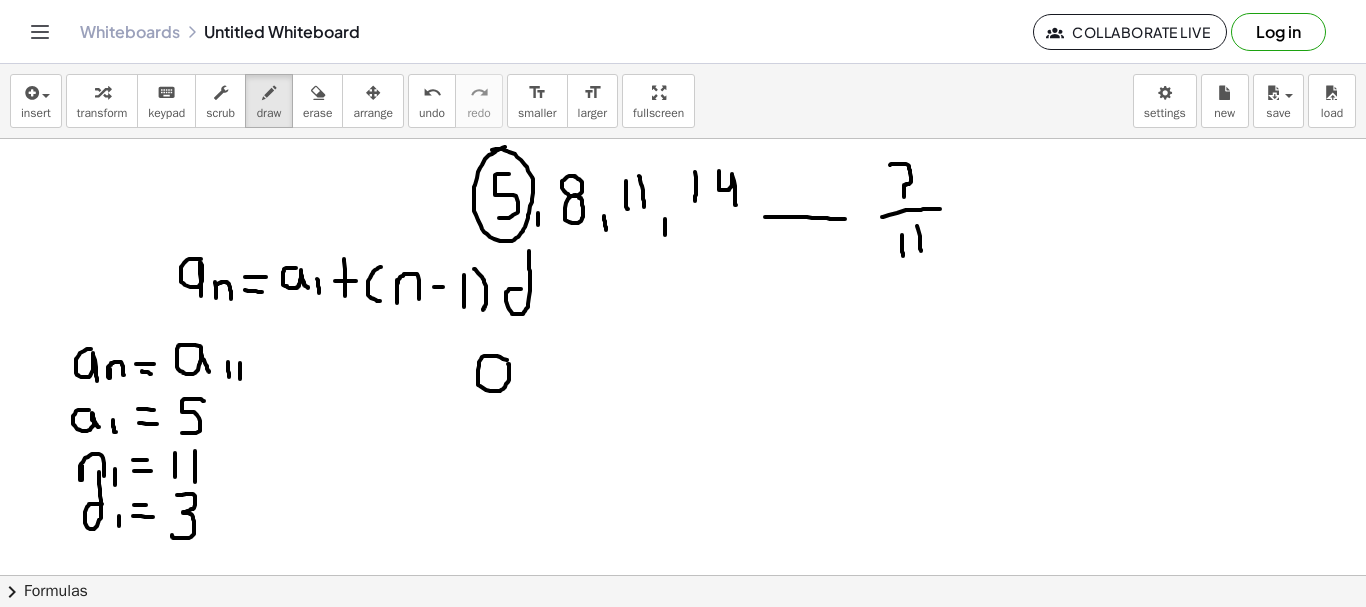 drag, startPoint x: 507, startPoint y: 360, endPoint x: 517, endPoint y: 397, distance: 38.327538 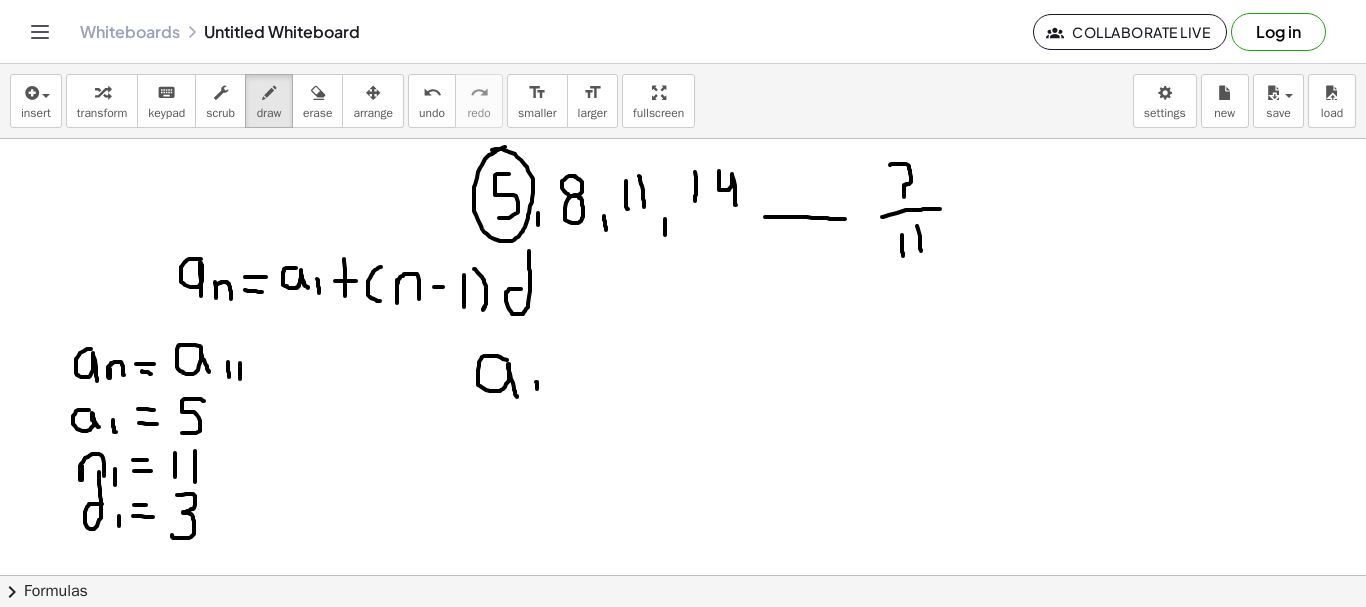 drag, startPoint x: 536, startPoint y: 382, endPoint x: 538, endPoint y: 394, distance: 12.165525 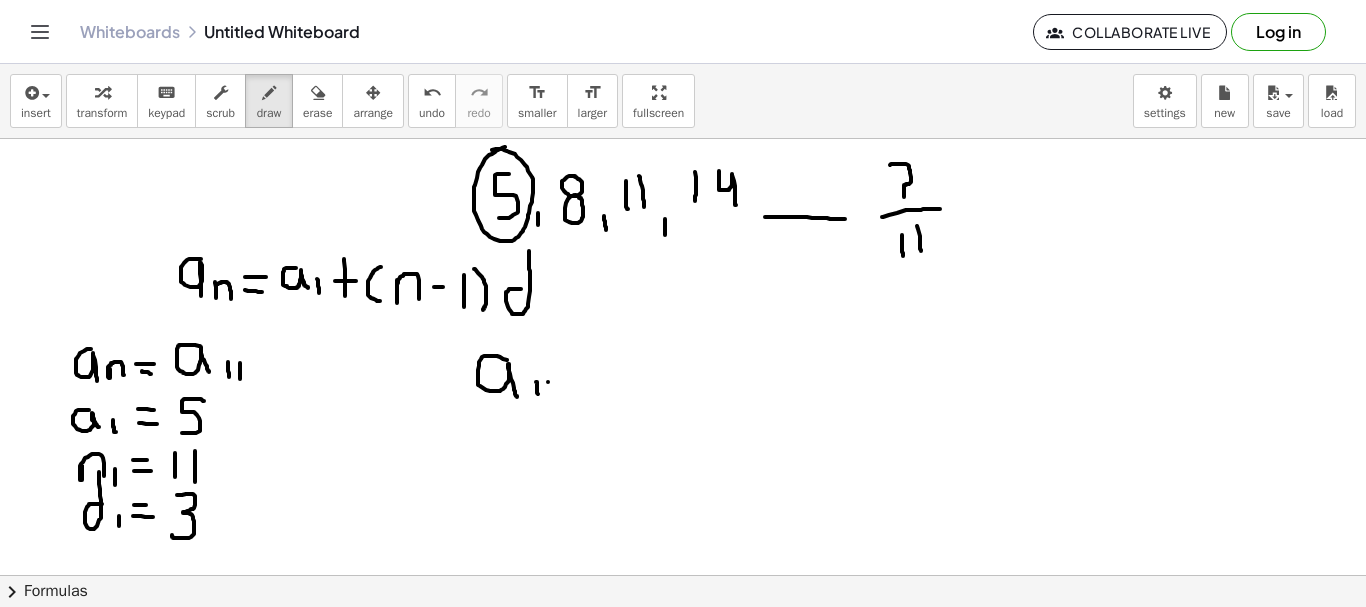 drag, startPoint x: 548, startPoint y: 382, endPoint x: 549, endPoint y: 397, distance: 15.033297 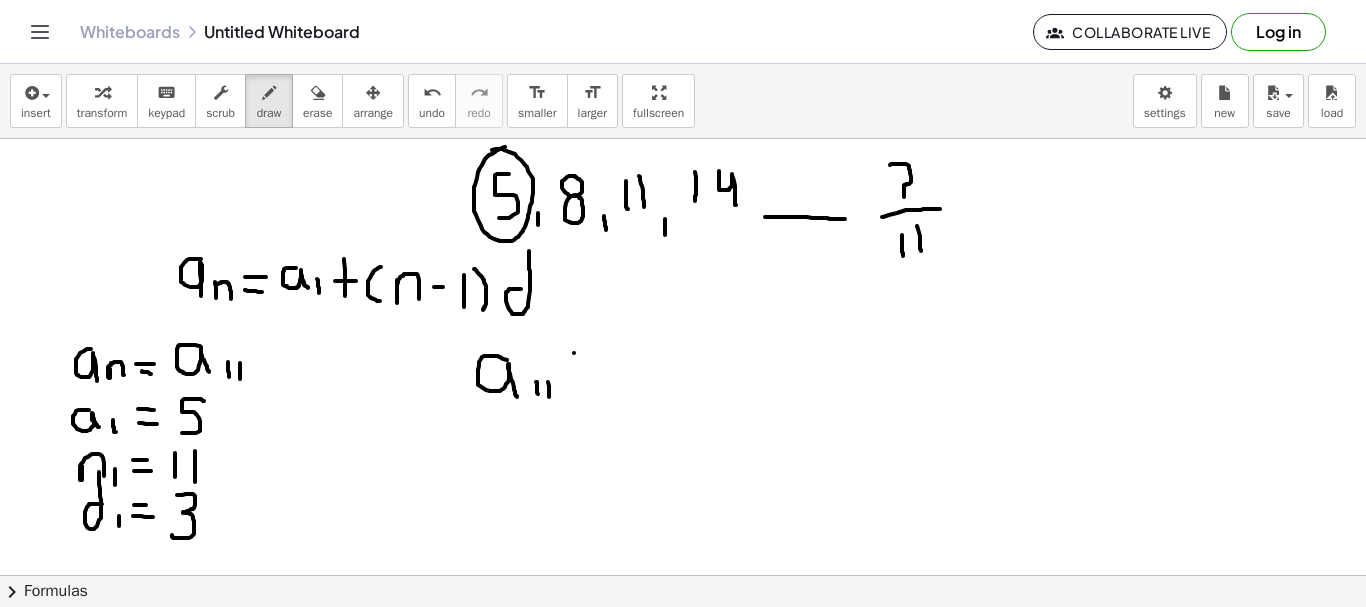 drag, startPoint x: 574, startPoint y: 353, endPoint x: 598, endPoint y: 353, distance: 24 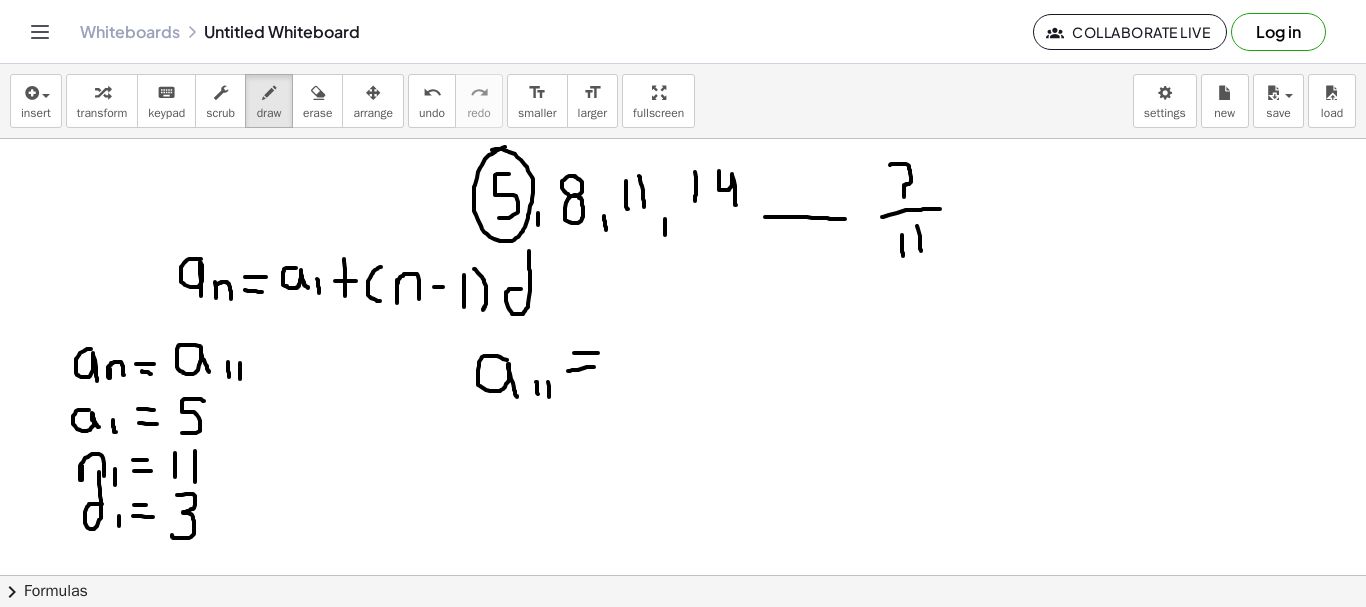 drag, startPoint x: 568, startPoint y: 371, endPoint x: 594, endPoint y: 367, distance: 26.305893 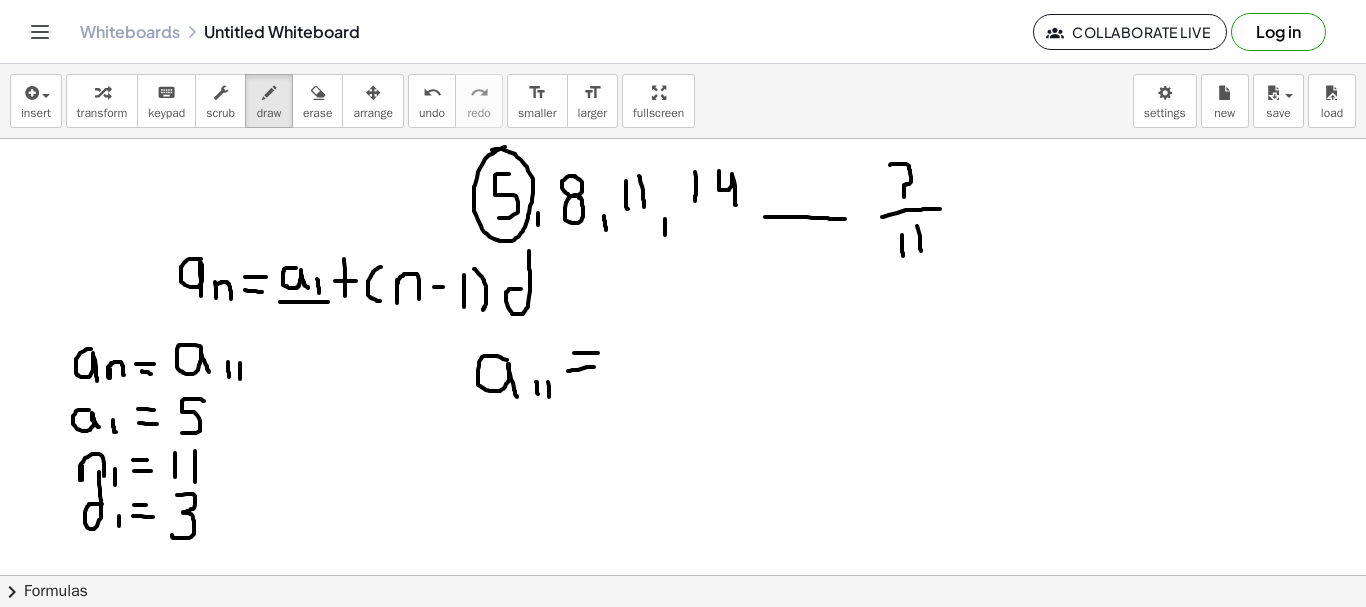 drag, startPoint x: 280, startPoint y: 302, endPoint x: 334, endPoint y: 302, distance: 54 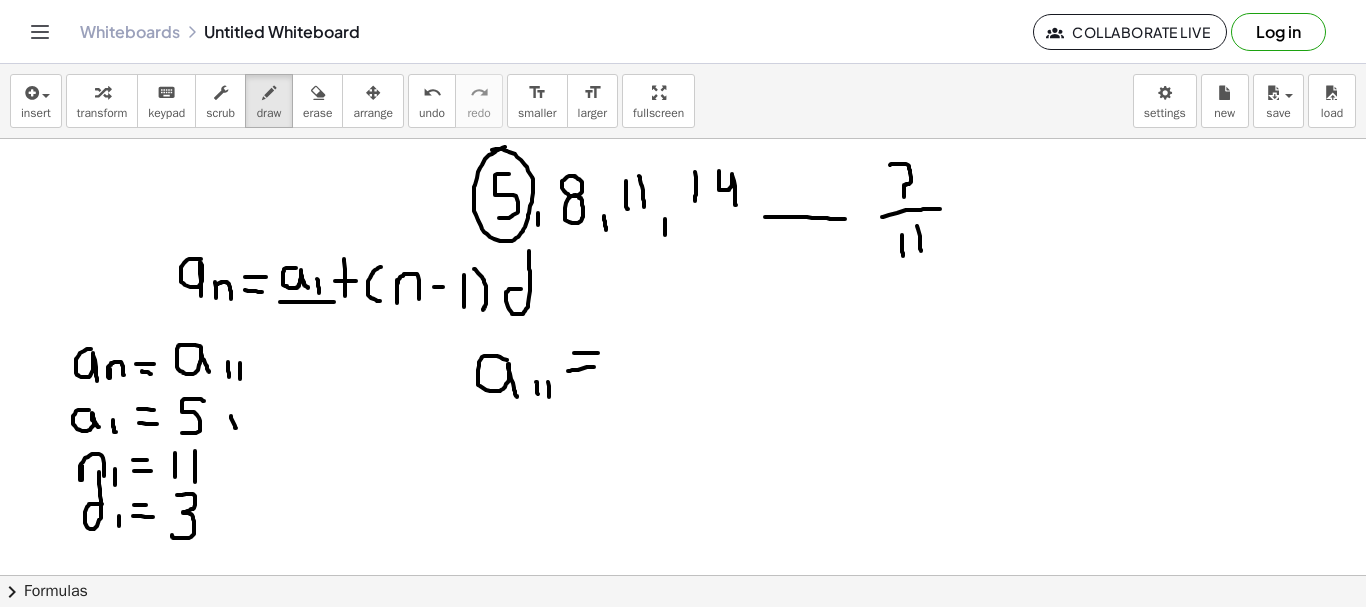 drag, startPoint x: 231, startPoint y: 416, endPoint x: 299, endPoint y: 375, distance: 79.40403 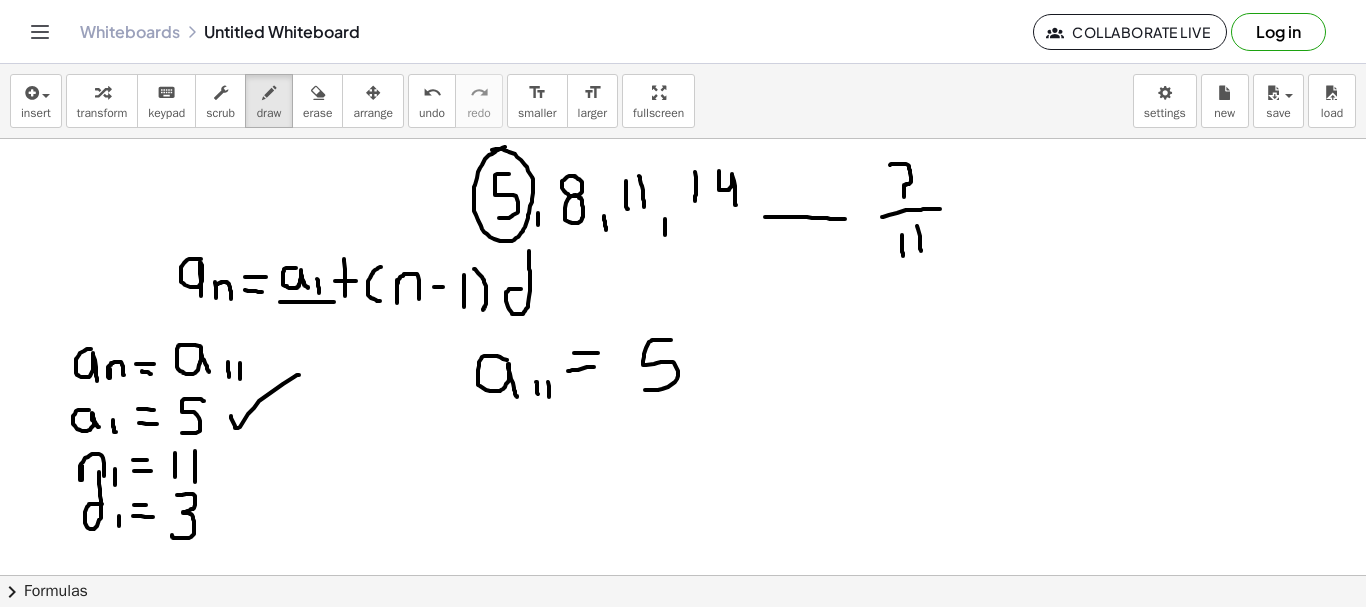 drag, startPoint x: 671, startPoint y: 340, endPoint x: 642, endPoint y: 390, distance: 57.801384 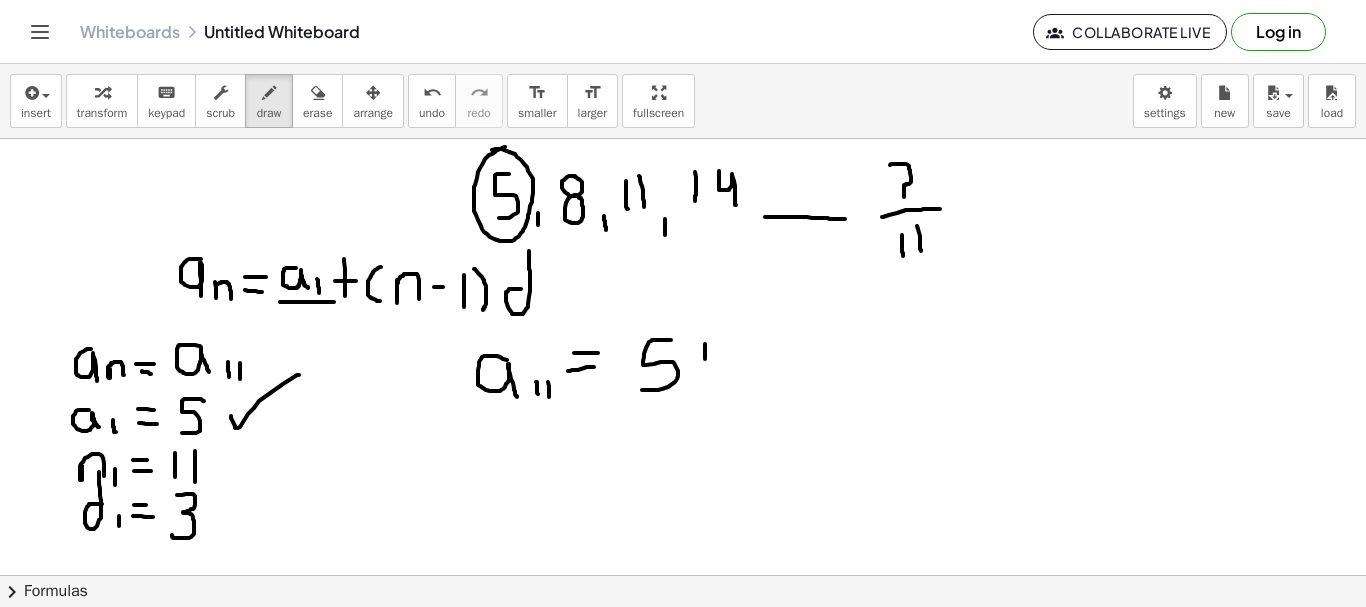 drag, startPoint x: 705, startPoint y: 344, endPoint x: 705, endPoint y: 382, distance: 38 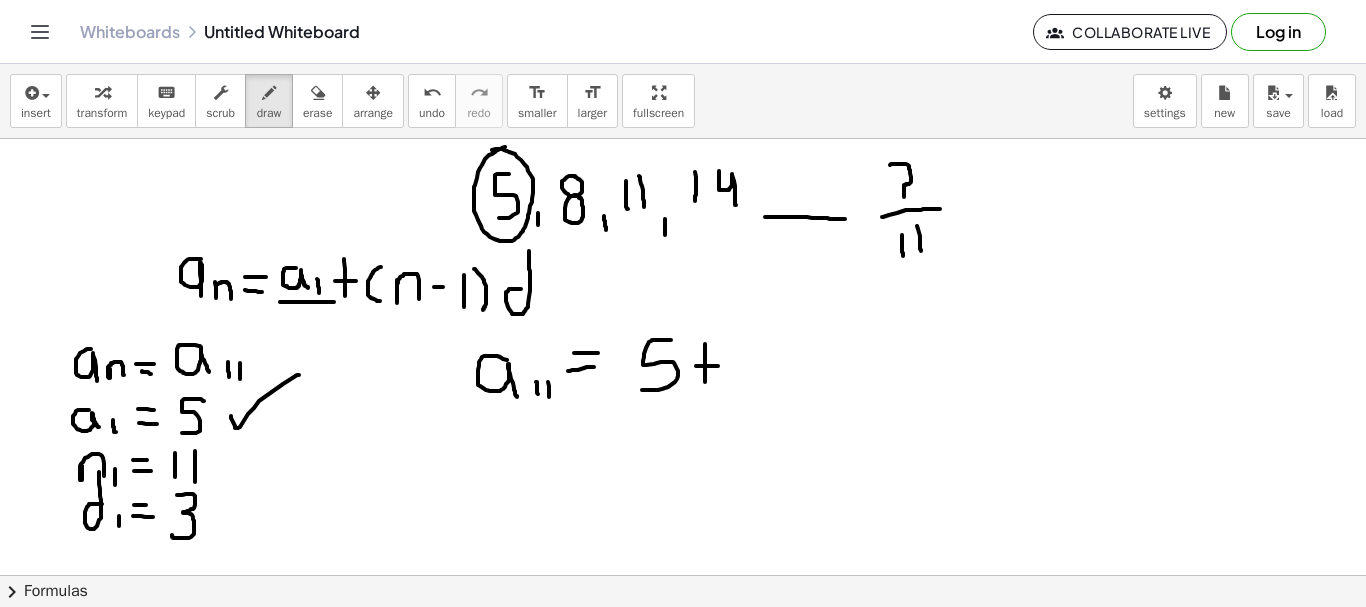 drag, startPoint x: 696, startPoint y: 366, endPoint x: 718, endPoint y: 366, distance: 22 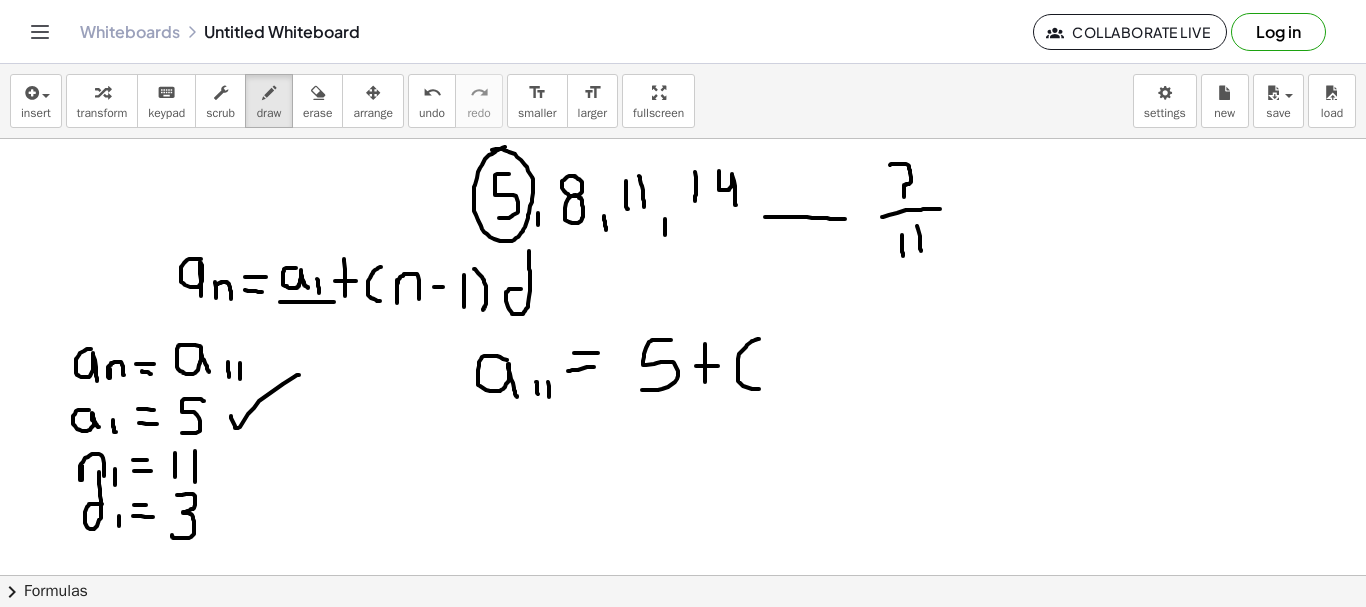 drag, startPoint x: 759, startPoint y: 339, endPoint x: 759, endPoint y: 389, distance: 50 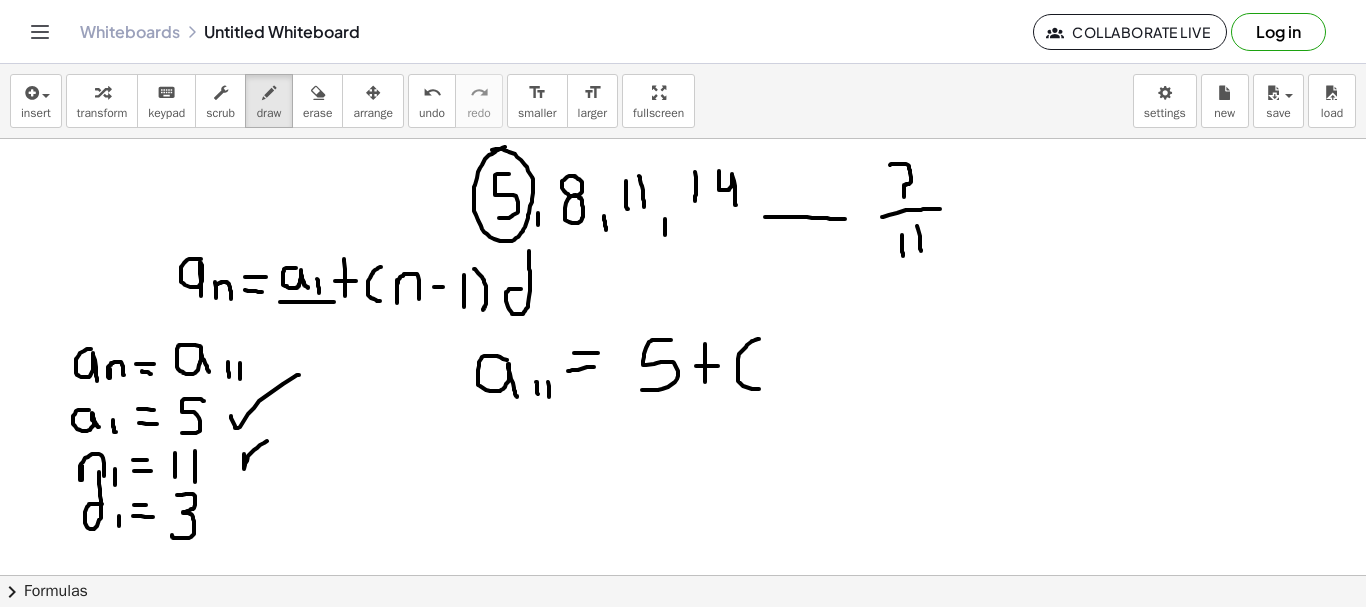 drag, startPoint x: 244, startPoint y: 454, endPoint x: 274, endPoint y: 437, distance: 34.48188 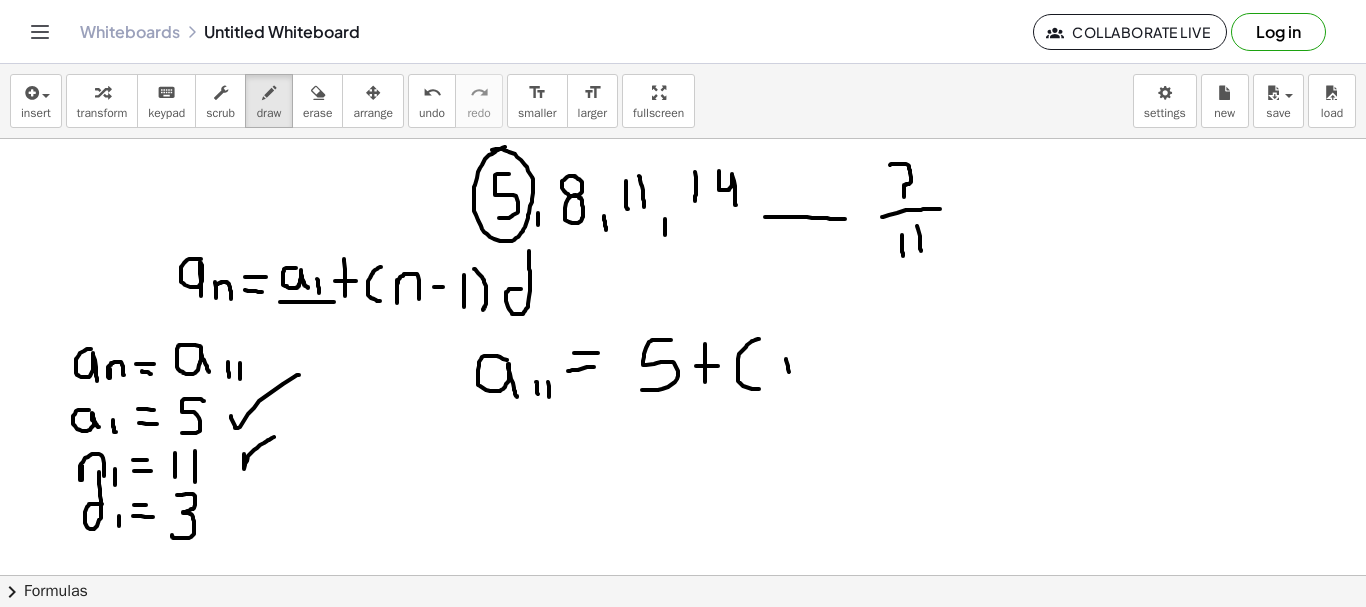 drag, startPoint x: 786, startPoint y: 359, endPoint x: 793, endPoint y: 385, distance: 26.925823 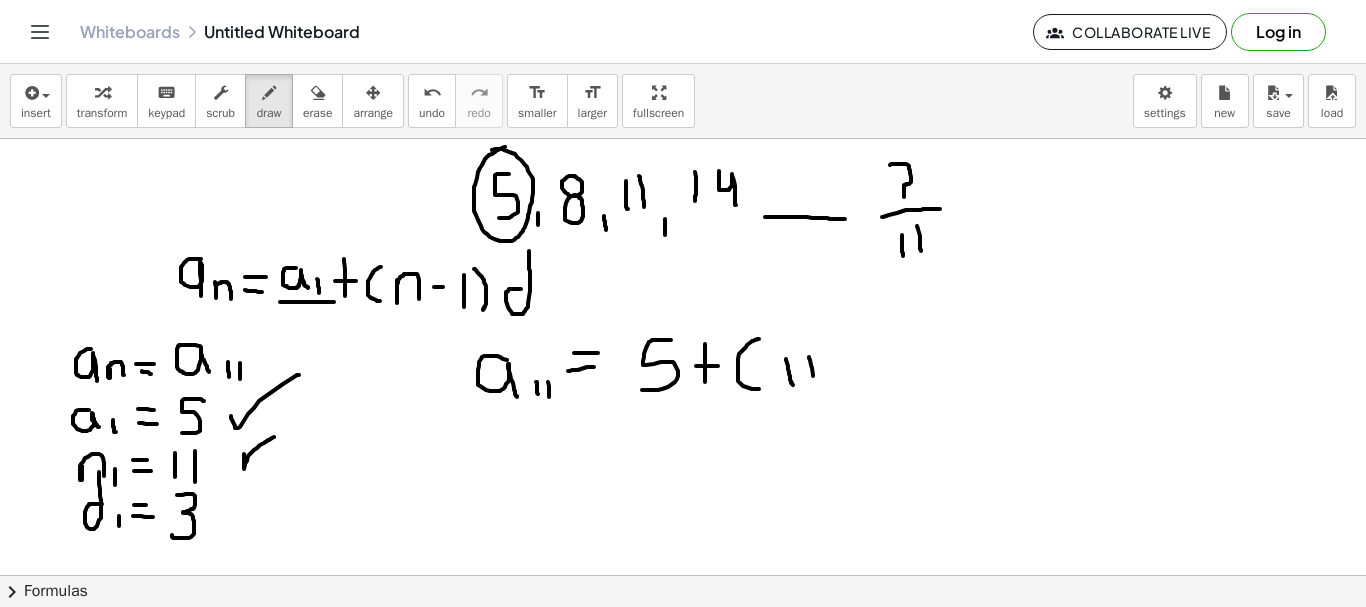 drag, startPoint x: 809, startPoint y: 357, endPoint x: 813, endPoint y: 381, distance: 24.33105 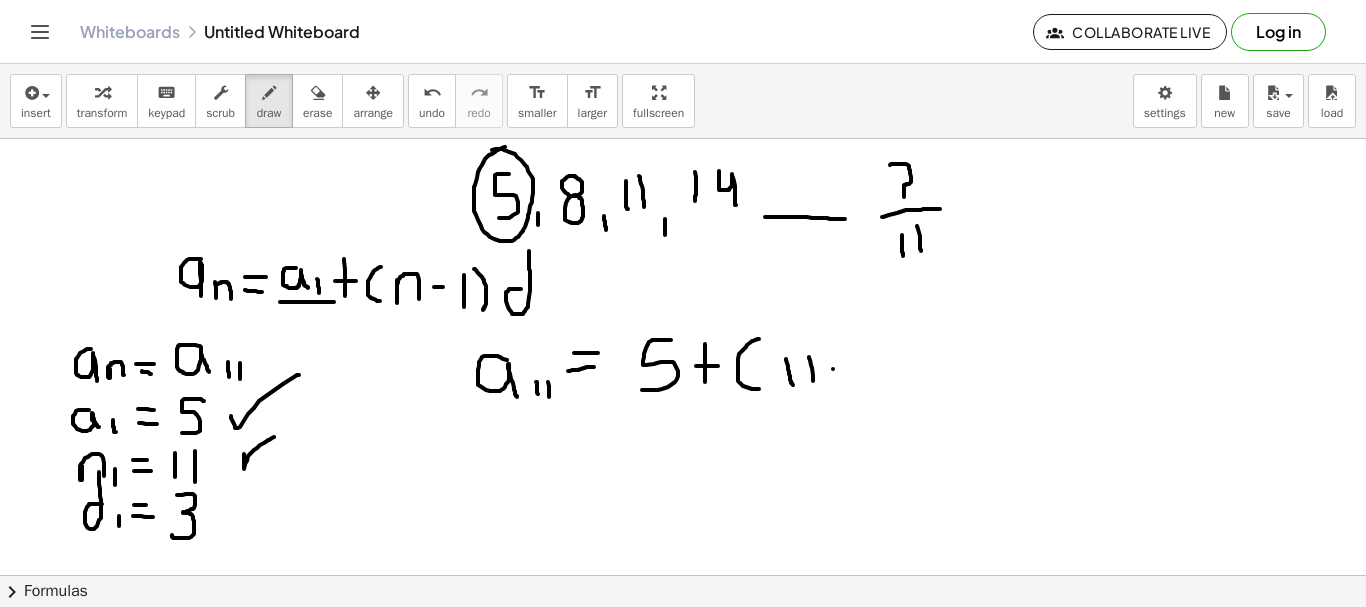 drag, startPoint x: 833, startPoint y: 369, endPoint x: 857, endPoint y: 364, distance: 24.5153 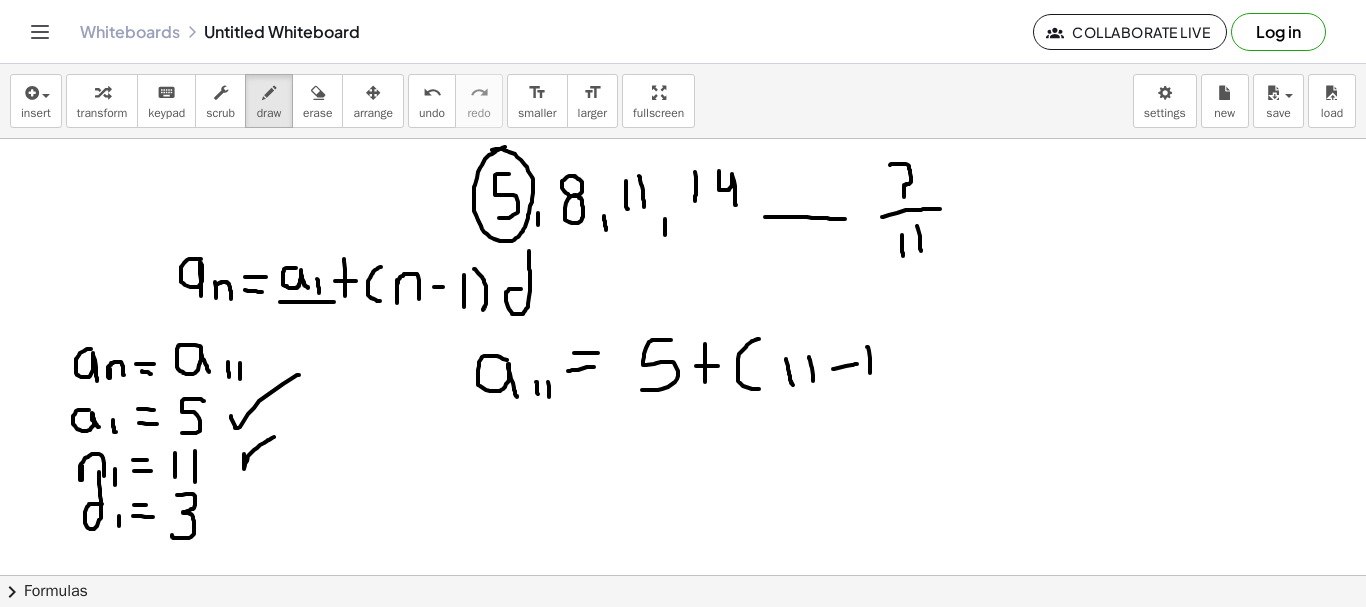 drag, startPoint x: 867, startPoint y: 347, endPoint x: 870, endPoint y: 374, distance: 27.166155 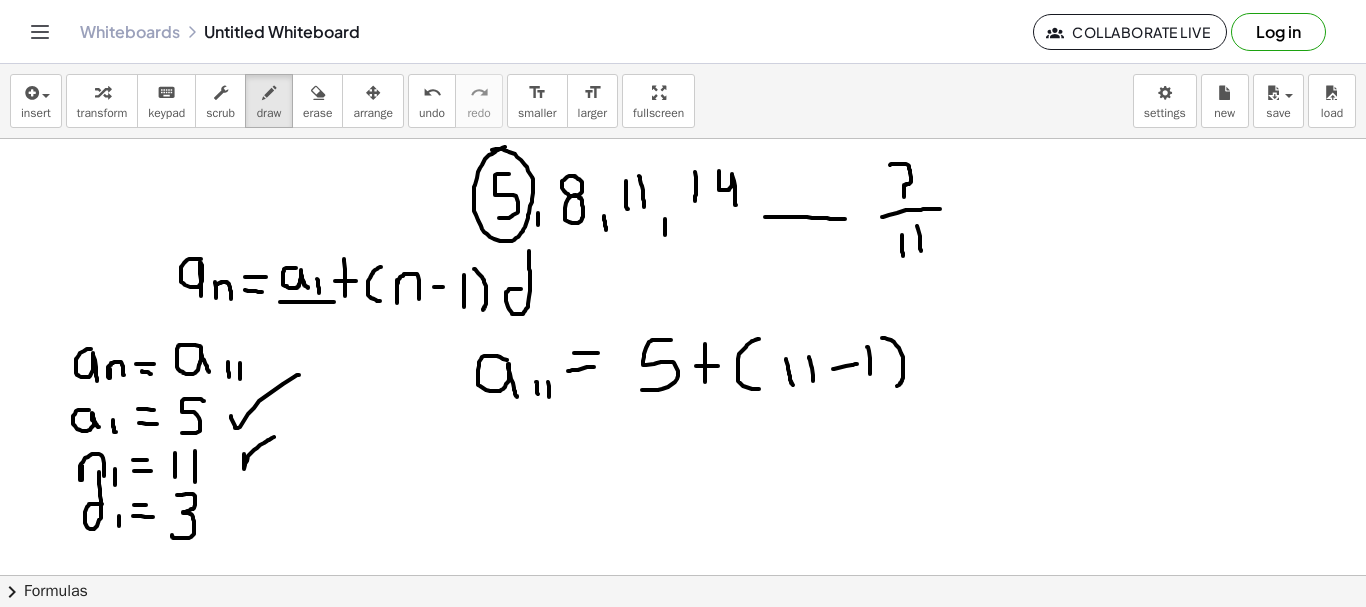 drag, startPoint x: 882, startPoint y: 338, endPoint x: 884, endPoint y: 391, distance: 53.037724 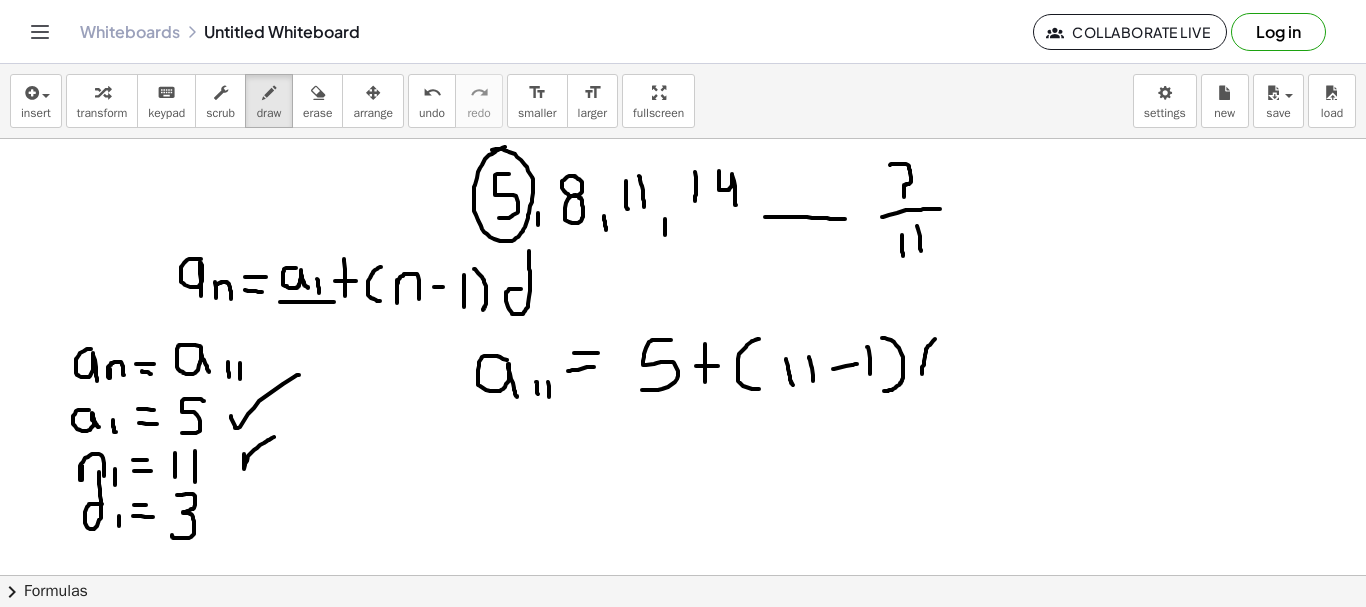 drag, startPoint x: 935, startPoint y: 339, endPoint x: 929, endPoint y: 390, distance: 51.351727 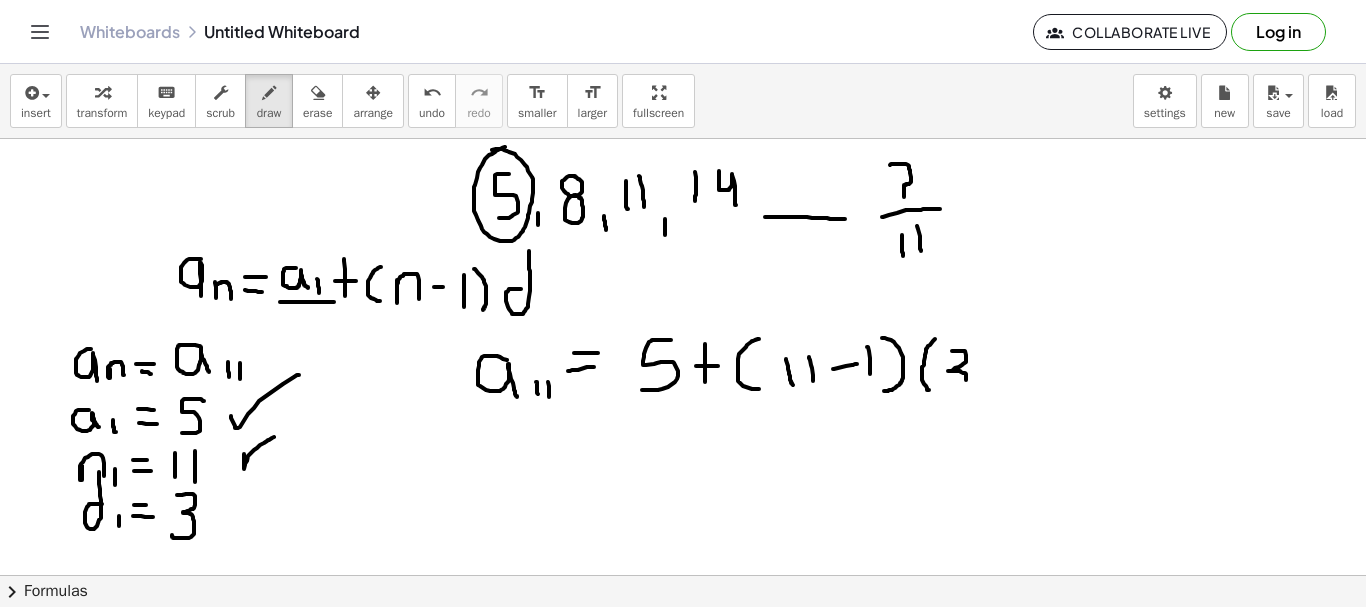 drag, startPoint x: 952, startPoint y: 351, endPoint x: 949, endPoint y: 393, distance: 42.107006 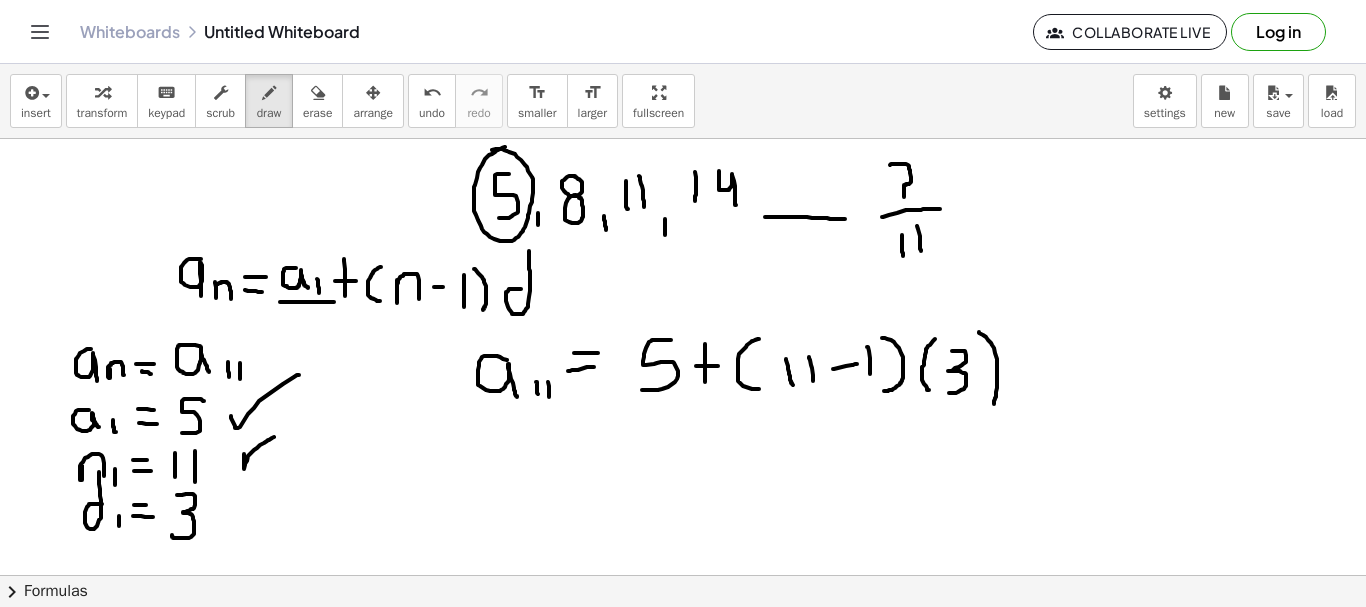 drag, startPoint x: 979, startPoint y: 332, endPoint x: 993, endPoint y: 405, distance: 74.330345 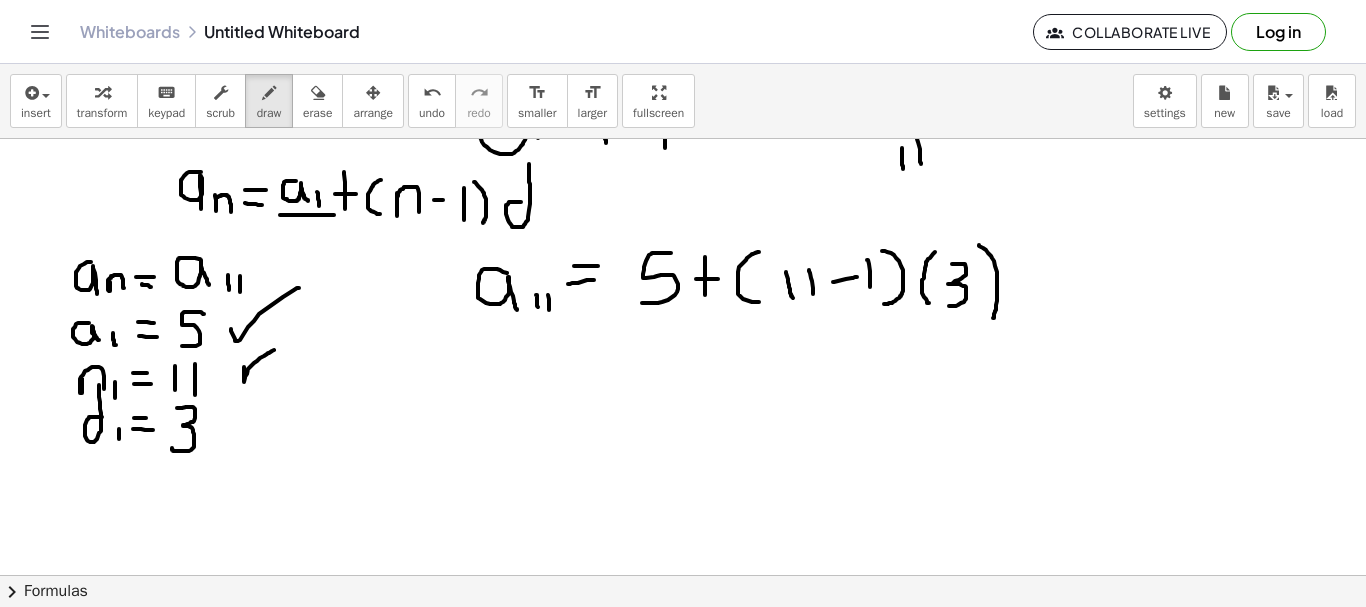 scroll, scrollTop: 1597, scrollLeft: 0, axis: vertical 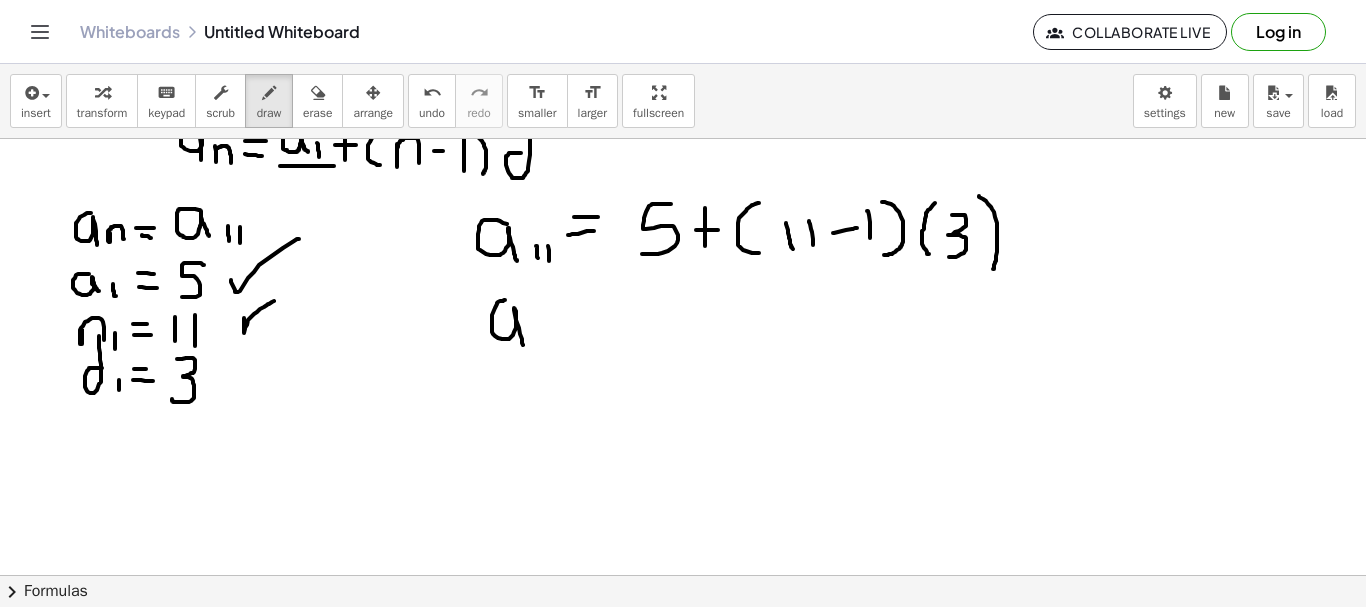 drag, startPoint x: 505, startPoint y: 300, endPoint x: 526, endPoint y: 345, distance: 49.658836 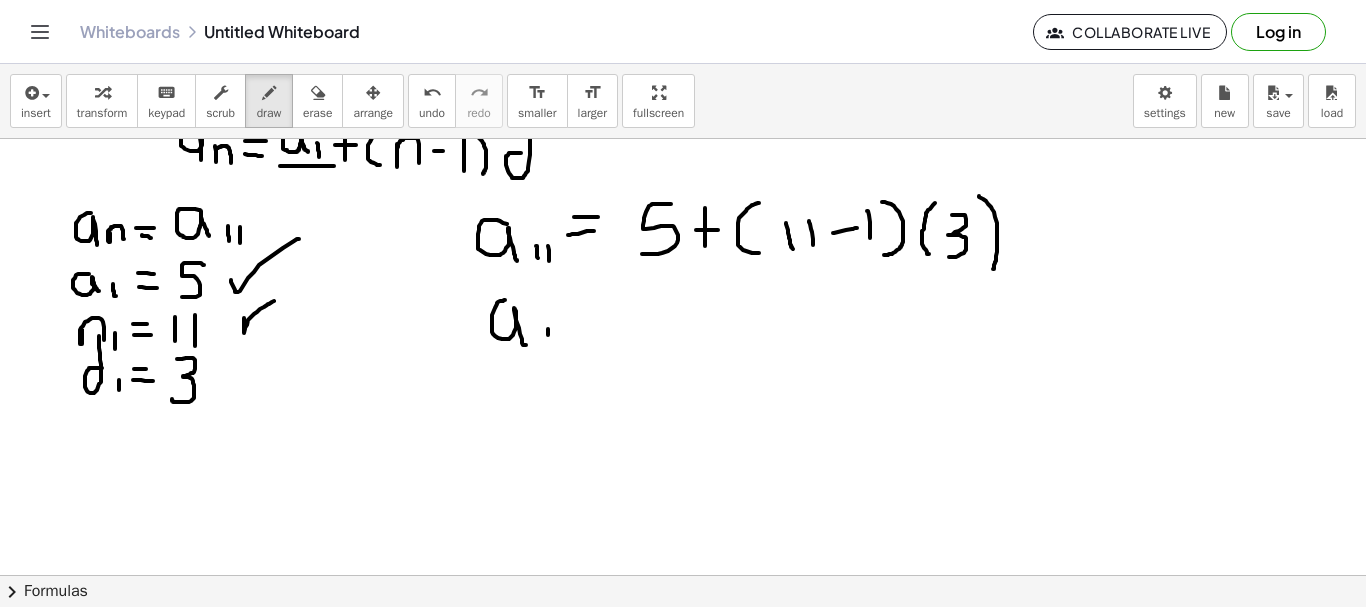 drag, startPoint x: 548, startPoint y: 329, endPoint x: 549, endPoint y: 343, distance: 14.035668 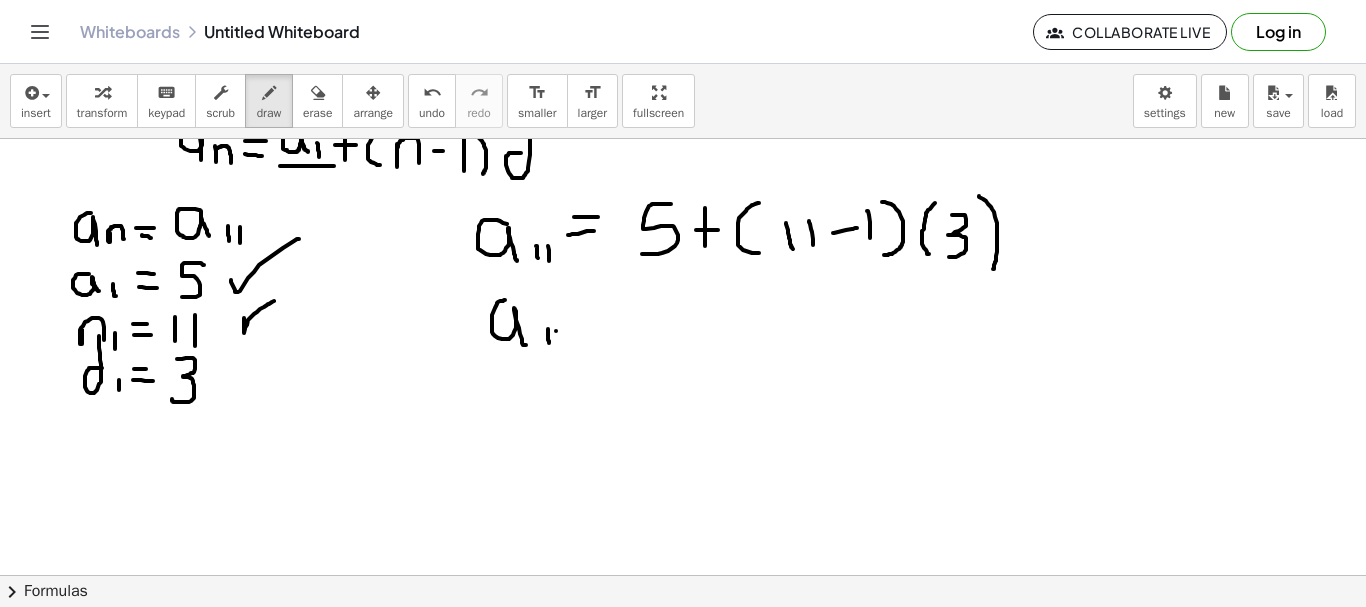 drag, startPoint x: 556, startPoint y: 331, endPoint x: 556, endPoint y: 343, distance: 12 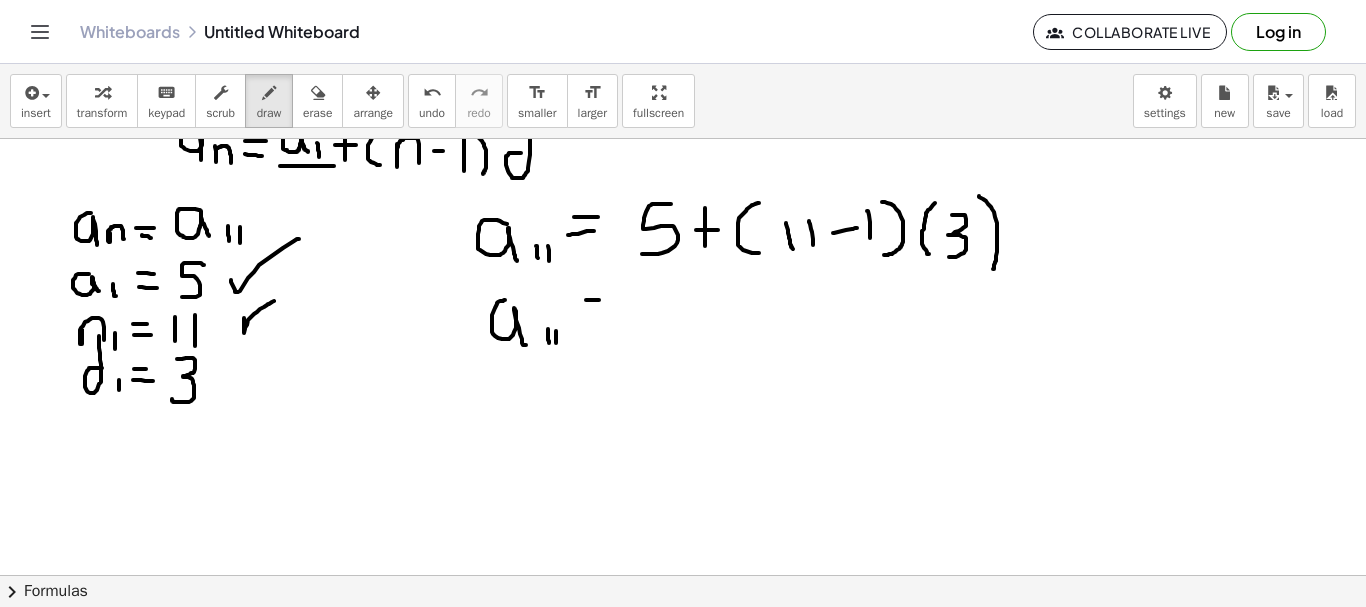 drag, startPoint x: 586, startPoint y: 300, endPoint x: 606, endPoint y: 300, distance: 20 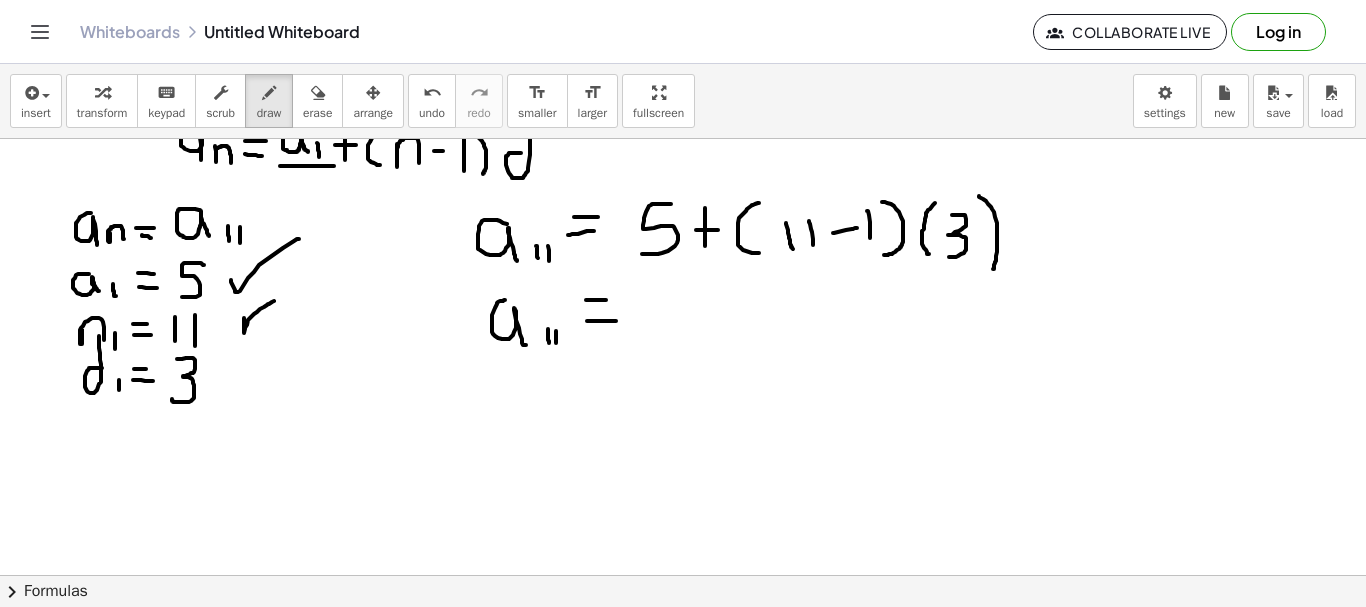 drag, startPoint x: 587, startPoint y: 321, endPoint x: 618, endPoint y: 321, distance: 31 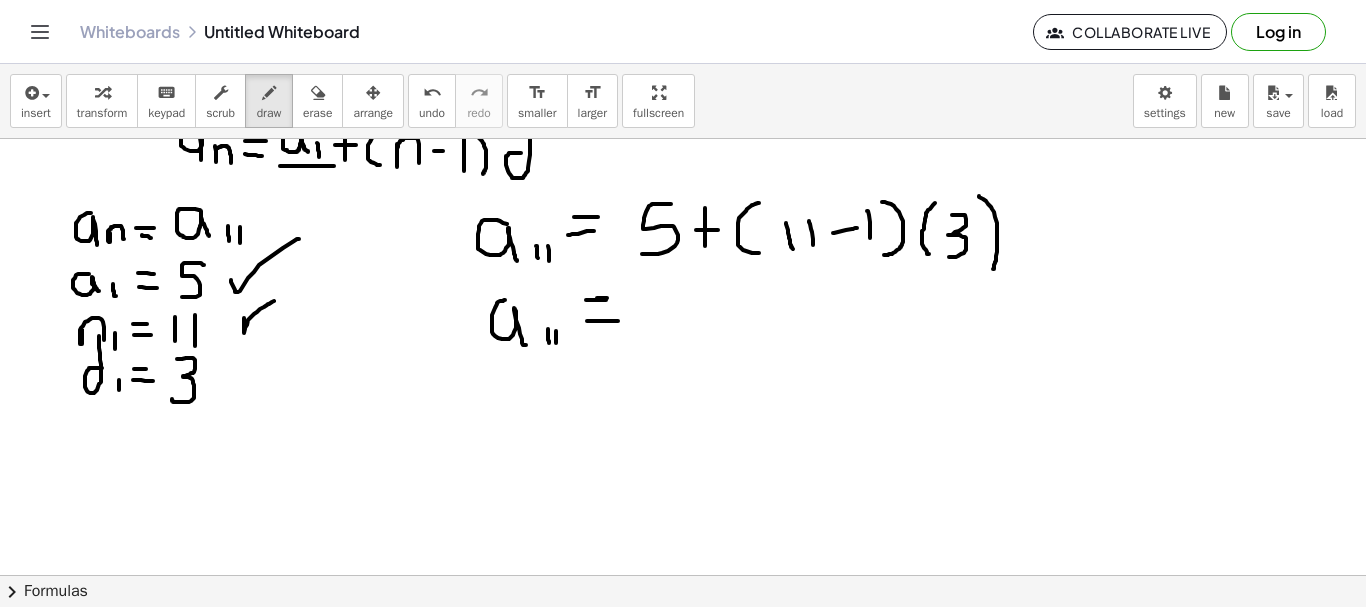 drag, startPoint x: 597, startPoint y: 298, endPoint x: 609, endPoint y: 299, distance: 12.0415945 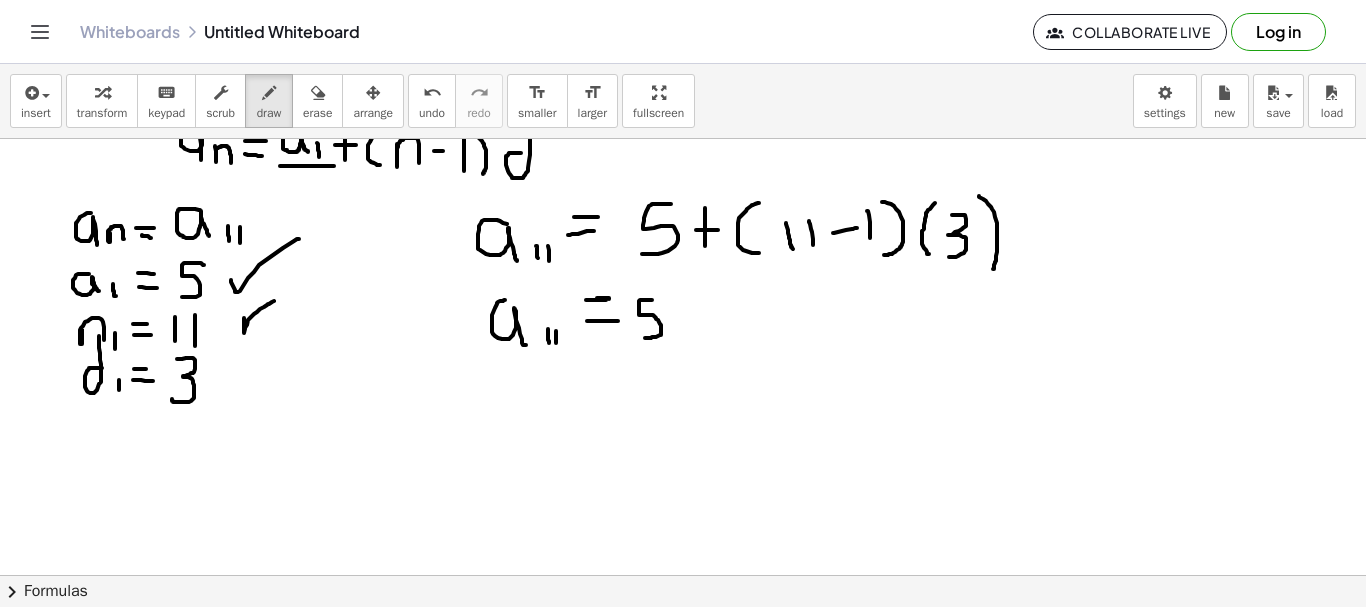 drag, startPoint x: 652, startPoint y: 300, endPoint x: 645, endPoint y: 338, distance: 38.63936 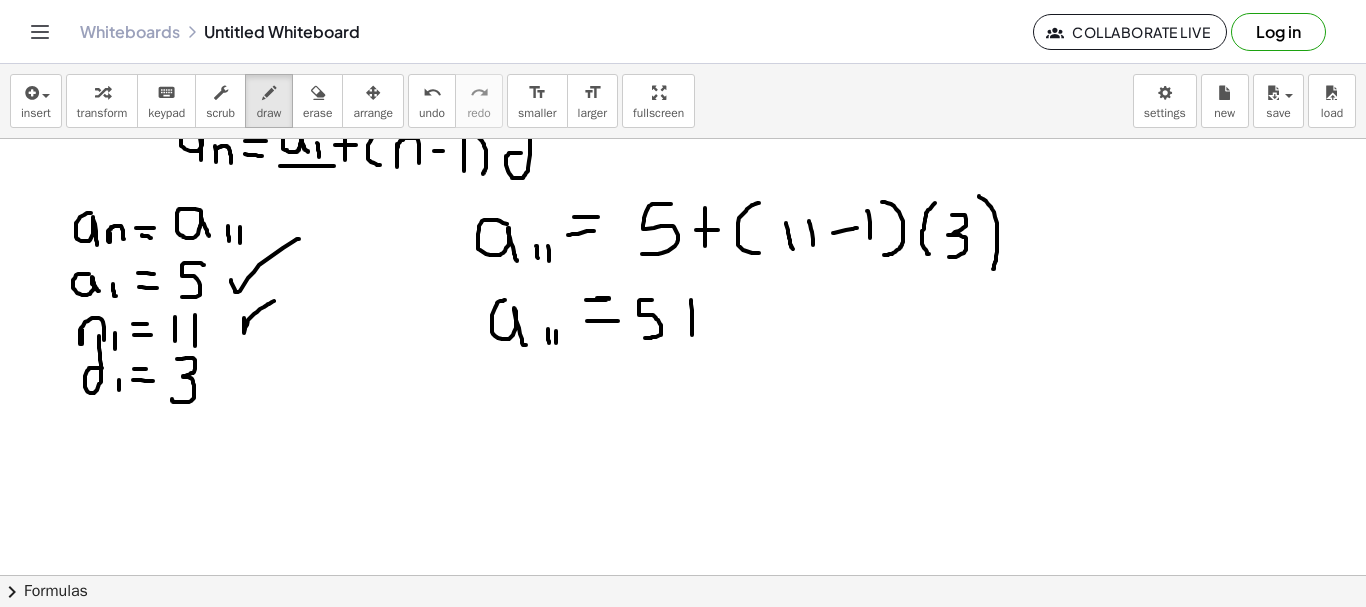 drag, startPoint x: 691, startPoint y: 300, endPoint x: 693, endPoint y: 342, distance: 42.047592 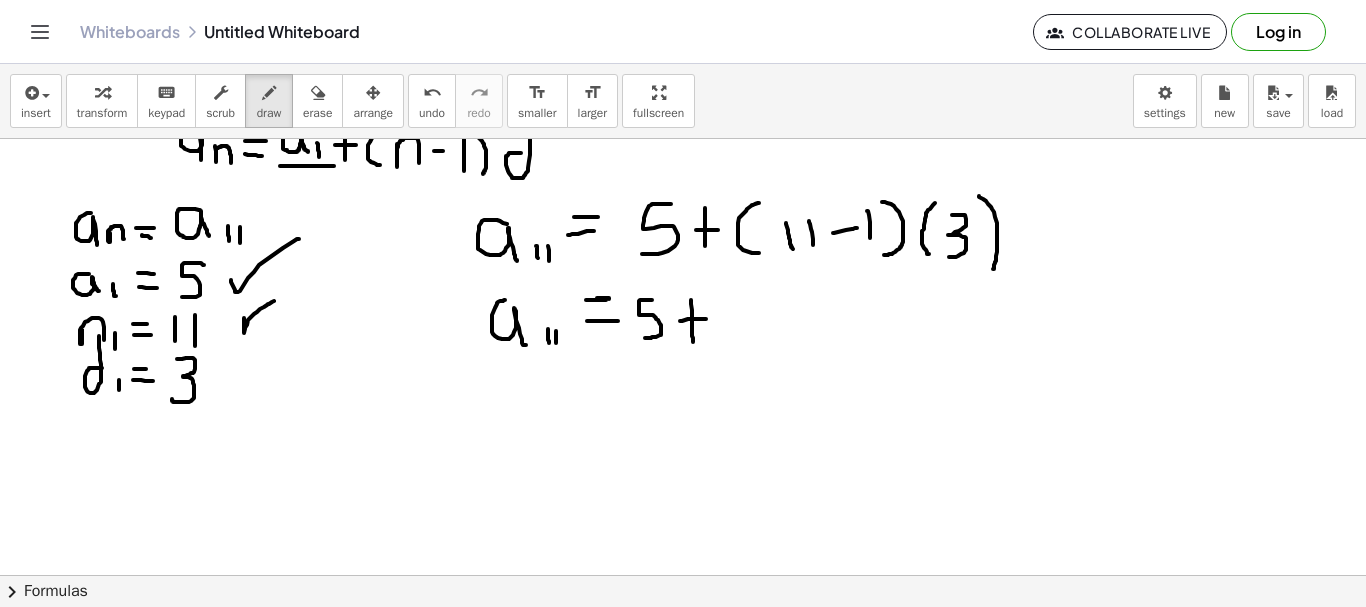 drag, startPoint x: 680, startPoint y: 321, endPoint x: 707, endPoint y: 319, distance: 27.073973 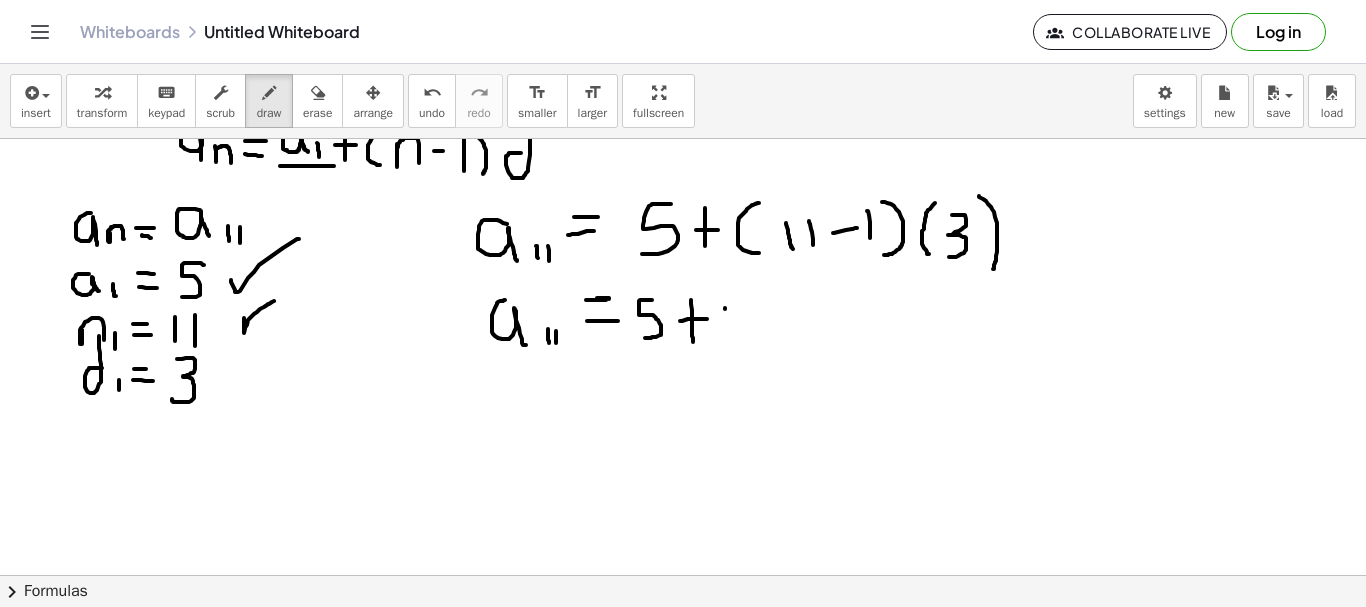 drag, startPoint x: 725, startPoint y: 308, endPoint x: 725, endPoint y: 335, distance: 27 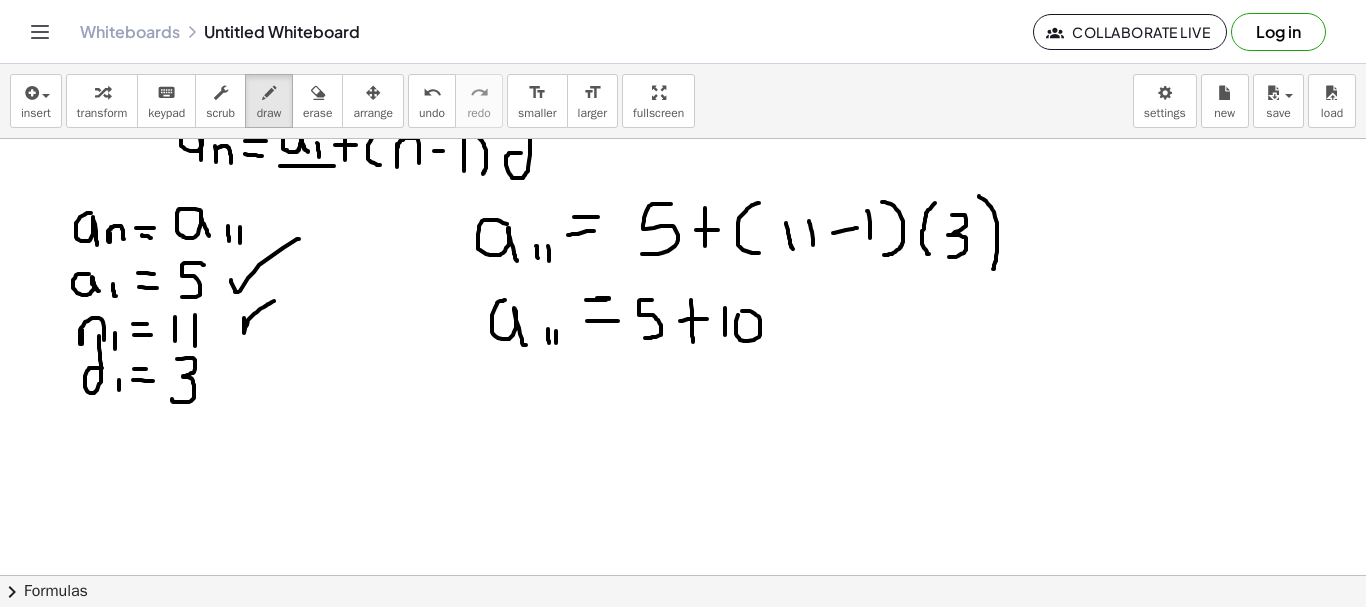 click at bounding box center [683, -368] 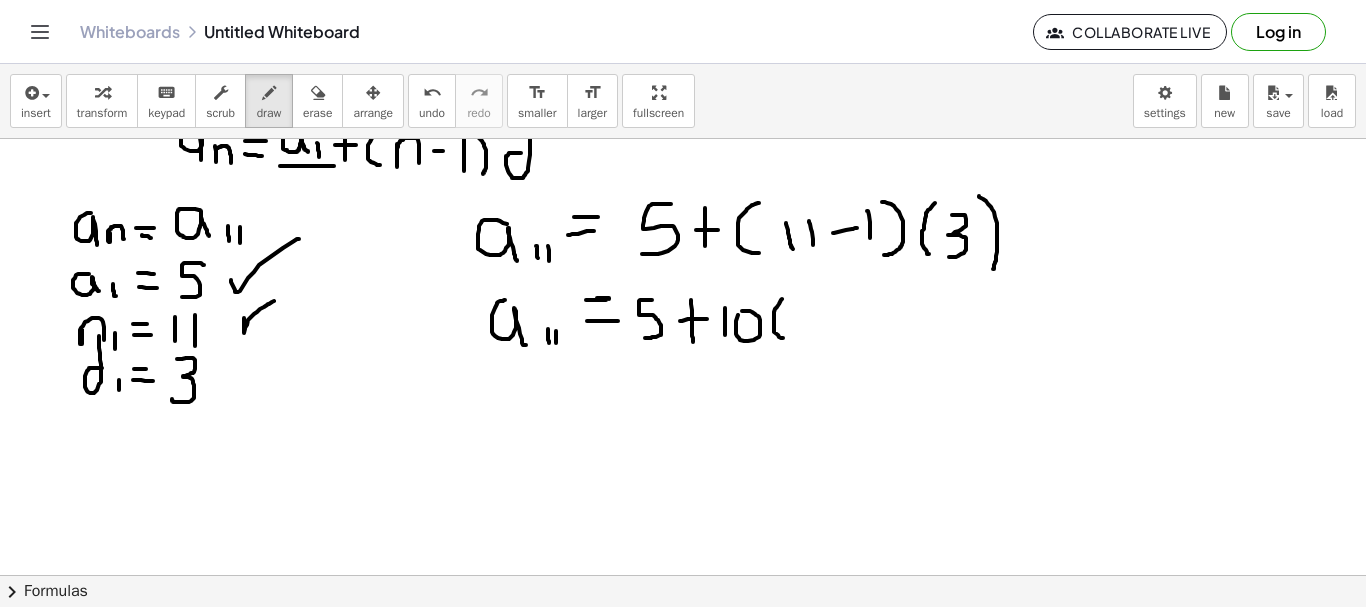 drag, startPoint x: 782, startPoint y: 299, endPoint x: 784, endPoint y: 338, distance: 39.051247 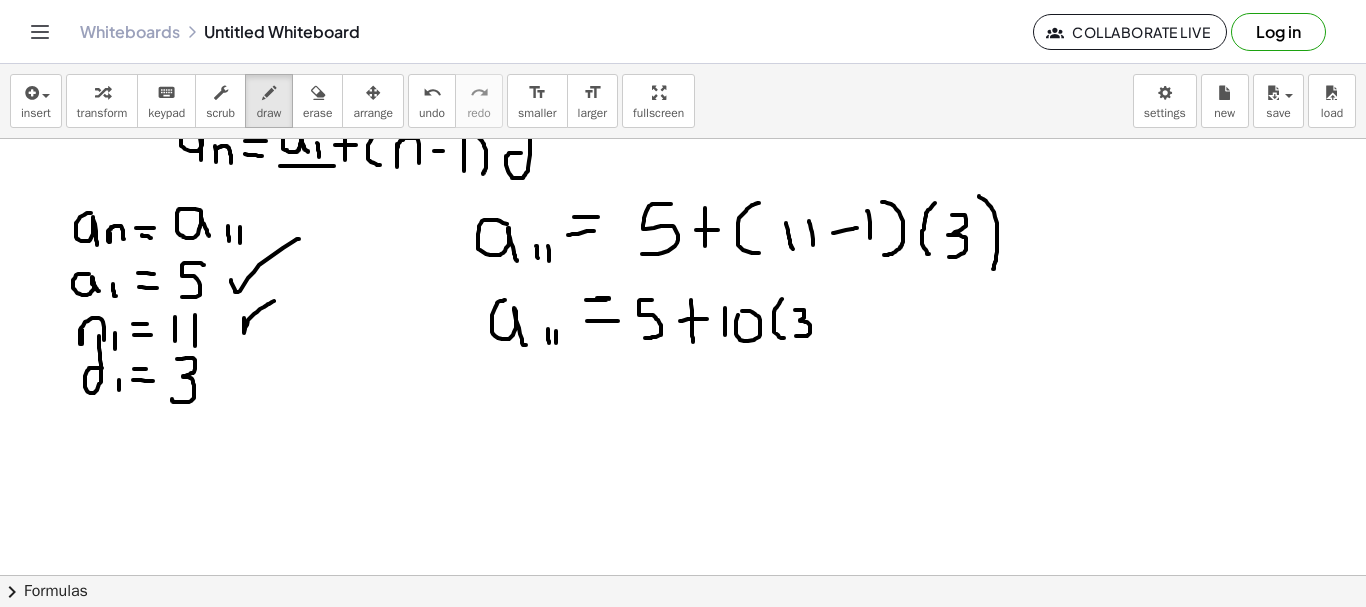 drag, startPoint x: 795, startPoint y: 310, endPoint x: 794, endPoint y: 336, distance: 26.019224 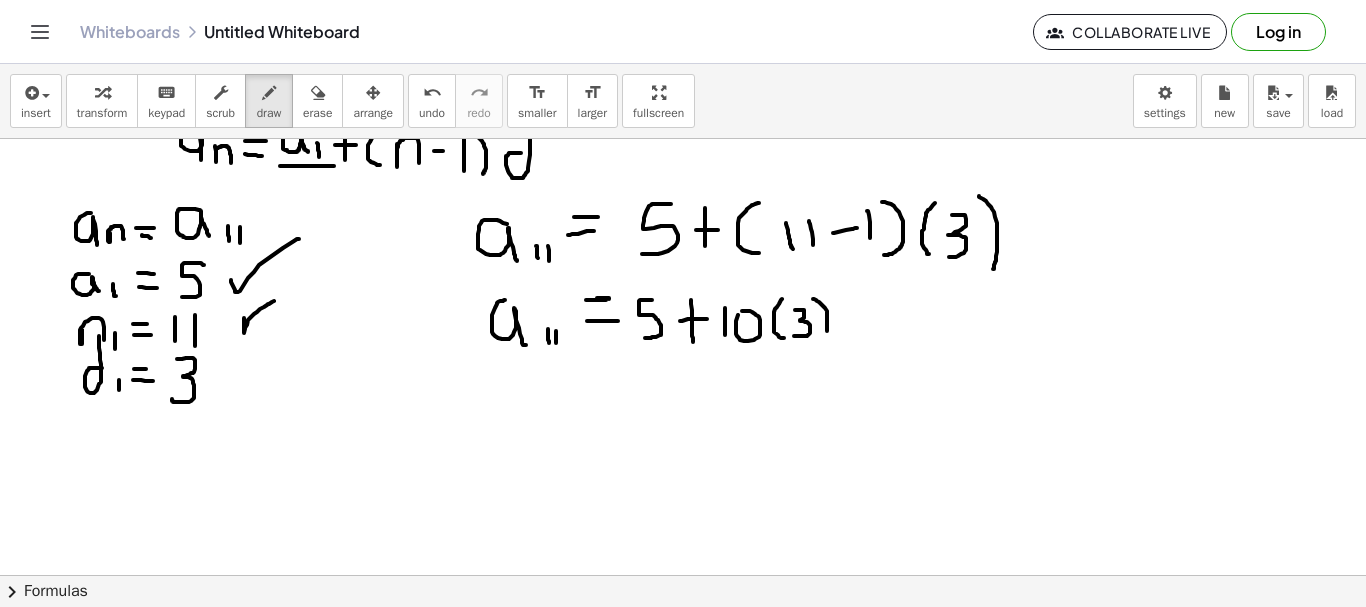 drag, startPoint x: 813, startPoint y: 299, endPoint x: 824, endPoint y: 336, distance: 38.600517 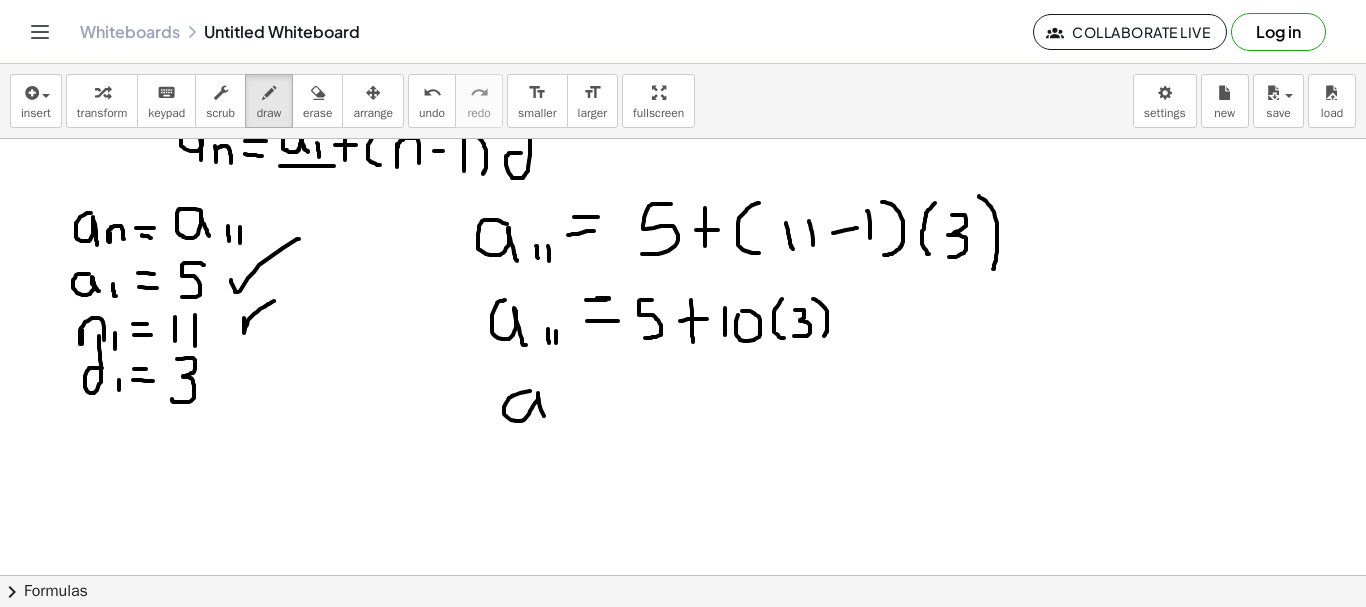 drag, startPoint x: 530, startPoint y: 391, endPoint x: 548, endPoint y: 422, distance: 35.846897 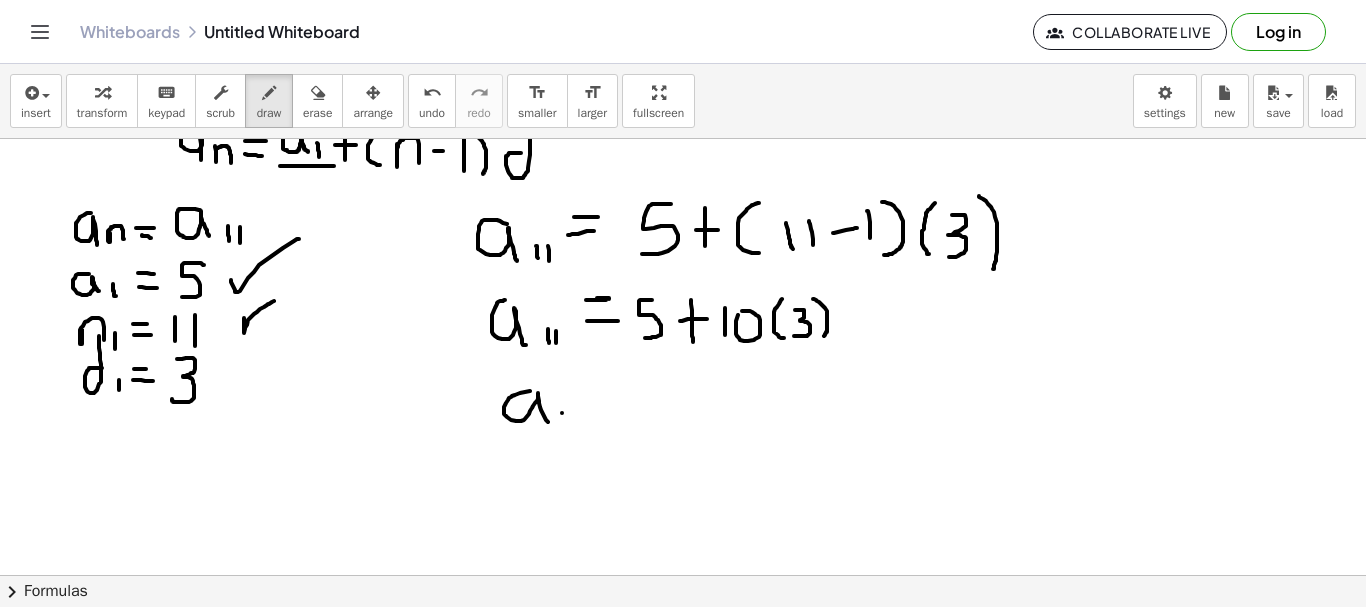 drag, startPoint x: 562, startPoint y: 413, endPoint x: 562, endPoint y: 426, distance: 13 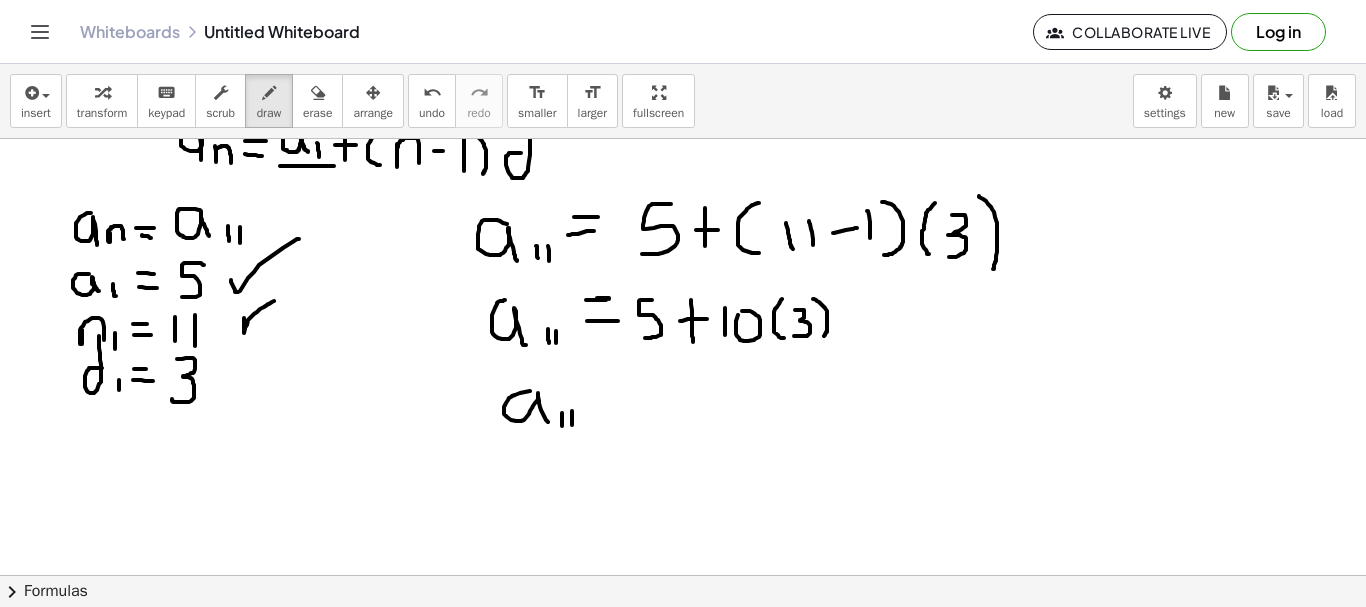 drag, startPoint x: 572, startPoint y: 411, endPoint x: 572, endPoint y: 425, distance: 14 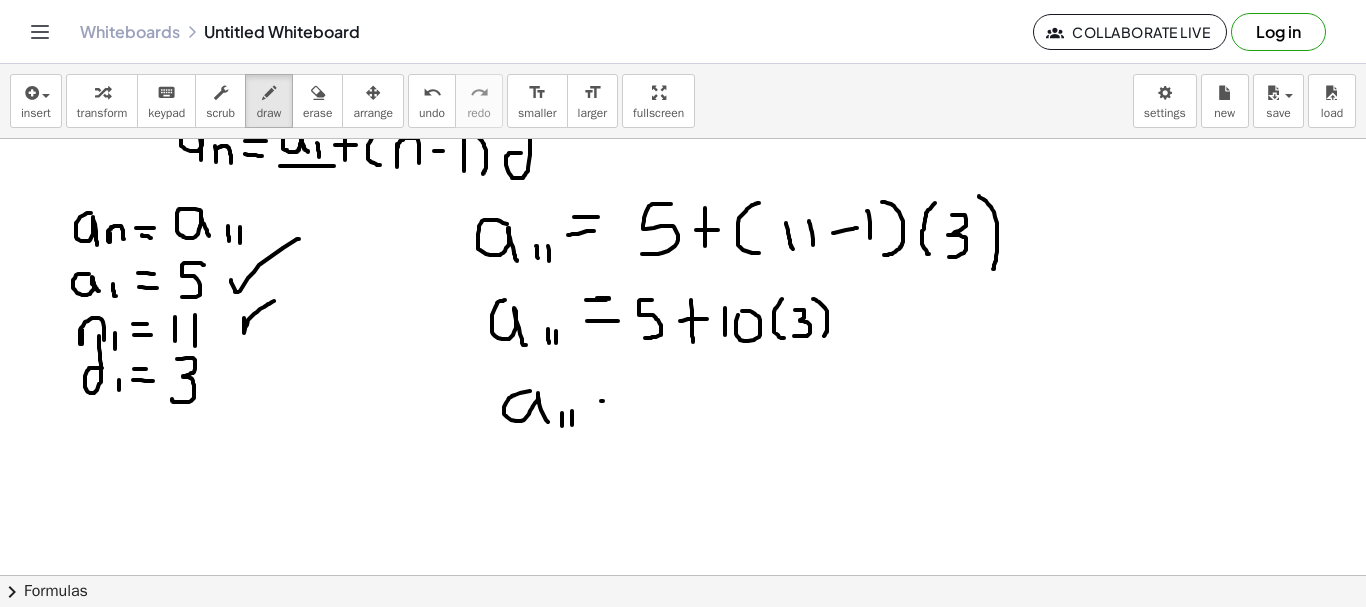 drag, startPoint x: 601, startPoint y: 401, endPoint x: 625, endPoint y: 400, distance: 24.020824 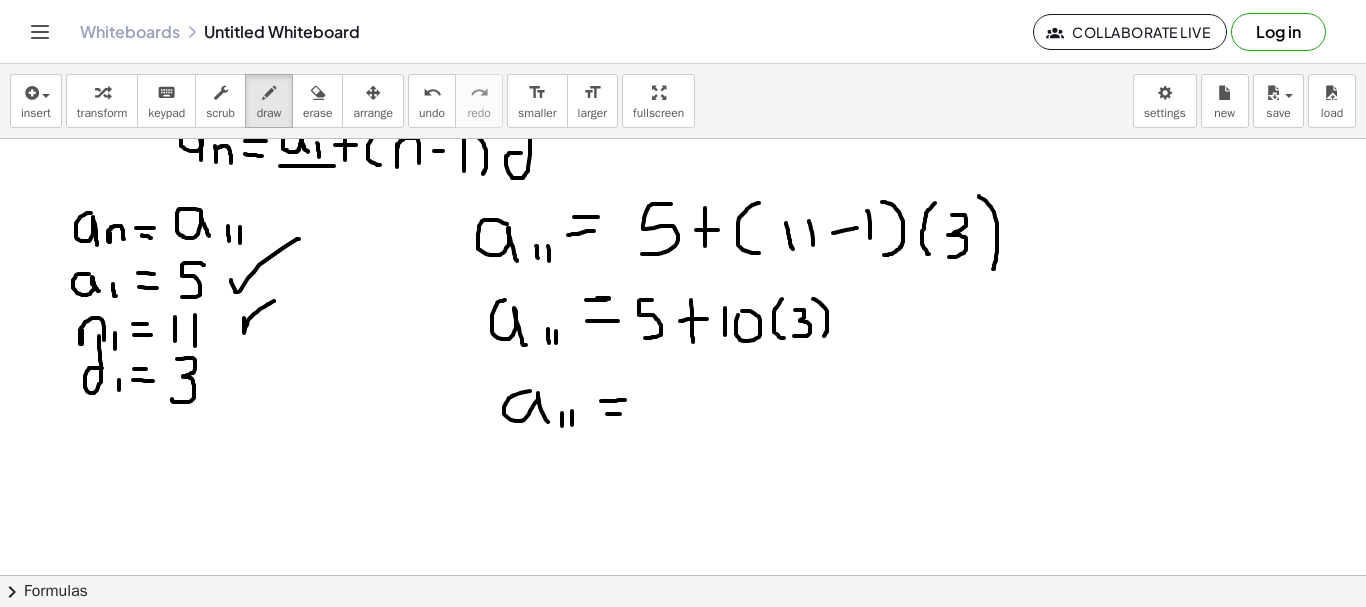 drag, startPoint x: 607, startPoint y: 414, endPoint x: 629, endPoint y: 414, distance: 22 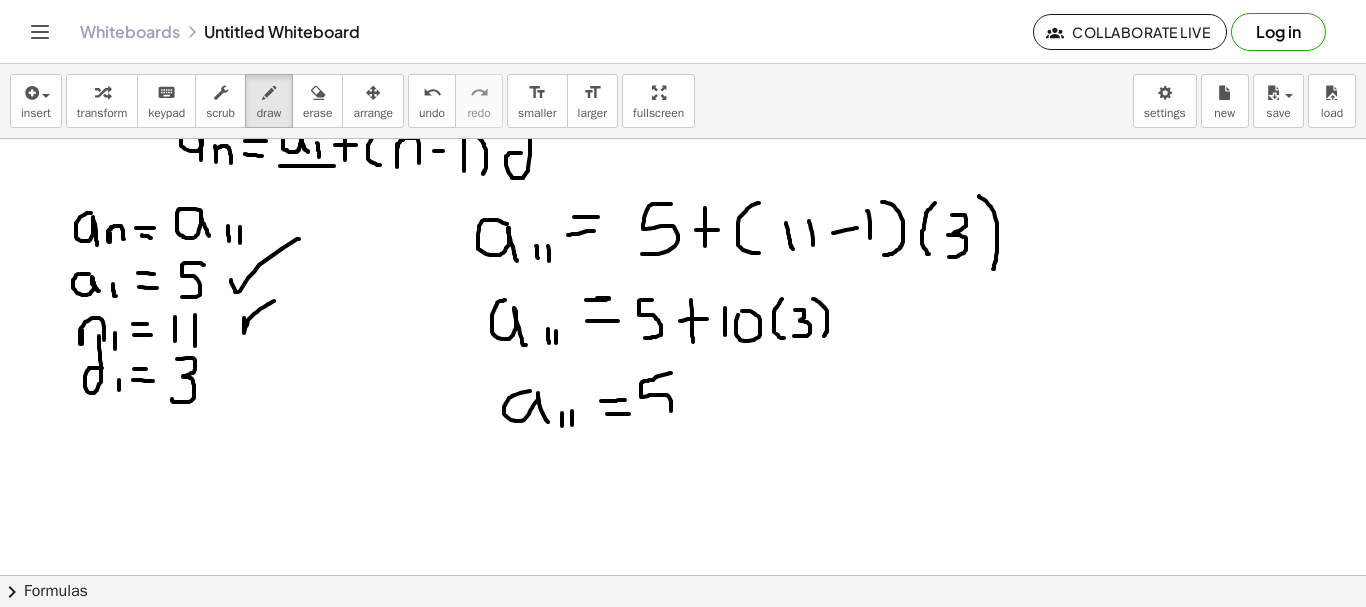 drag, startPoint x: 671, startPoint y: 373, endPoint x: 655, endPoint y: 415, distance: 44.94441 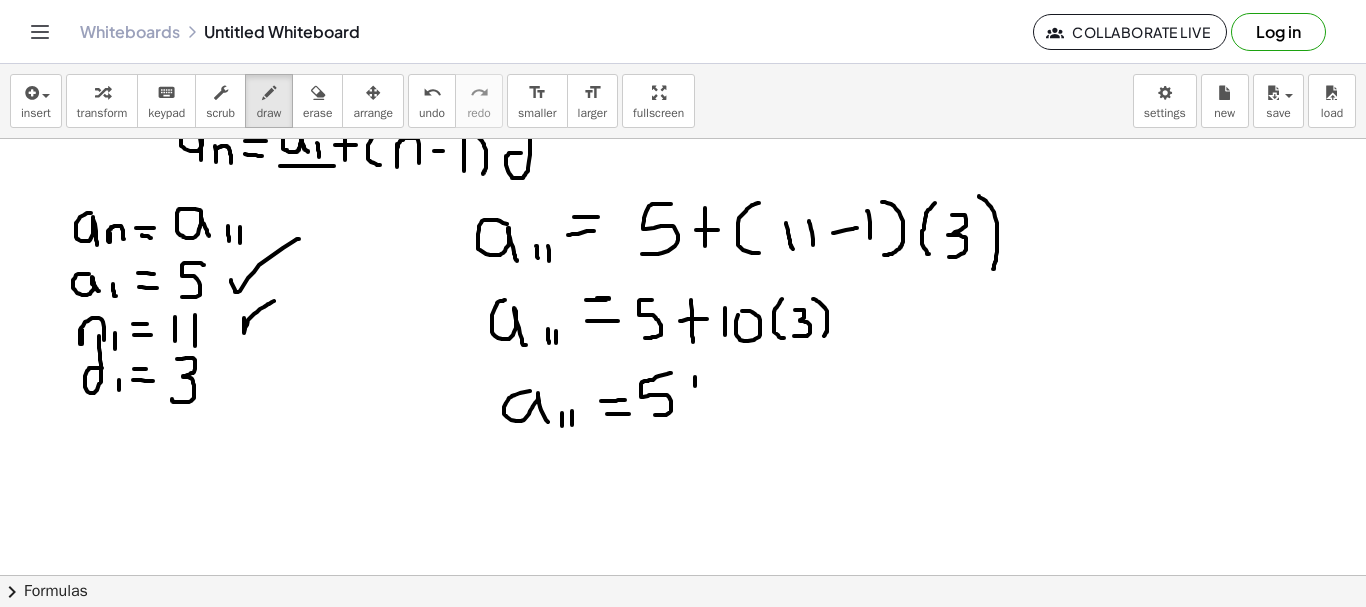 drag, startPoint x: 695, startPoint y: 377, endPoint x: 695, endPoint y: 401, distance: 24 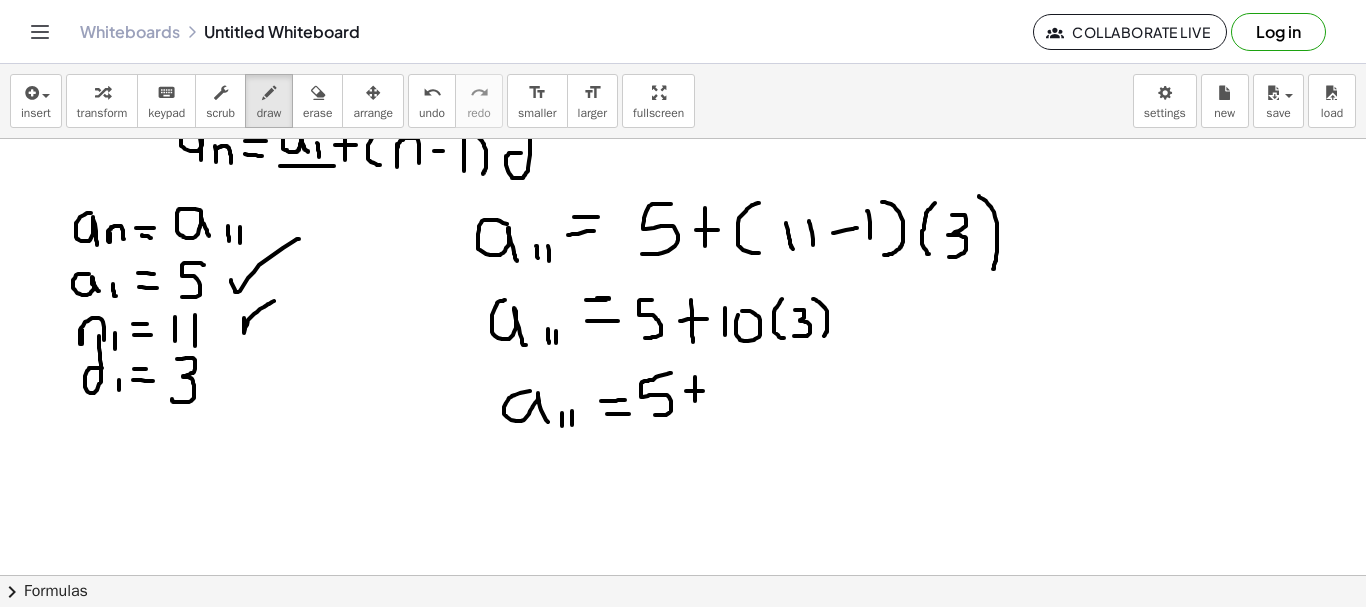drag, startPoint x: 686, startPoint y: 391, endPoint x: 705, endPoint y: 391, distance: 19 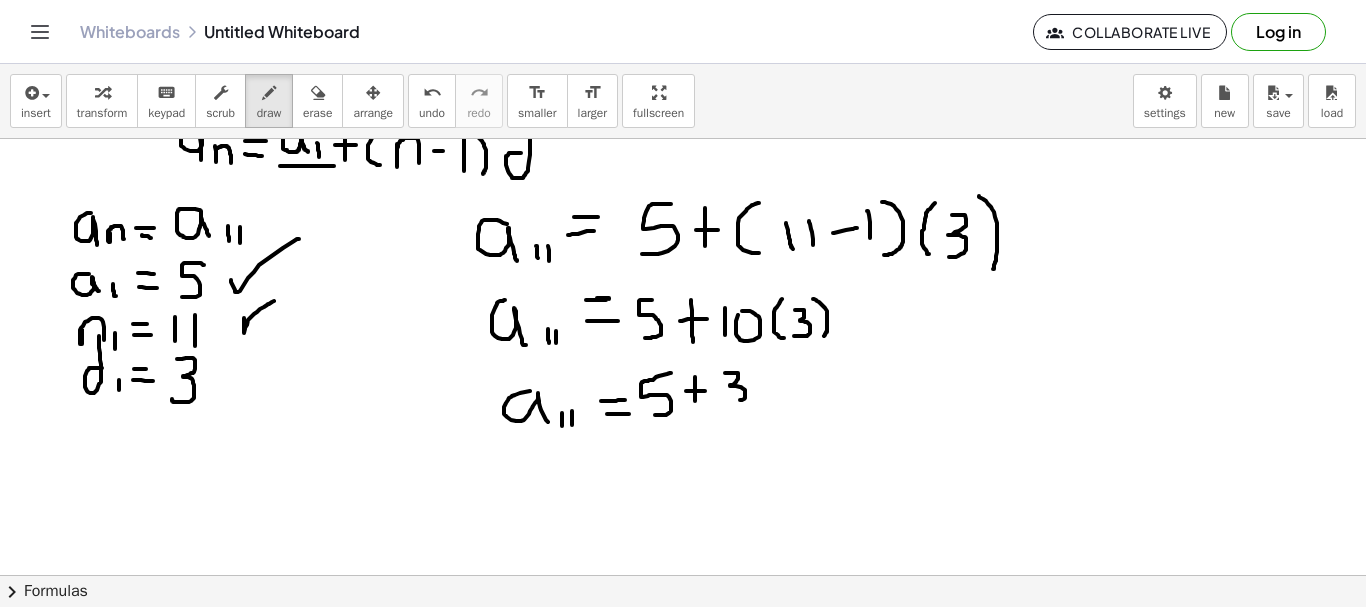 drag, startPoint x: 725, startPoint y: 373, endPoint x: 727, endPoint y: 400, distance: 27.073973 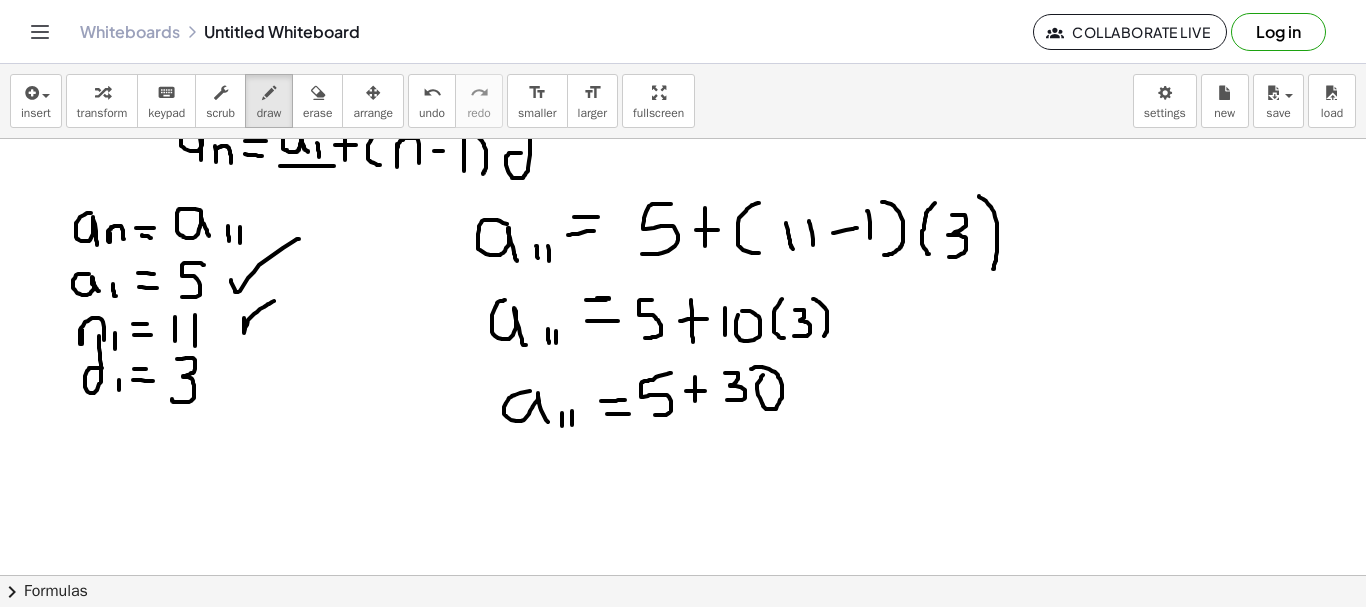 drag, startPoint x: 763, startPoint y: 375, endPoint x: 748, endPoint y: 373, distance: 15.132746 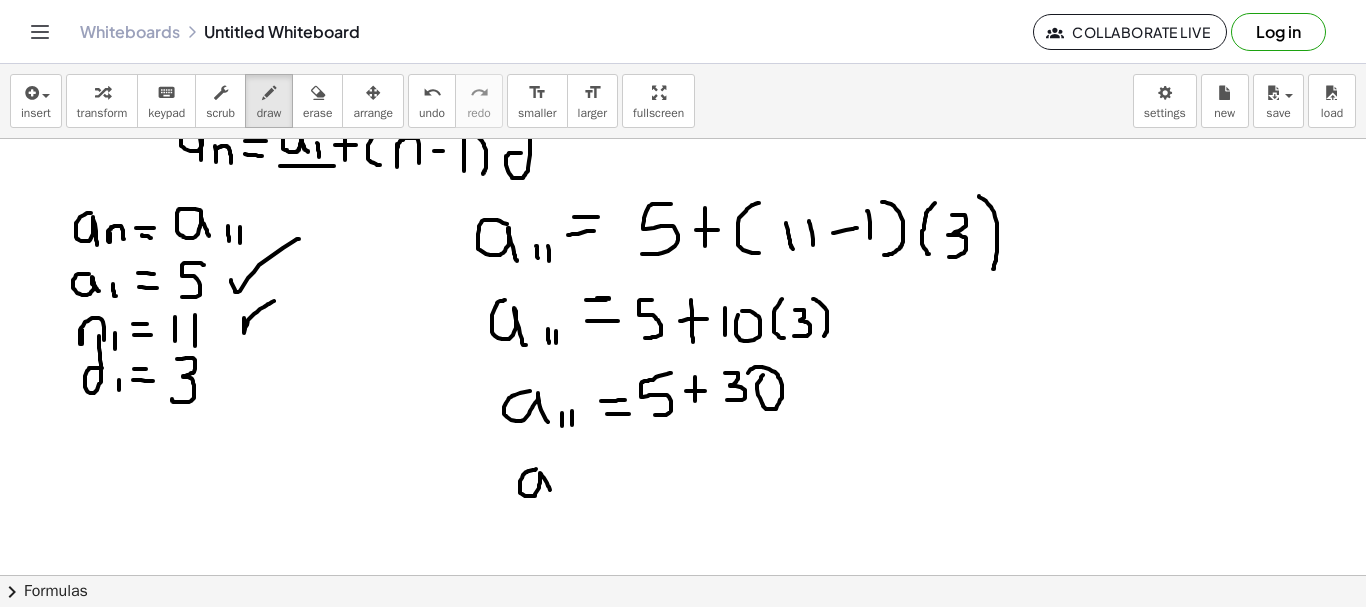 drag, startPoint x: 536, startPoint y: 469, endPoint x: 557, endPoint y: 495, distance: 33.42155 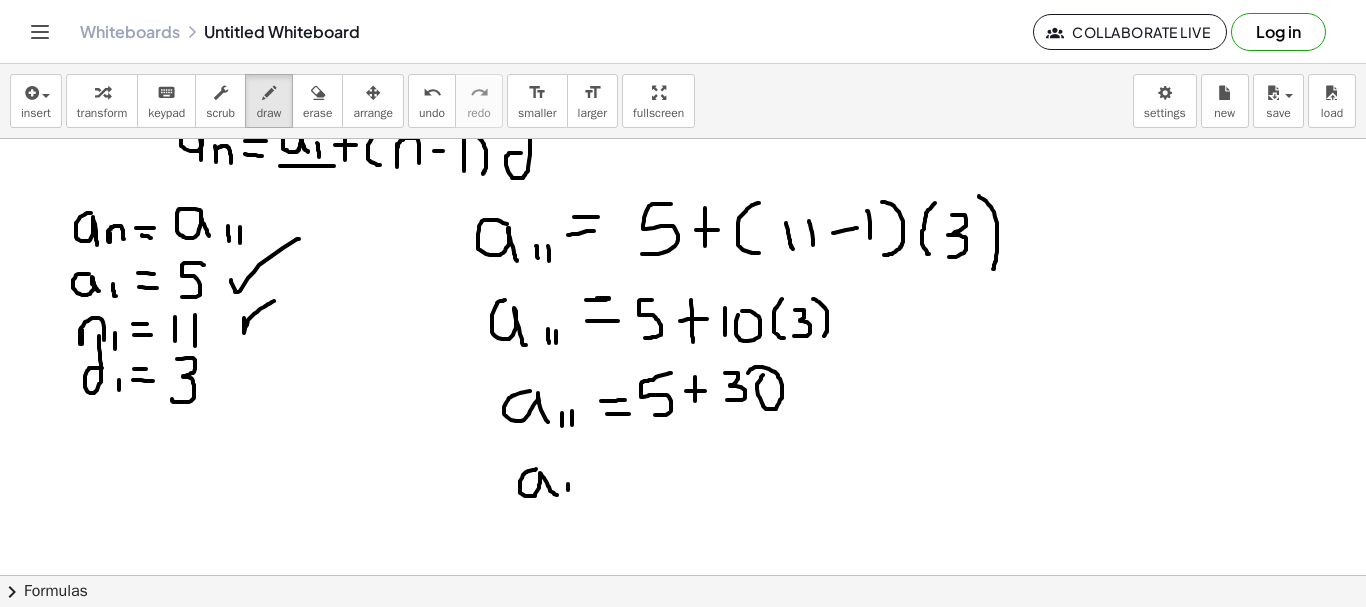 drag, startPoint x: 568, startPoint y: 484, endPoint x: 568, endPoint y: 497, distance: 13 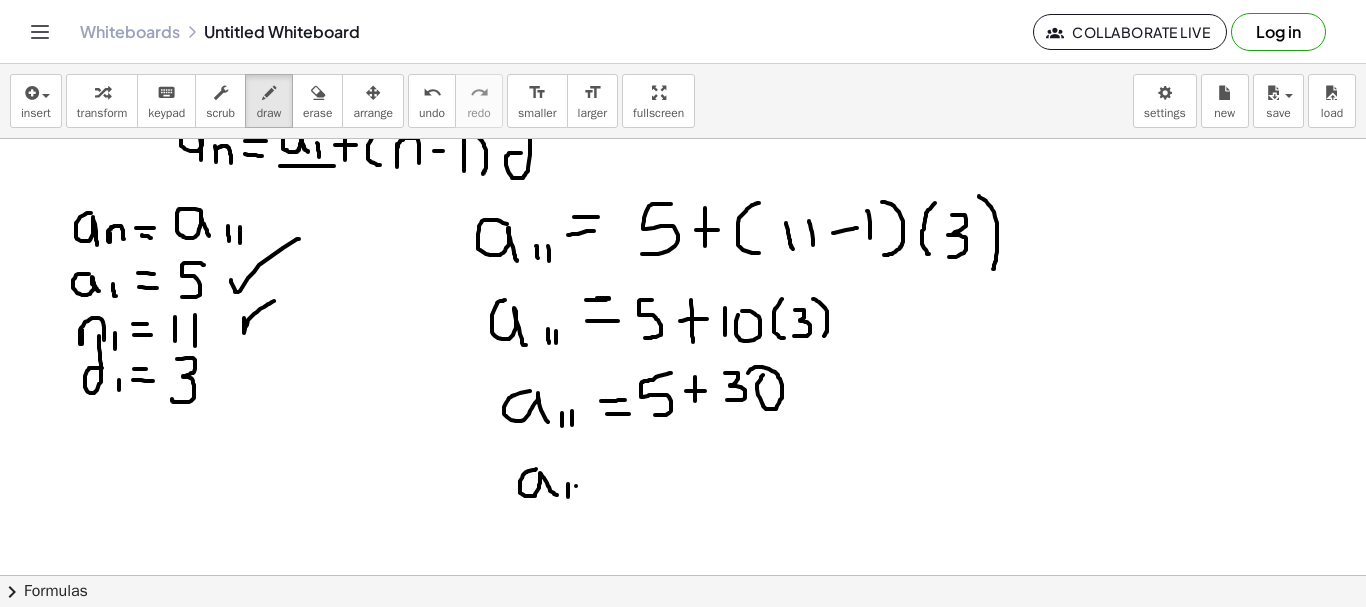 click at bounding box center (683, -368) 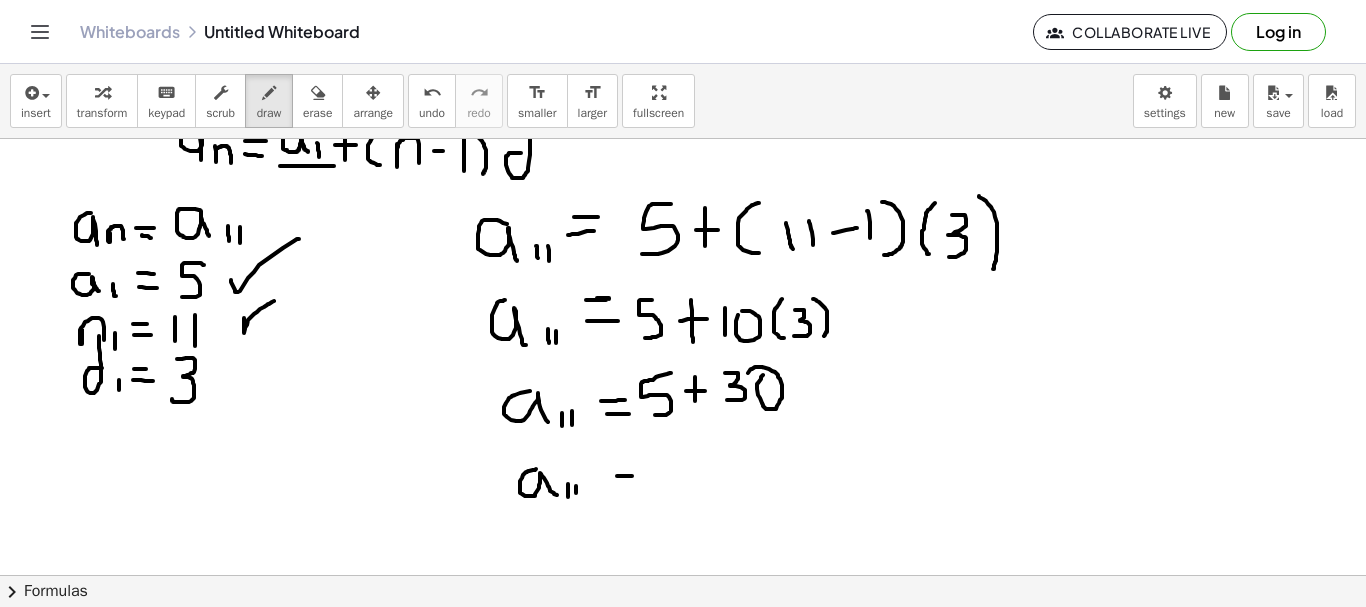drag, startPoint x: 617, startPoint y: 476, endPoint x: 636, endPoint y: 476, distance: 19 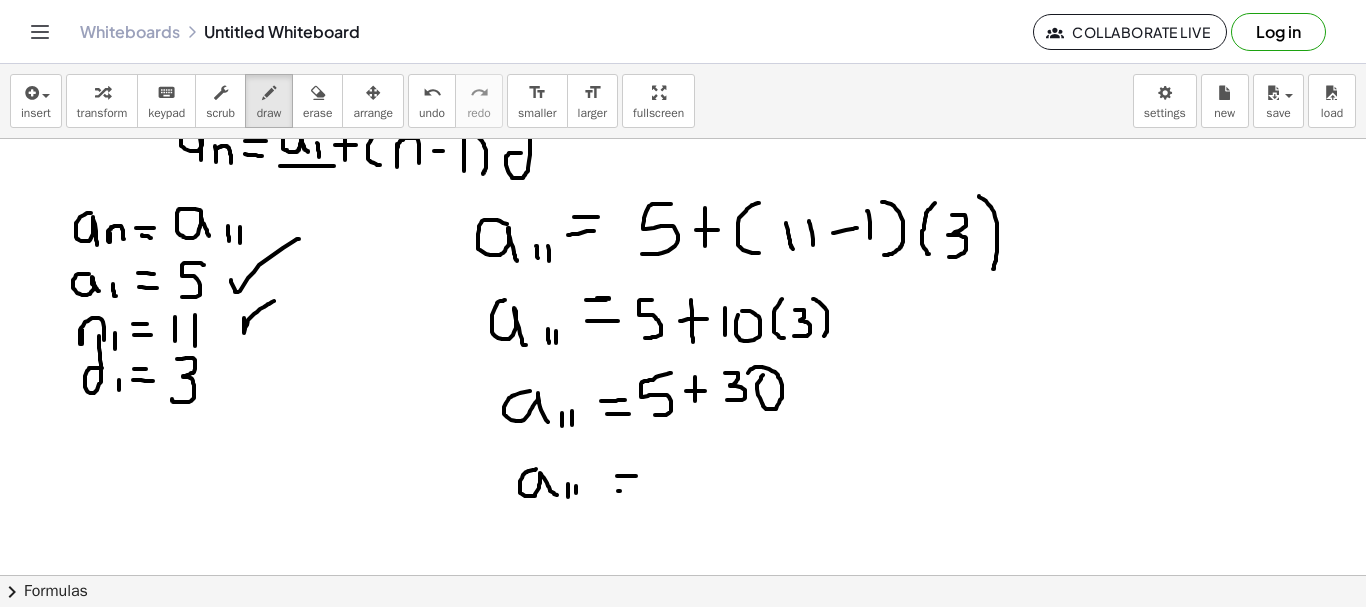 drag, startPoint x: 618, startPoint y: 491, endPoint x: 647, endPoint y: 486, distance: 29.427877 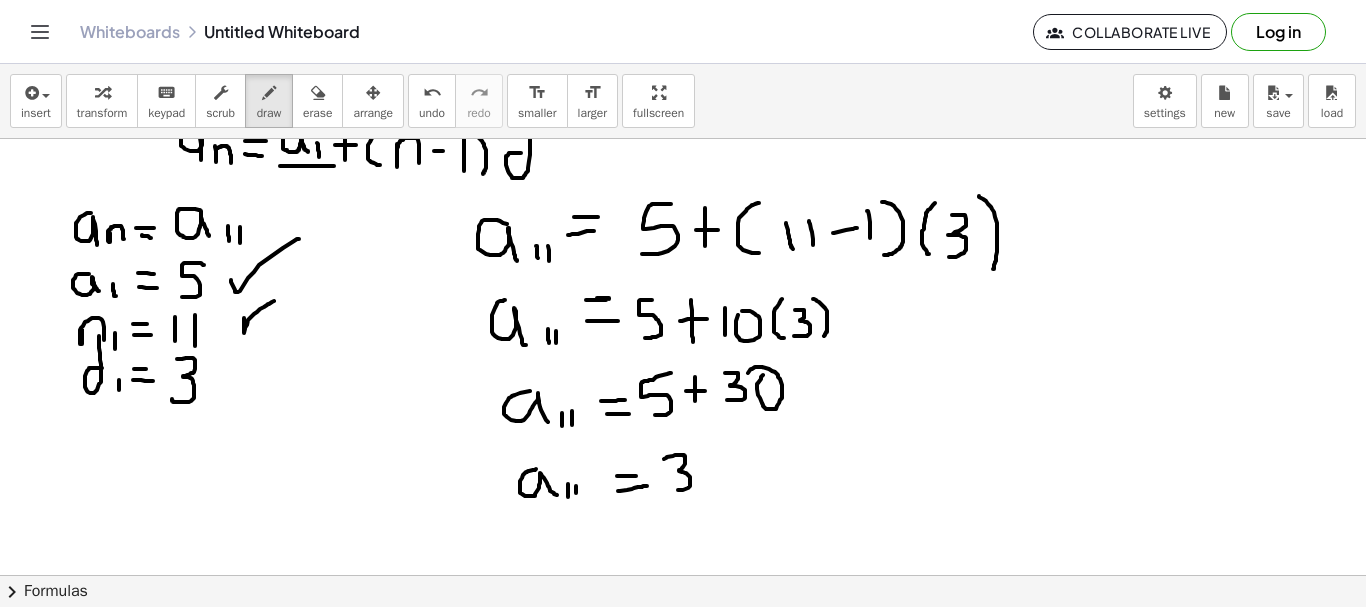 drag, startPoint x: 664, startPoint y: 459, endPoint x: 672, endPoint y: 490, distance: 32.01562 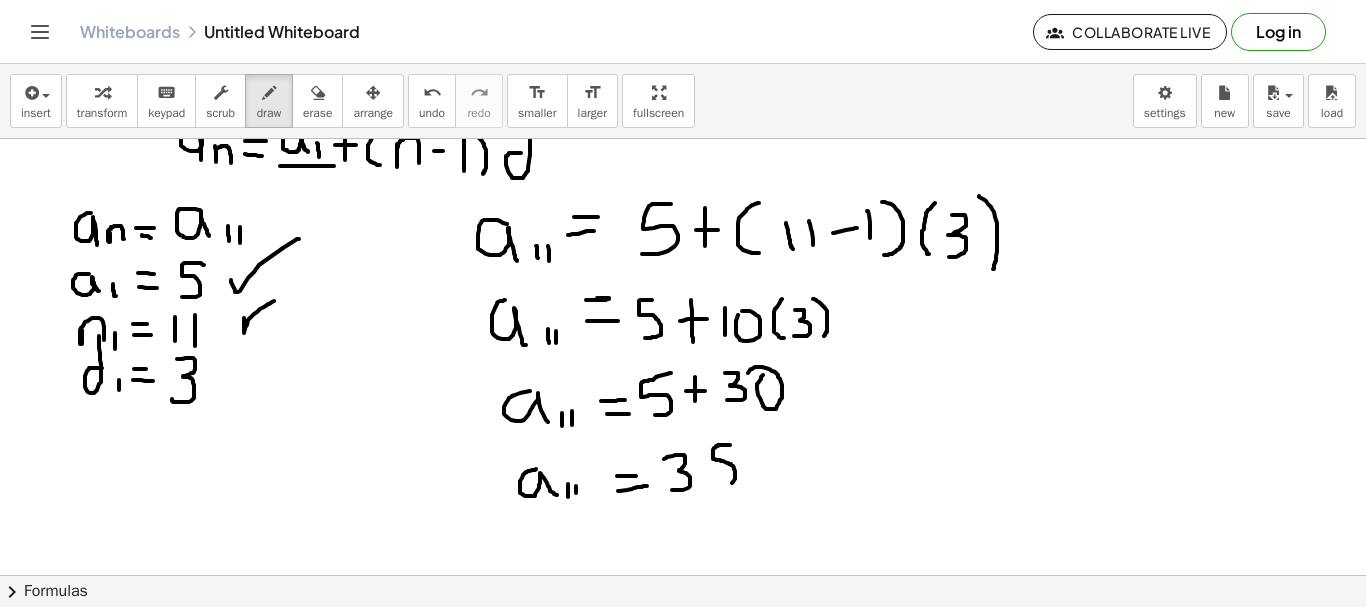 drag, startPoint x: 730, startPoint y: 445, endPoint x: 724, endPoint y: 485, distance: 40.4475 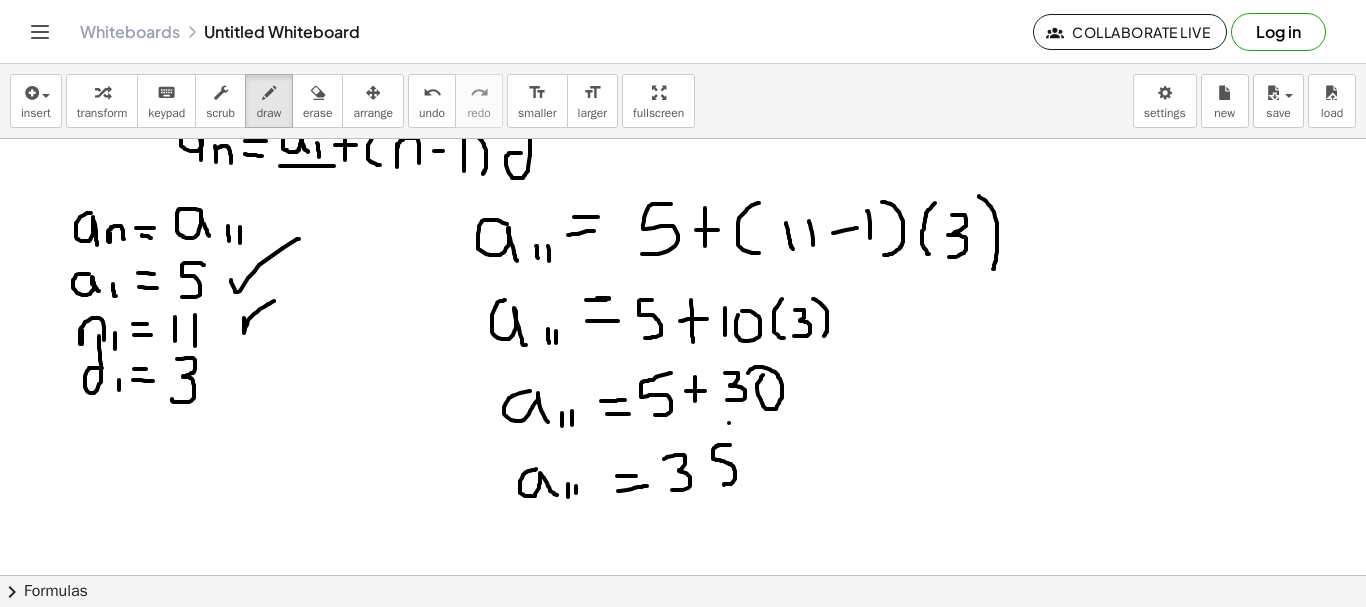 click at bounding box center [683, -368] 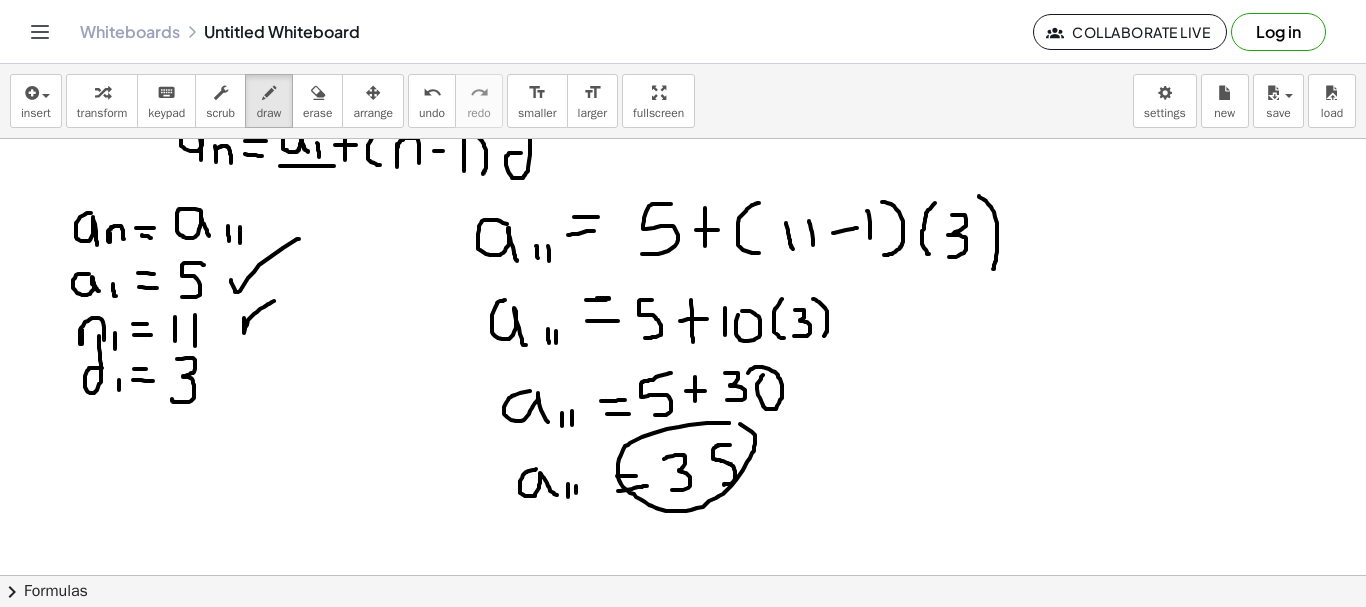 drag, startPoint x: 729, startPoint y: 423, endPoint x: 701, endPoint y: 425, distance: 28.071337 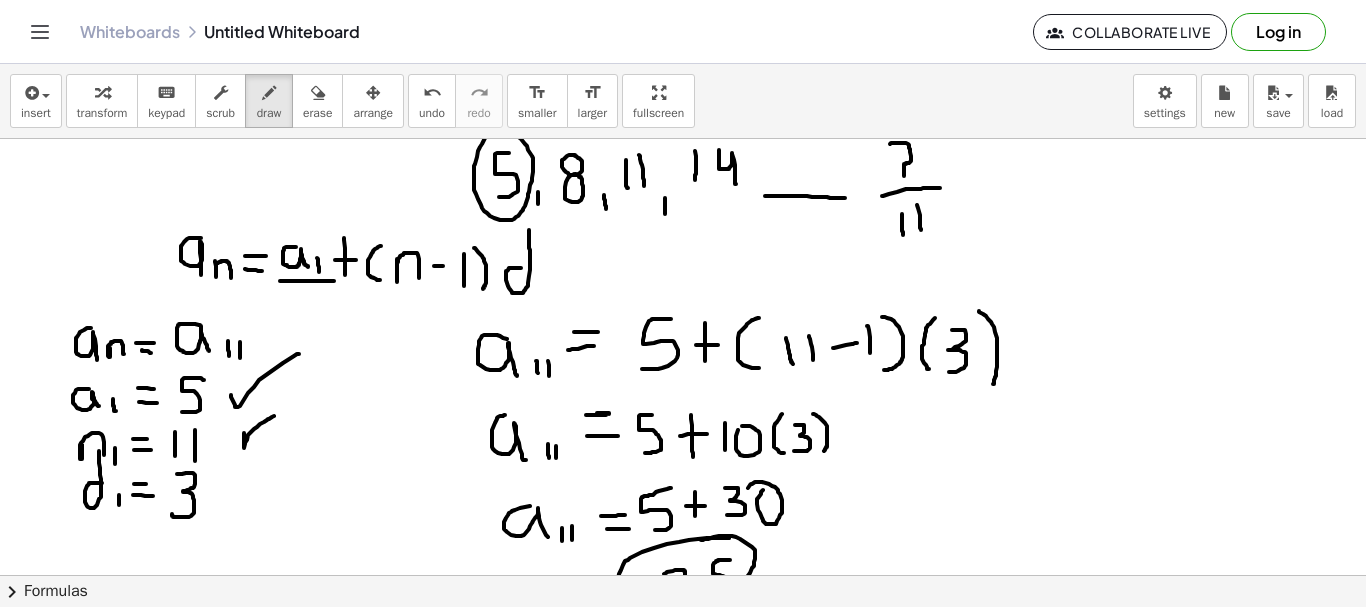scroll, scrollTop: 1499, scrollLeft: 0, axis: vertical 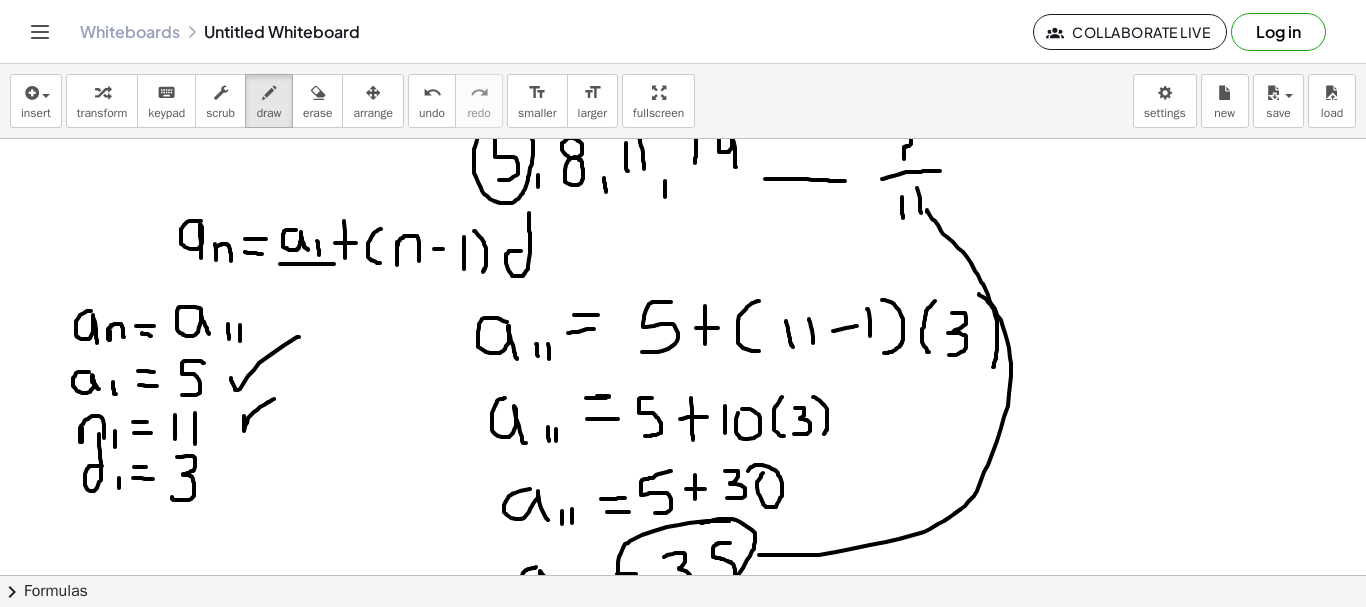 drag, startPoint x: 759, startPoint y: 555, endPoint x: 927, endPoint y: 209, distance: 384.6297 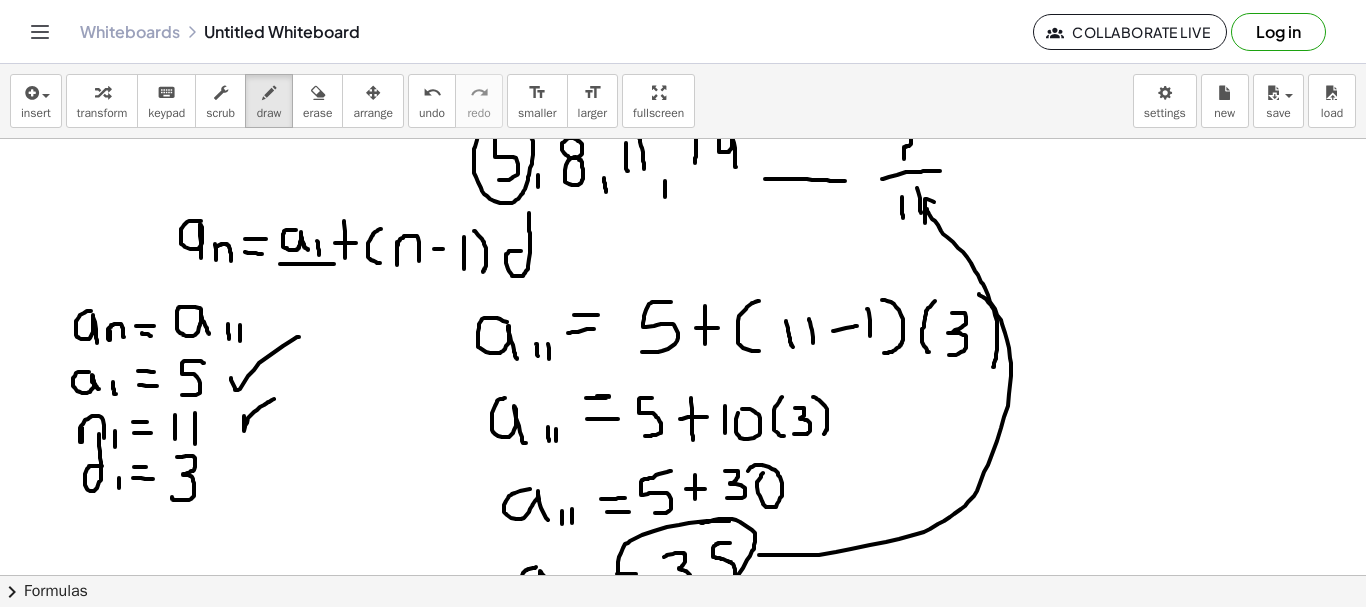 drag, startPoint x: 925, startPoint y: 223, endPoint x: 947, endPoint y: 208, distance: 26.627054 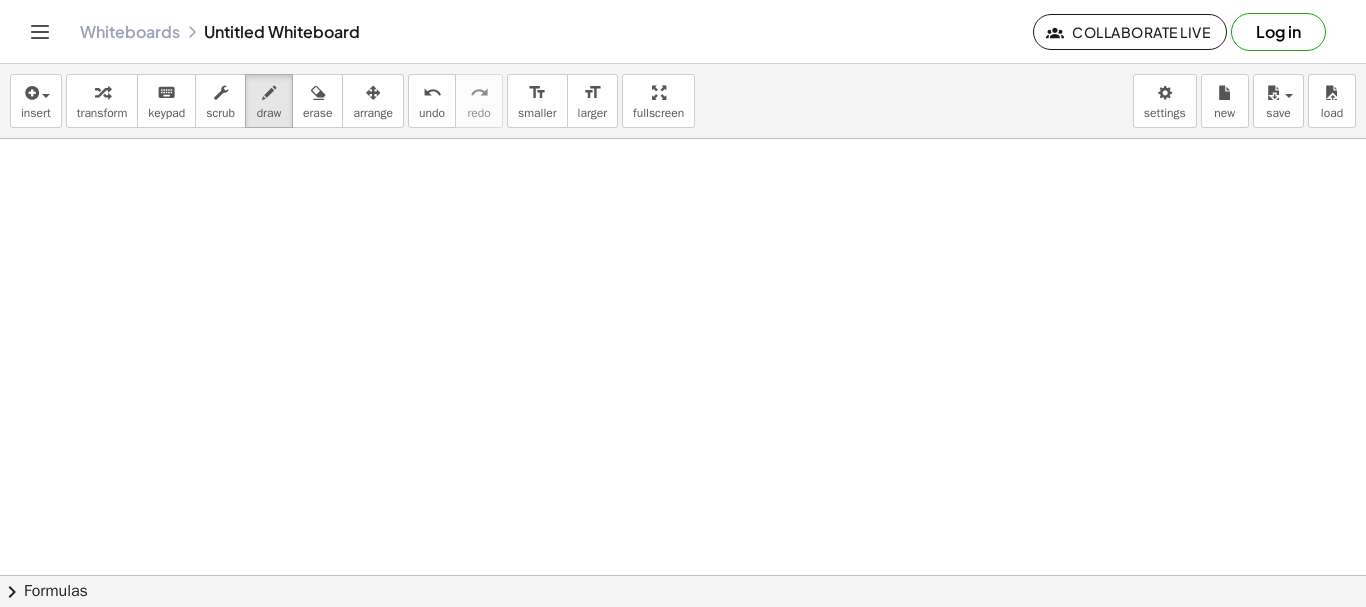 scroll, scrollTop: 2091, scrollLeft: 0, axis: vertical 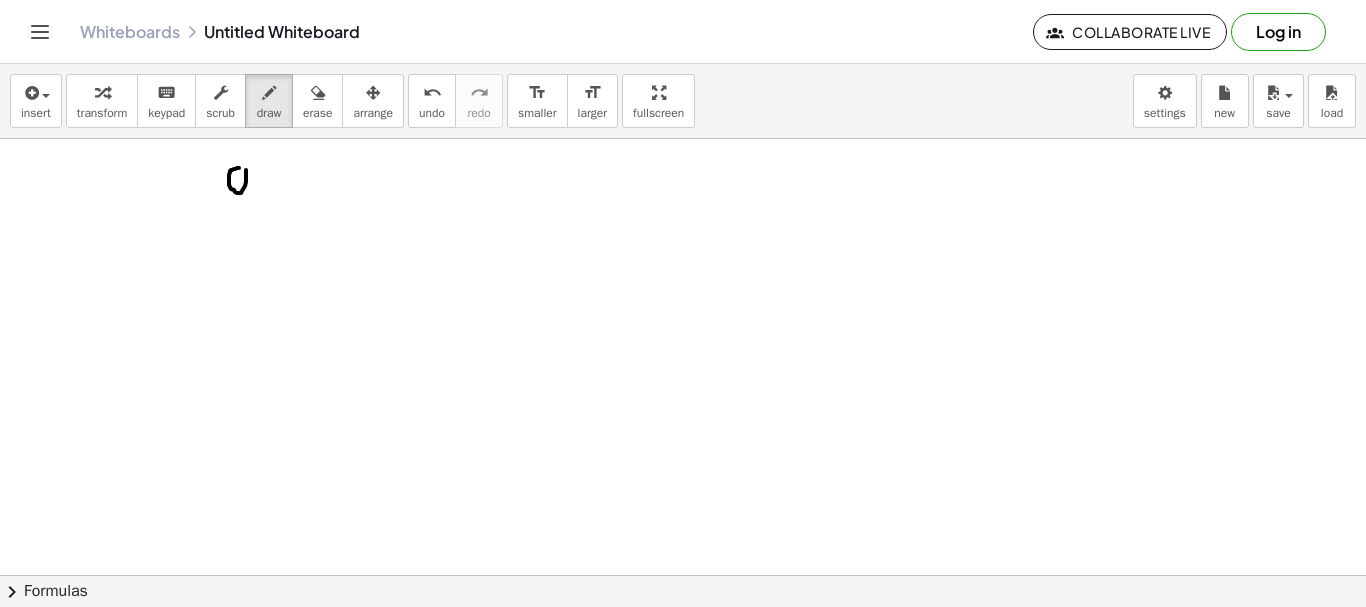 drag, startPoint x: 239, startPoint y: 168, endPoint x: 254, endPoint y: 194, distance: 30.016663 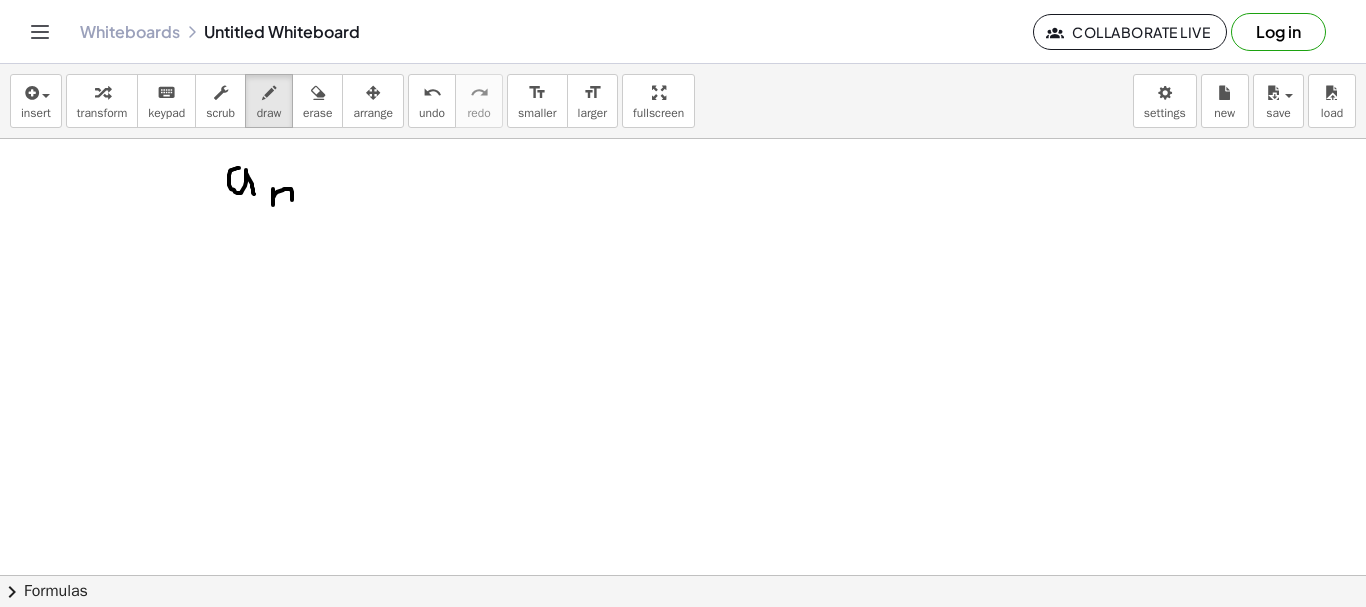 drag, startPoint x: 273, startPoint y: 189, endPoint x: 292, endPoint y: 208, distance: 26.870058 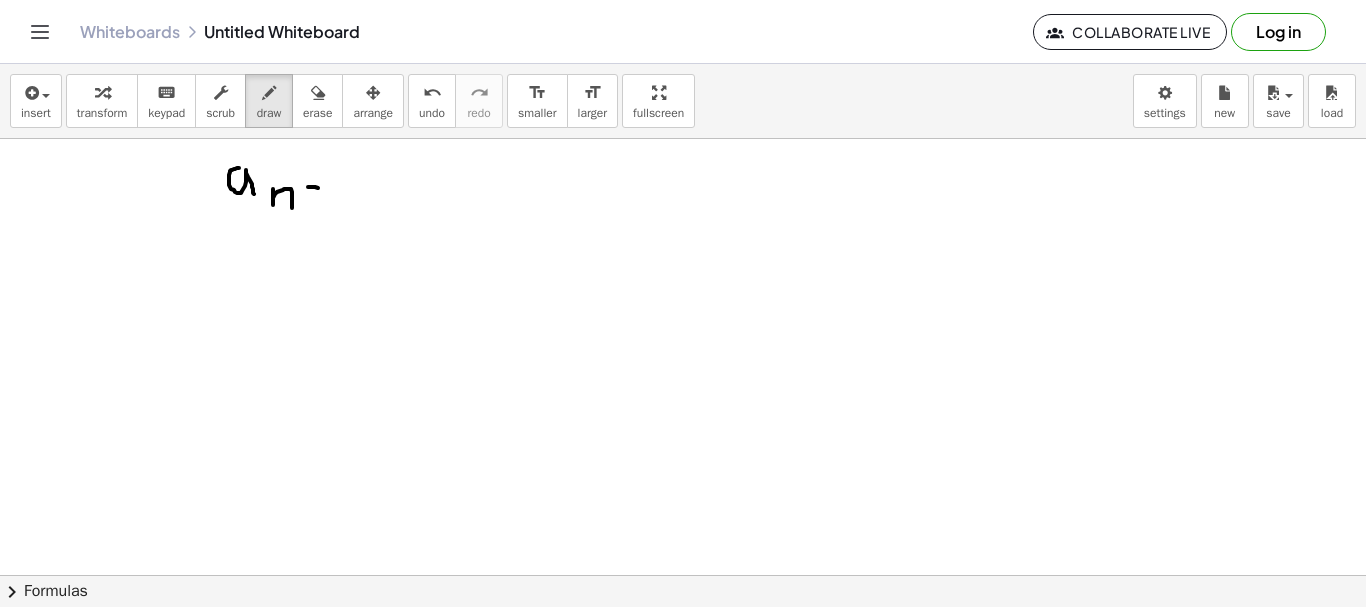 drag, startPoint x: 308, startPoint y: 187, endPoint x: 322, endPoint y: 188, distance: 14.035668 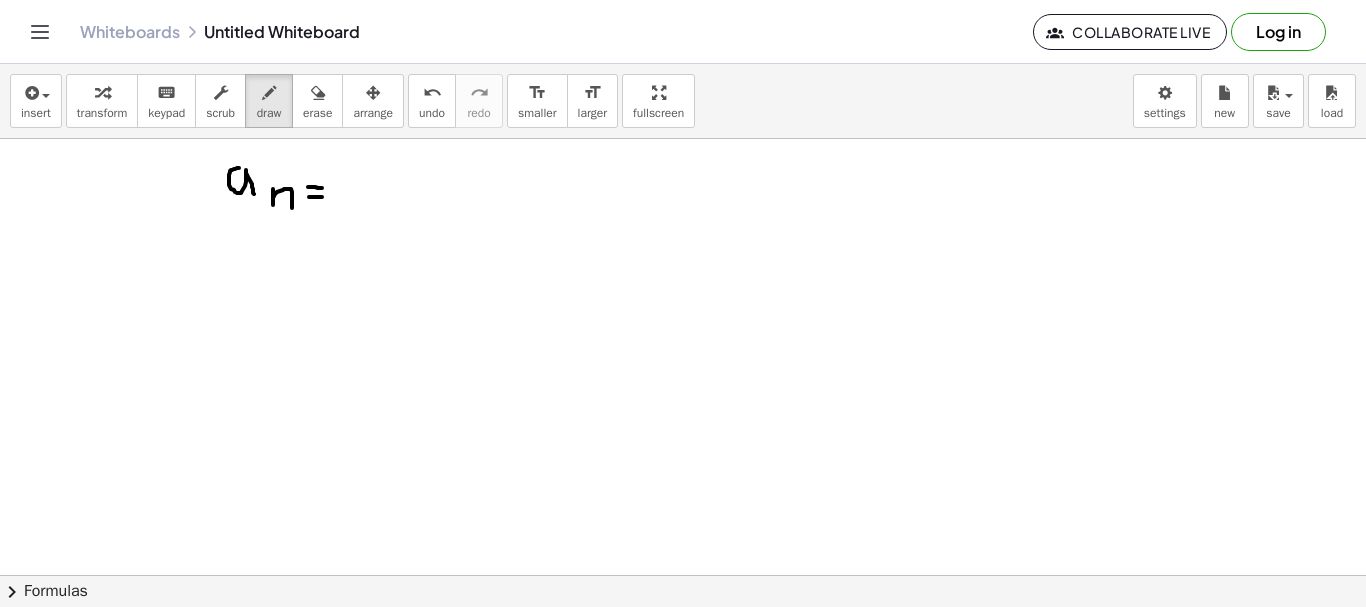 drag, startPoint x: 309, startPoint y: 197, endPoint x: 322, endPoint y: 197, distance: 13 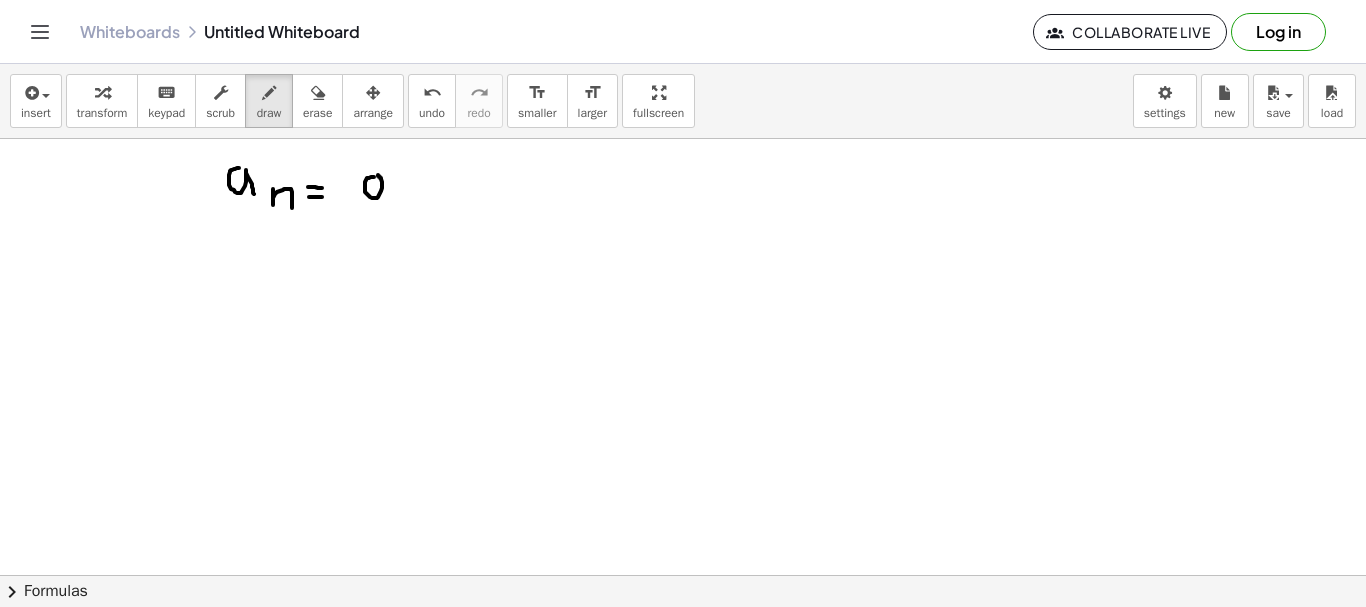 drag, startPoint x: 374, startPoint y: 177, endPoint x: 385, endPoint y: 199, distance: 24.596748 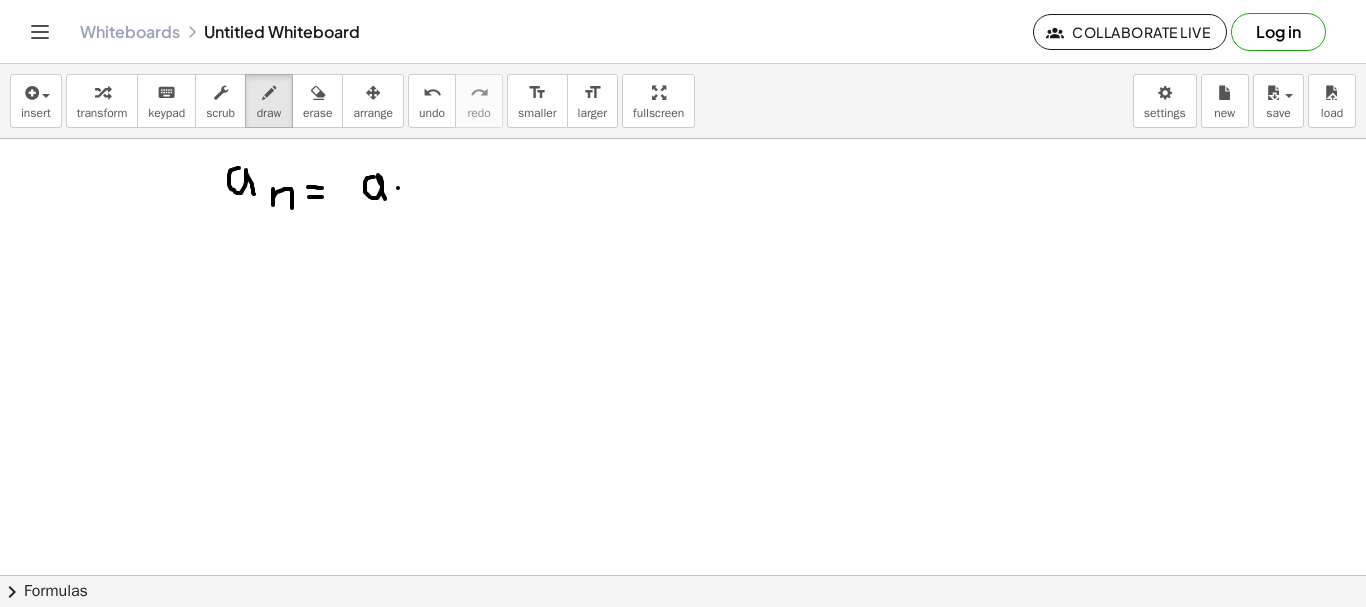 drag, startPoint x: 398, startPoint y: 188, endPoint x: 399, endPoint y: 209, distance: 21.023796 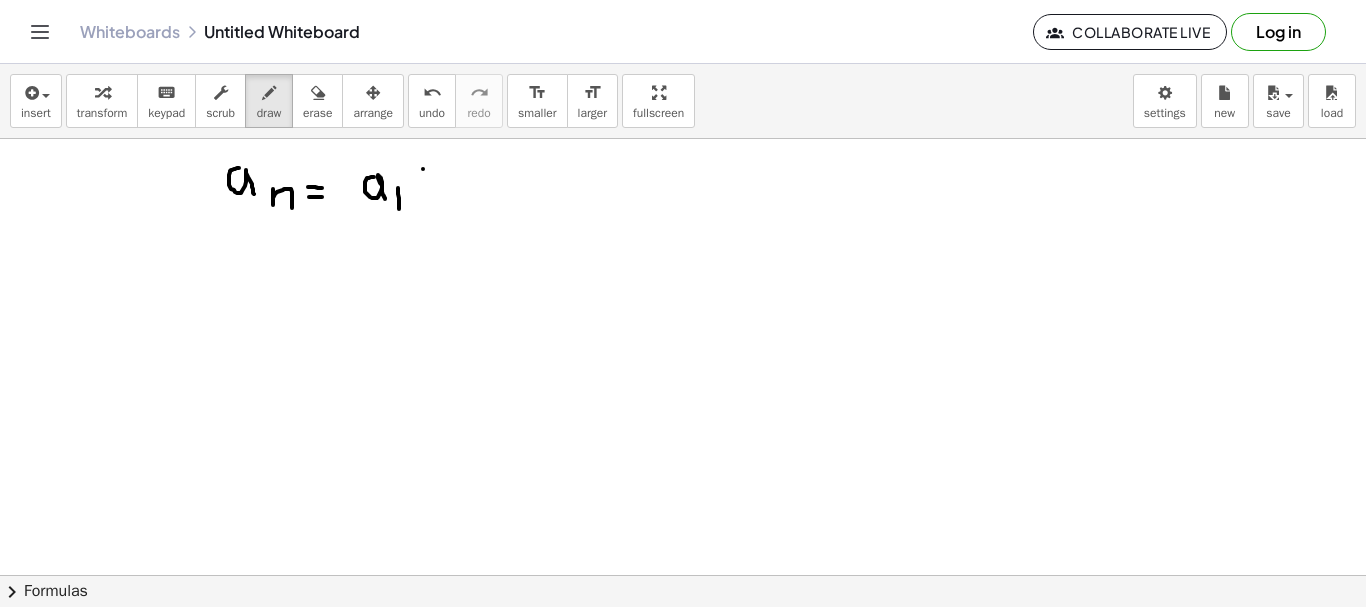 drag, startPoint x: 423, startPoint y: 169, endPoint x: 423, endPoint y: 196, distance: 27 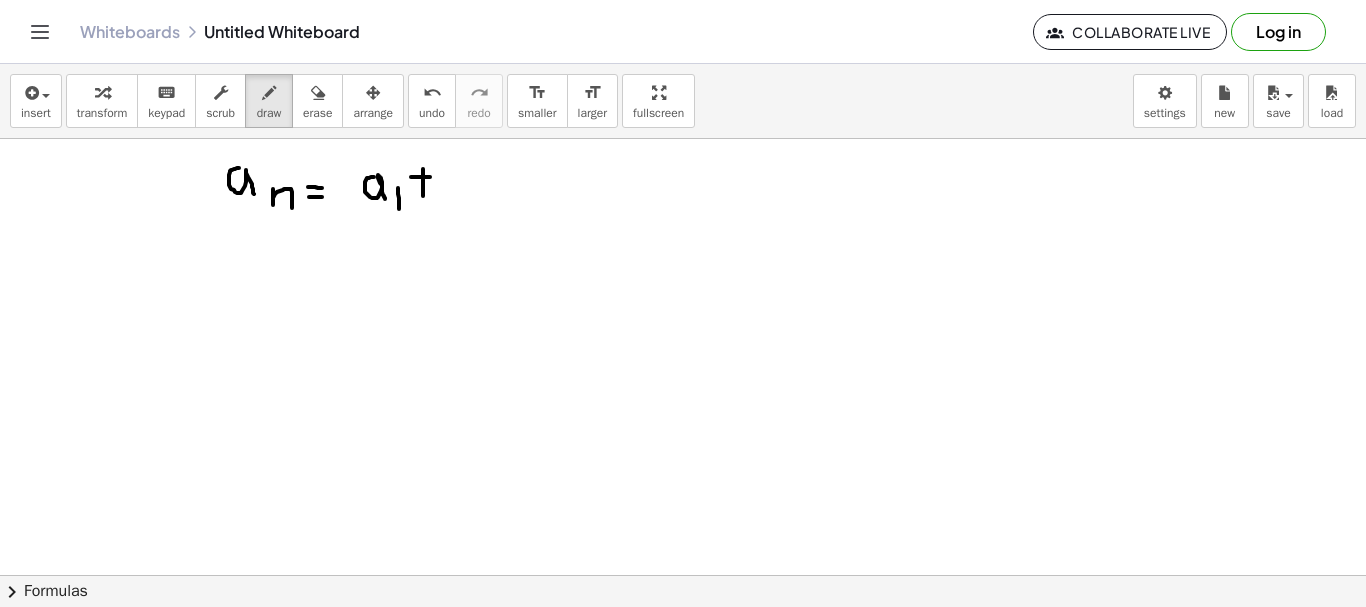 drag, startPoint x: 411, startPoint y: 177, endPoint x: 431, endPoint y: 178, distance: 20.024984 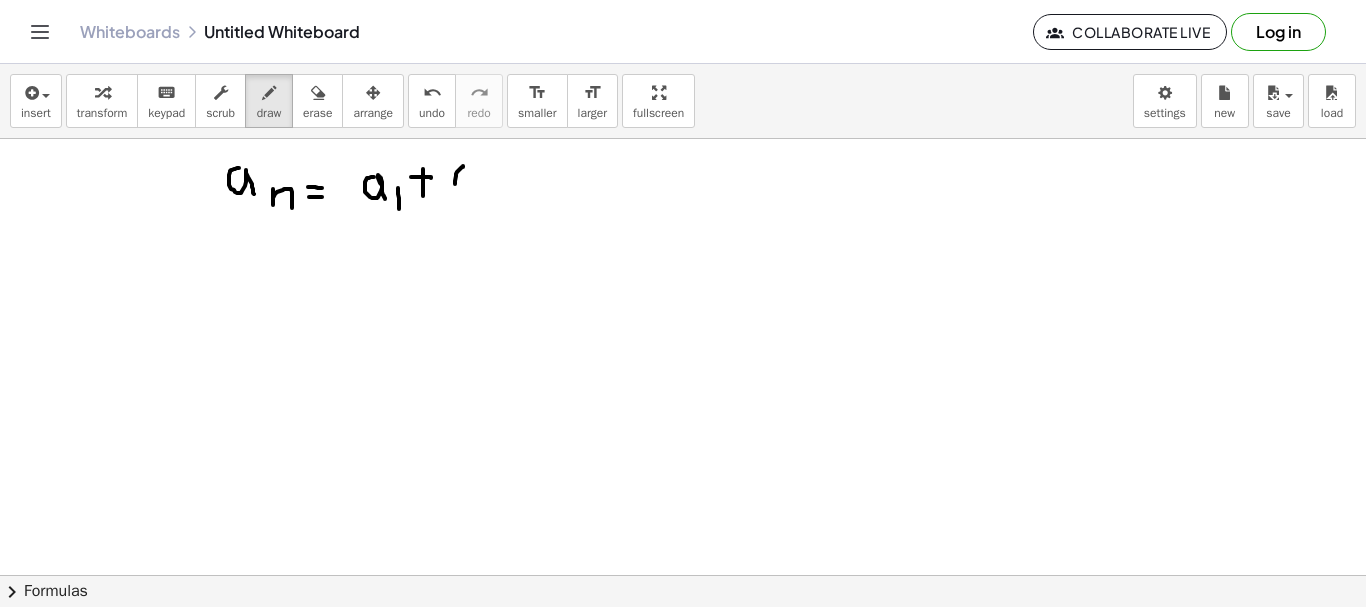 drag, startPoint x: 463, startPoint y: 166, endPoint x: 464, endPoint y: 199, distance: 33.01515 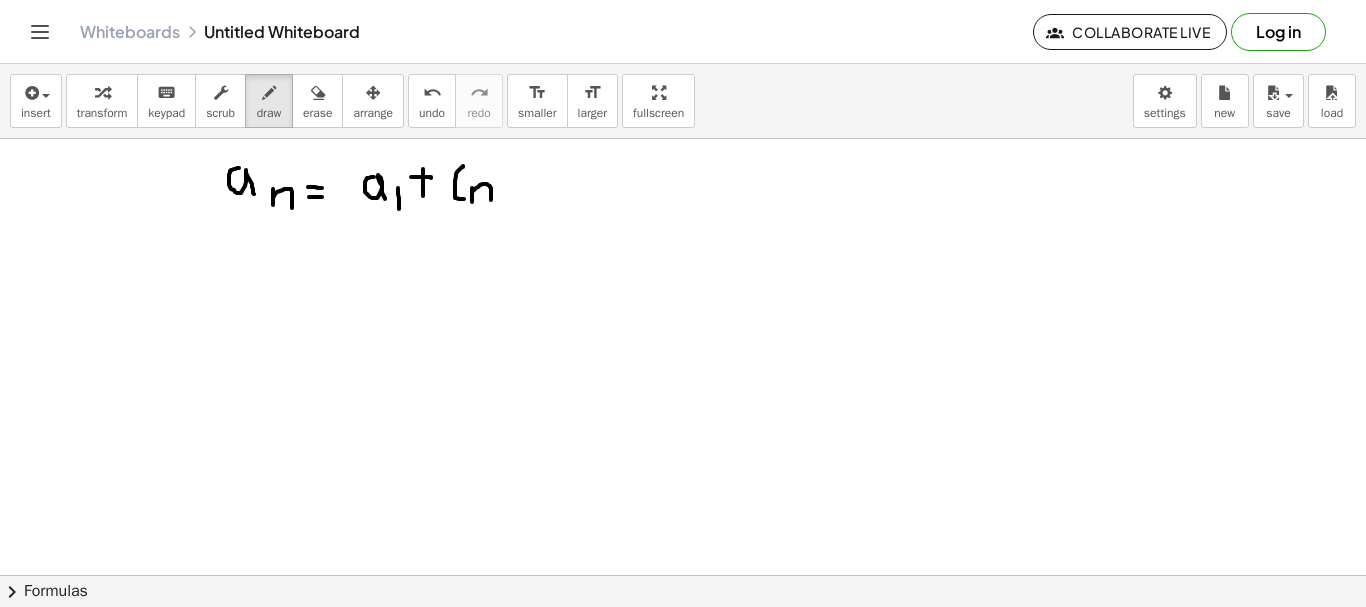 drag, startPoint x: 472, startPoint y: 188, endPoint x: 491, endPoint y: 206, distance: 26.172504 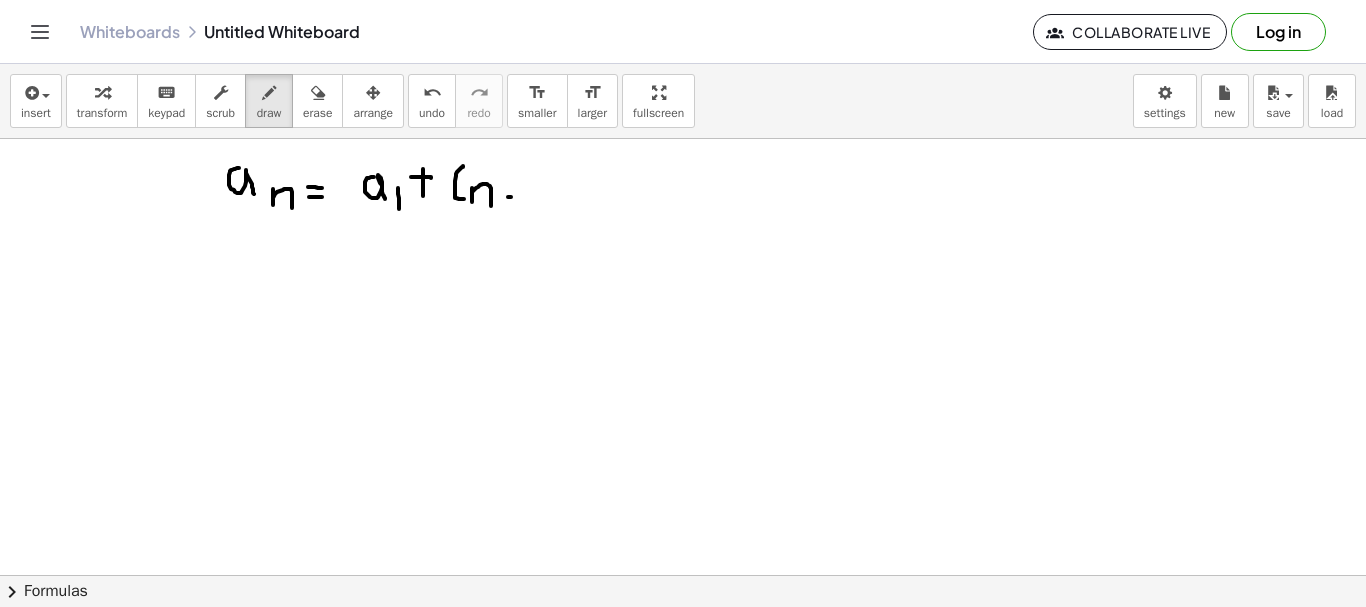 drag, startPoint x: 508, startPoint y: 197, endPoint x: 521, endPoint y: 197, distance: 13 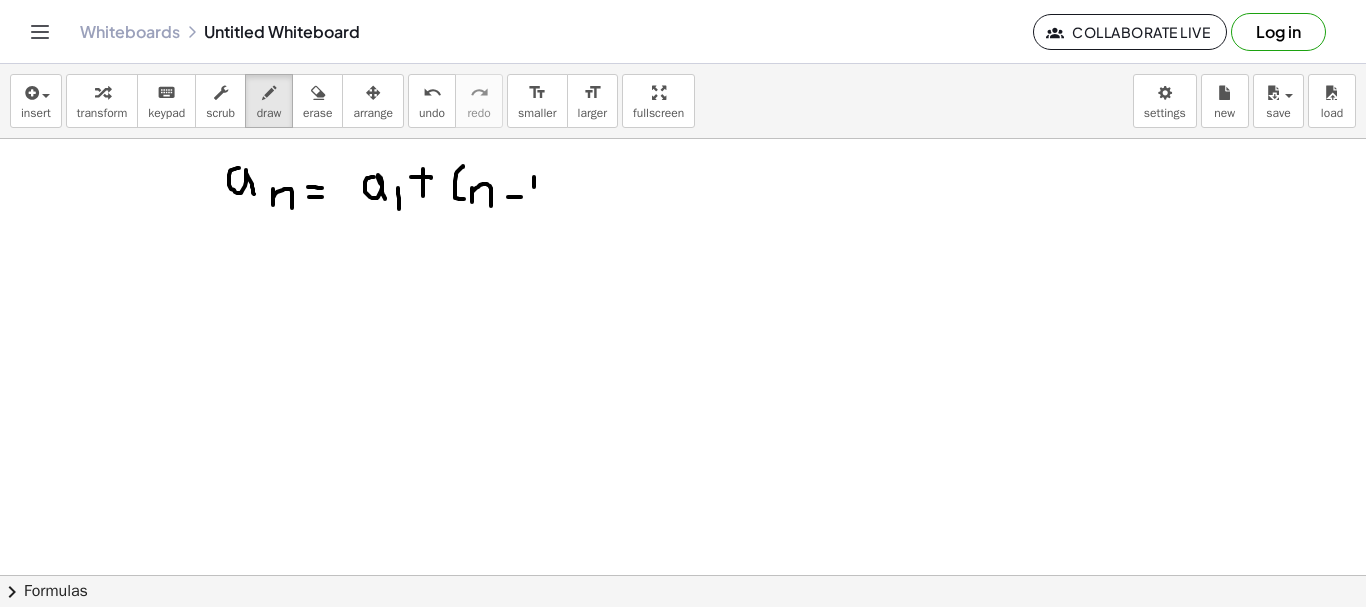 drag, startPoint x: 534, startPoint y: 177, endPoint x: 534, endPoint y: 200, distance: 23 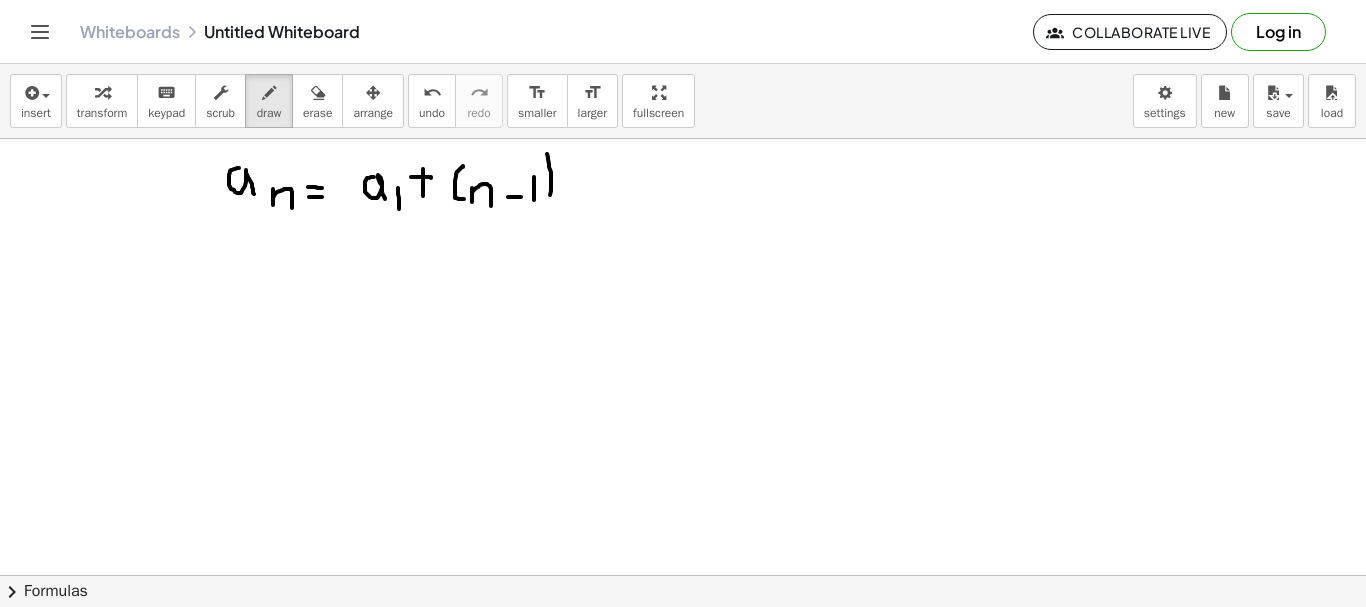 drag, startPoint x: 547, startPoint y: 154, endPoint x: 545, endPoint y: 210, distance: 56.0357 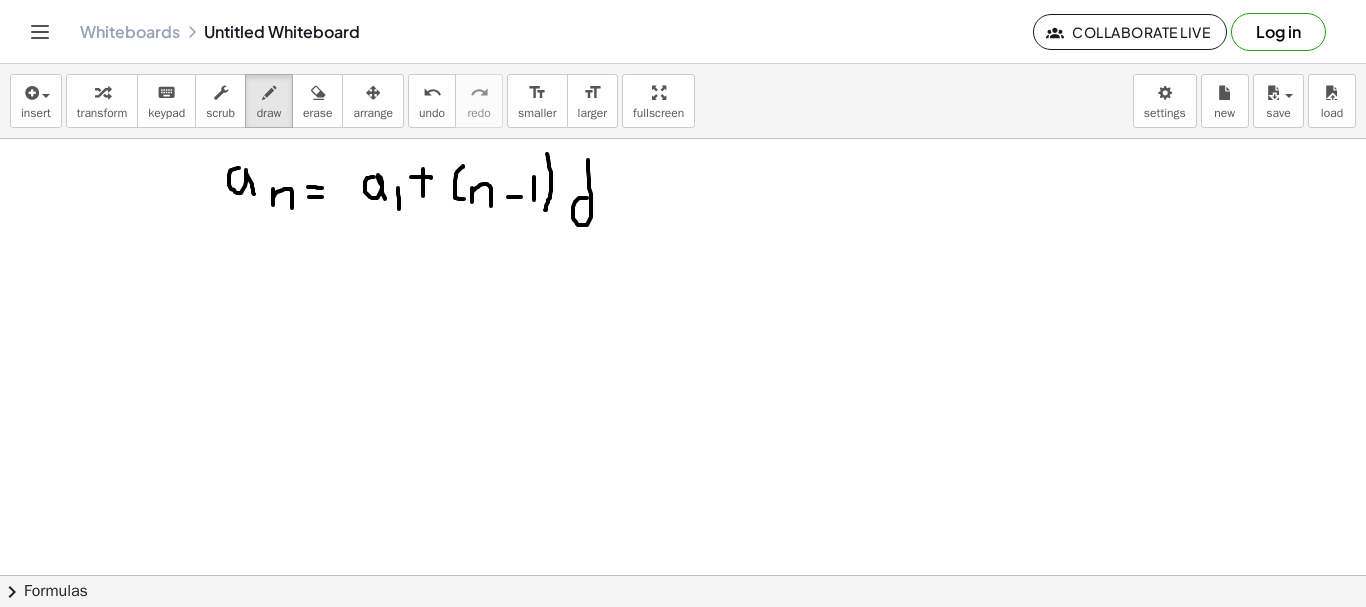 drag, startPoint x: 587, startPoint y: 198, endPoint x: 588, endPoint y: 144, distance: 54.00926 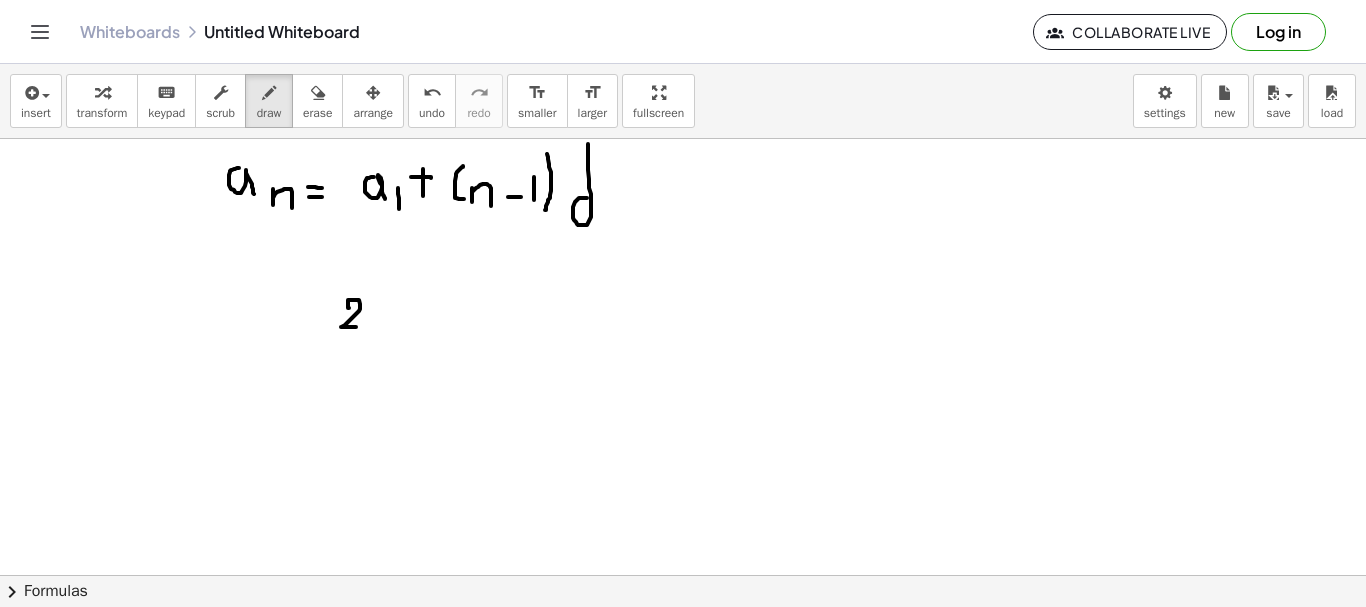 drag, startPoint x: 349, startPoint y: 308, endPoint x: 356, endPoint y: 327, distance: 20.248457 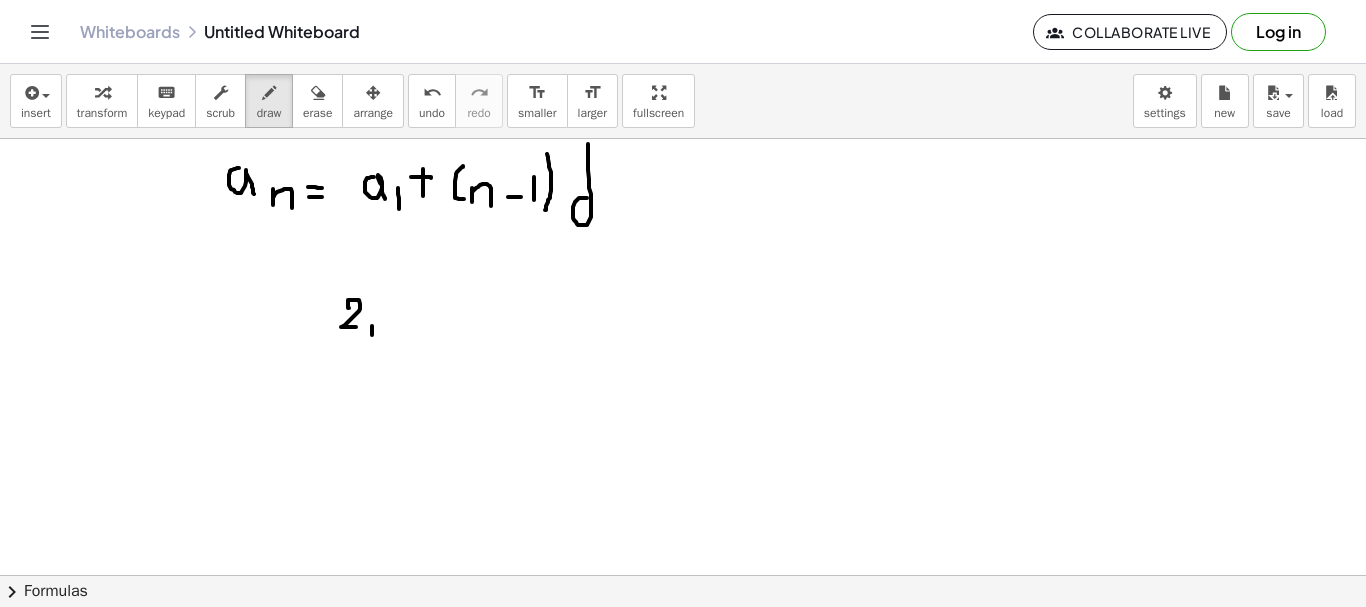 drag, startPoint x: 372, startPoint y: 326, endPoint x: 372, endPoint y: 337, distance: 11 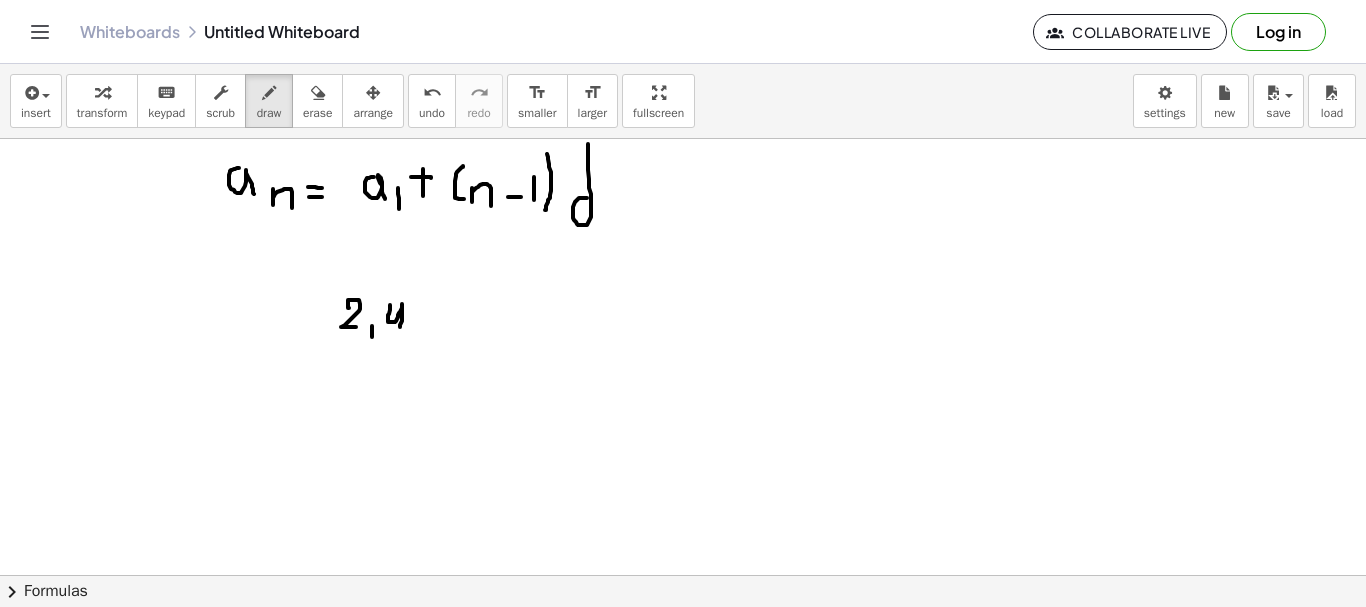 drag, startPoint x: 390, startPoint y: 305, endPoint x: 400, endPoint y: 334, distance: 30.675724 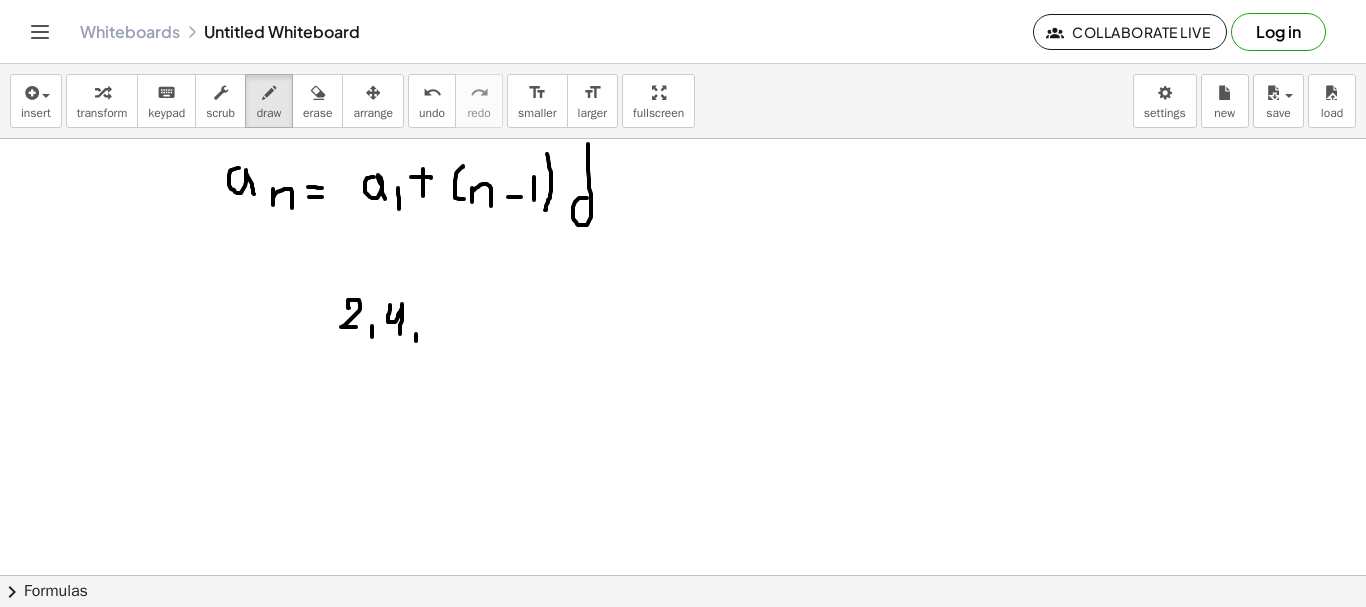 drag, startPoint x: 416, startPoint y: 334, endPoint x: 415, endPoint y: 348, distance: 14.035668 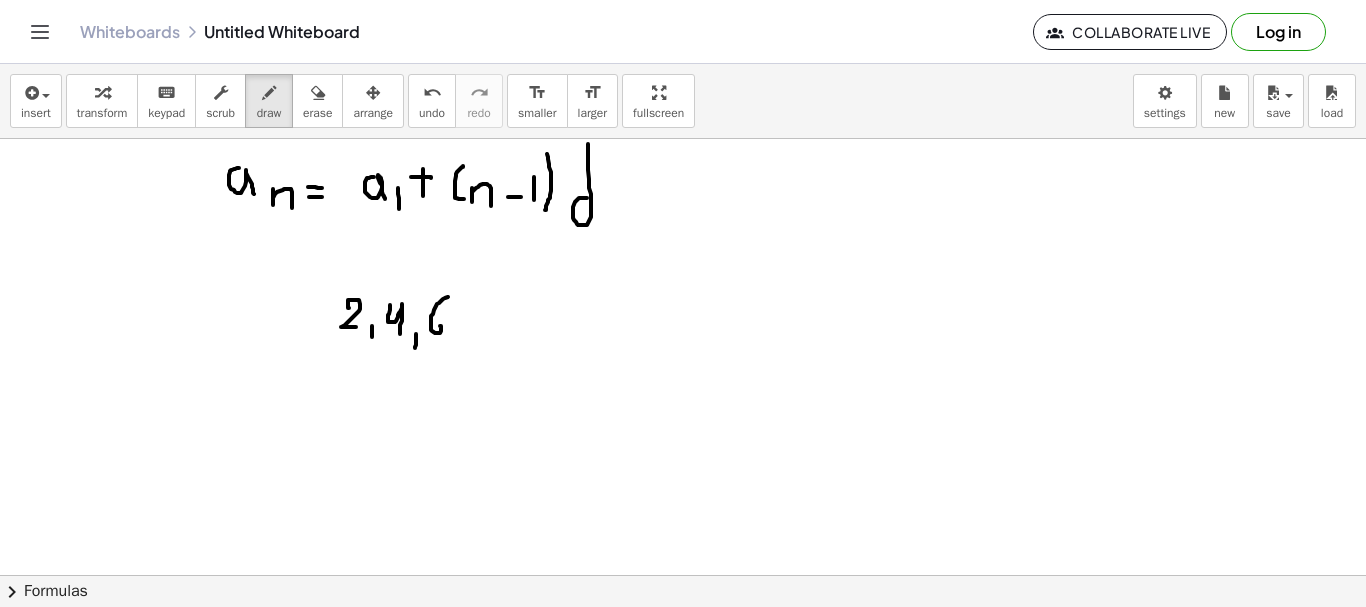 drag, startPoint x: 448, startPoint y: 297, endPoint x: 427, endPoint y: 324, distance: 34.20526 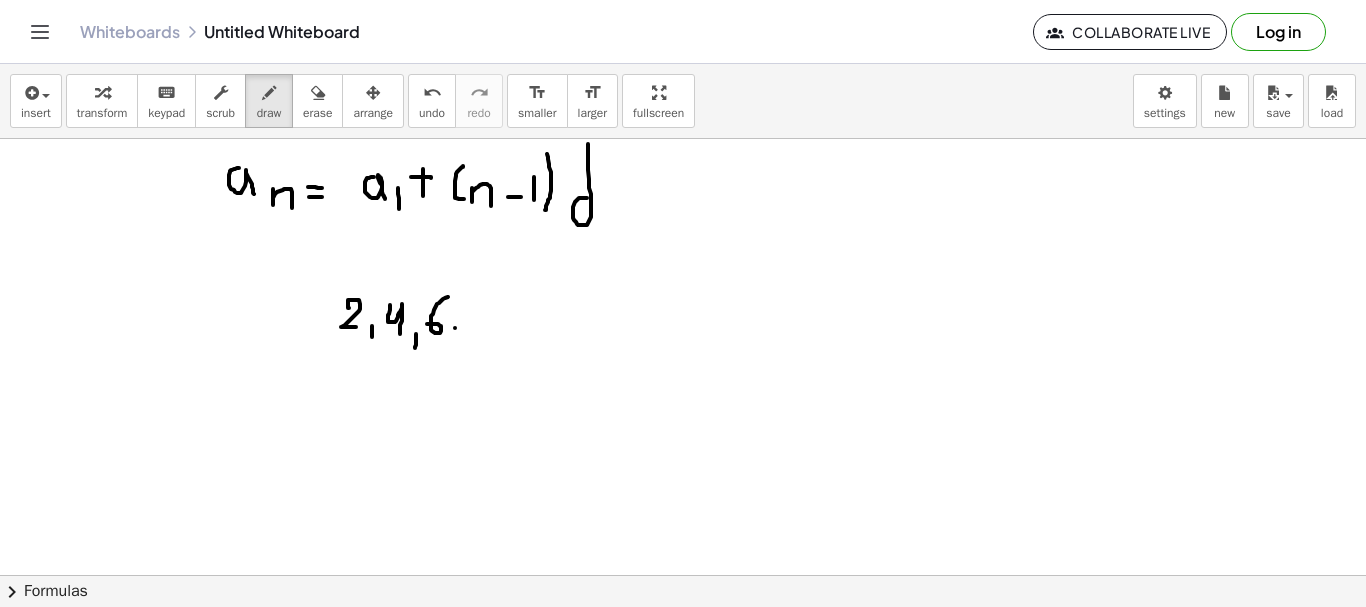 drag, startPoint x: 455, startPoint y: 328, endPoint x: 455, endPoint y: 343, distance: 15 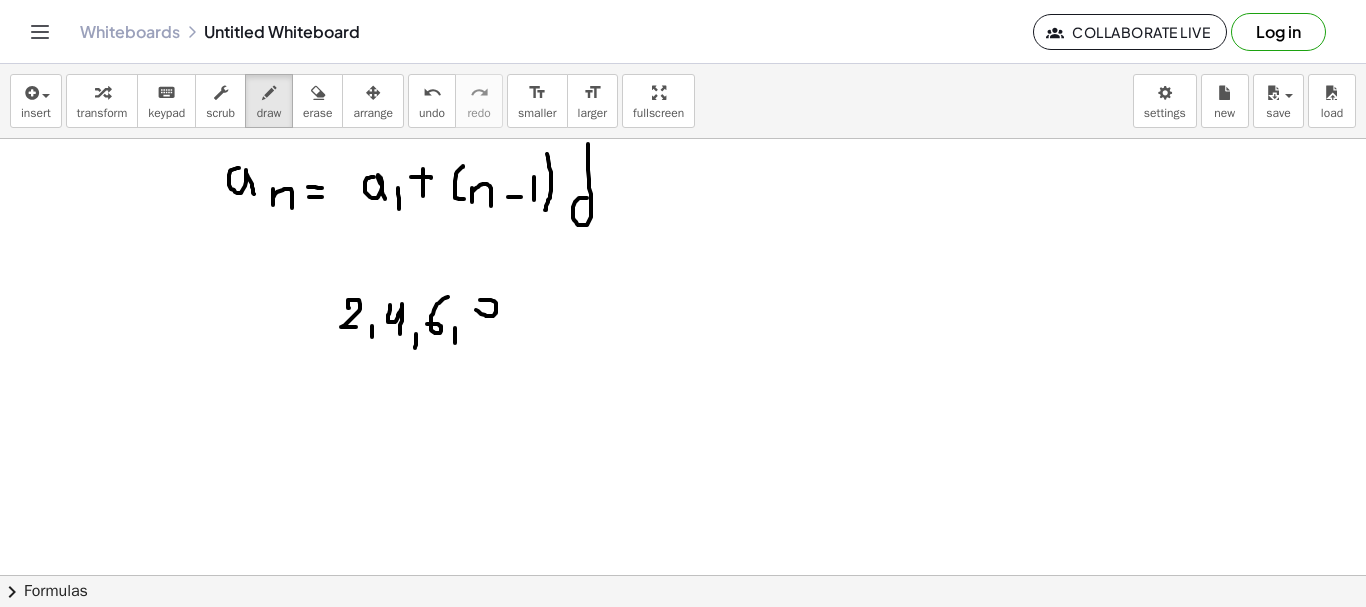 click at bounding box center (683, -644) 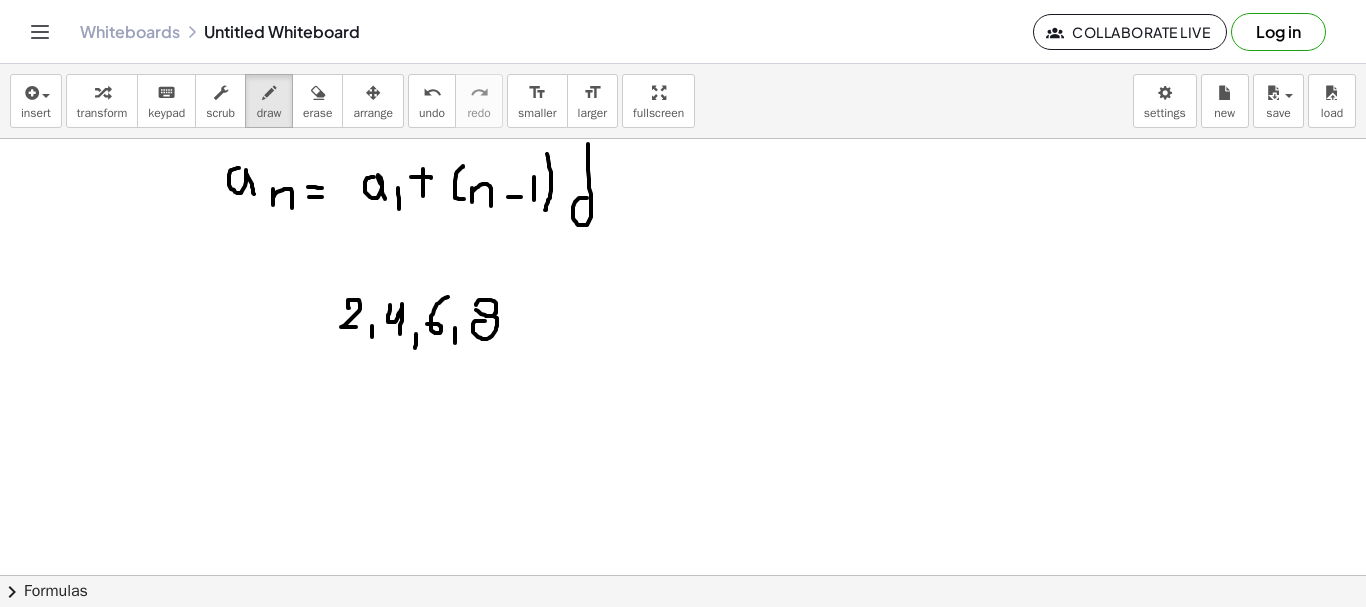click at bounding box center (683, -644) 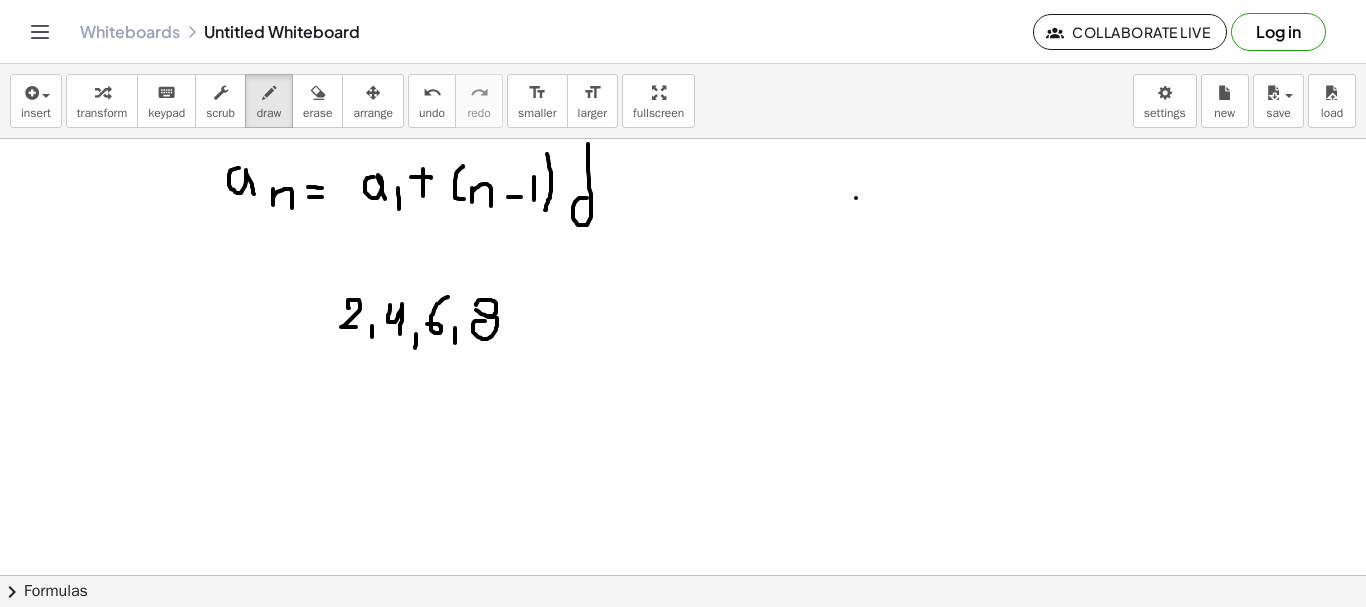 drag, startPoint x: 856, startPoint y: 198, endPoint x: 859, endPoint y: 222, distance: 24.186773 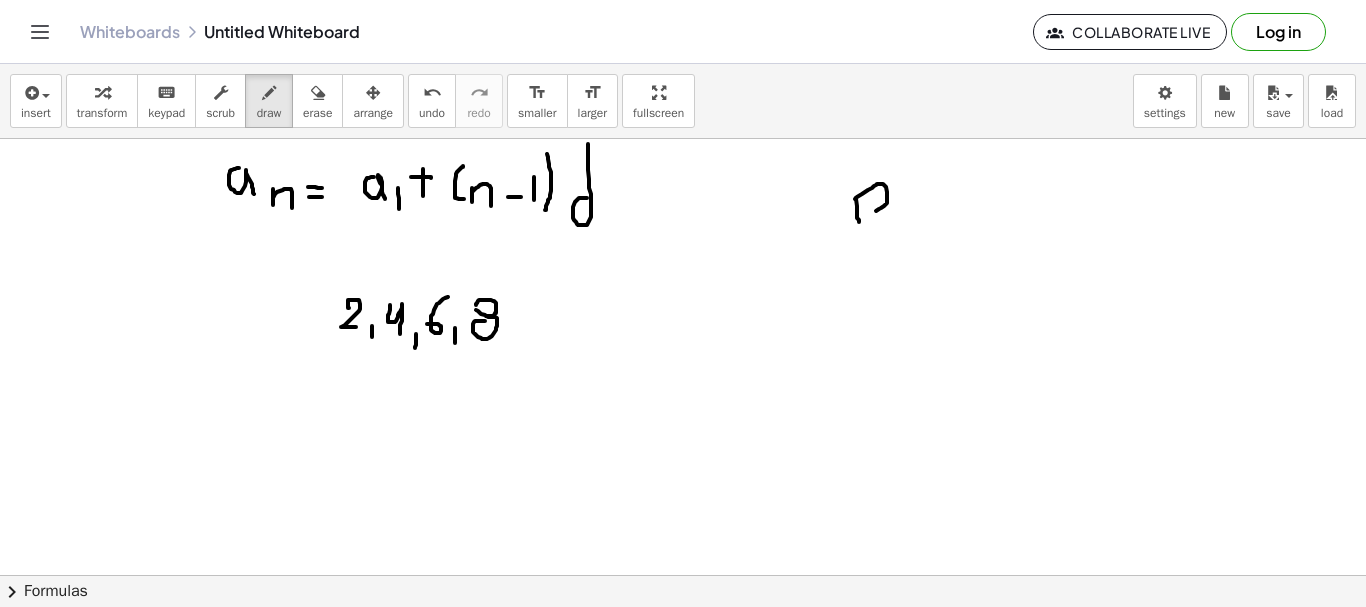 drag, startPoint x: 855, startPoint y: 199, endPoint x: 862, endPoint y: 215, distance: 17.464249 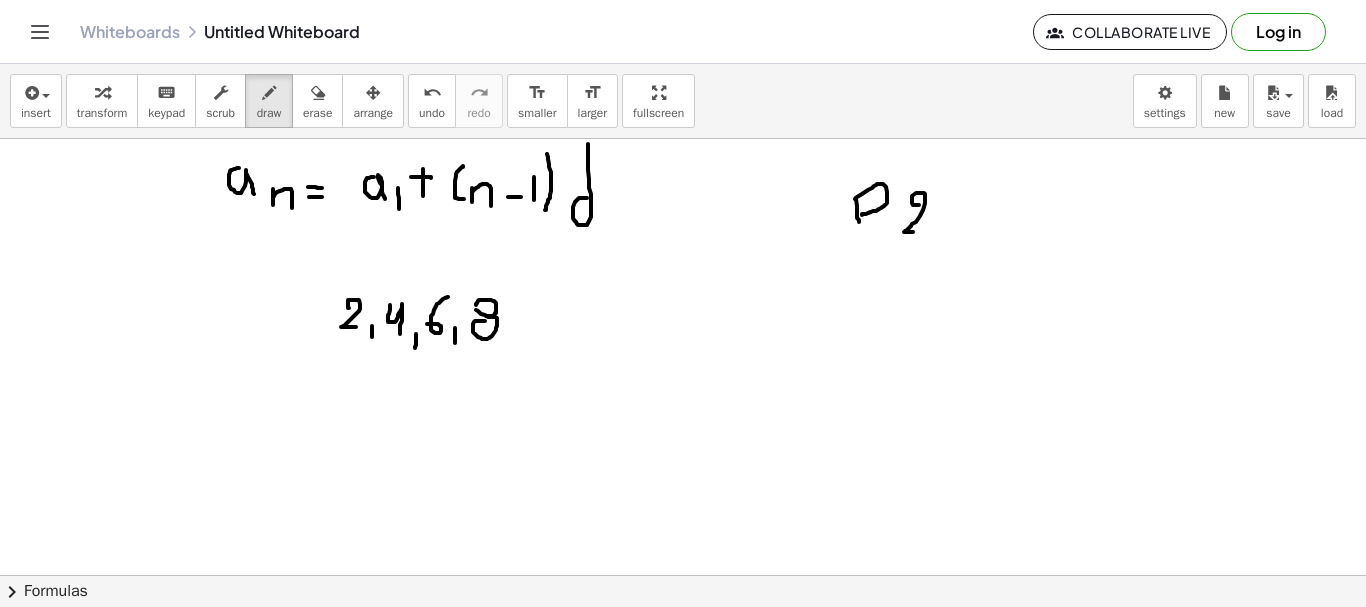 drag, startPoint x: 919, startPoint y: 205, endPoint x: 929, endPoint y: 233, distance: 29.732138 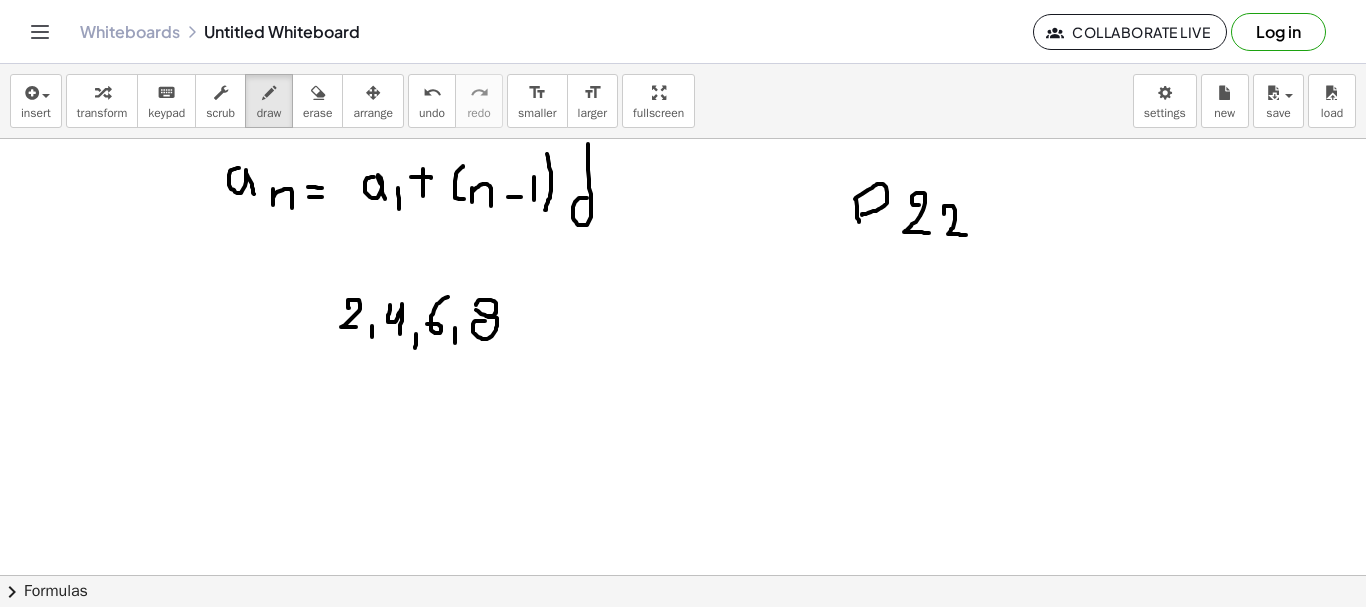 drag, startPoint x: 944, startPoint y: 214, endPoint x: 971, endPoint y: 235, distance: 34.20526 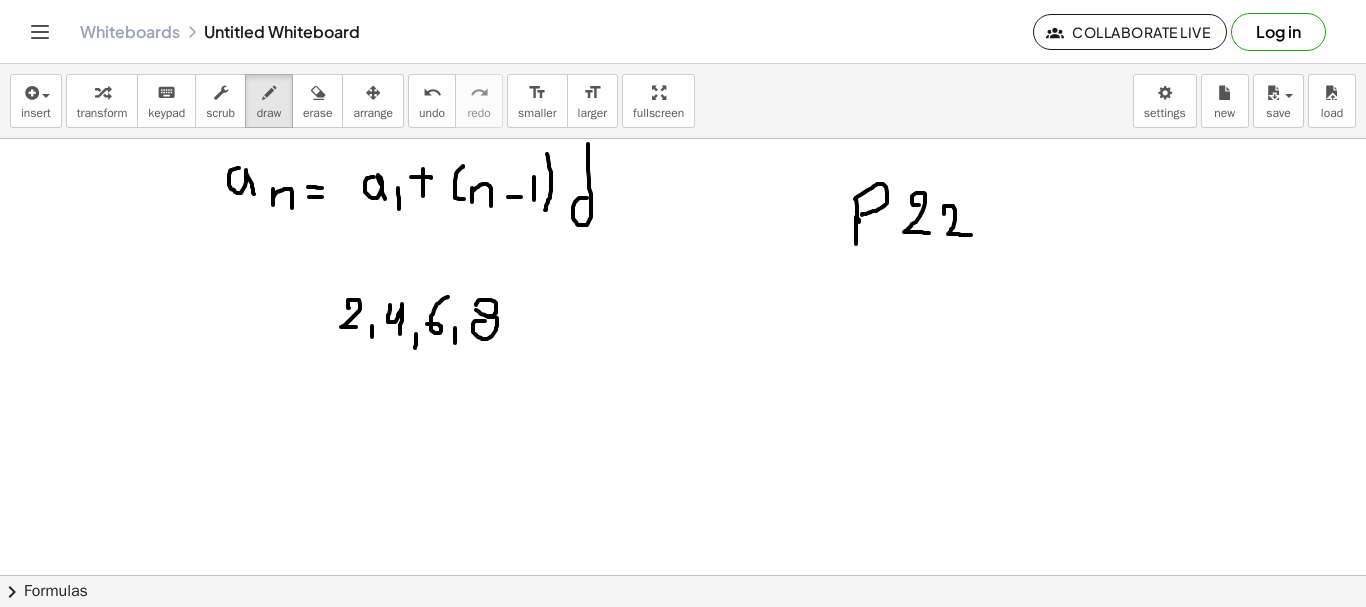 drag, startPoint x: 856, startPoint y: 217, endPoint x: 856, endPoint y: 244, distance: 27 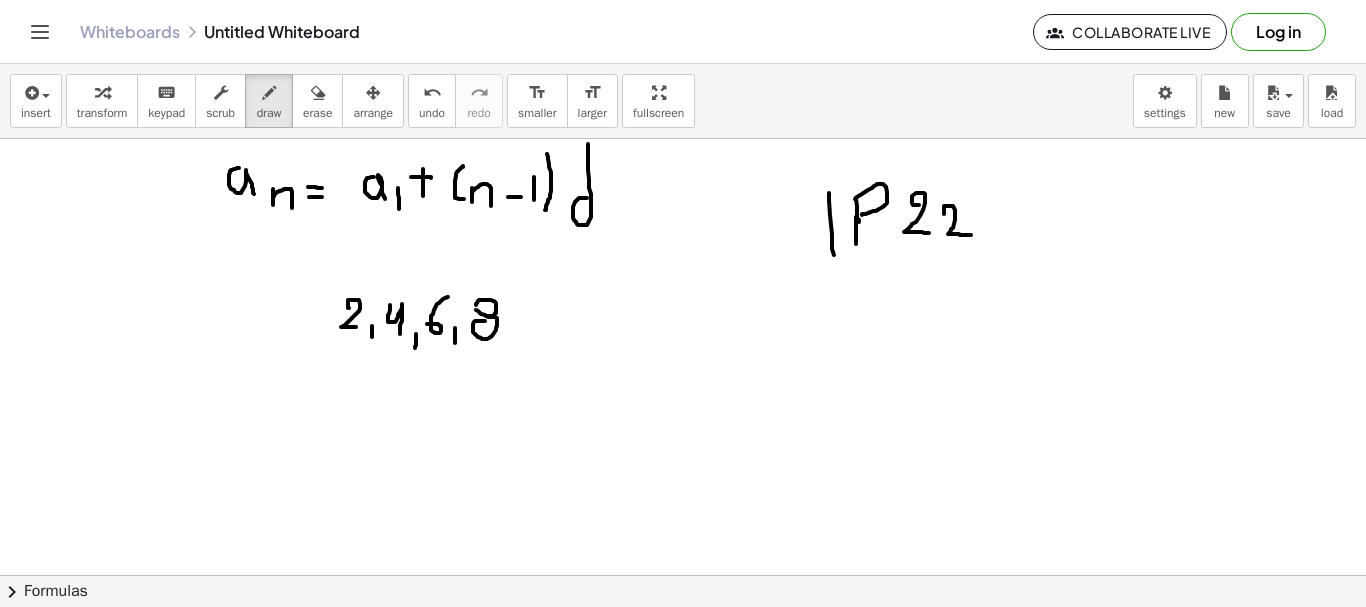 drag, startPoint x: 829, startPoint y: 193, endPoint x: 836, endPoint y: 273, distance: 80.305664 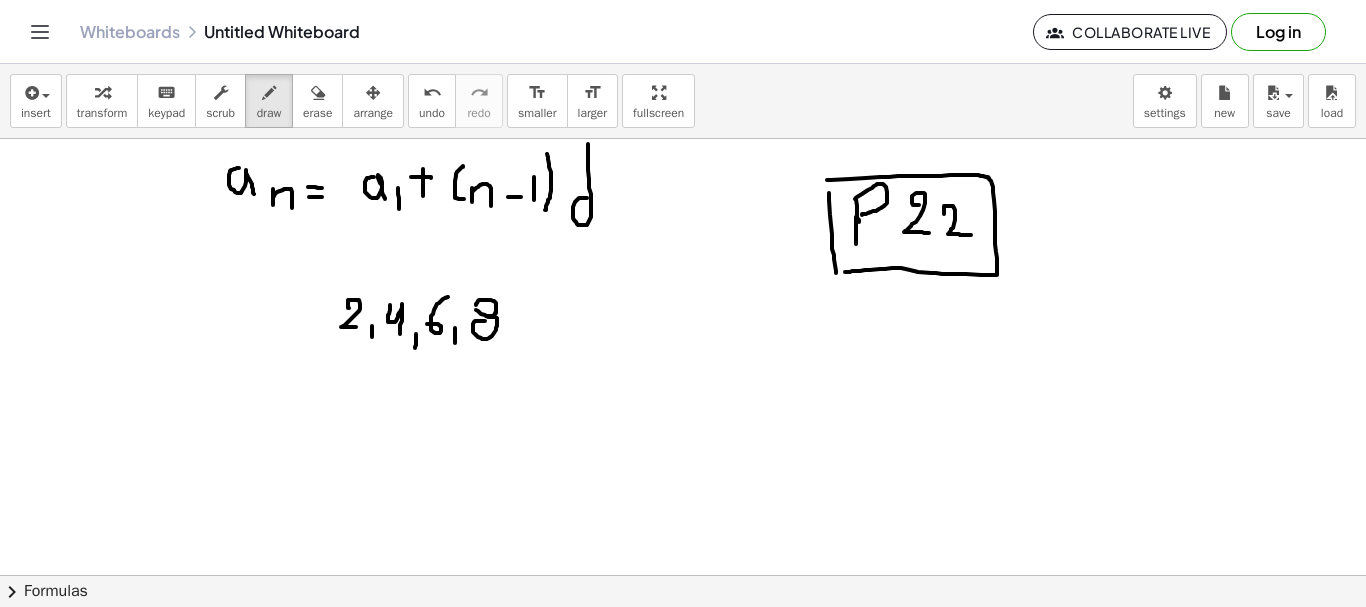 drag, startPoint x: 827, startPoint y: 180, endPoint x: 843, endPoint y: 272, distance: 93.38094 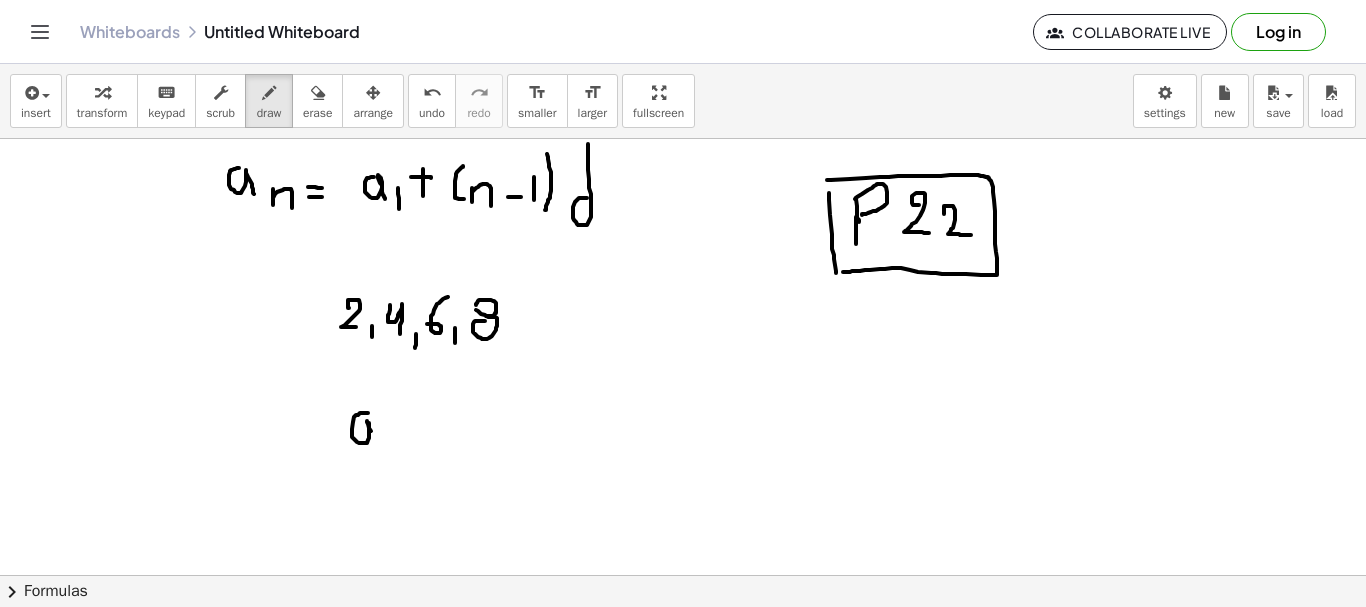 drag, startPoint x: 368, startPoint y: 413, endPoint x: 374, endPoint y: 441, distance: 28.635643 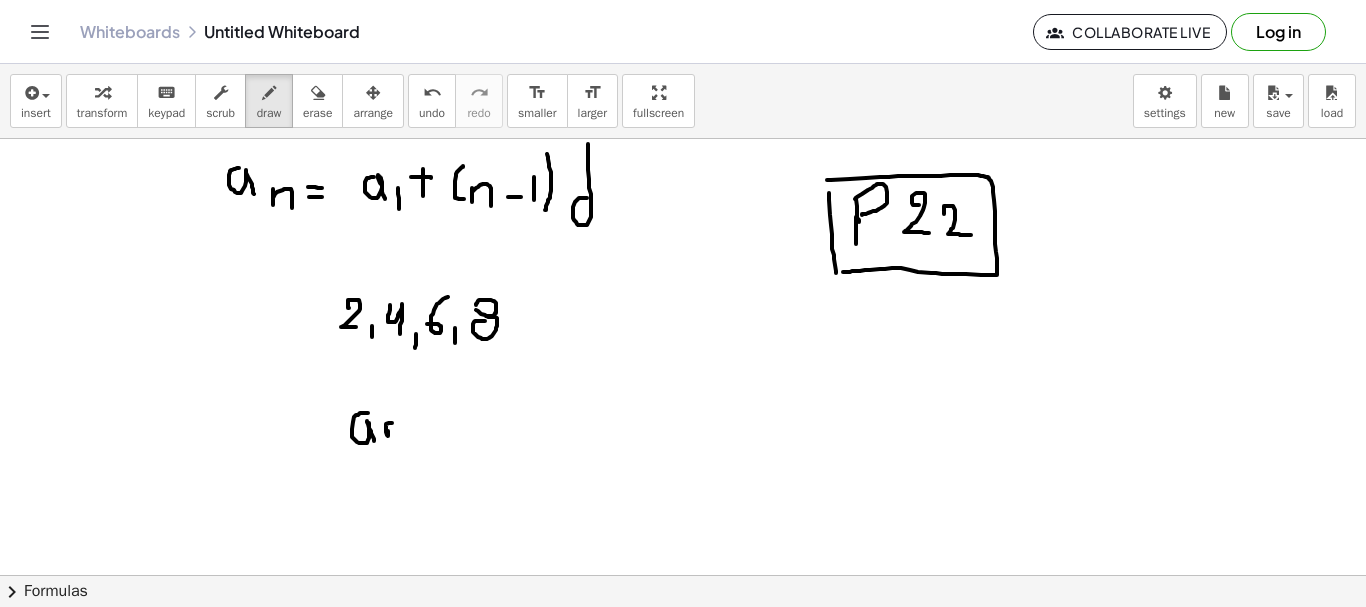 drag, startPoint x: 388, startPoint y: 431, endPoint x: 398, endPoint y: 436, distance: 11.18034 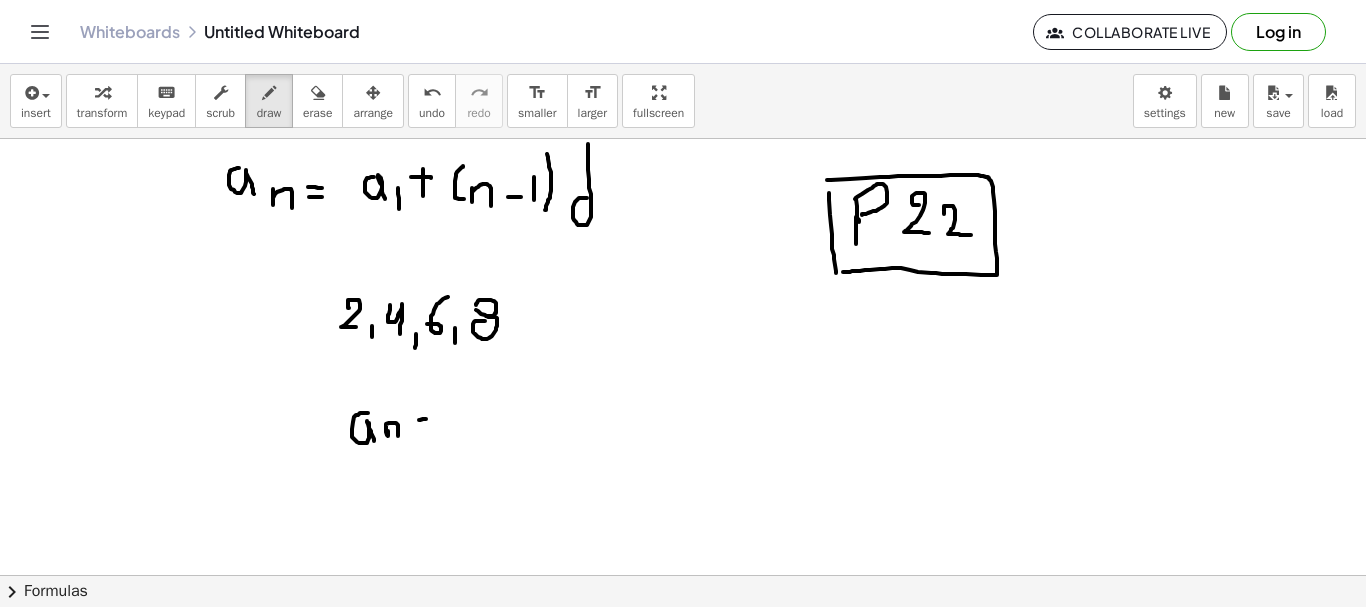drag, startPoint x: 419, startPoint y: 420, endPoint x: 432, endPoint y: 419, distance: 13.038404 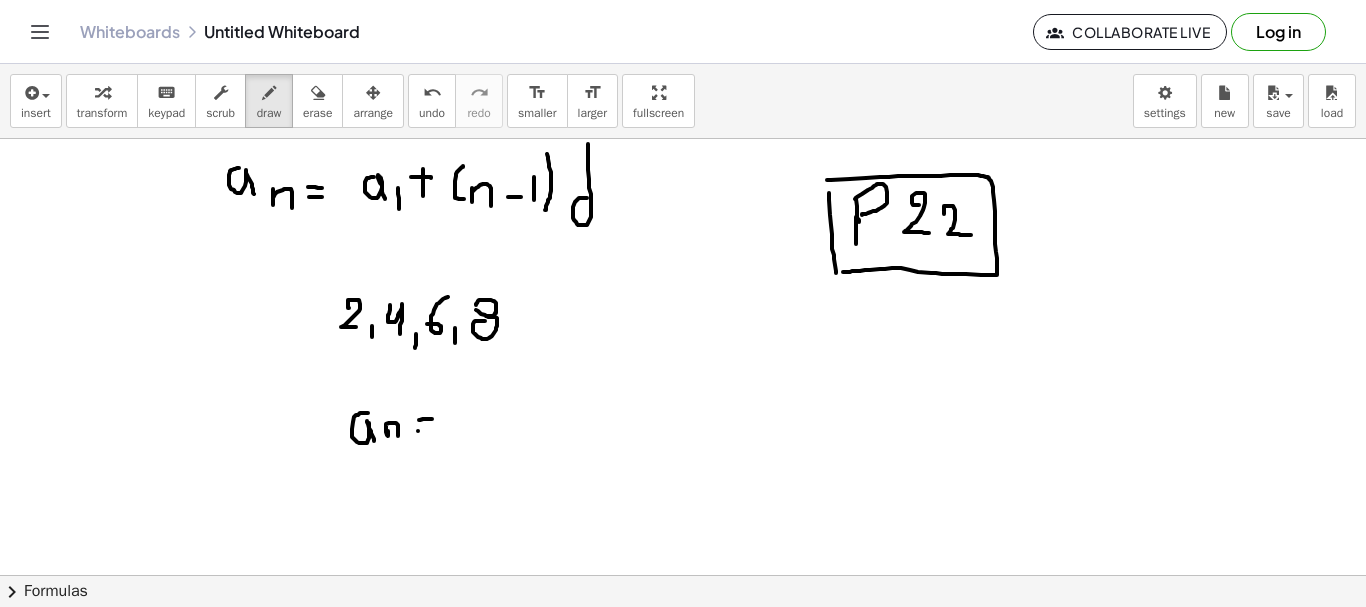 drag, startPoint x: 418, startPoint y: 431, endPoint x: 432, endPoint y: 431, distance: 14 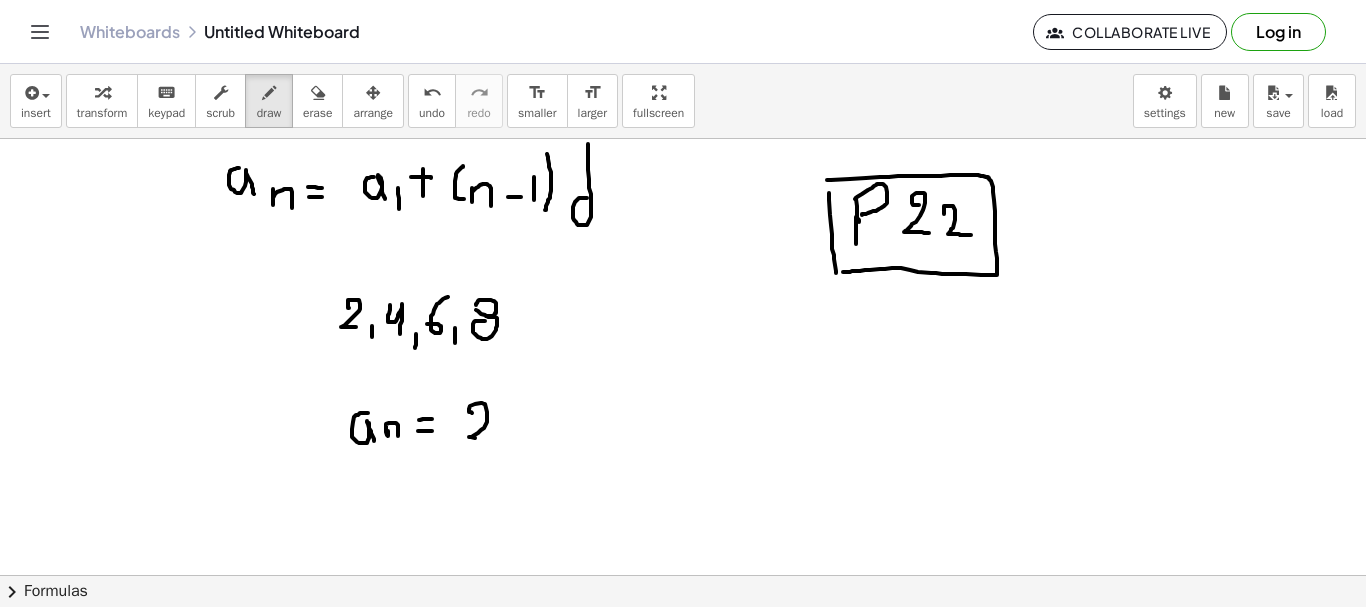 drag, startPoint x: 472, startPoint y: 413, endPoint x: 484, endPoint y: 439, distance: 28.635643 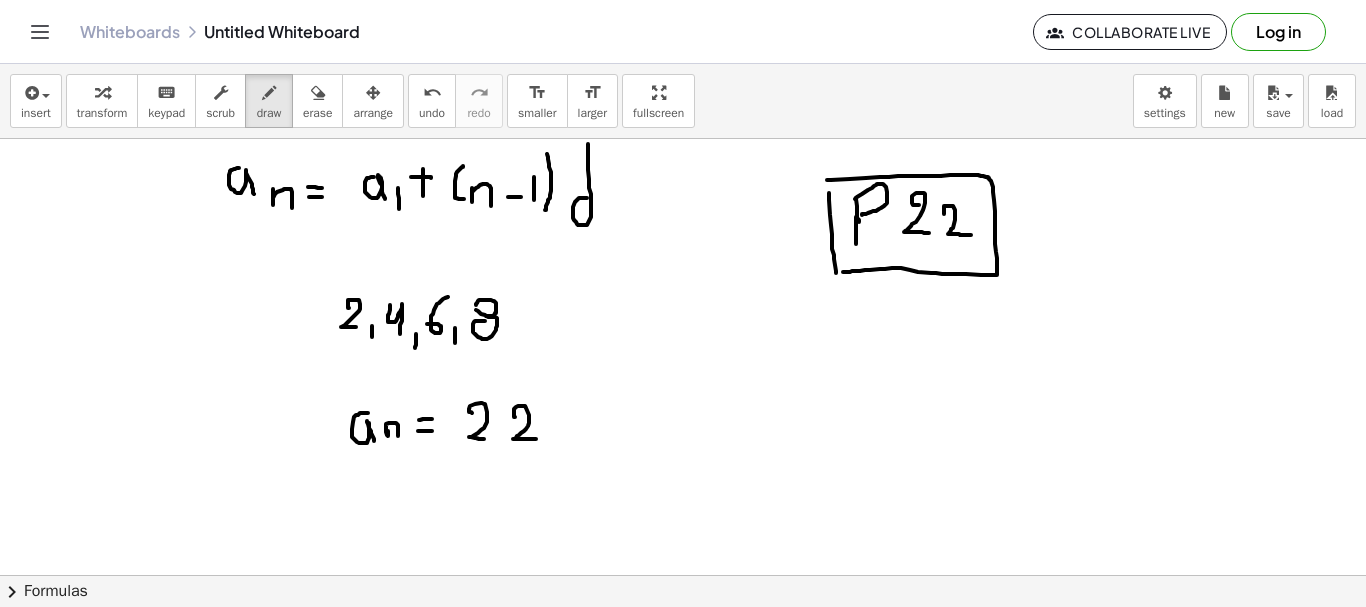 drag, startPoint x: 515, startPoint y: 417, endPoint x: 538, endPoint y: 439, distance: 31.827662 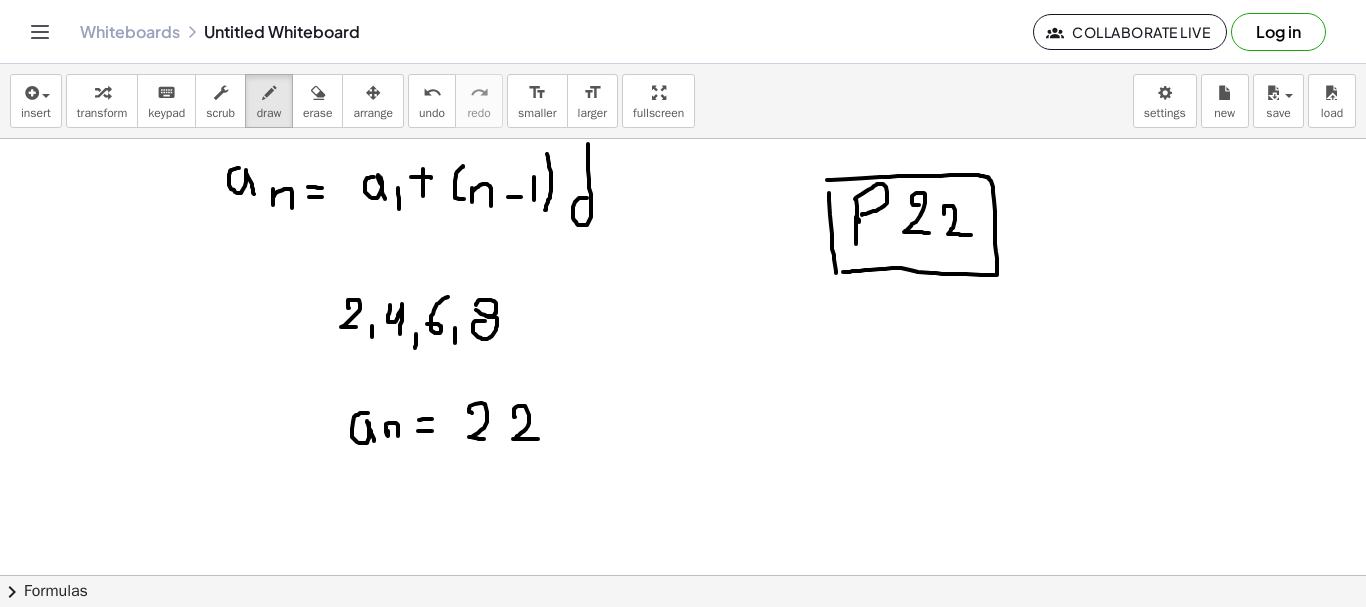 type 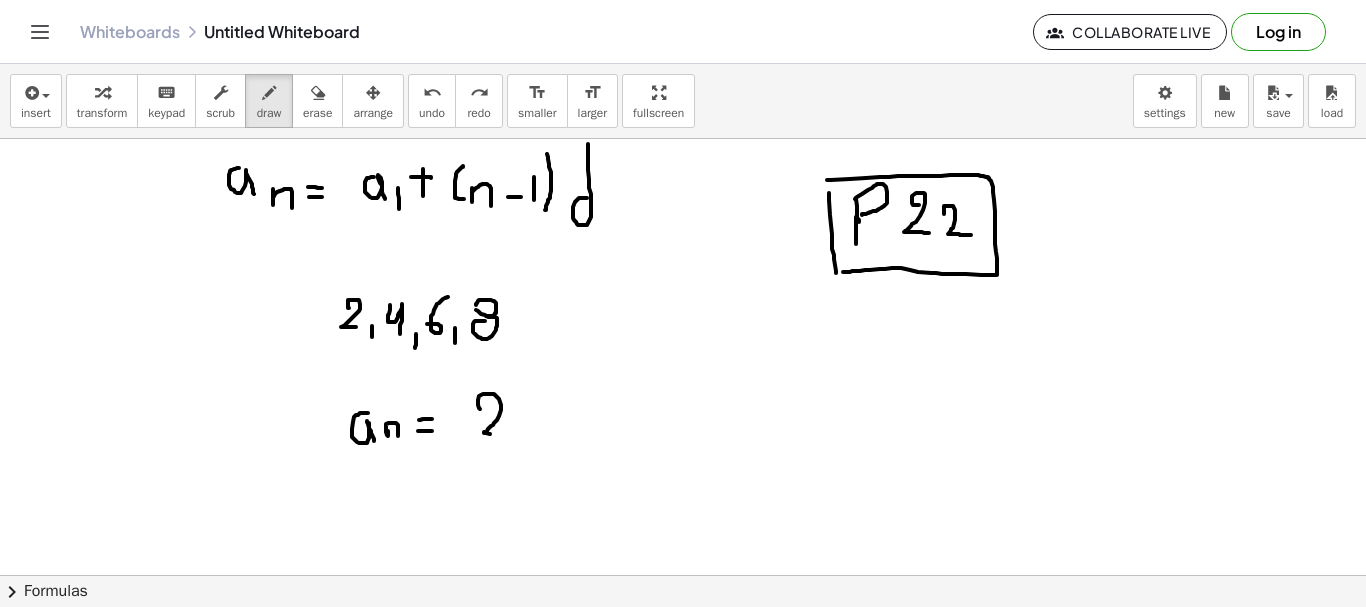 drag, startPoint x: 480, startPoint y: 409, endPoint x: 505, endPoint y: 437, distance: 37.536648 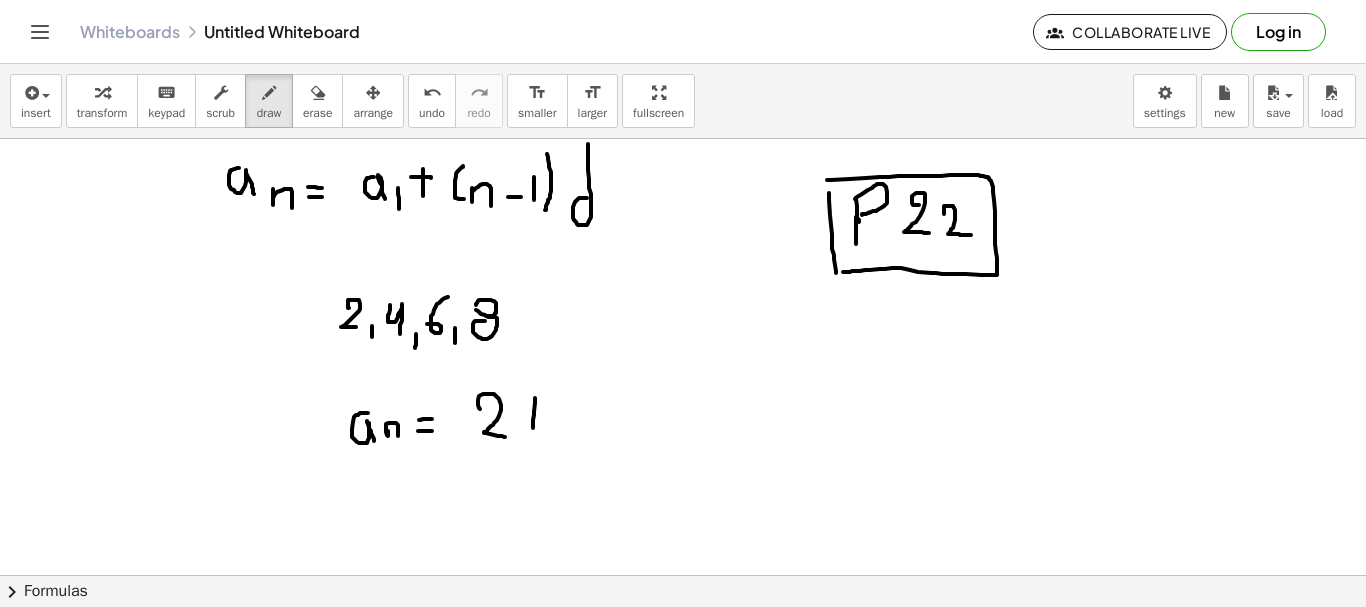 drag, startPoint x: 535, startPoint y: 398, endPoint x: 533, endPoint y: 433, distance: 35.057095 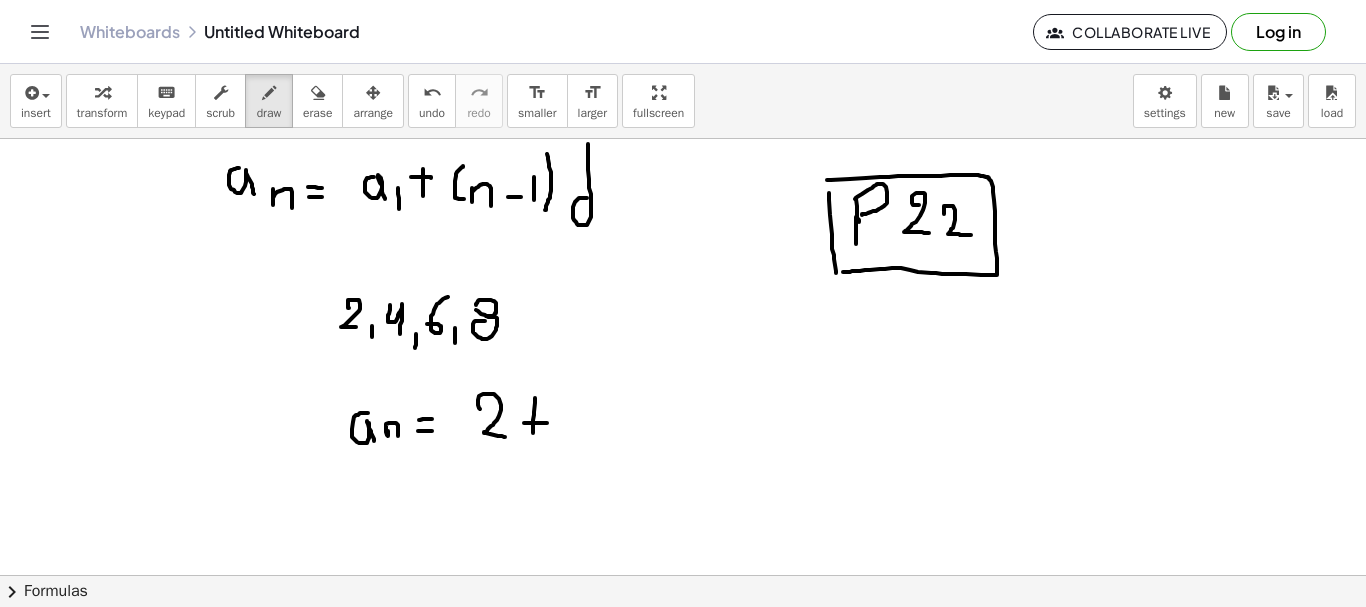 drag, startPoint x: 524, startPoint y: 423, endPoint x: 551, endPoint y: 423, distance: 27 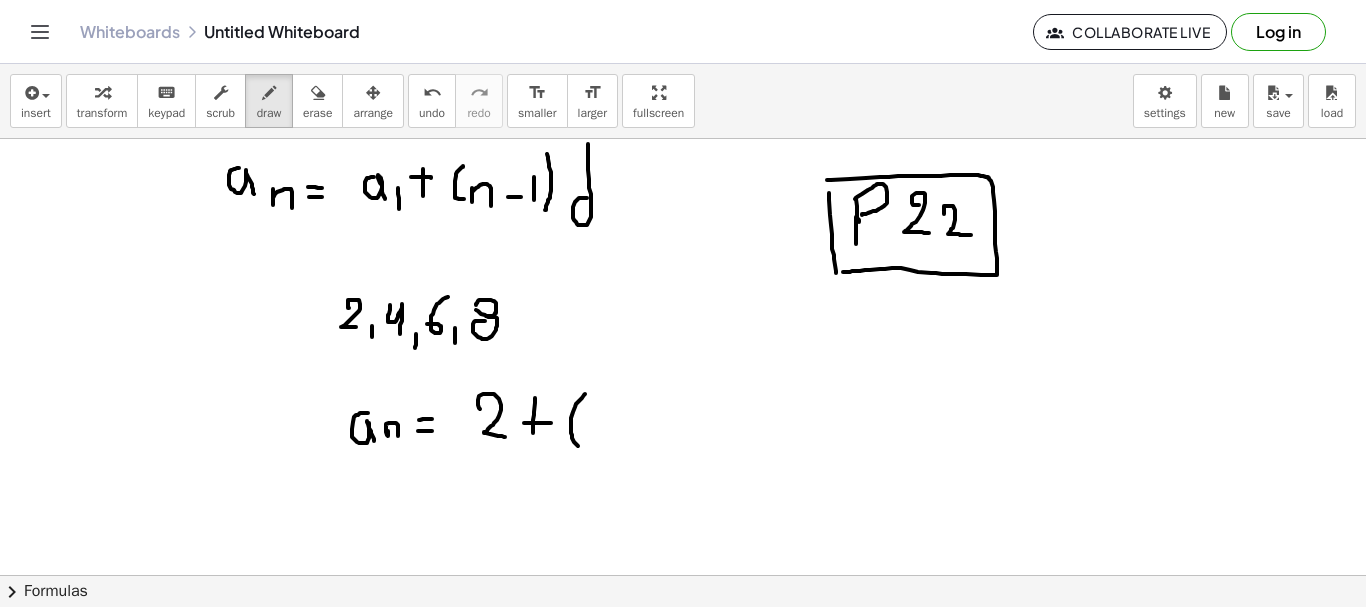 drag, startPoint x: 585, startPoint y: 394, endPoint x: 580, endPoint y: 449, distance: 55.226807 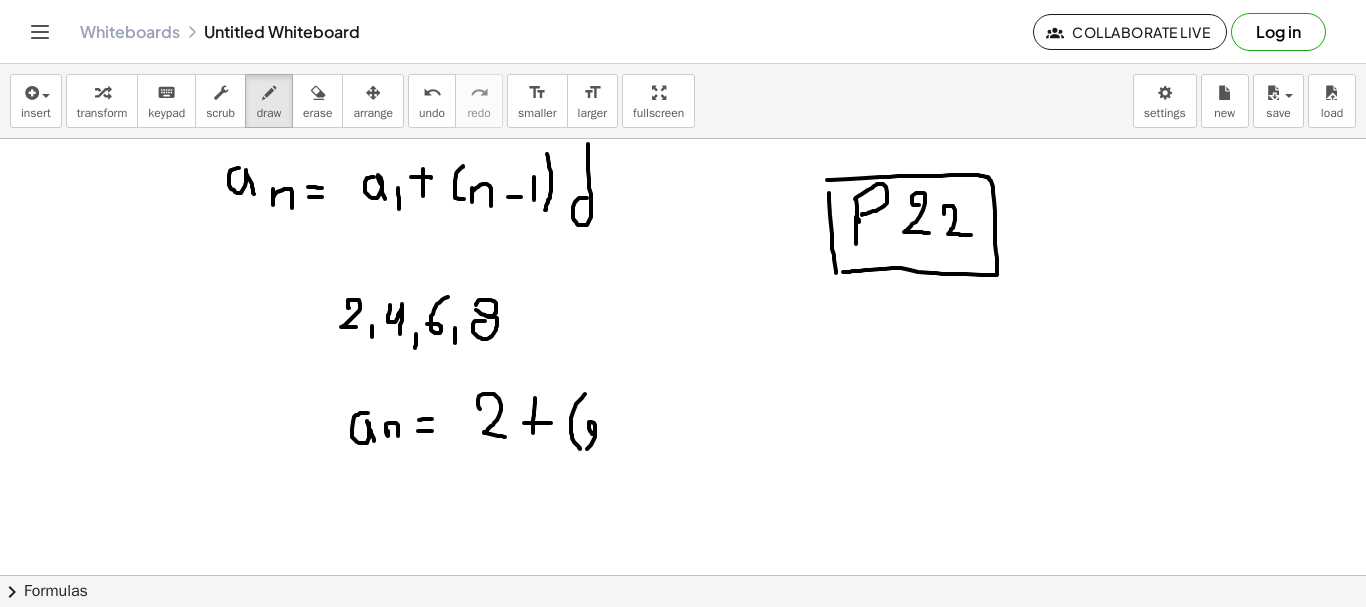 drag, startPoint x: 592, startPoint y: 434, endPoint x: 604, endPoint y: 446, distance: 16.970562 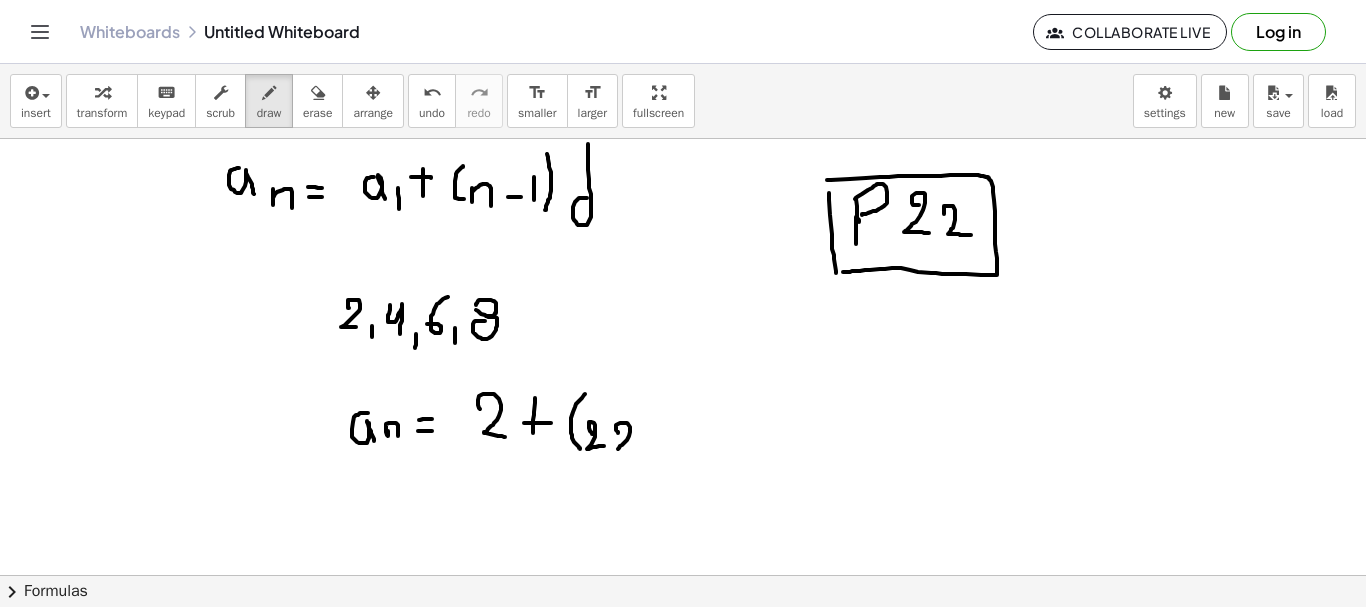 drag, startPoint x: 618, startPoint y: 433, endPoint x: 636, endPoint y: 449, distance: 24.083189 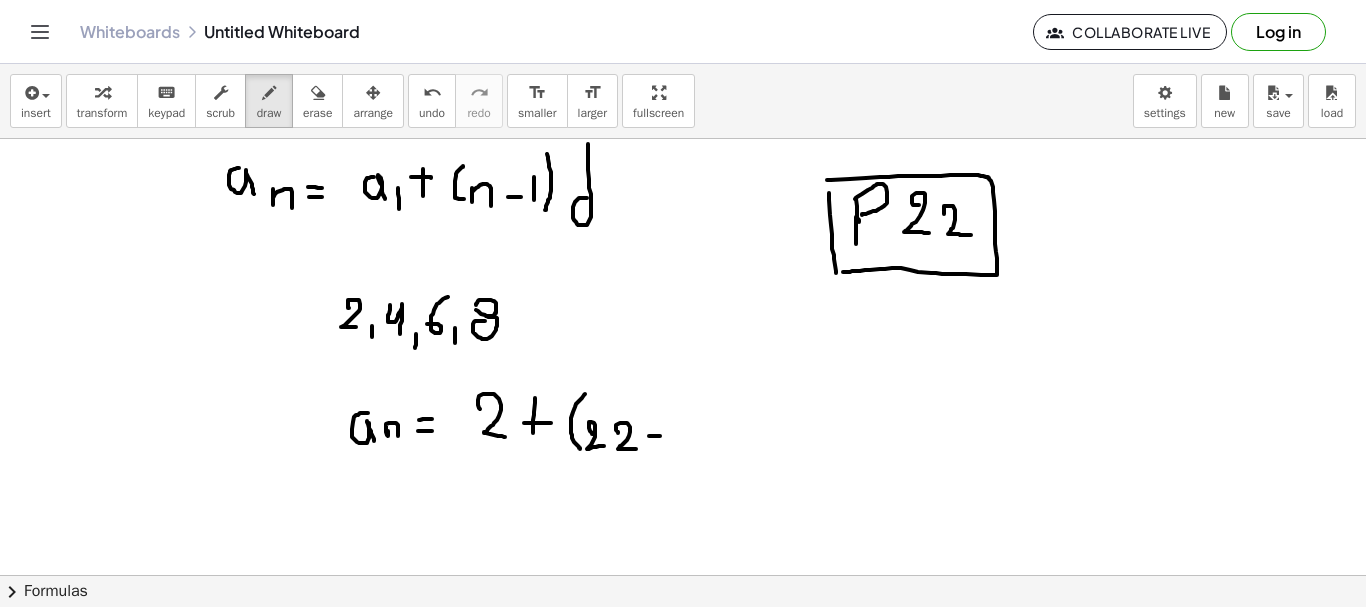 drag, startPoint x: 649, startPoint y: 436, endPoint x: 663, endPoint y: 436, distance: 14 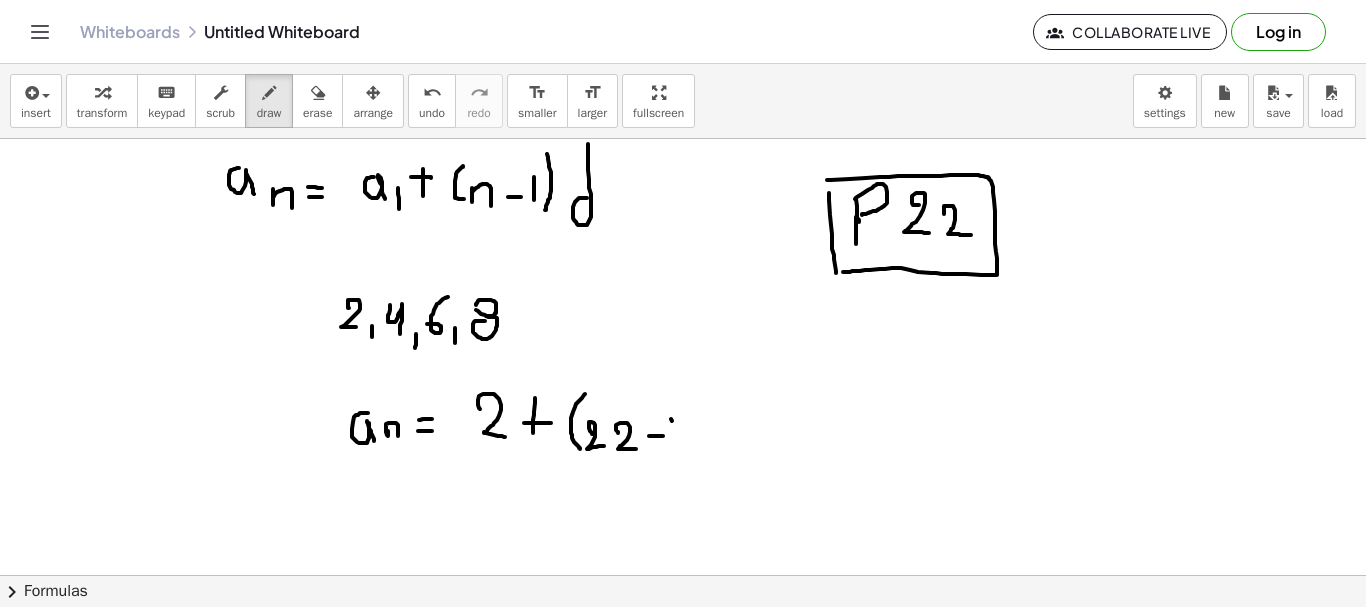 drag, startPoint x: 671, startPoint y: 419, endPoint x: 673, endPoint y: 439, distance: 20.09975 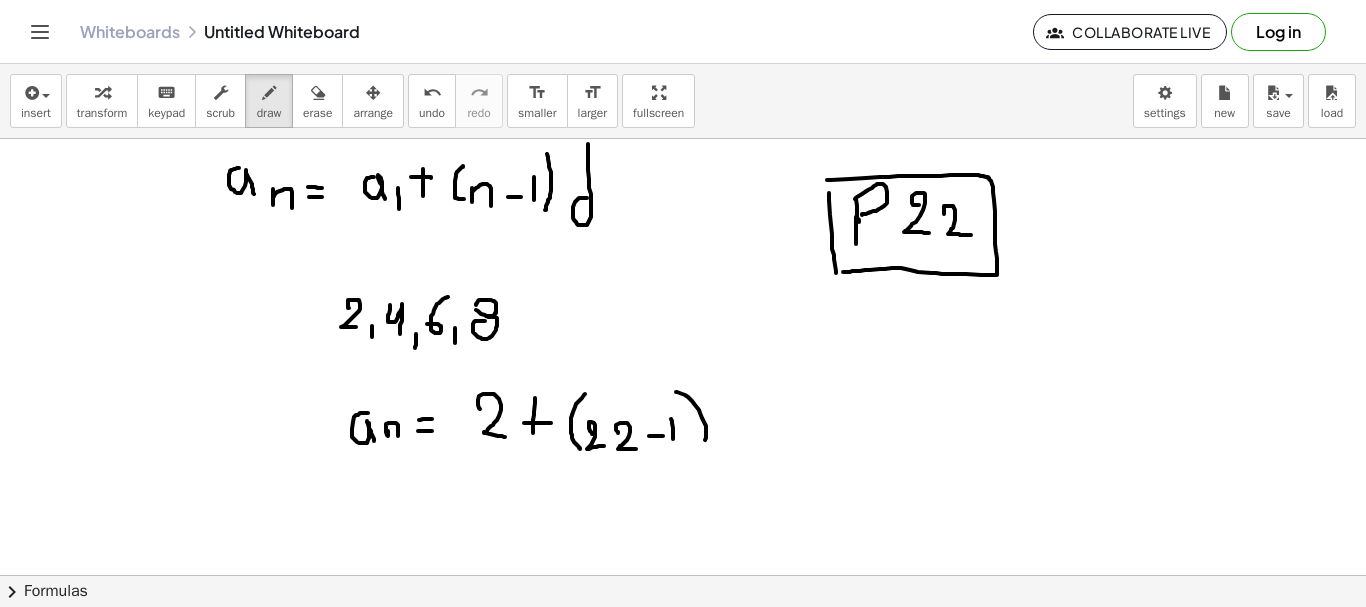 drag, startPoint x: 676, startPoint y: 392, endPoint x: 702, endPoint y: 451, distance: 64.4748 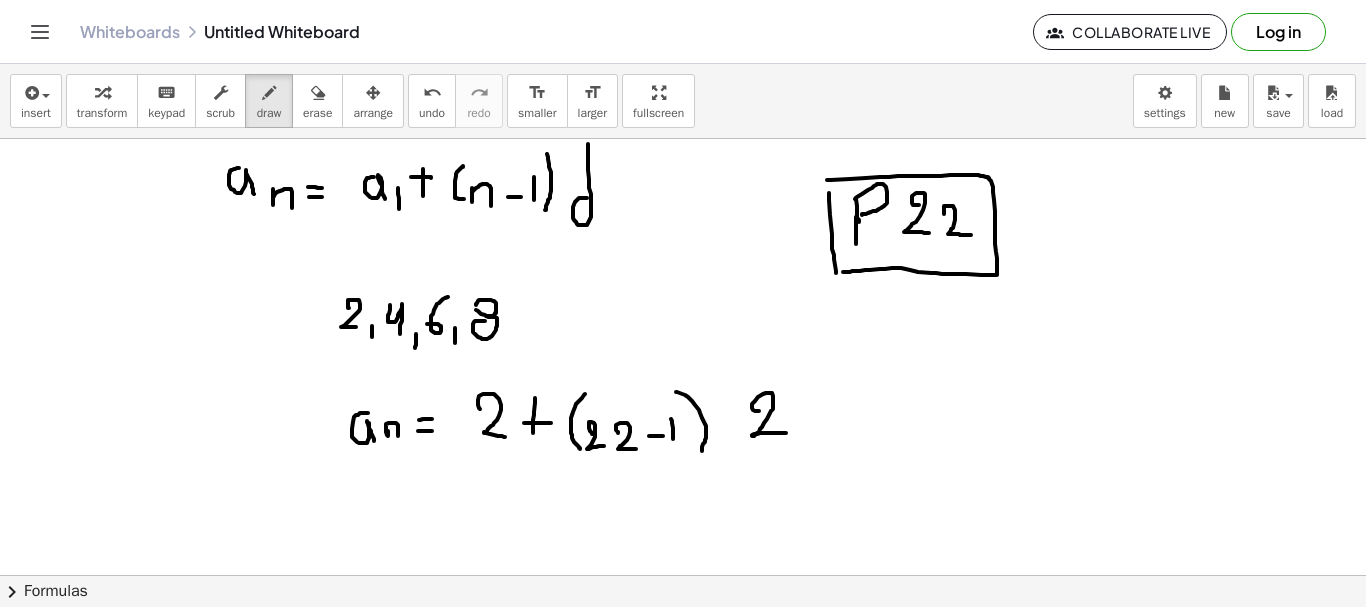 drag, startPoint x: 759, startPoint y: 411, endPoint x: 787, endPoint y: 433, distance: 35.608986 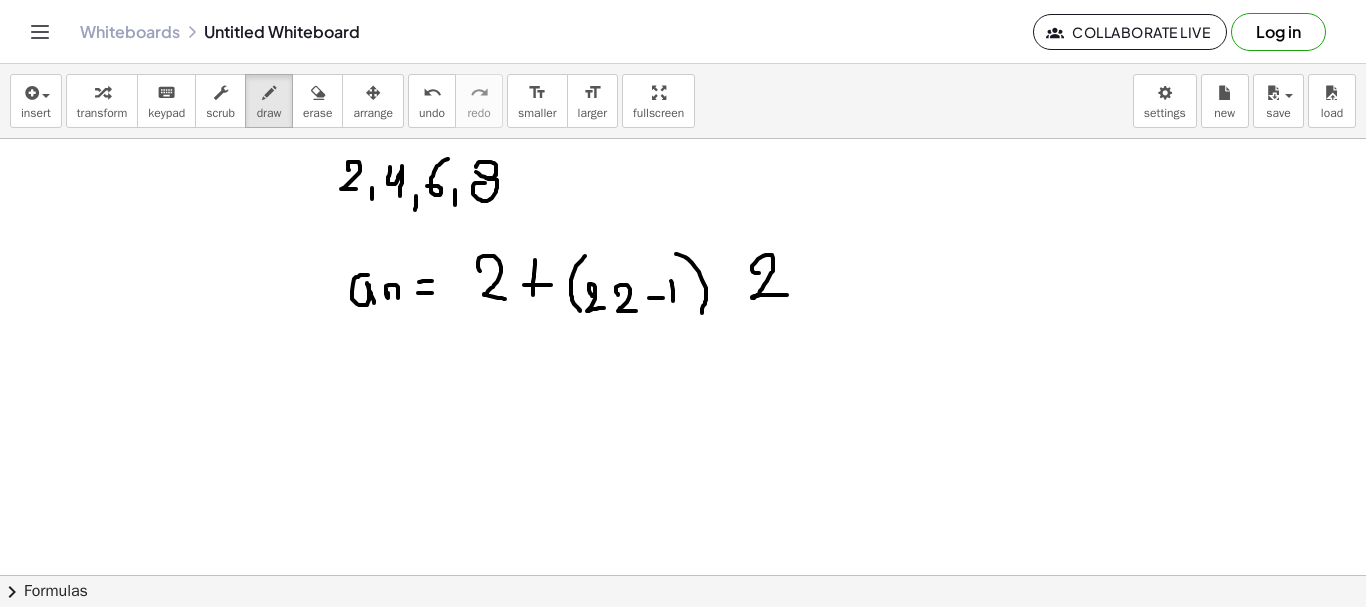 scroll, scrollTop: 2245, scrollLeft: 0, axis: vertical 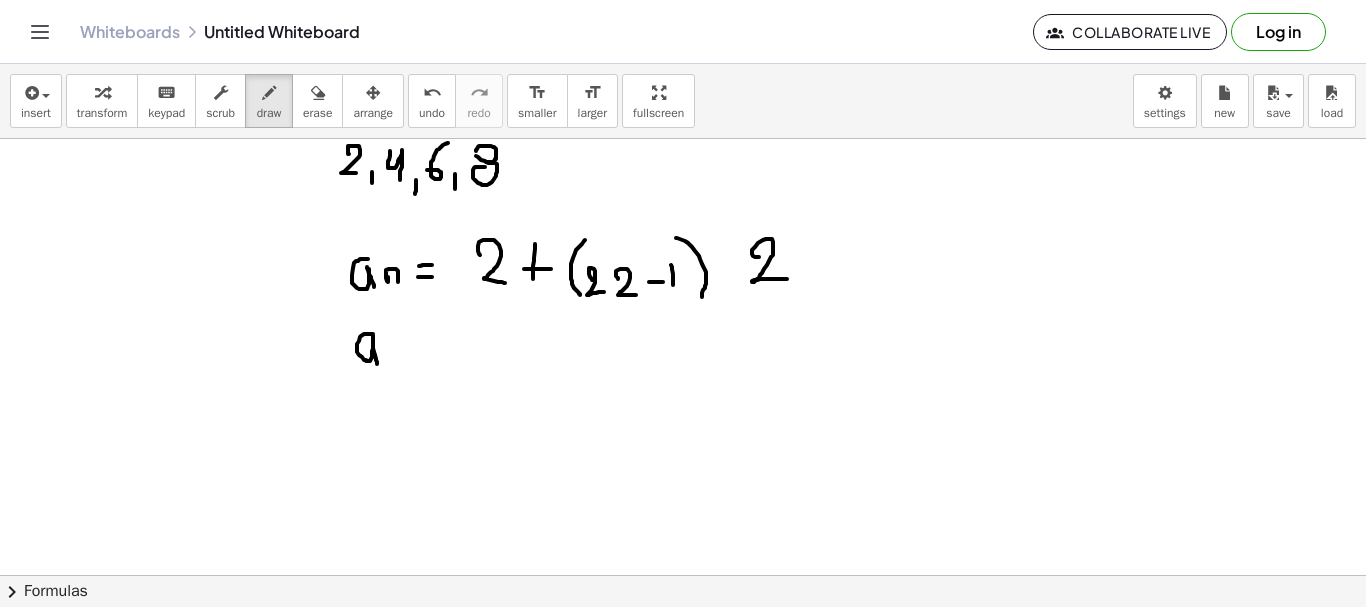 drag, startPoint x: 373, startPoint y: 334, endPoint x: 378, endPoint y: 365, distance: 31.400637 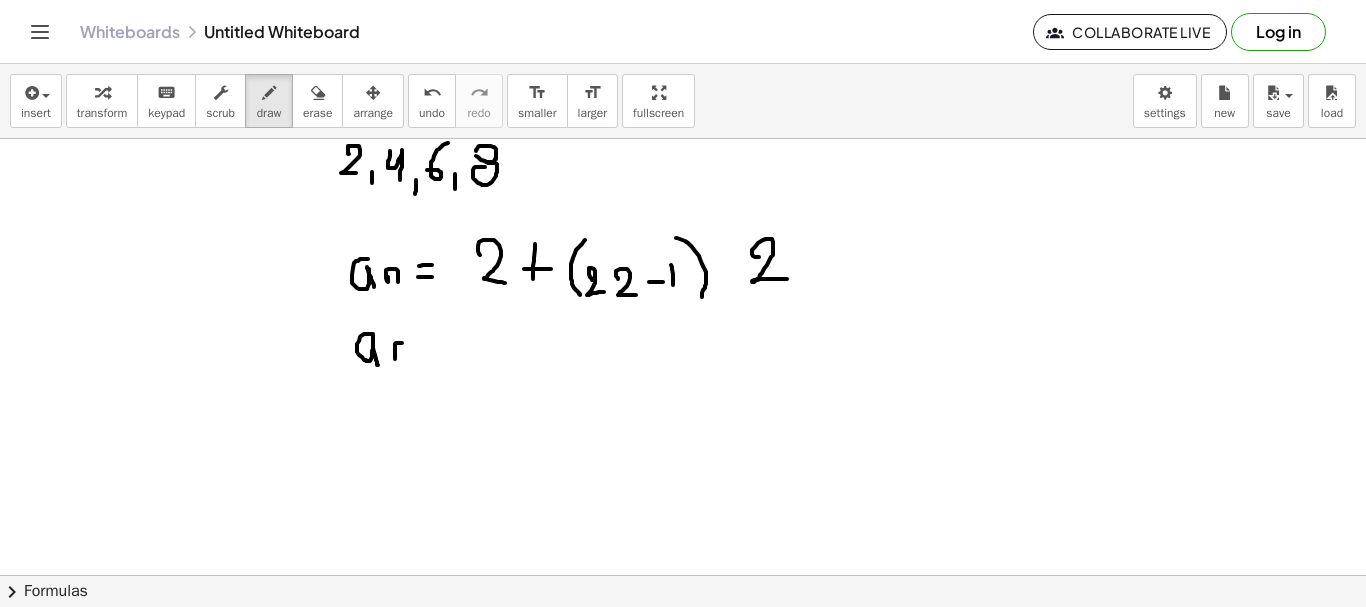 drag, startPoint x: 395, startPoint y: 353, endPoint x: 409, endPoint y: 358, distance: 14.866069 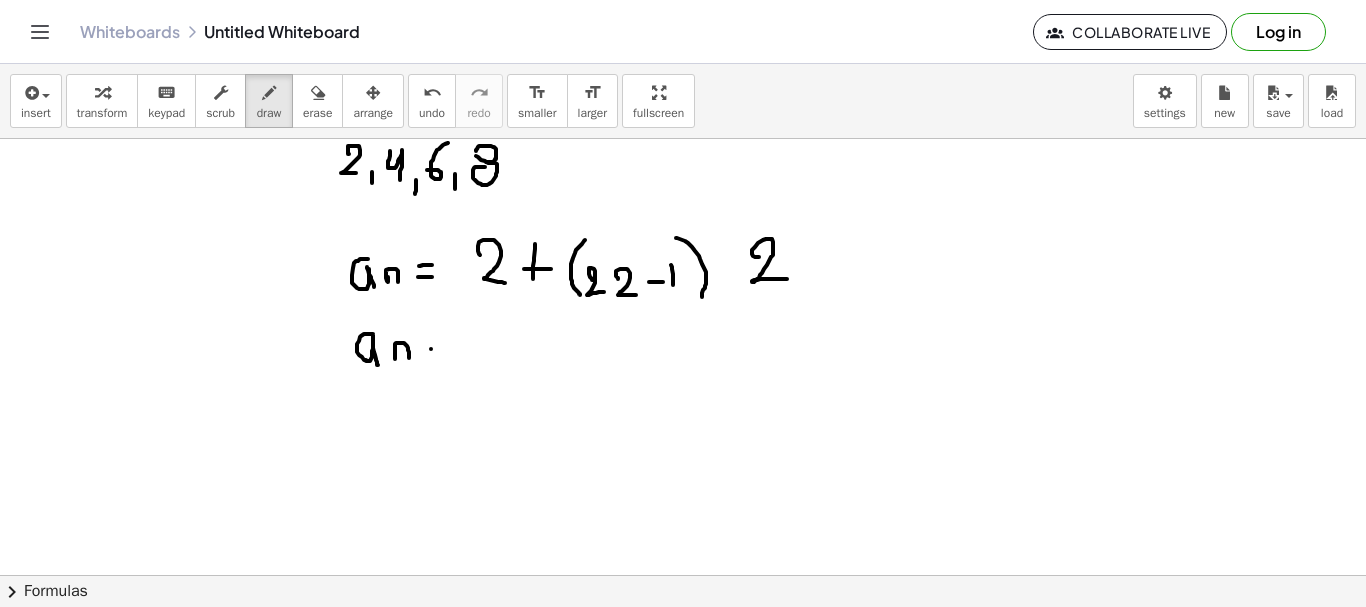 click at bounding box center [683, -580] 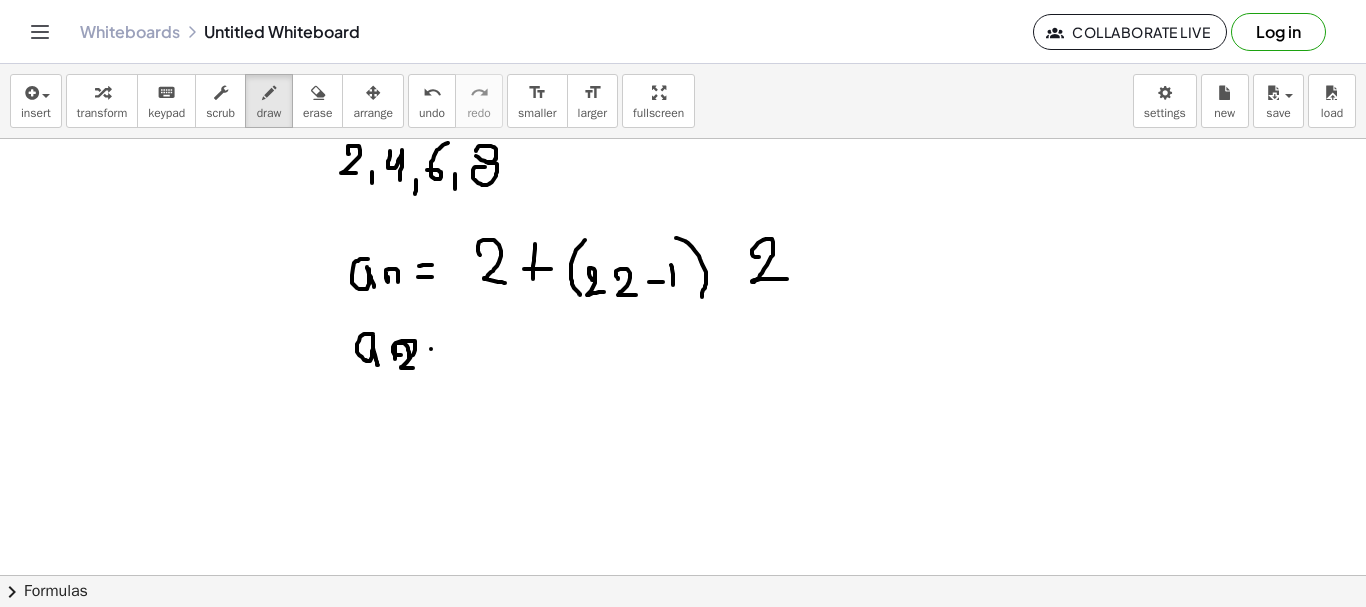drag, startPoint x: 401, startPoint y: 355, endPoint x: 417, endPoint y: 368, distance: 20.615528 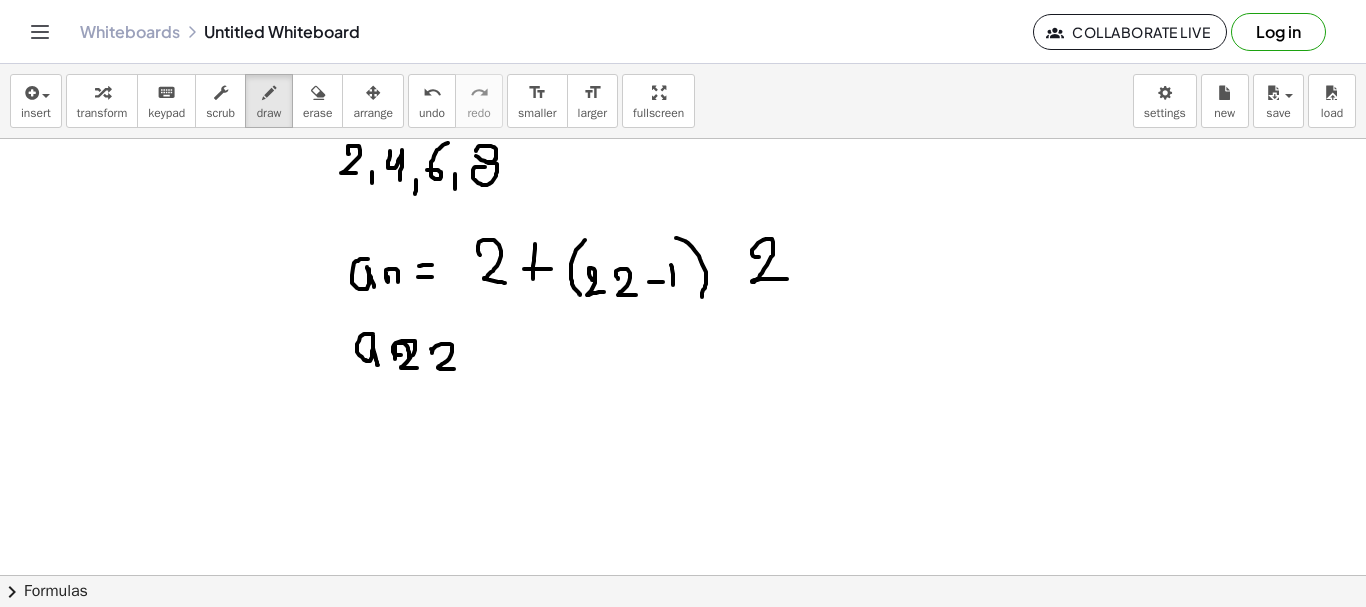 drag, startPoint x: 432, startPoint y: 353, endPoint x: 459, endPoint y: 369, distance: 31.38471 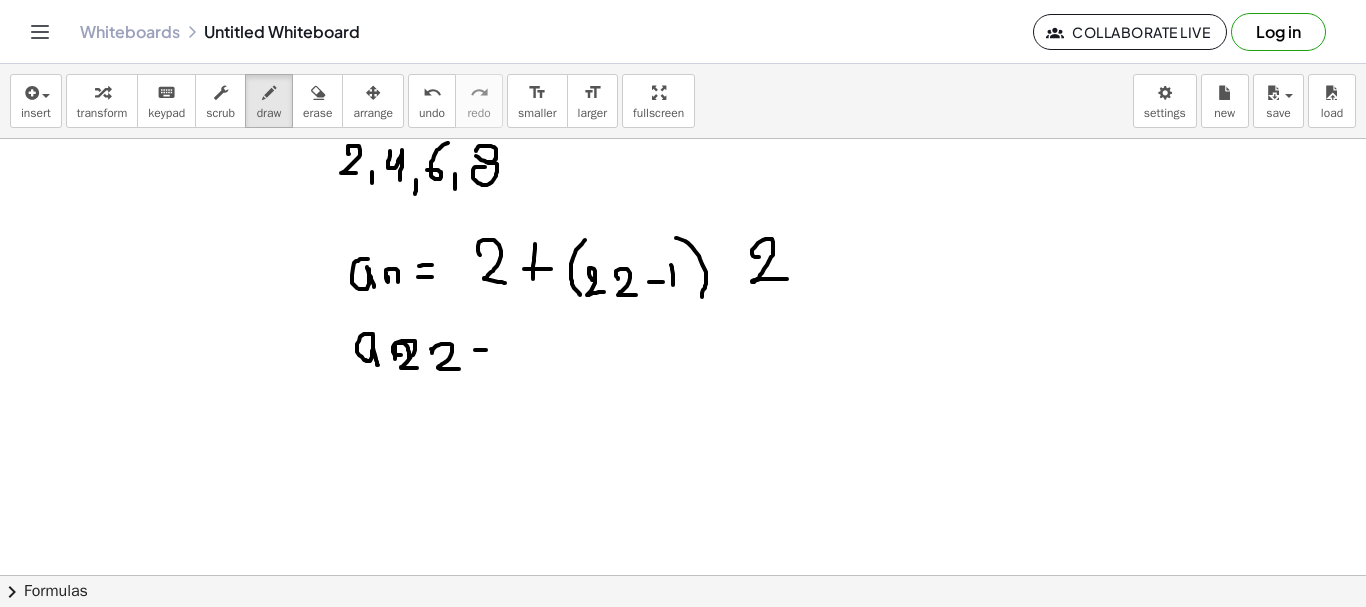 drag, startPoint x: 475, startPoint y: 350, endPoint x: 497, endPoint y: 350, distance: 22 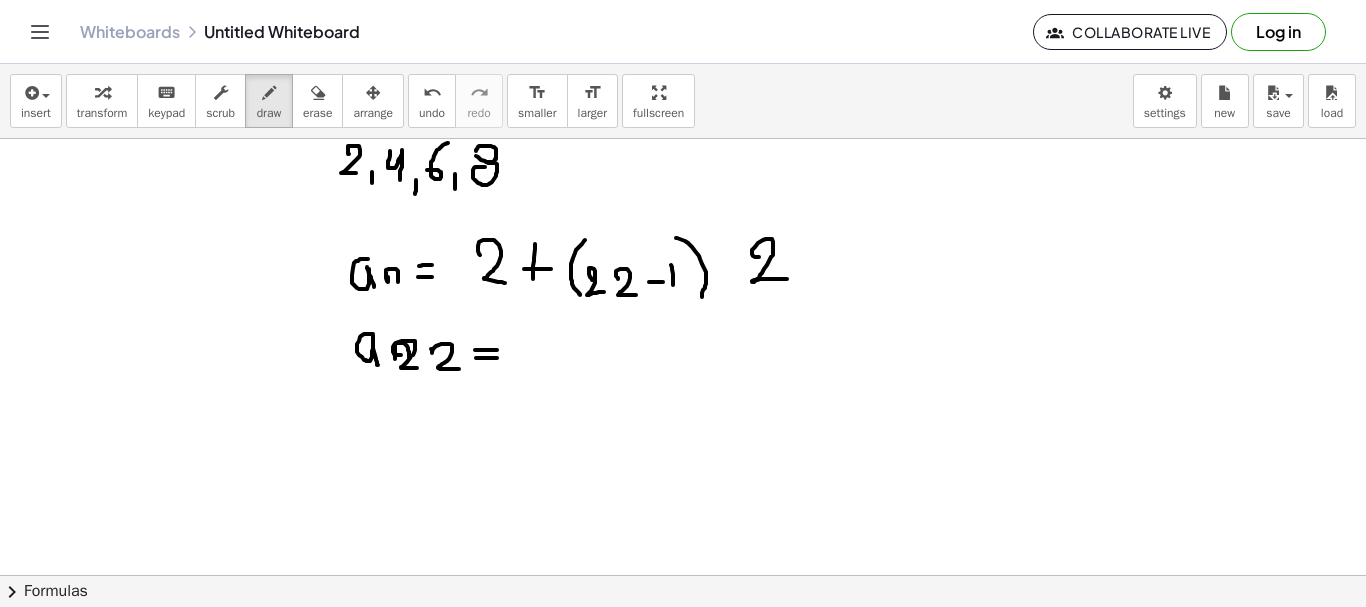 drag, startPoint x: 476, startPoint y: 358, endPoint x: 499, endPoint y: 358, distance: 23 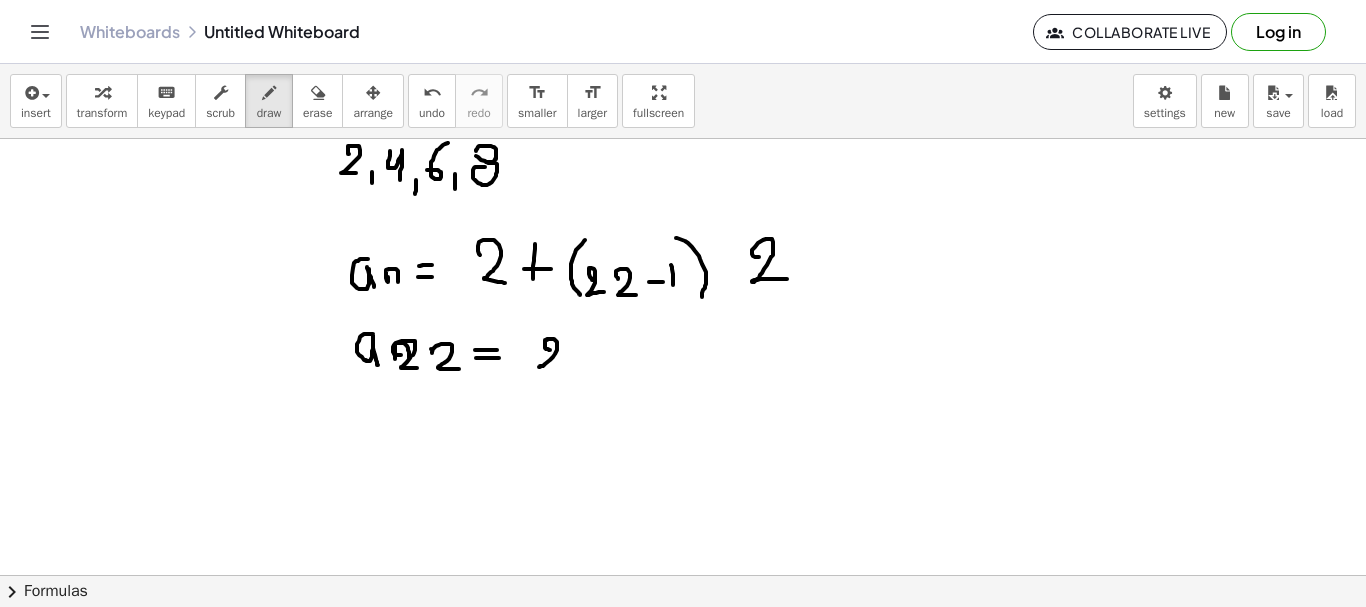 drag, startPoint x: 550, startPoint y: 350, endPoint x: 561, endPoint y: 367, distance: 20.248457 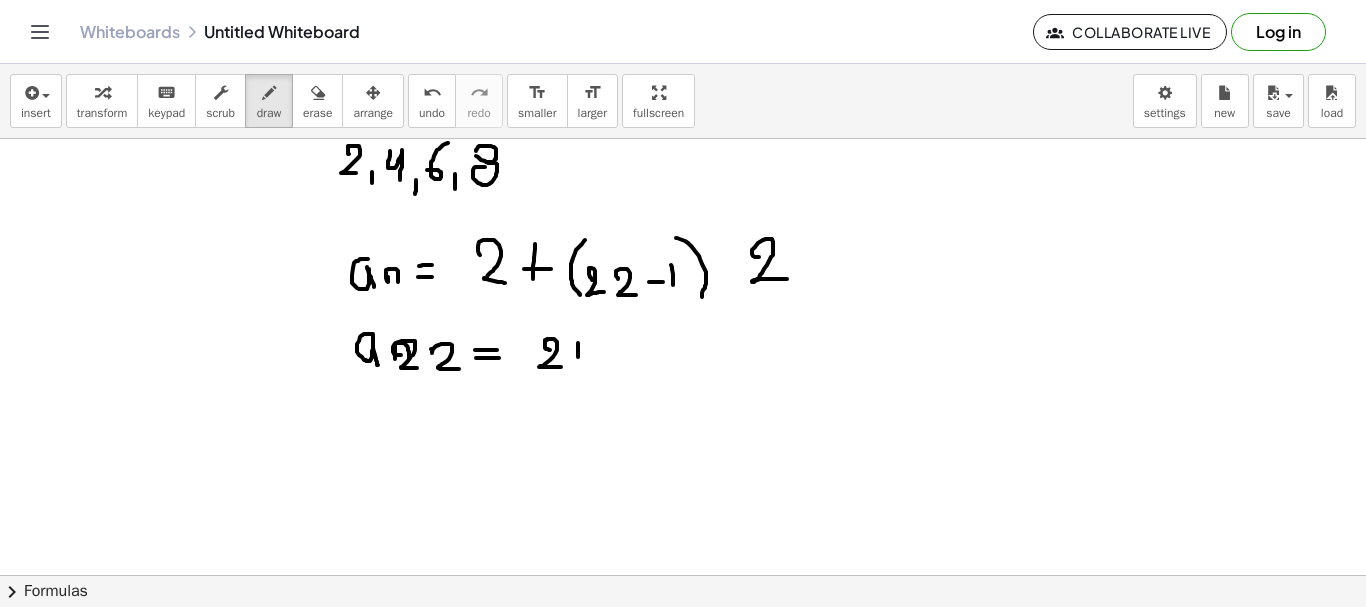 drag, startPoint x: 578, startPoint y: 343, endPoint x: 578, endPoint y: 367, distance: 24 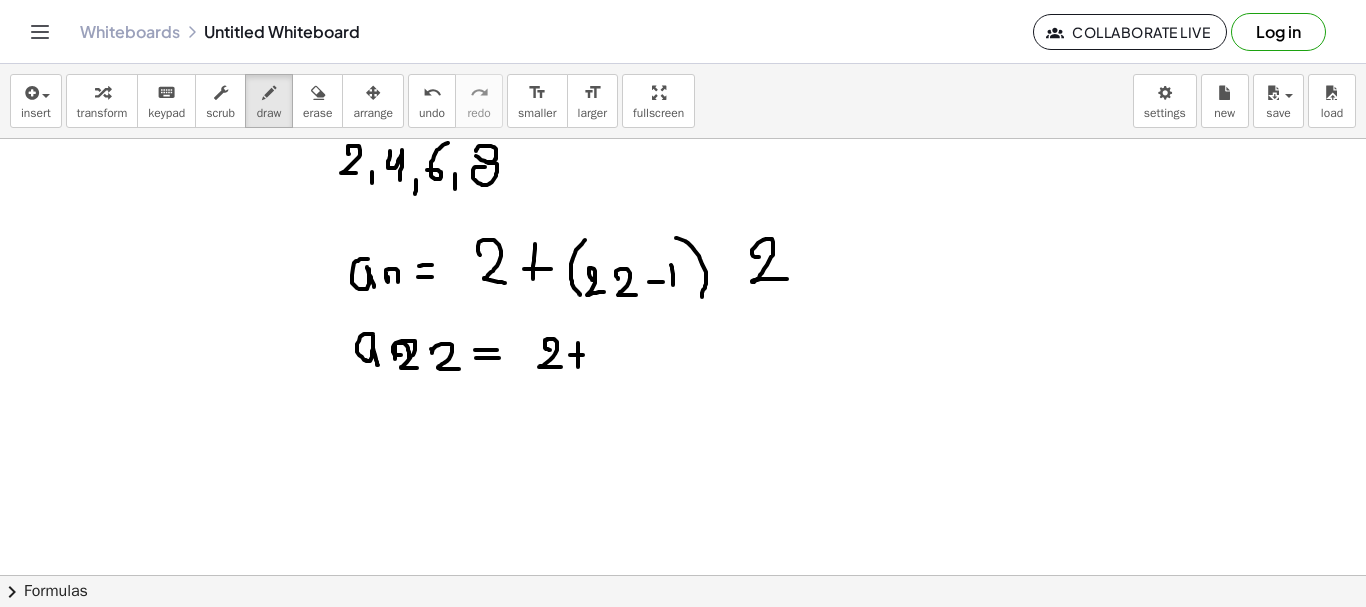 drag, startPoint x: 570, startPoint y: 355, endPoint x: 589, endPoint y: 355, distance: 19 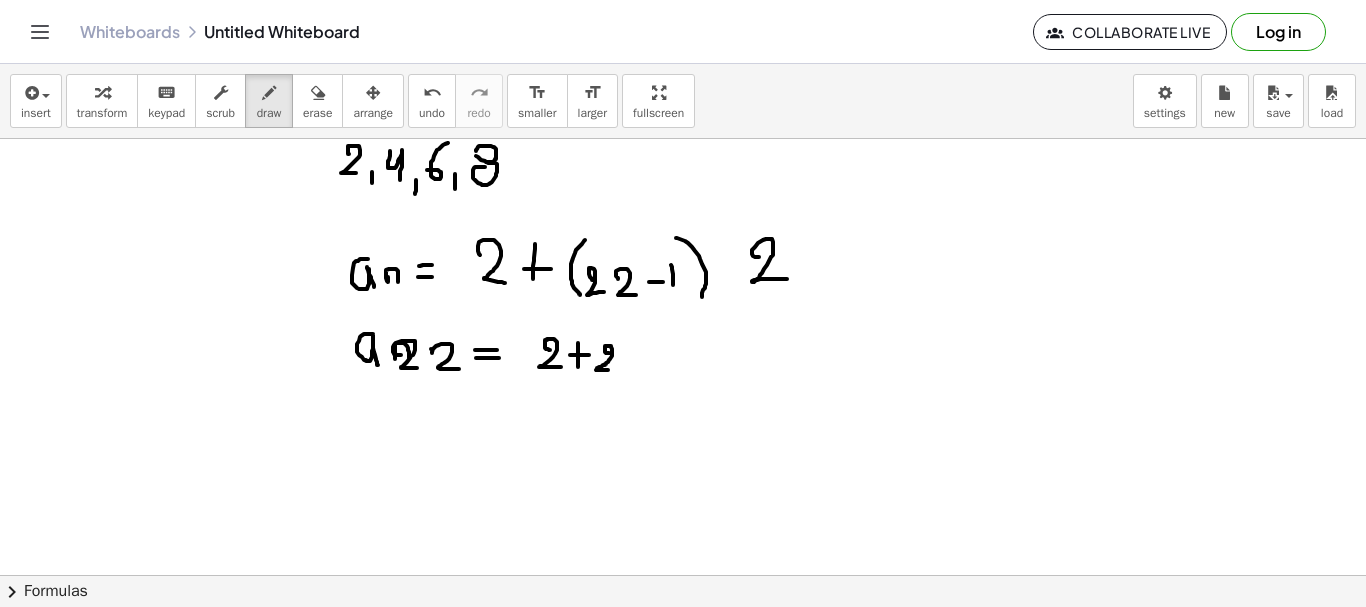 drag, startPoint x: 609, startPoint y: 353, endPoint x: 616, endPoint y: 370, distance: 18.384777 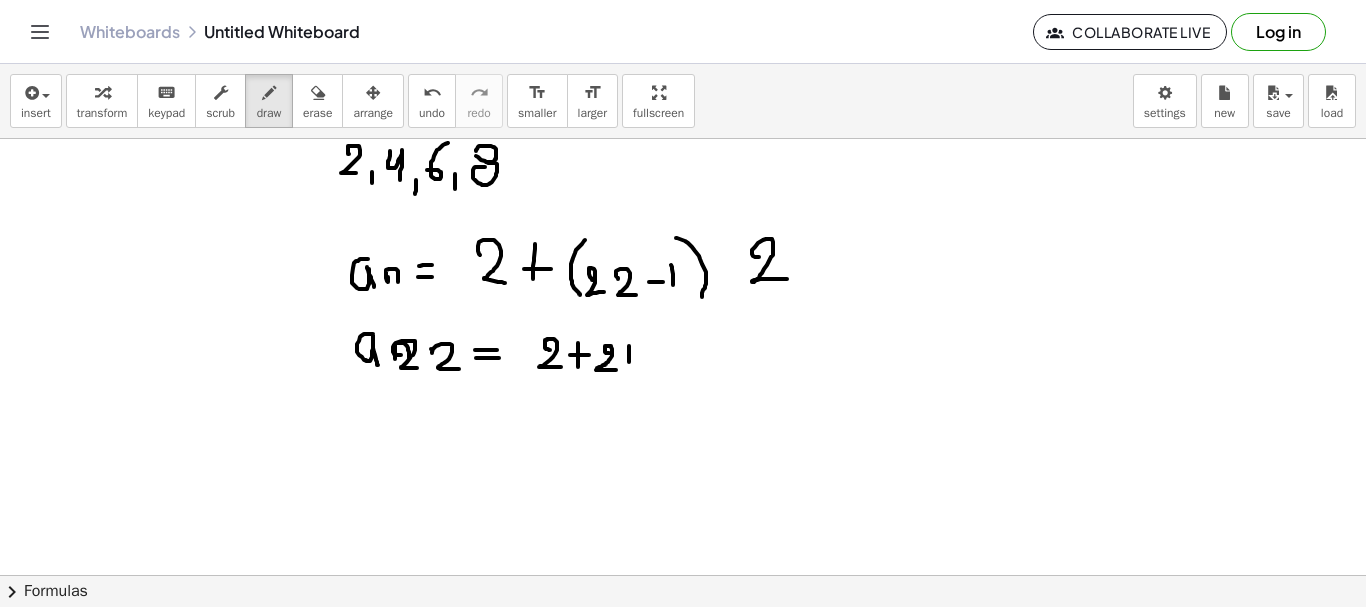 drag, startPoint x: 629, startPoint y: 346, endPoint x: 629, endPoint y: 363, distance: 17 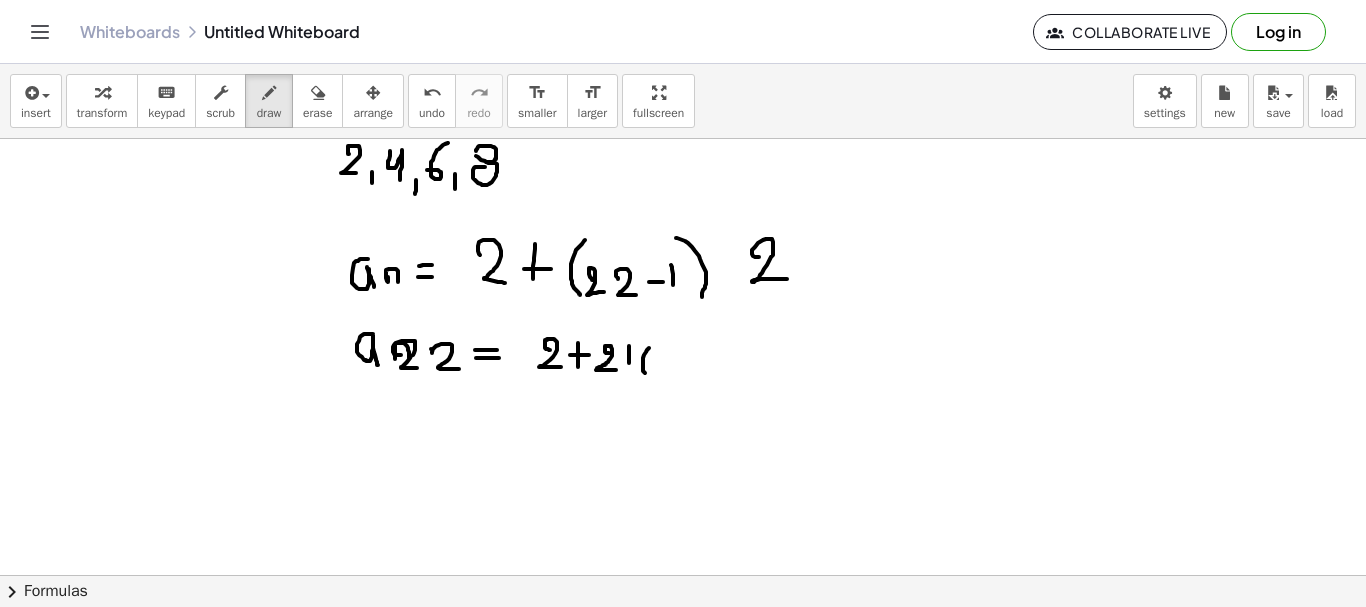 drag, startPoint x: 649, startPoint y: 348, endPoint x: 653, endPoint y: 375, distance: 27.294687 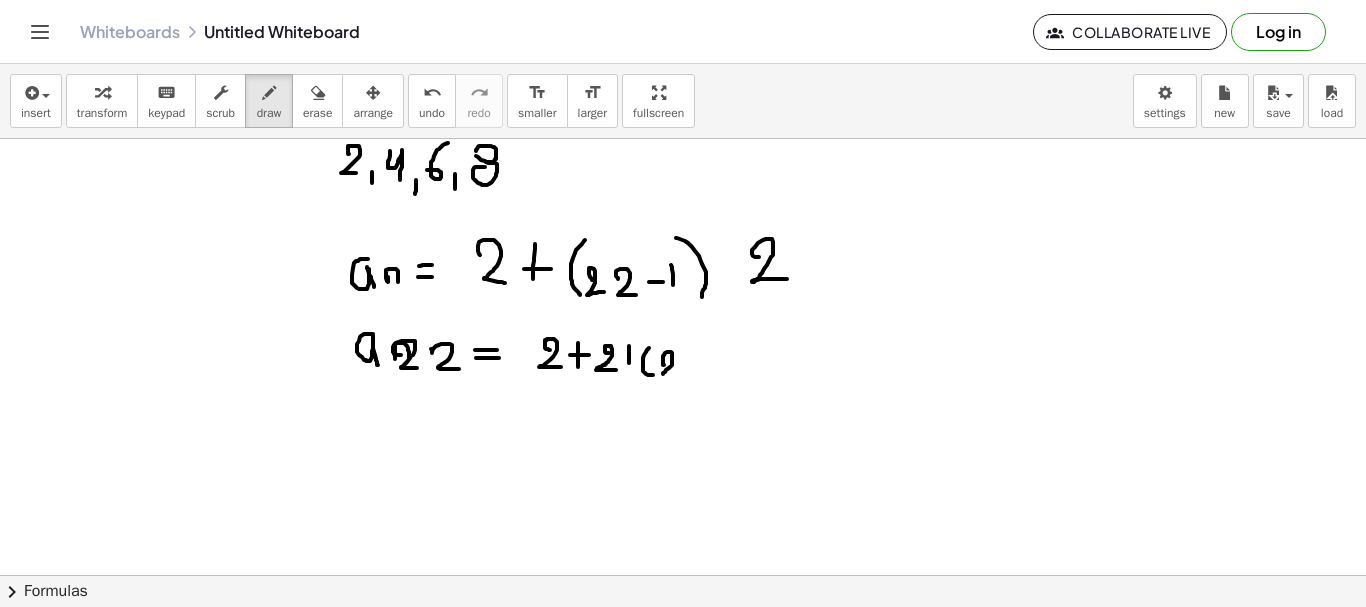 drag, startPoint x: 664, startPoint y: 365, endPoint x: 679, endPoint y: 374, distance: 17.492855 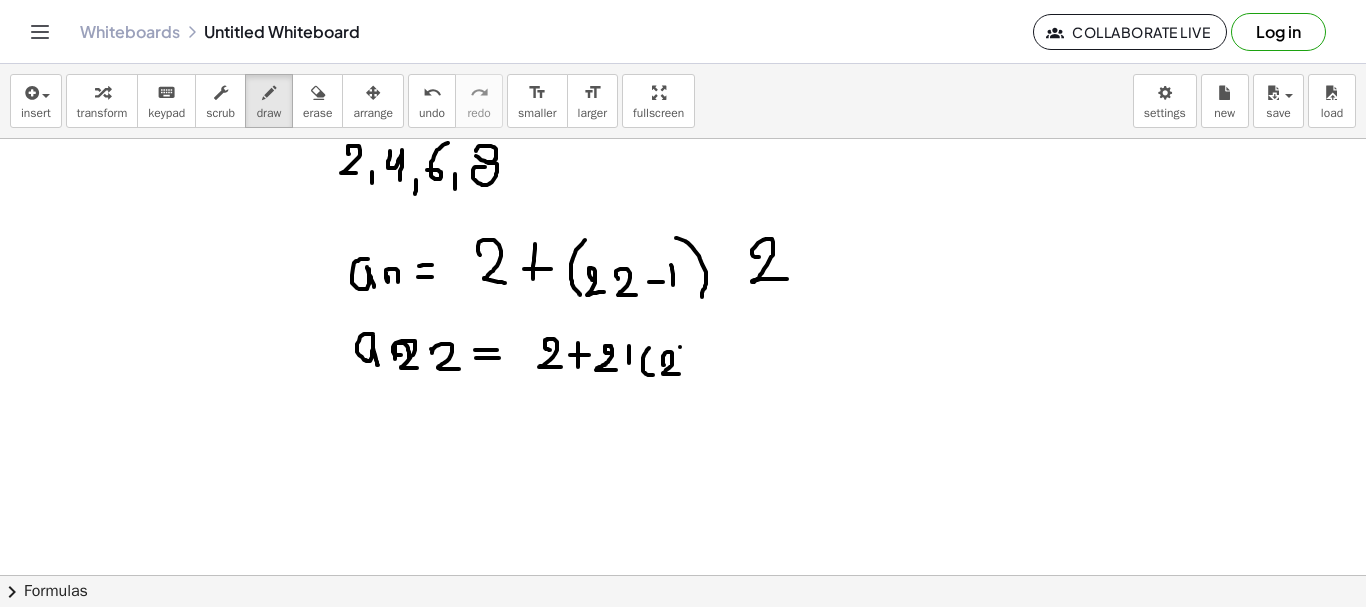 drag, startPoint x: 680, startPoint y: 347, endPoint x: 677, endPoint y: 375, distance: 28.160255 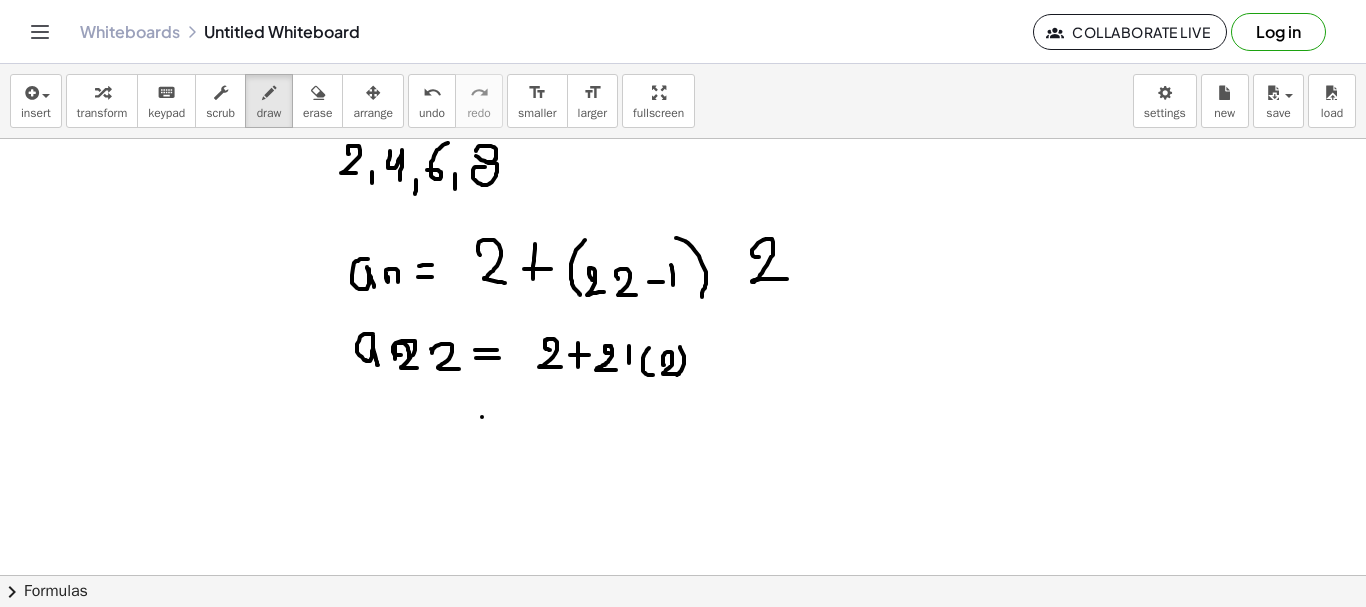 drag, startPoint x: 482, startPoint y: 417, endPoint x: 493, endPoint y: 416, distance: 11.045361 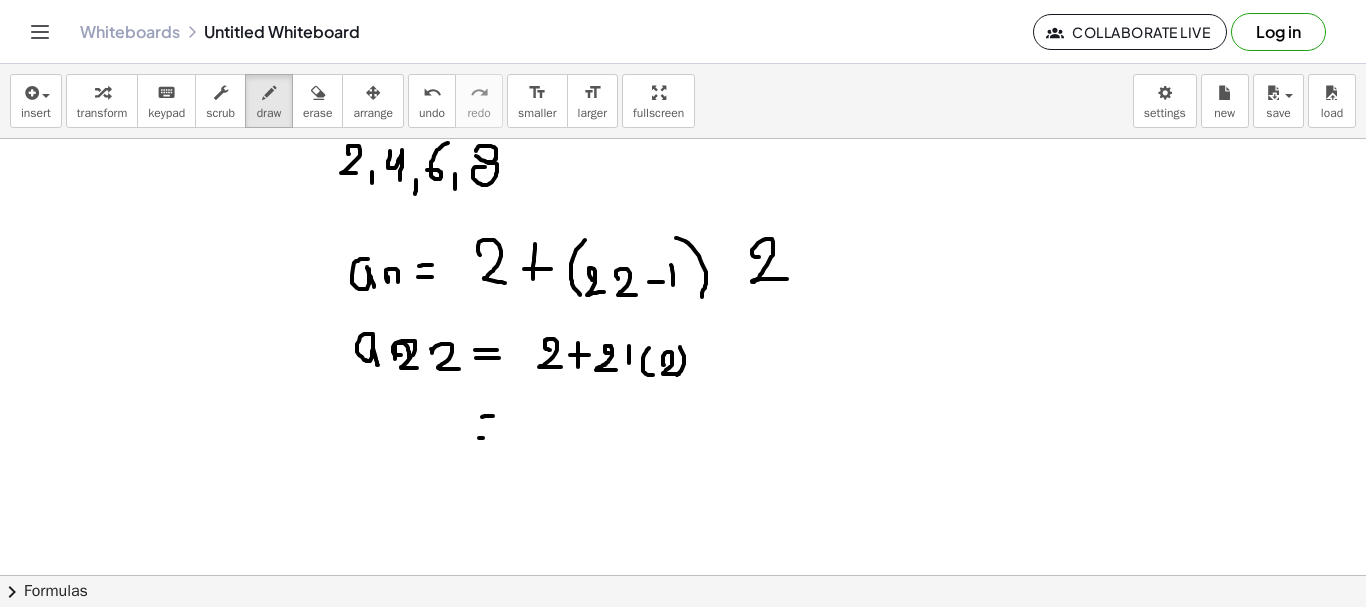 drag, startPoint x: 479, startPoint y: 438, endPoint x: 496, endPoint y: 436, distance: 17.117243 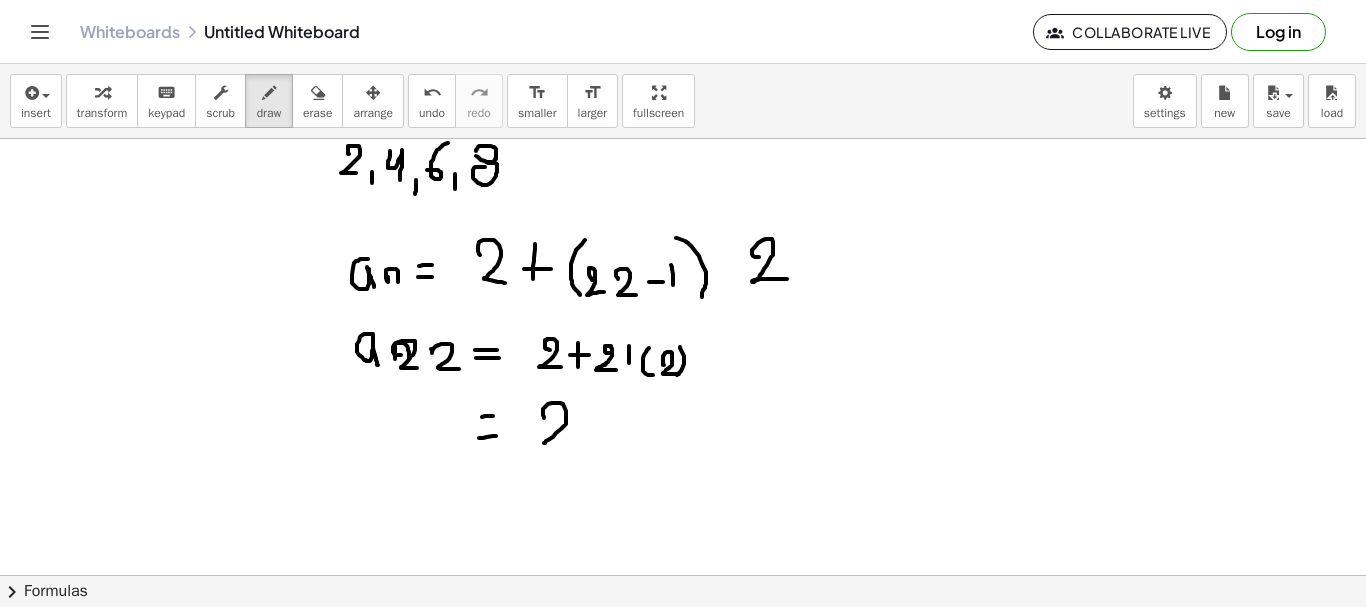 drag, startPoint x: 544, startPoint y: 418, endPoint x: 574, endPoint y: 439, distance: 36.619667 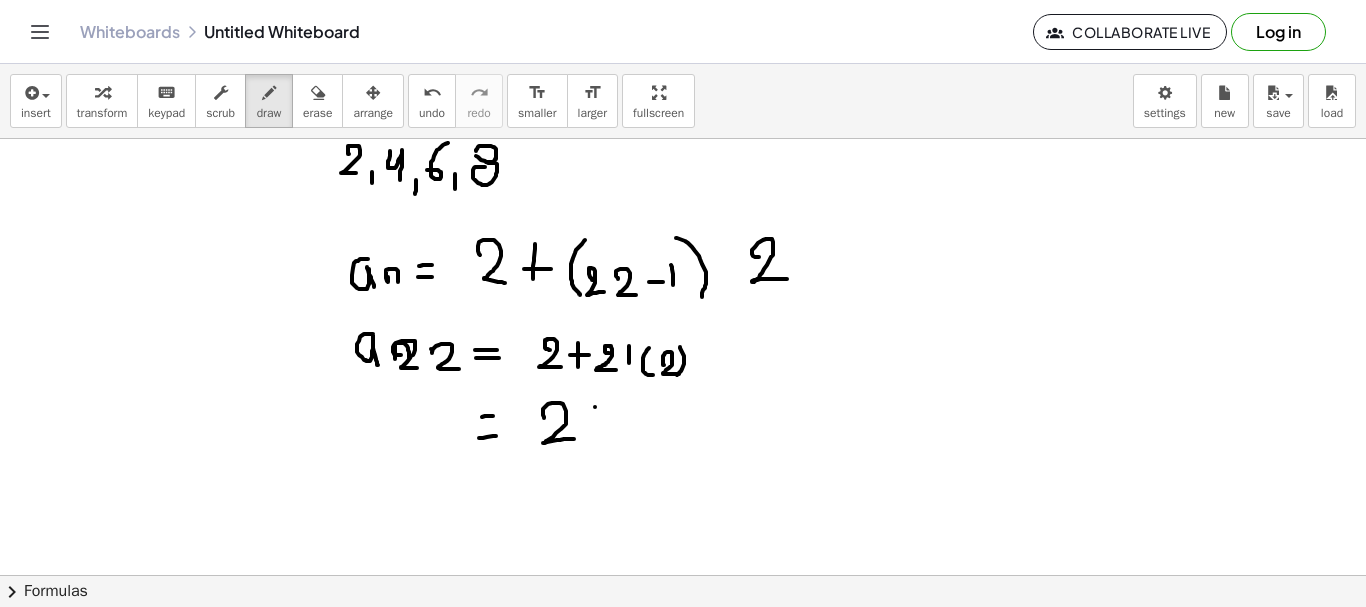 drag, startPoint x: 595, startPoint y: 407, endPoint x: 595, endPoint y: 420, distance: 13 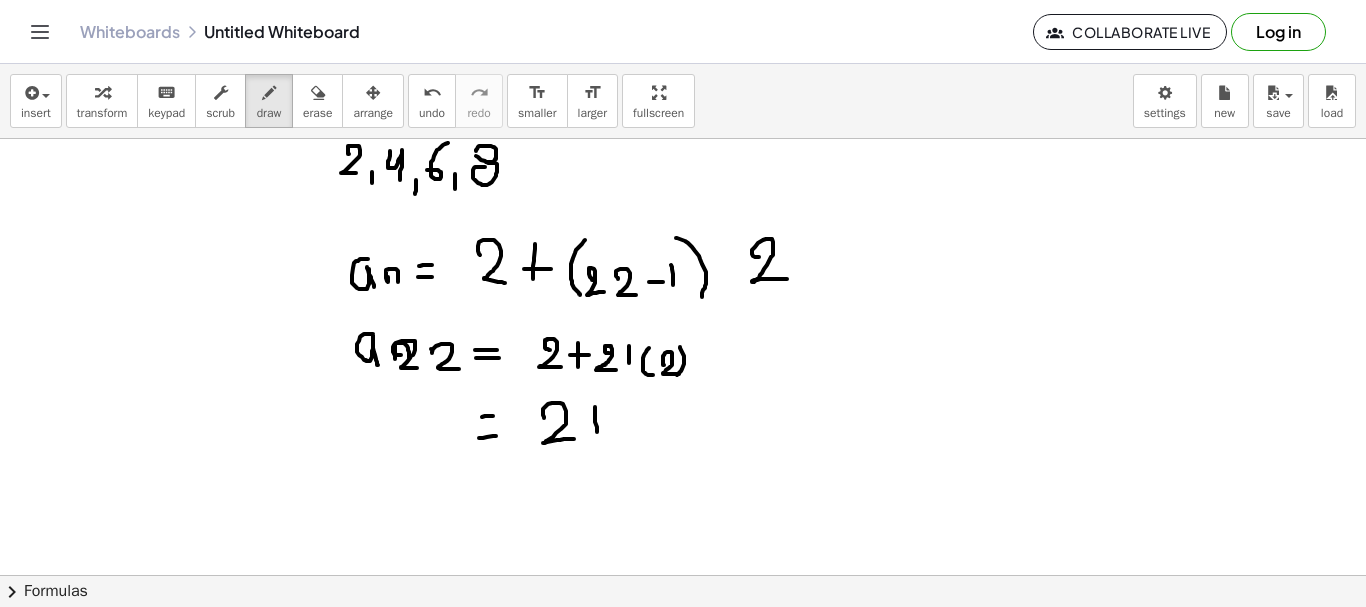 drag, startPoint x: 595, startPoint y: 420, endPoint x: 597, endPoint y: 438, distance: 18.110771 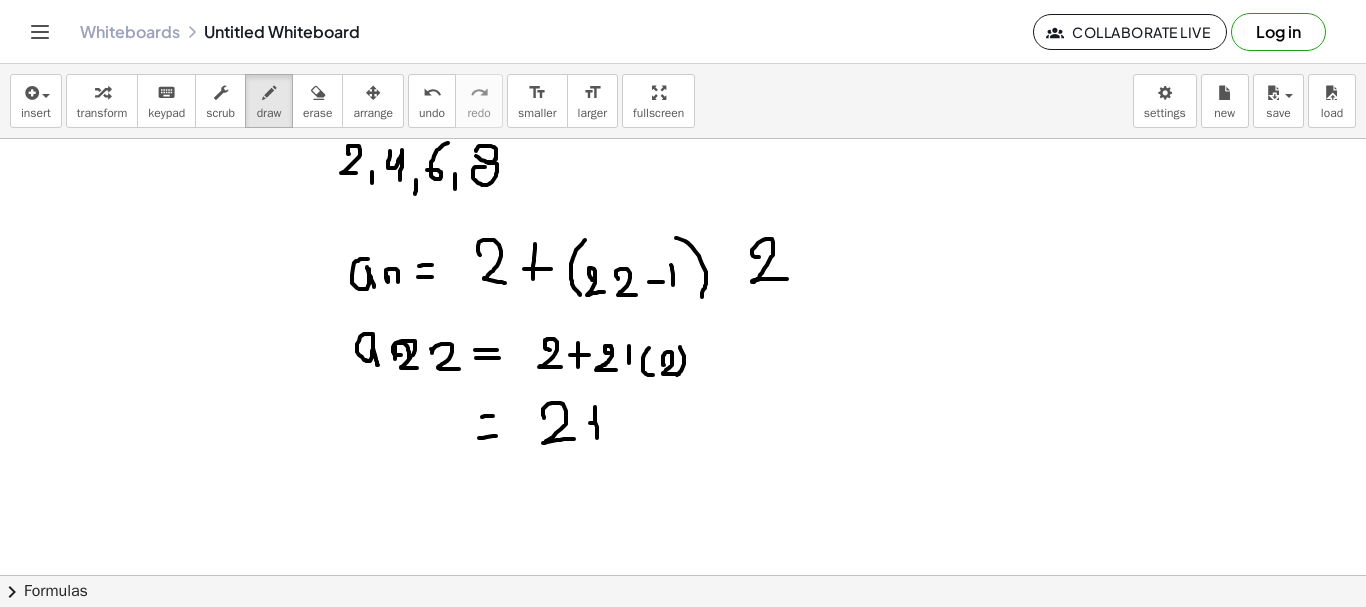drag, startPoint x: 590, startPoint y: 423, endPoint x: 601, endPoint y: 422, distance: 11.045361 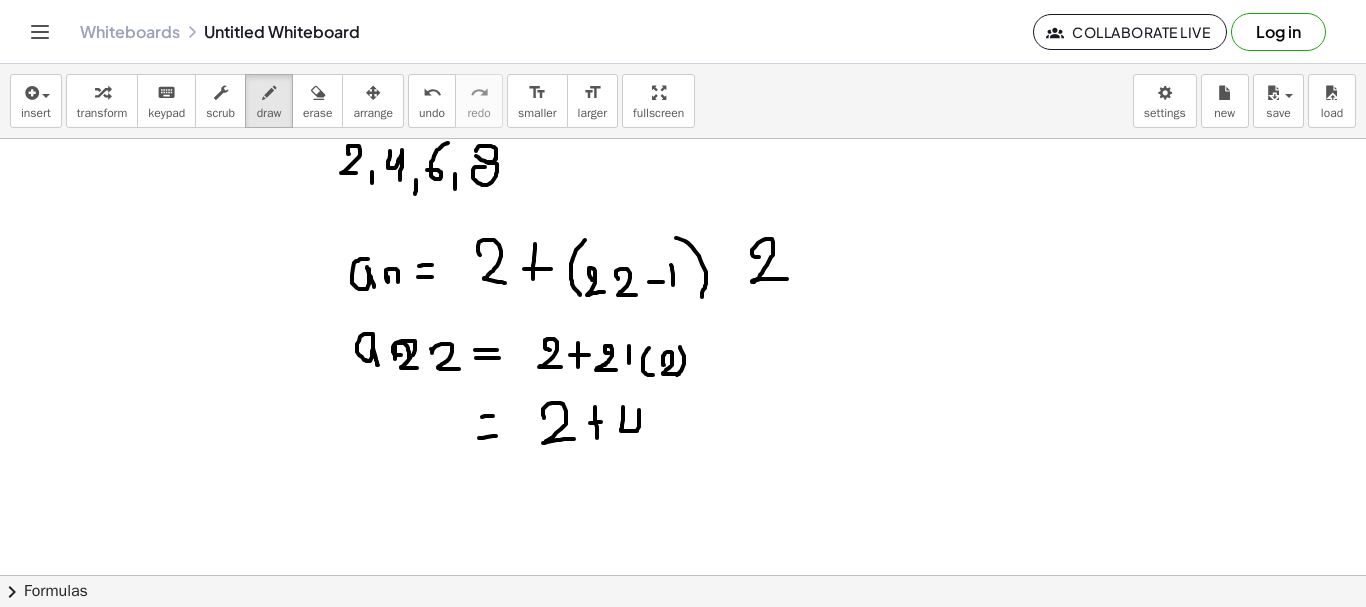 drag, startPoint x: 623, startPoint y: 407, endPoint x: 642, endPoint y: 446, distance: 43.382023 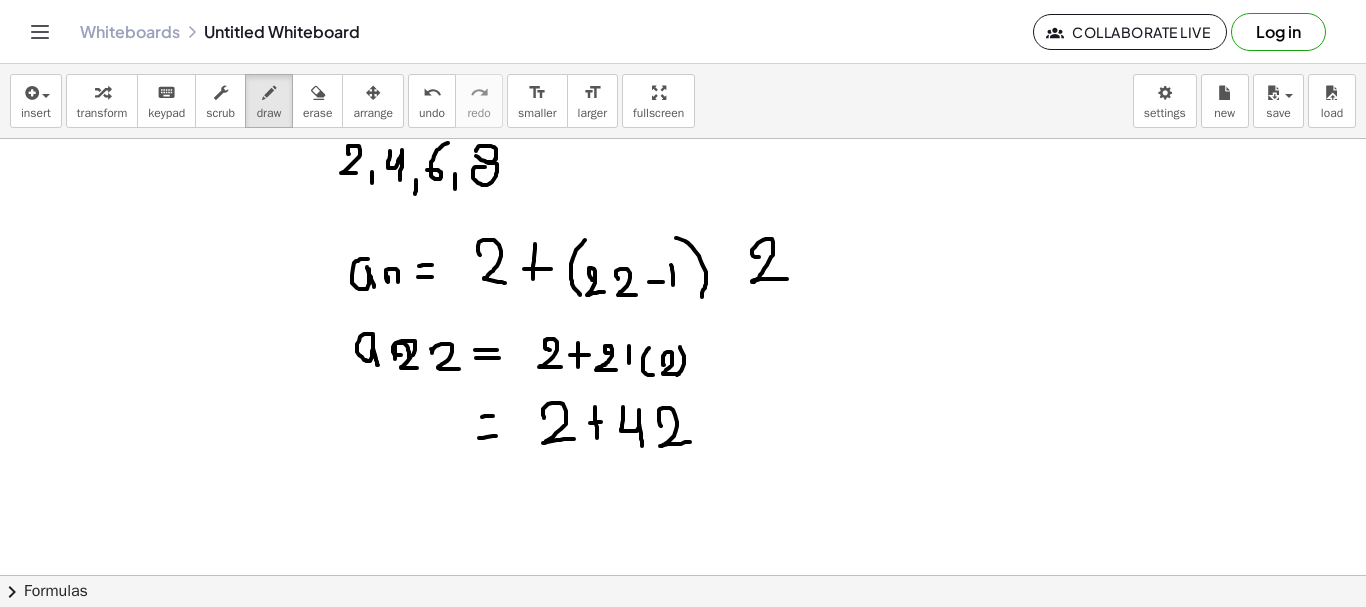 drag, startPoint x: 661, startPoint y: 426, endPoint x: 691, endPoint y: 442, distance: 34 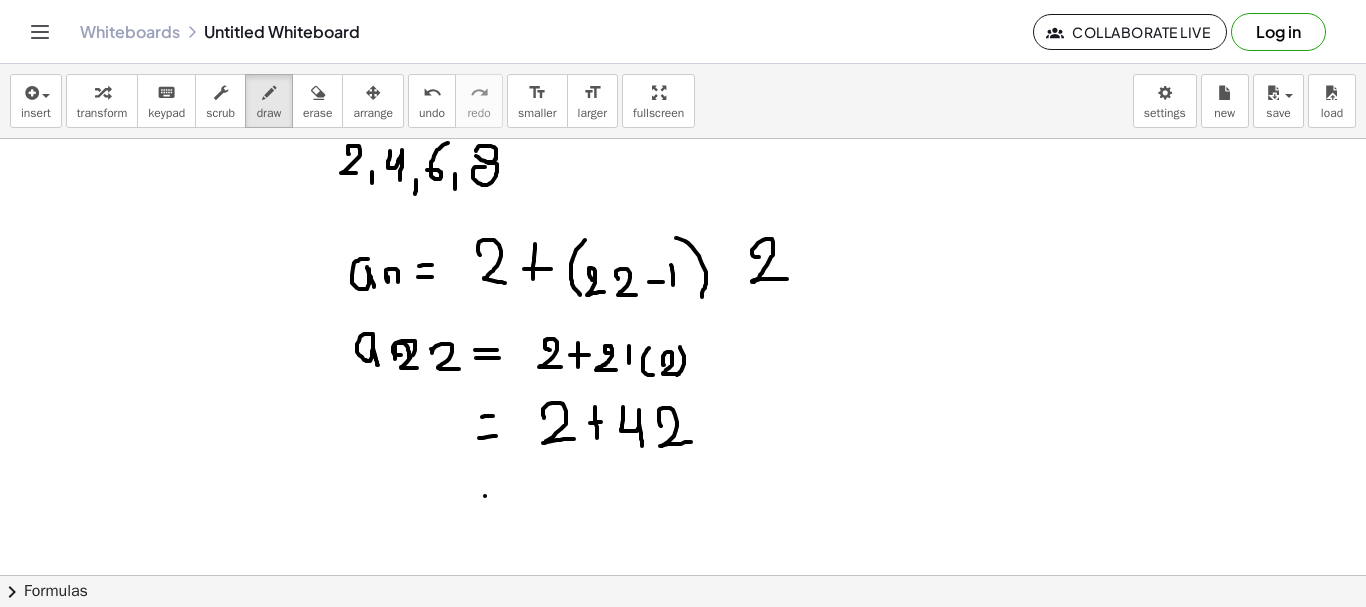 drag, startPoint x: 485, startPoint y: 496, endPoint x: 499, endPoint y: 494, distance: 14.142136 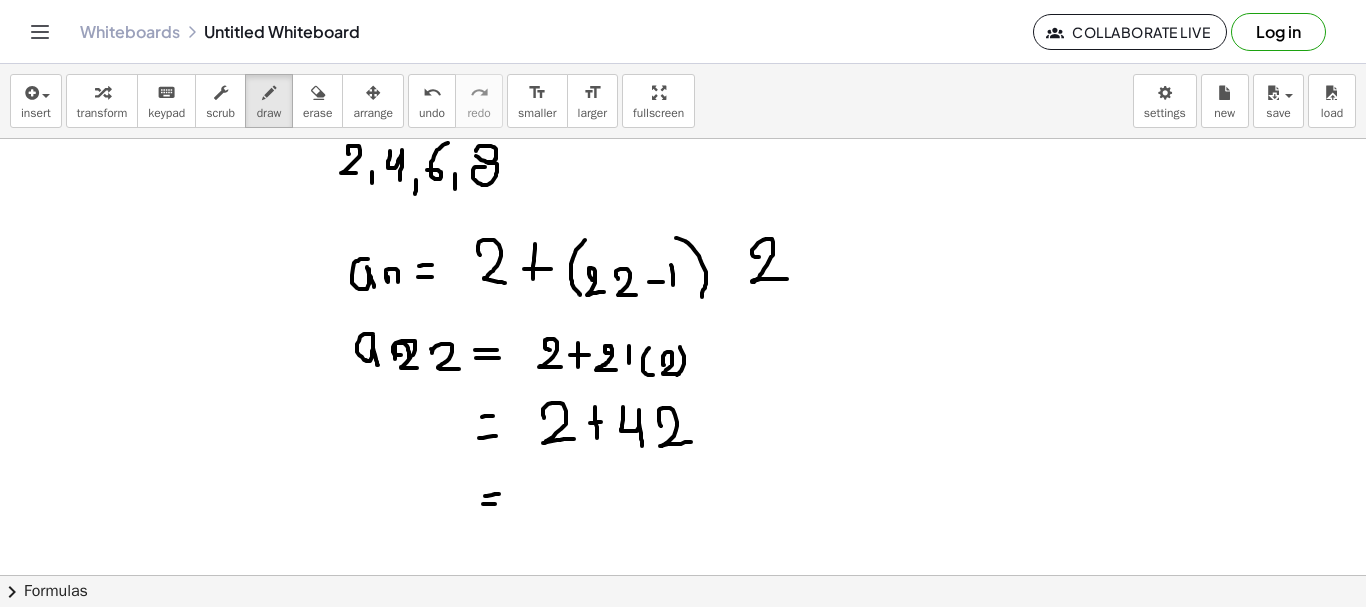 drag, startPoint x: 483, startPoint y: 504, endPoint x: 500, endPoint y: 504, distance: 17 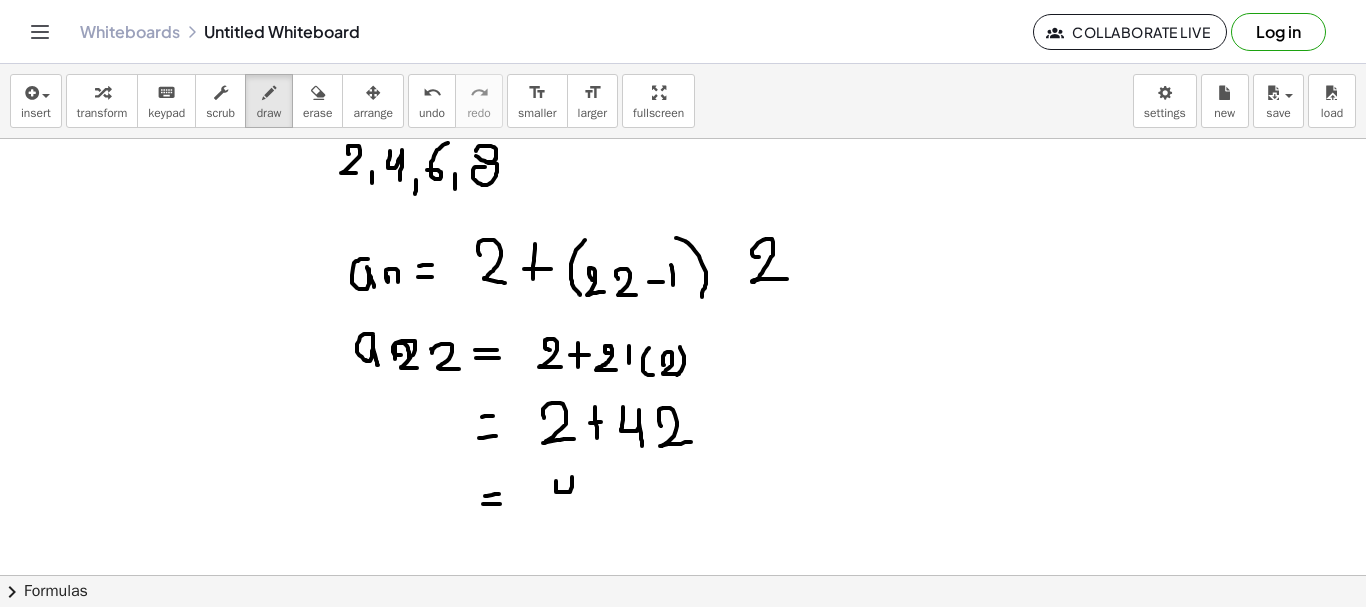 drag, startPoint x: 556, startPoint y: 481, endPoint x: 574, endPoint y: 502, distance: 27.658634 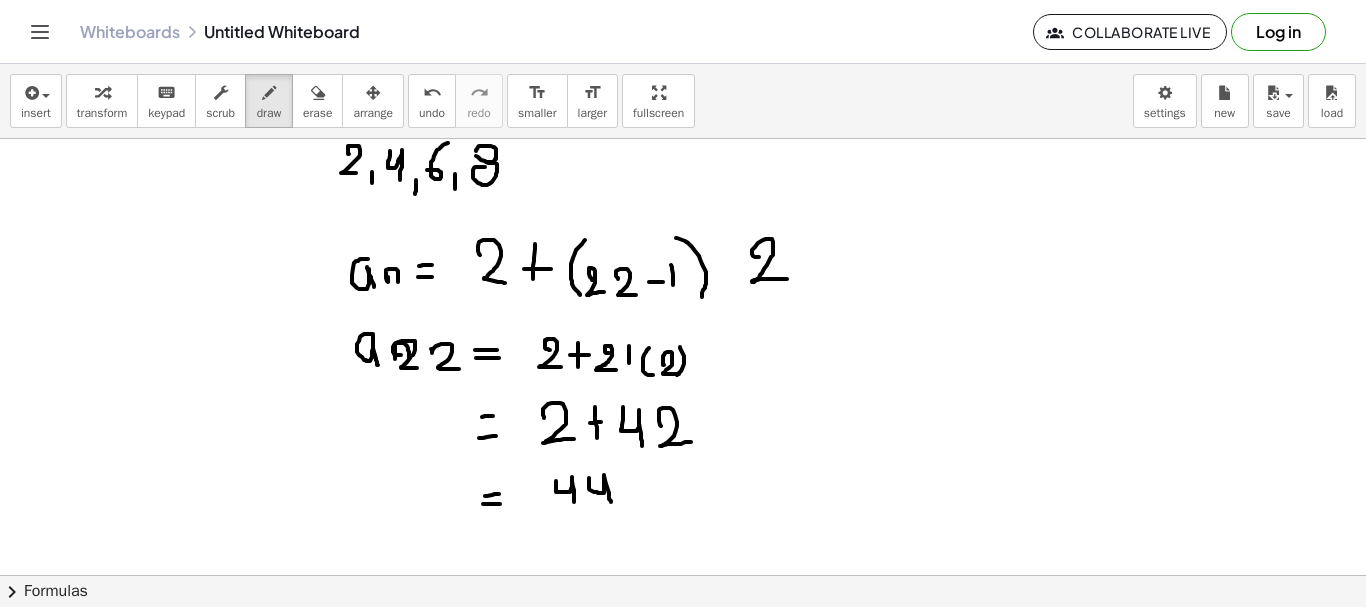 drag, startPoint x: 589, startPoint y: 478, endPoint x: 611, endPoint y: 502, distance: 32.55764 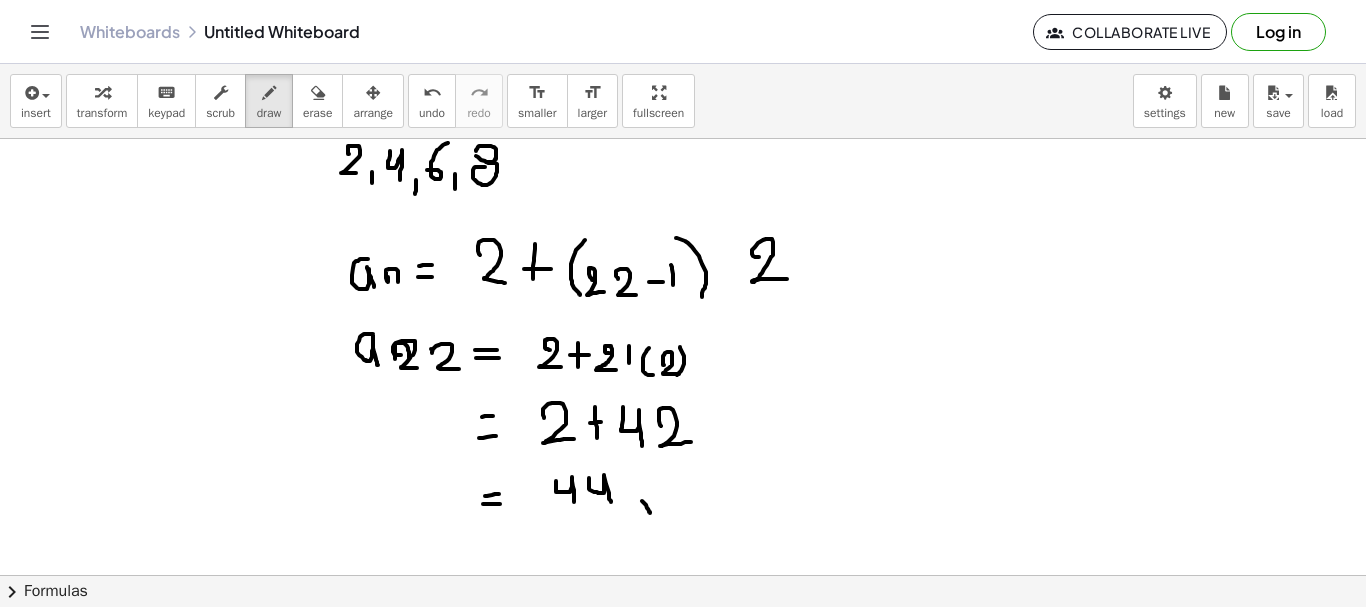 drag, startPoint x: 642, startPoint y: 501, endPoint x: 759, endPoint y: 420, distance: 142.30249 